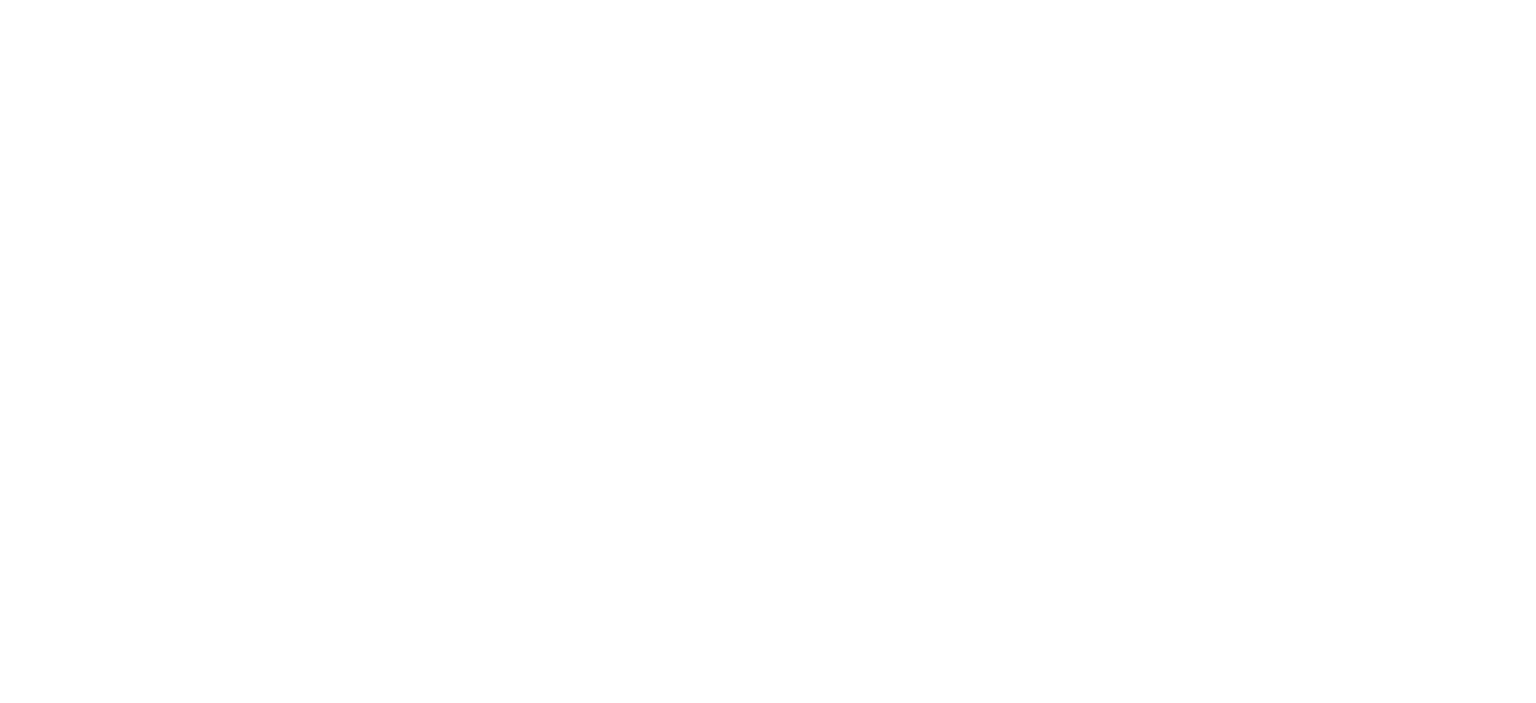 scroll, scrollTop: 0, scrollLeft: 0, axis: both 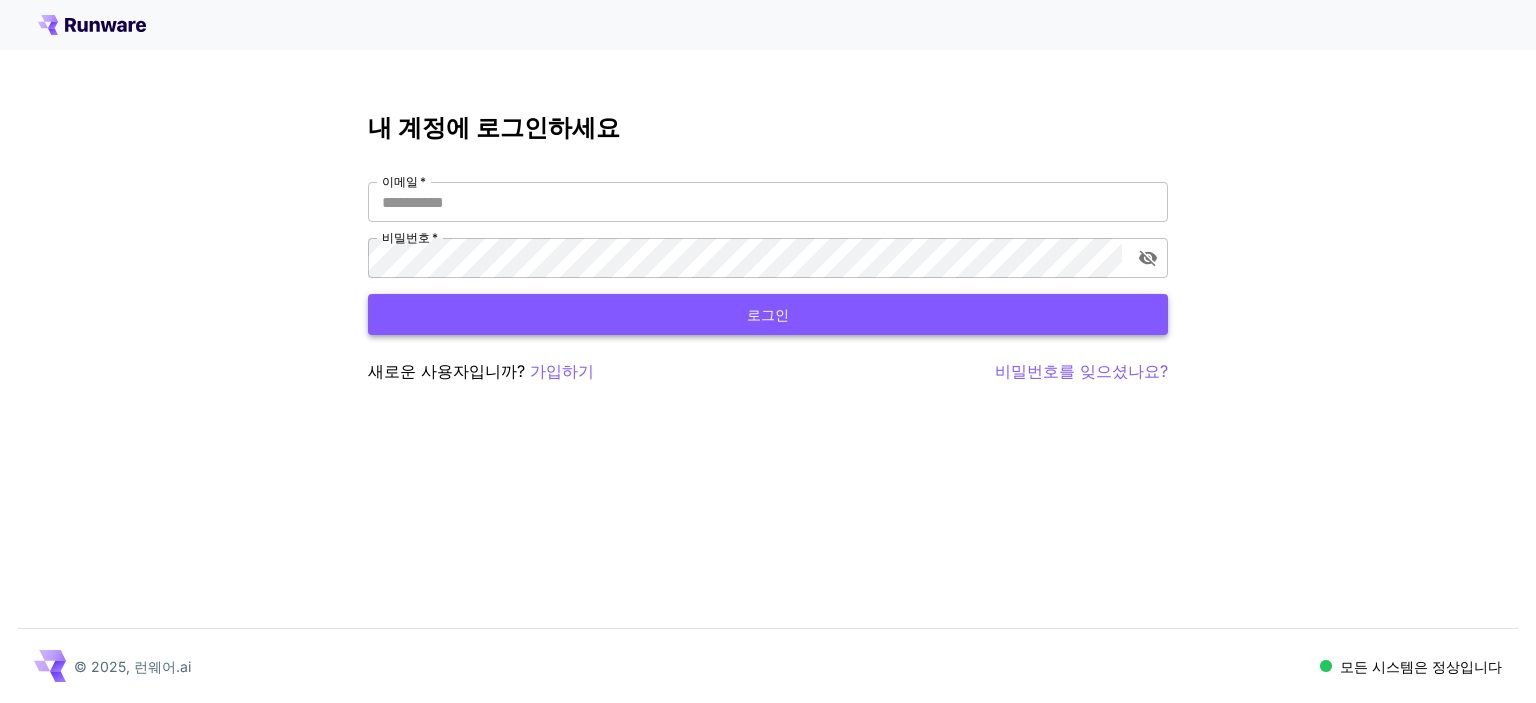 type on "**********" 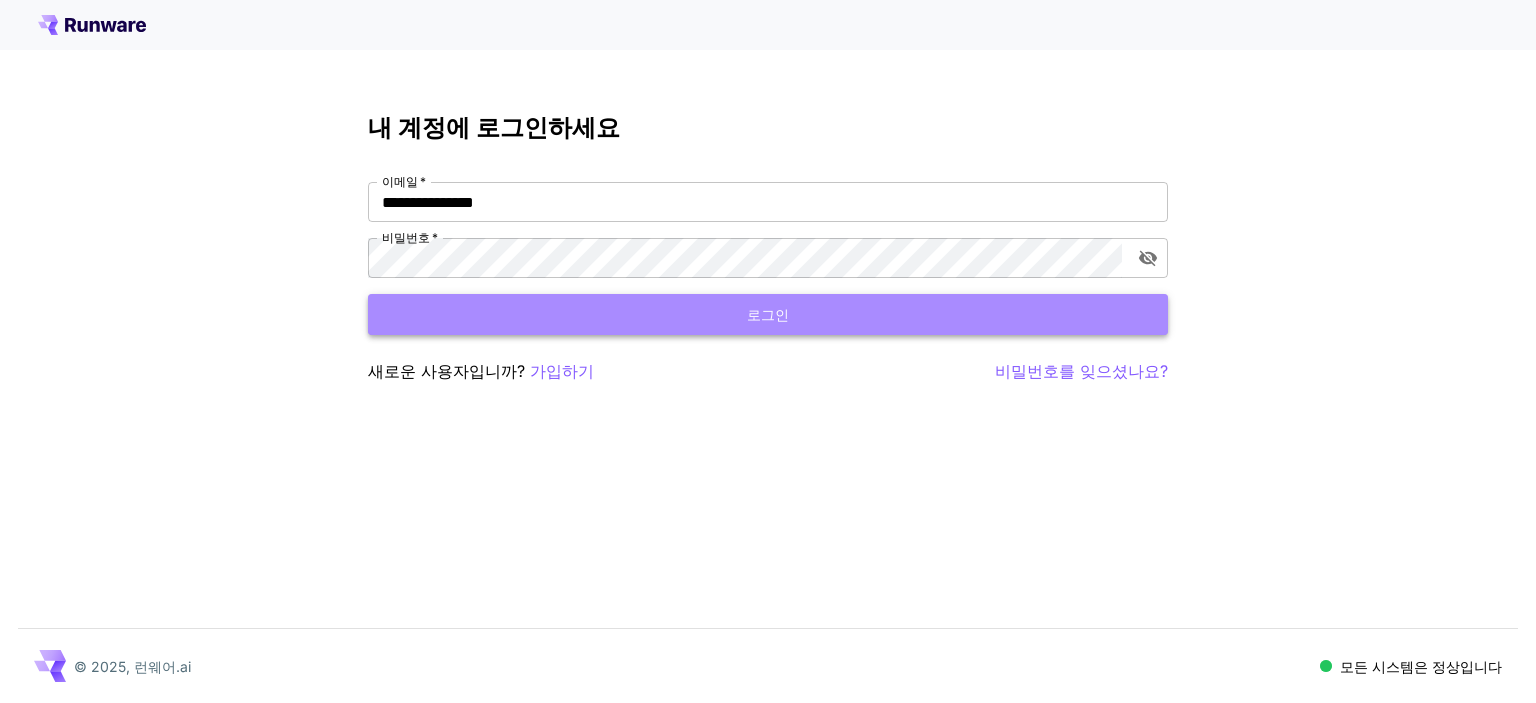 click on "로그인" at bounding box center (768, 314) 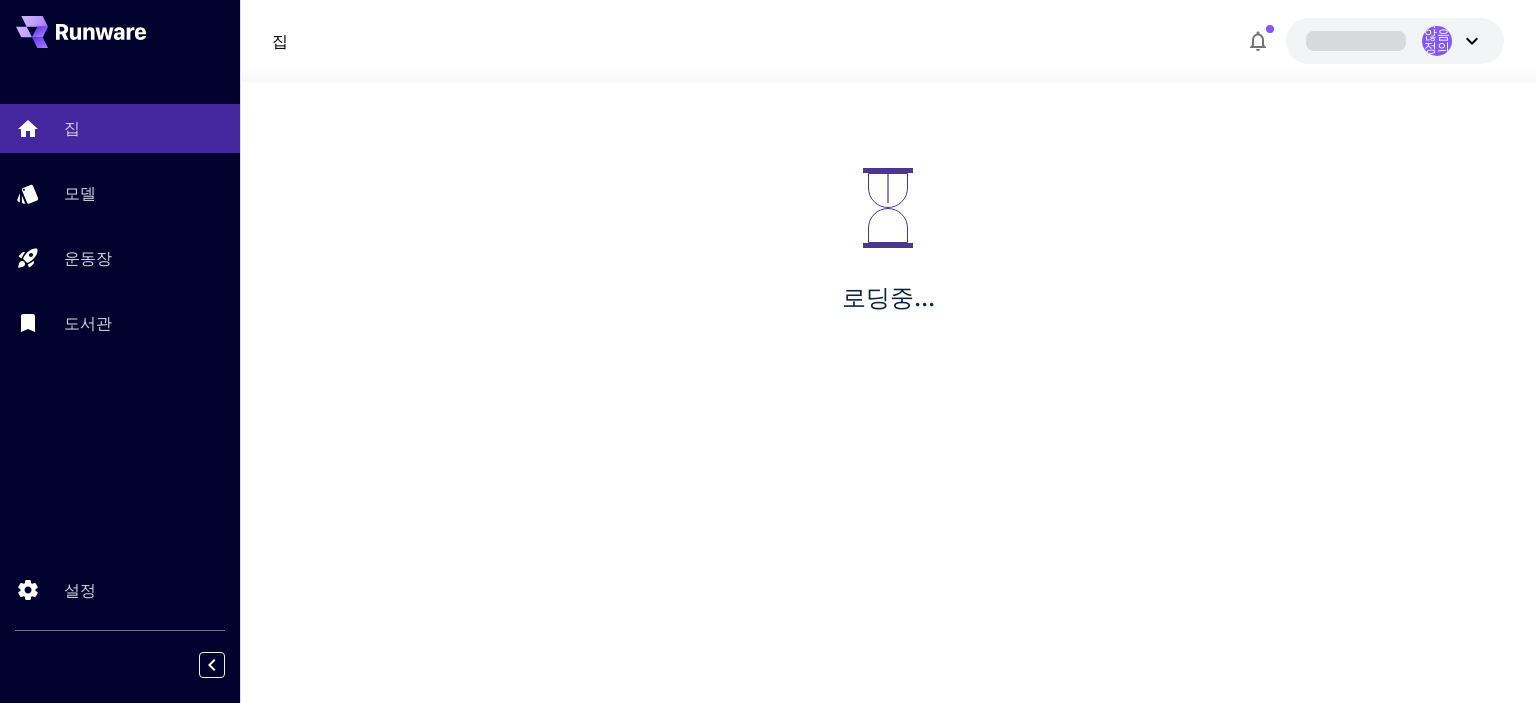 scroll, scrollTop: 0, scrollLeft: 0, axis: both 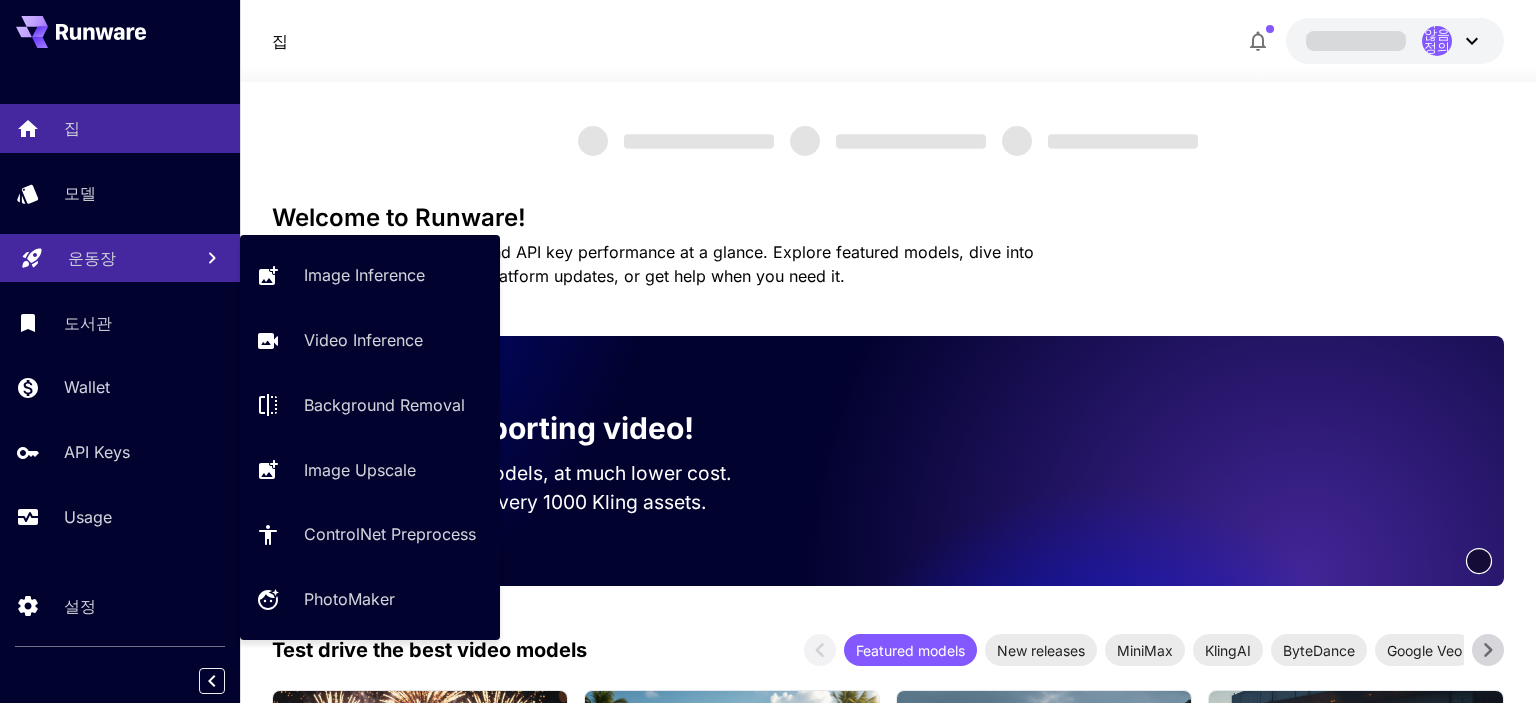 click on "운동장" at bounding box center [122, 258] 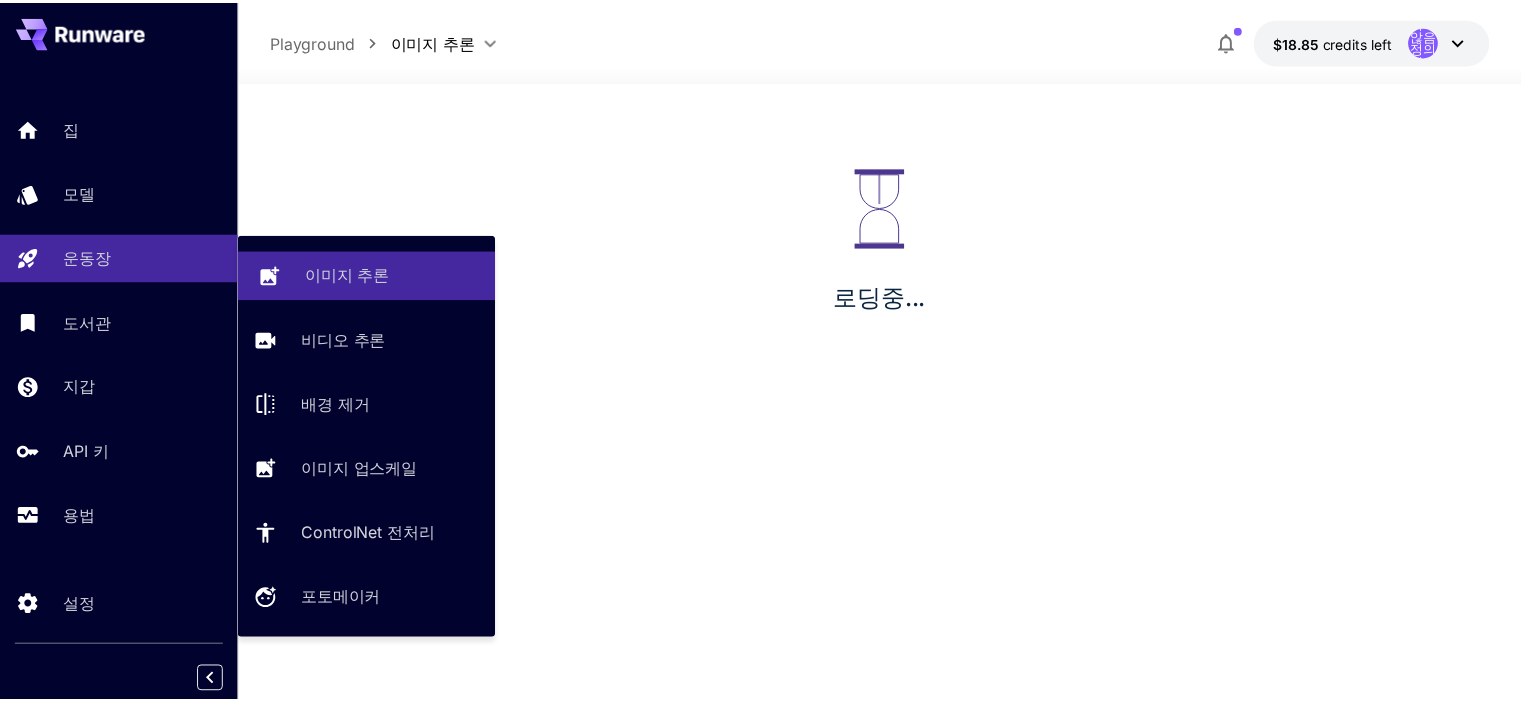 scroll, scrollTop: 0, scrollLeft: 0, axis: both 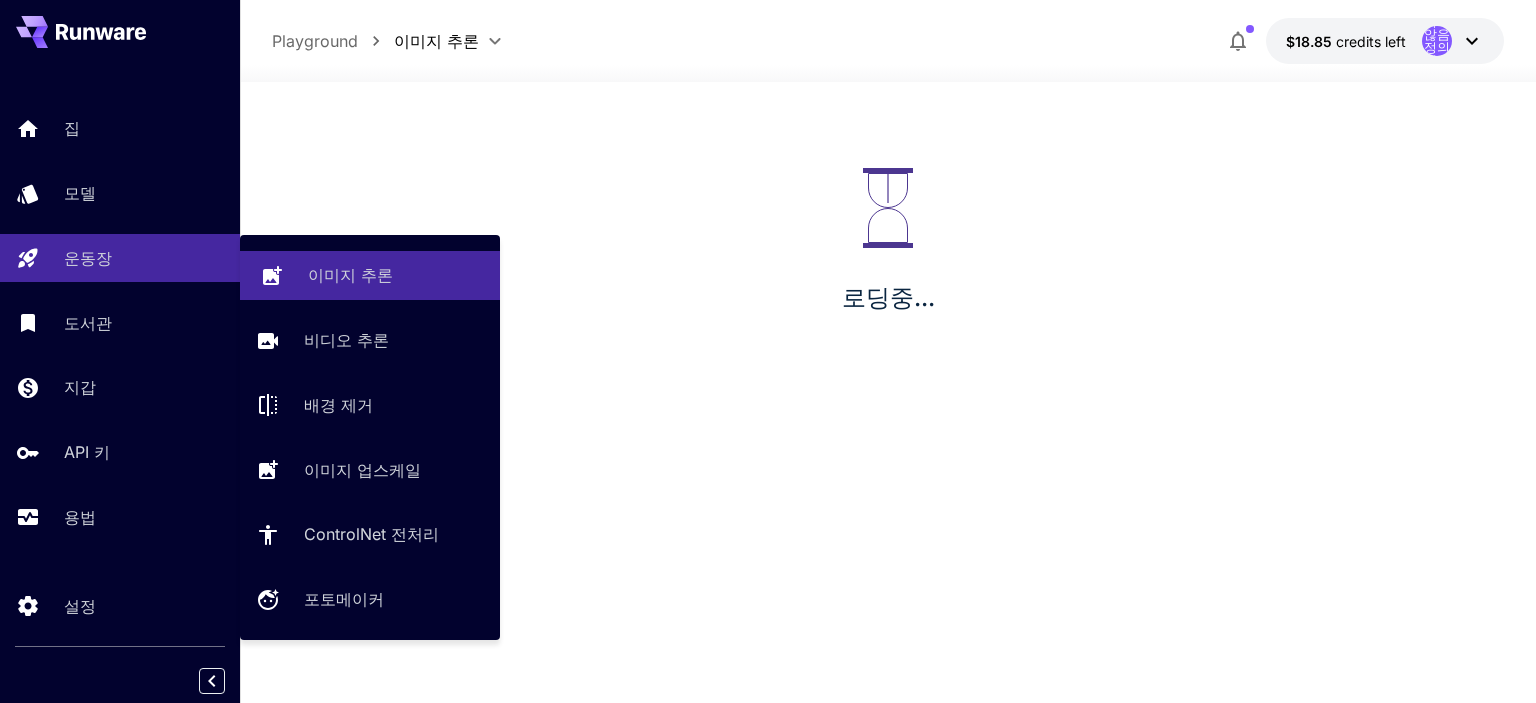 click on "이미지 추론" at bounding box center [350, 275] 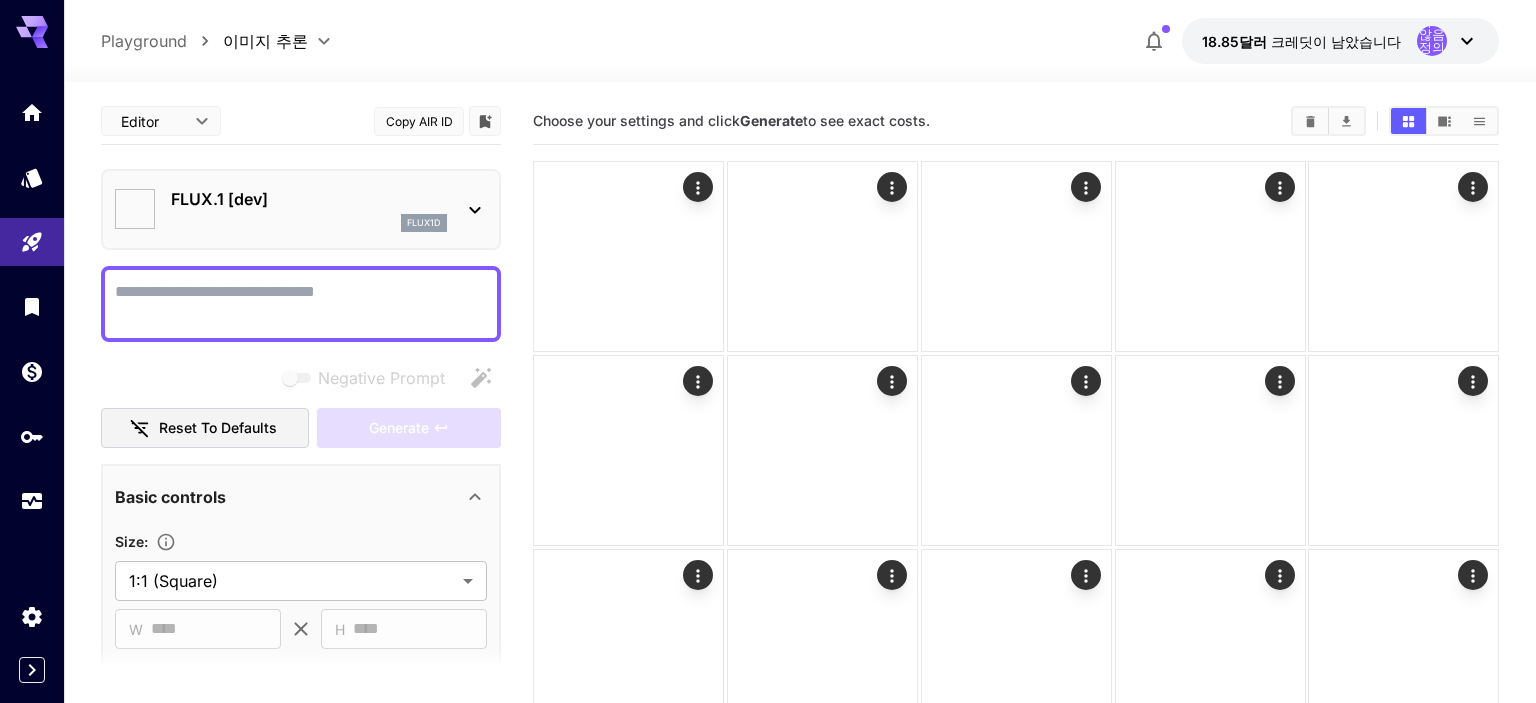 type on "**********" 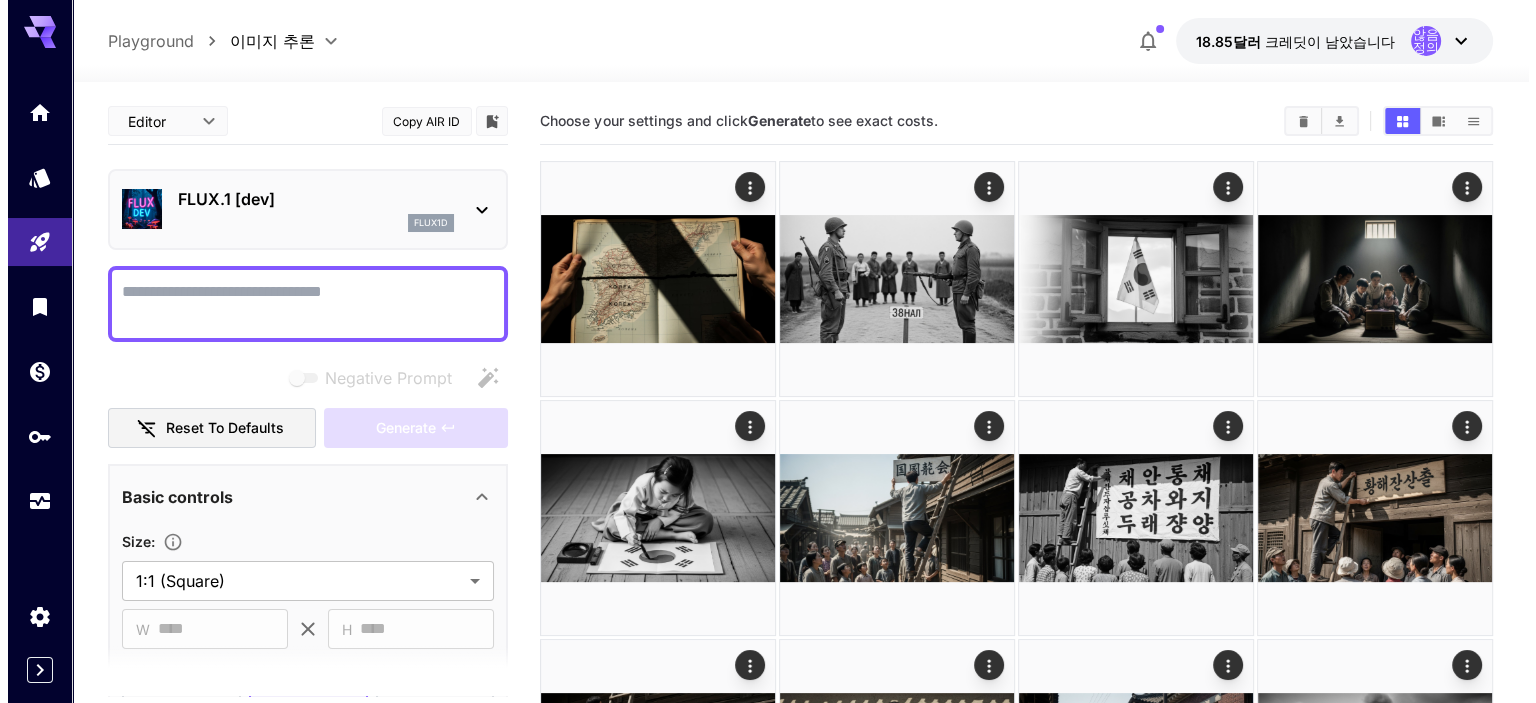 scroll, scrollTop: 0, scrollLeft: 0, axis: both 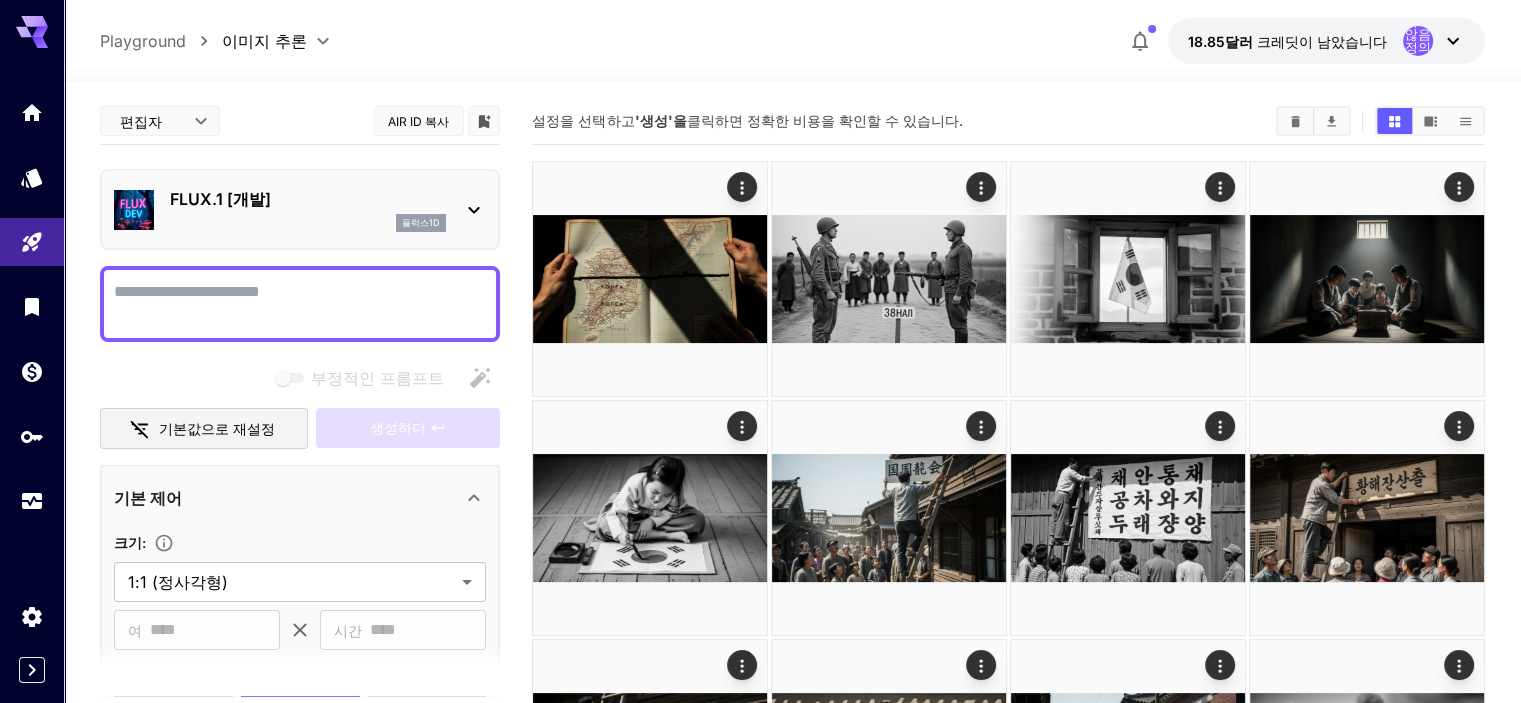 click 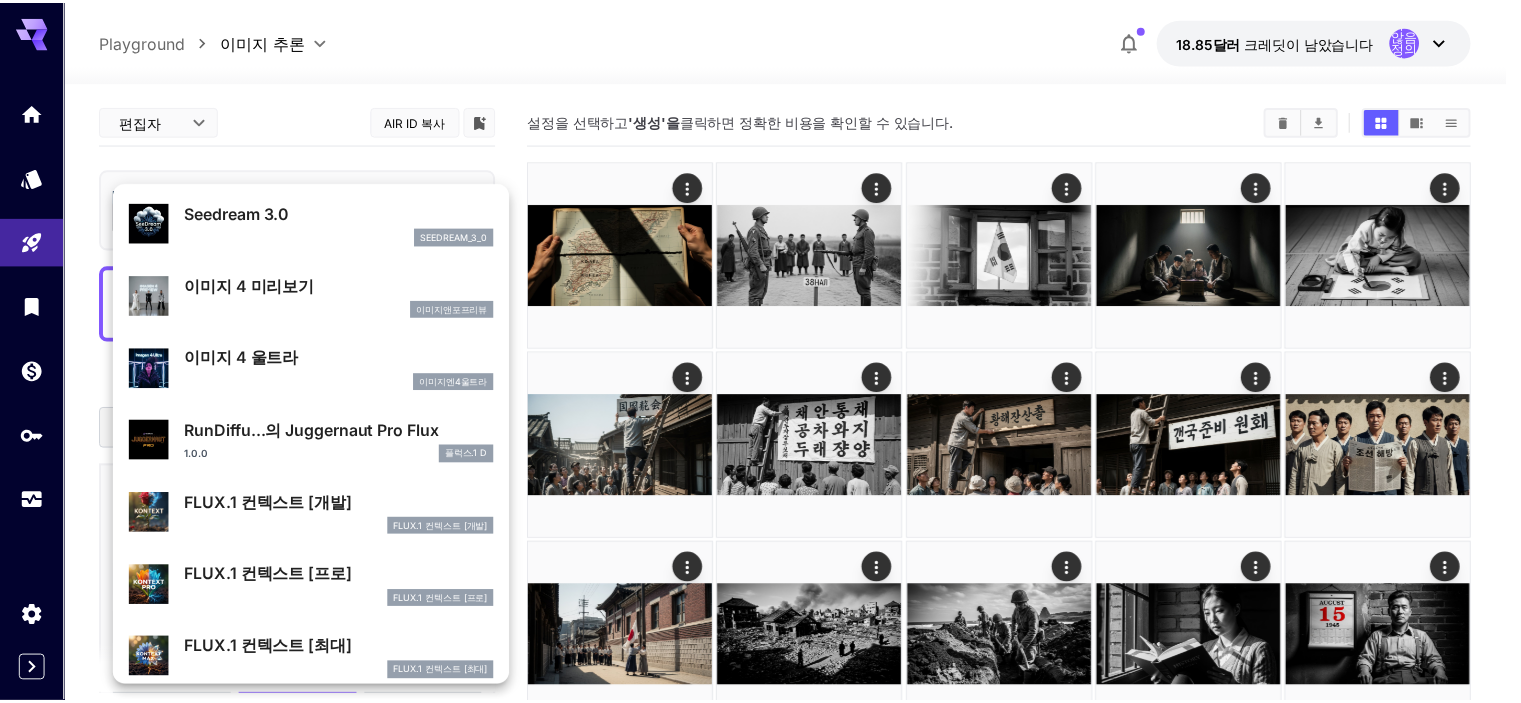 scroll, scrollTop: 501, scrollLeft: 0, axis: vertical 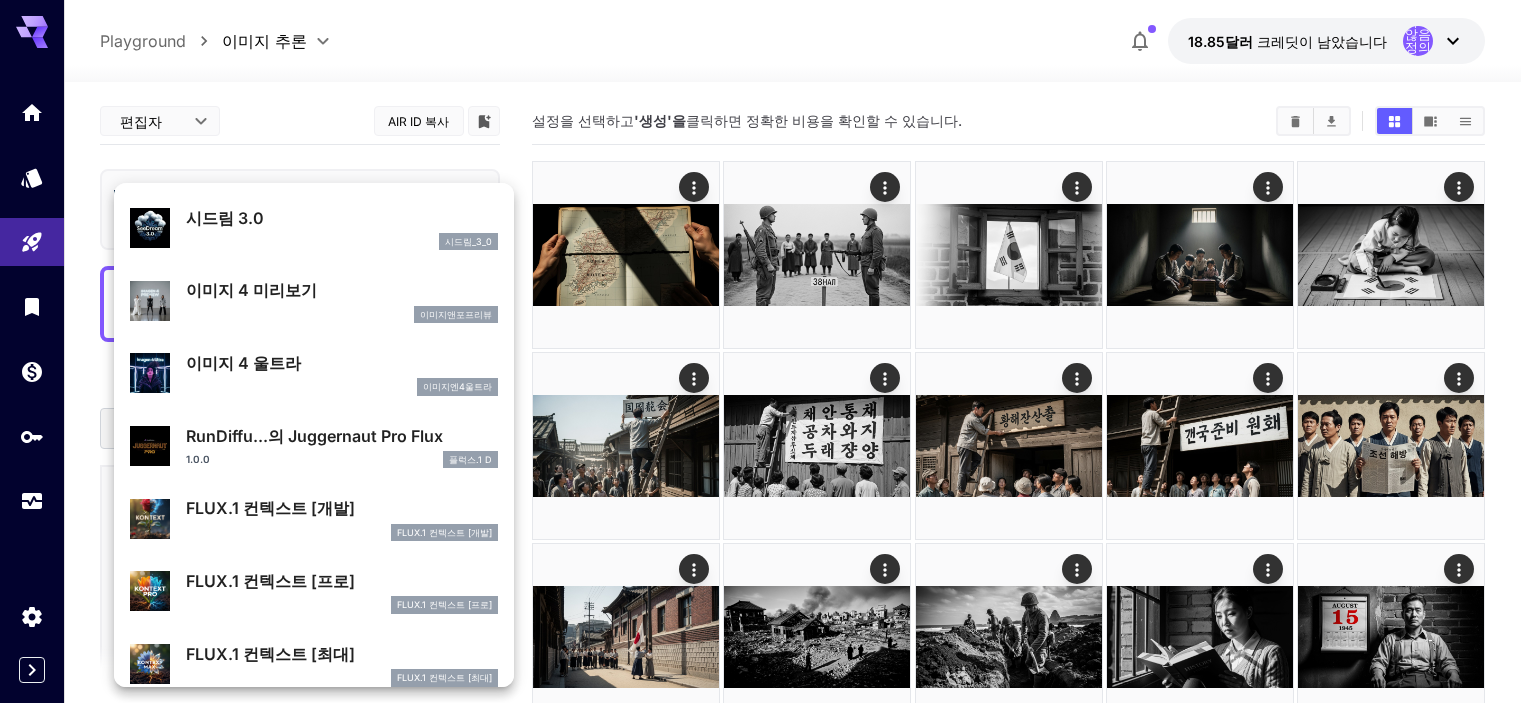 click on "이미지 4 울트라" at bounding box center (243, 363) 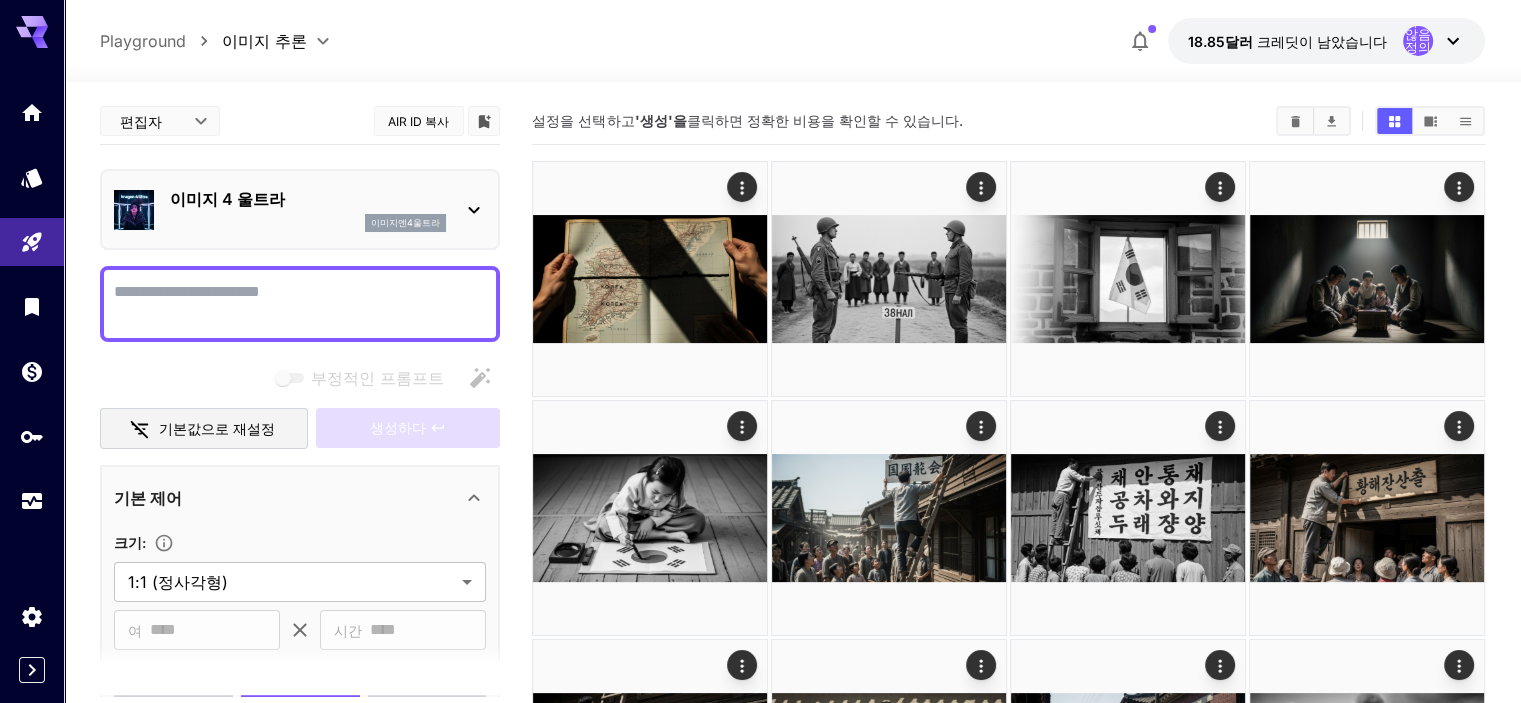 scroll, scrollTop: 0, scrollLeft: 0, axis: both 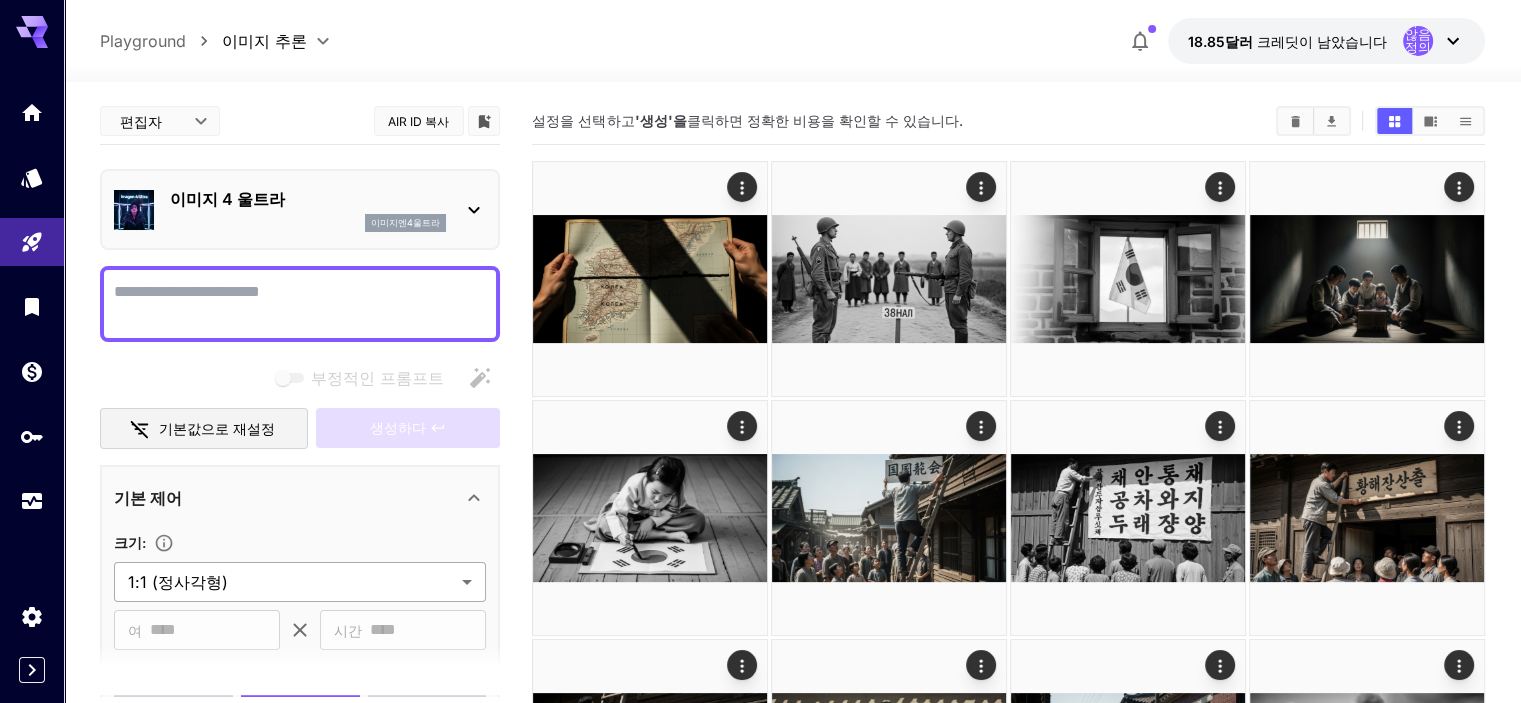 click on "**********" at bounding box center (760, 825) 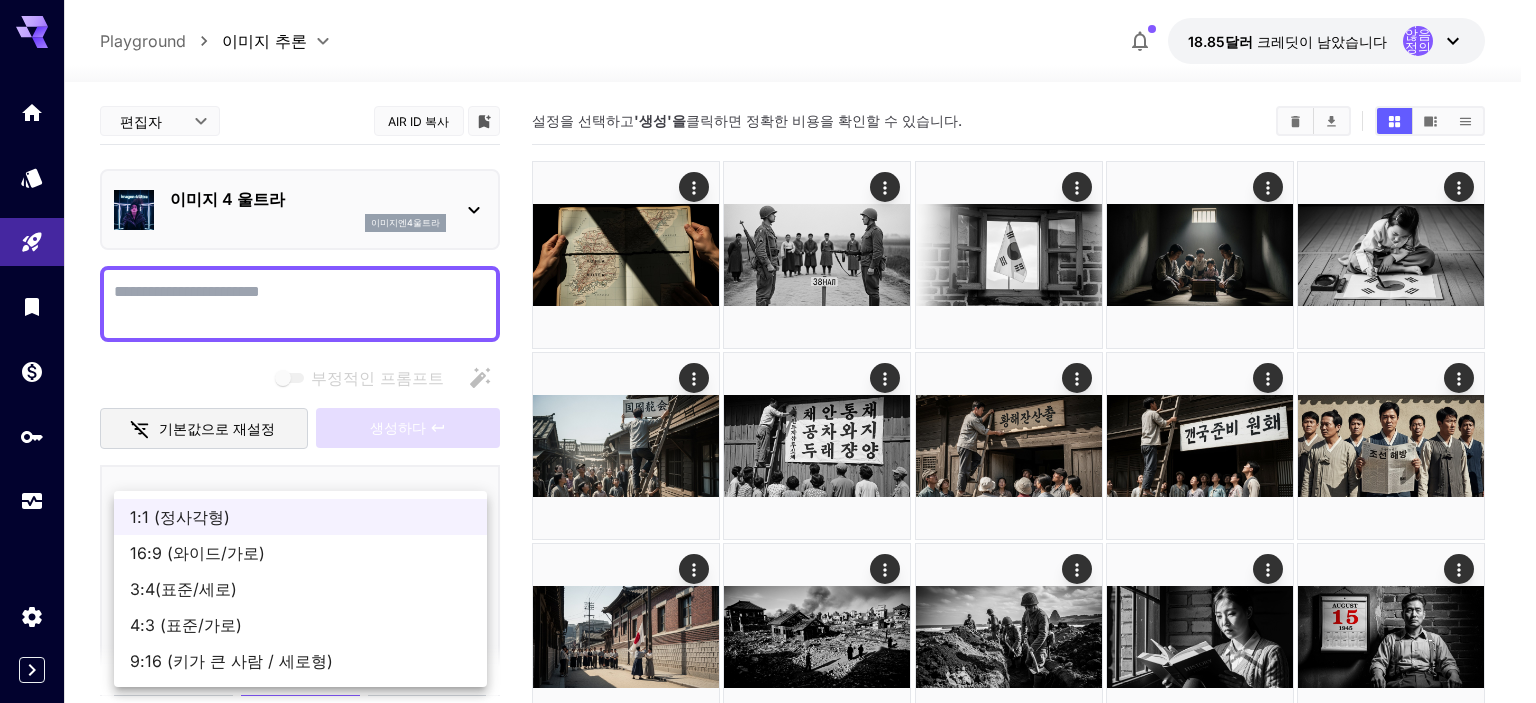 click on "16:9 (와이드/가로)" at bounding box center (197, 553) 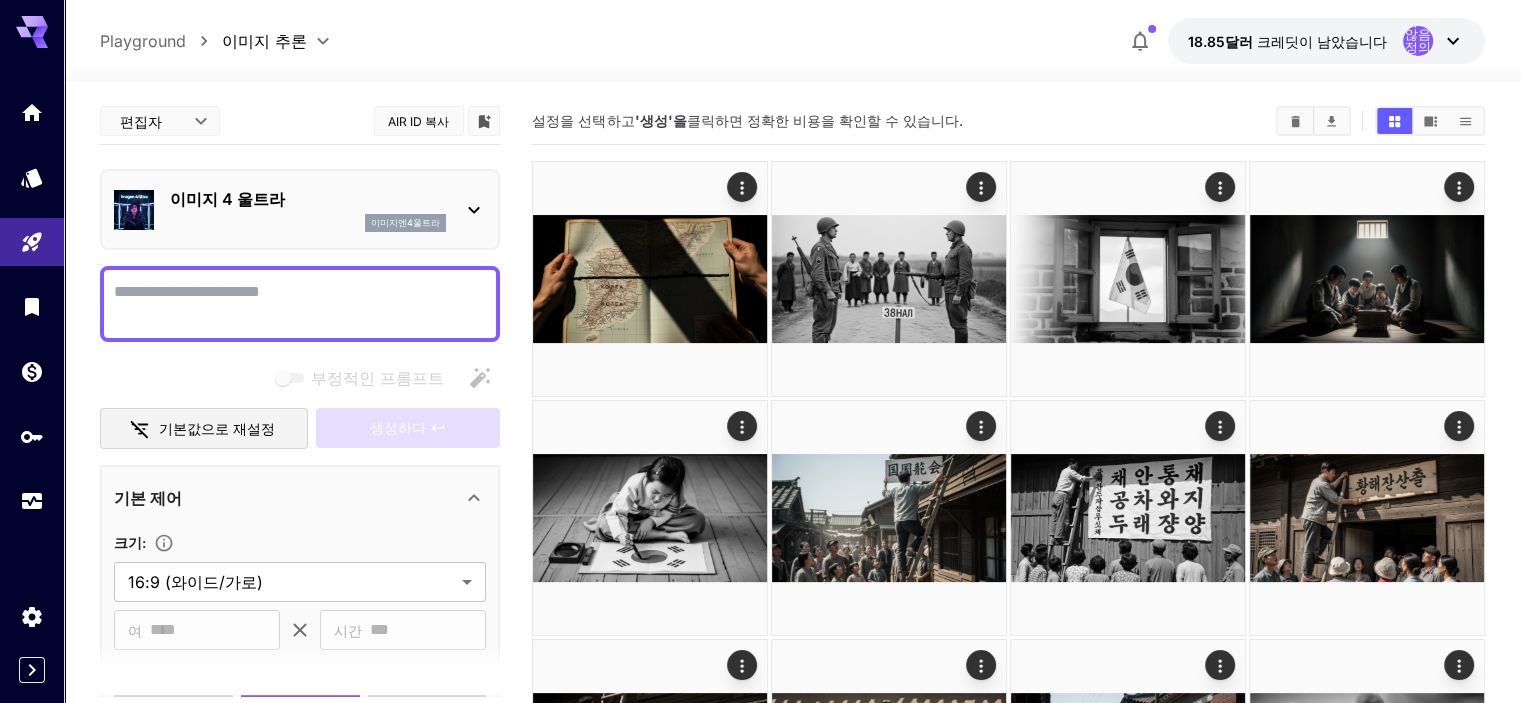 click on "기본 제어" at bounding box center (288, 498) 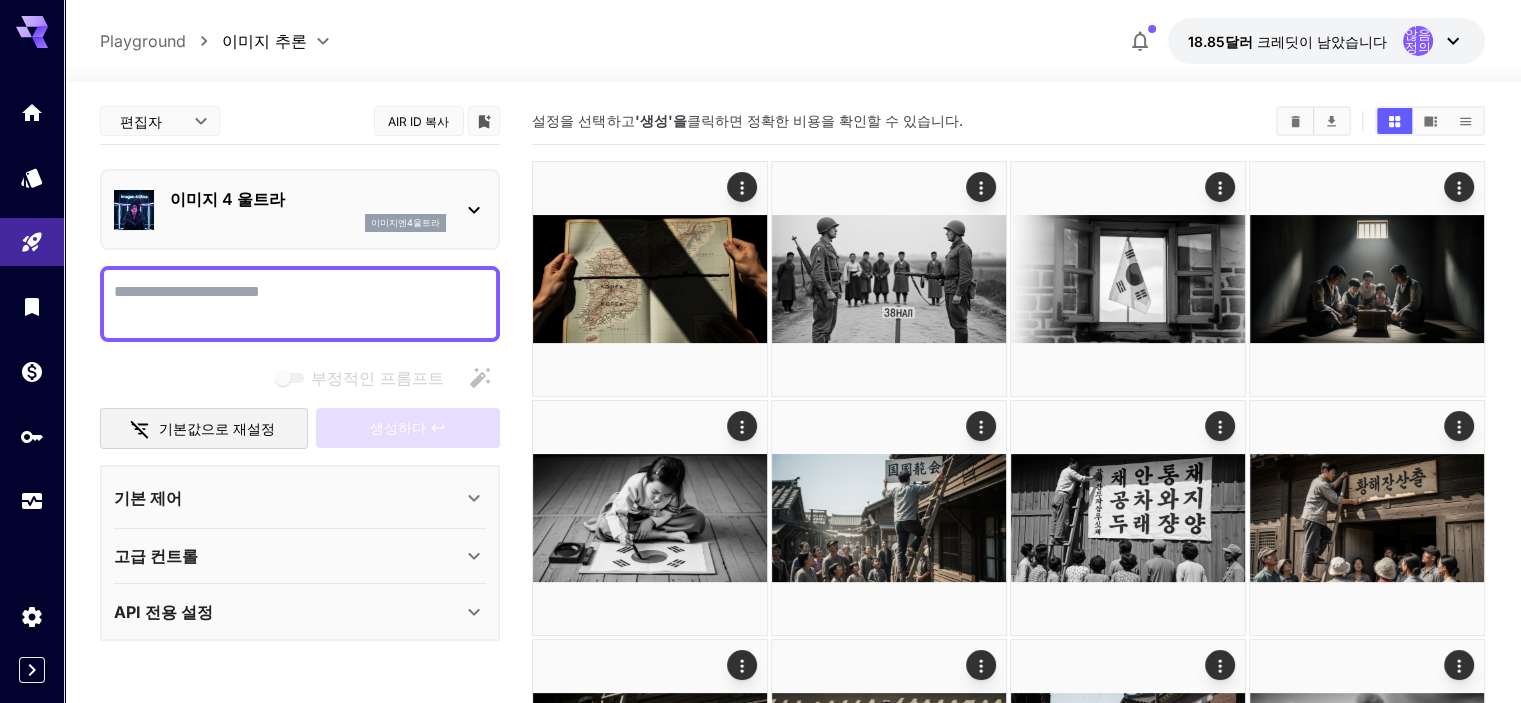 click on "기본 제어" at bounding box center (288, 498) 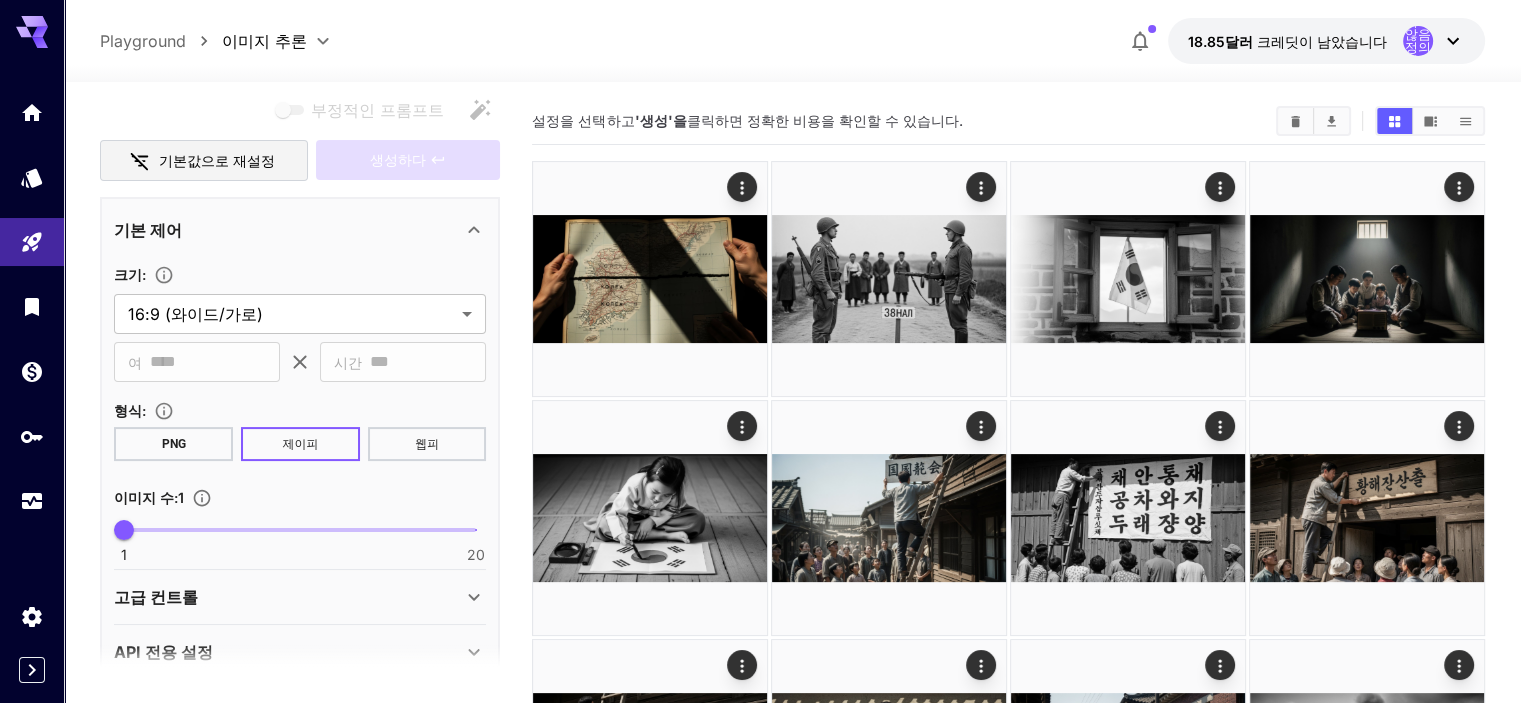 scroll, scrollTop: 299, scrollLeft: 0, axis: vertical 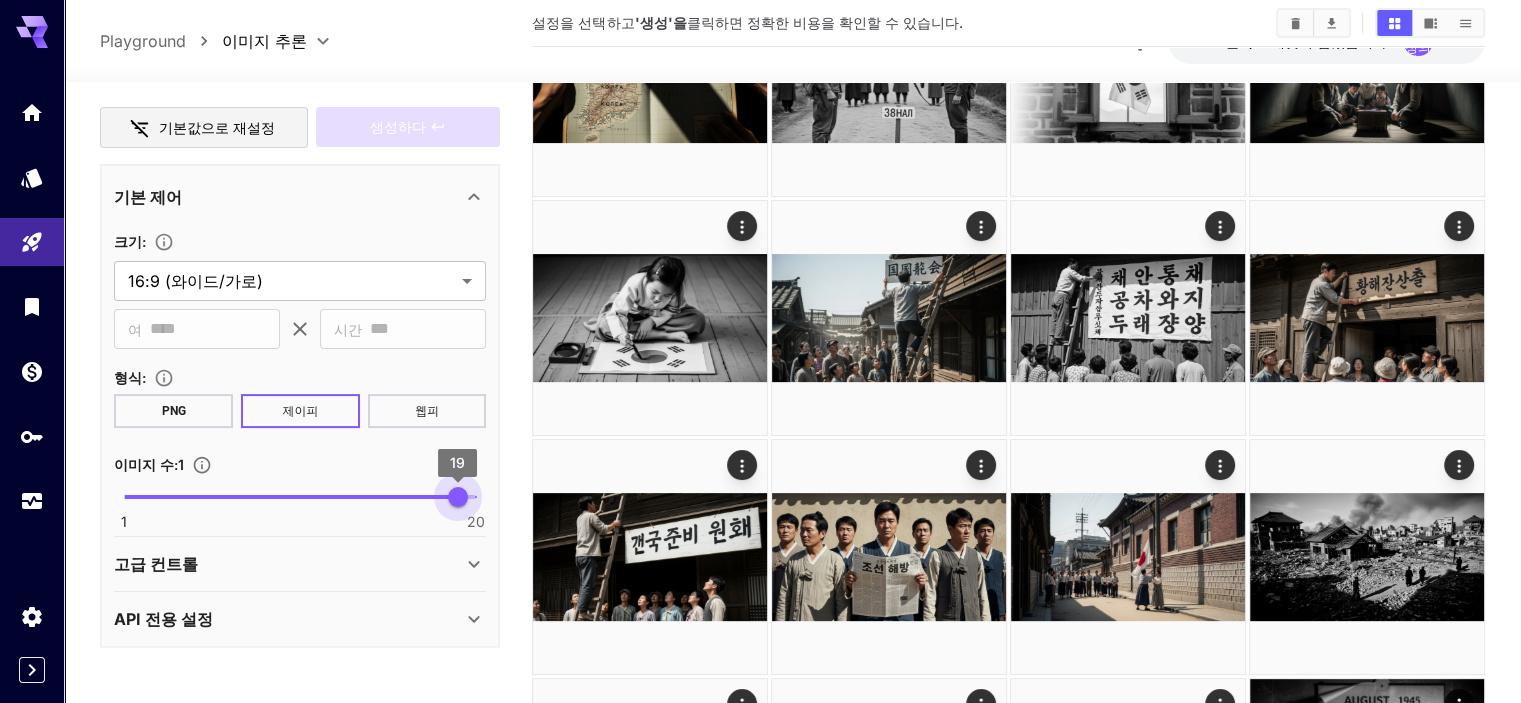 type on "**" 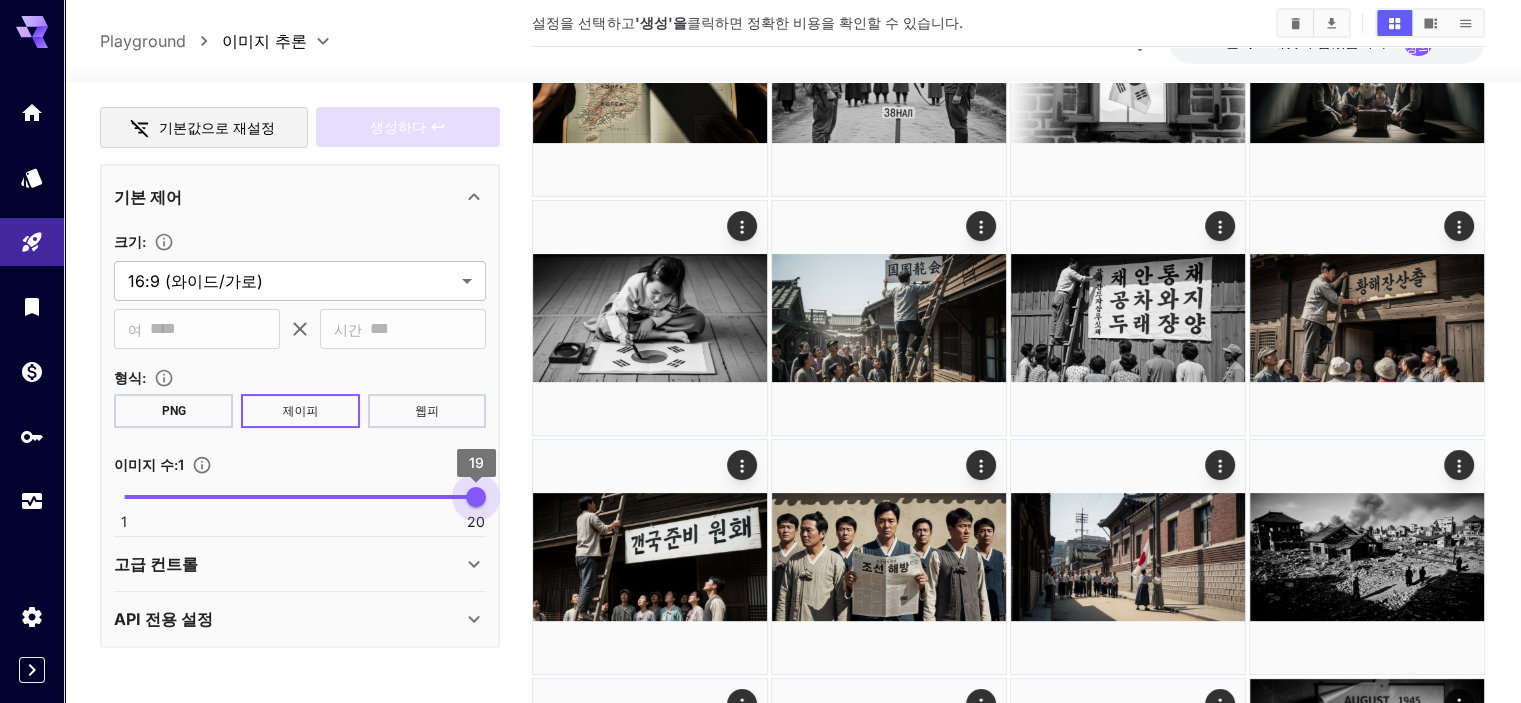 drag, startPoint x: 121, startPoint y: 491, endPoint x: 488, endPoint y: 507, distance: 367.3486 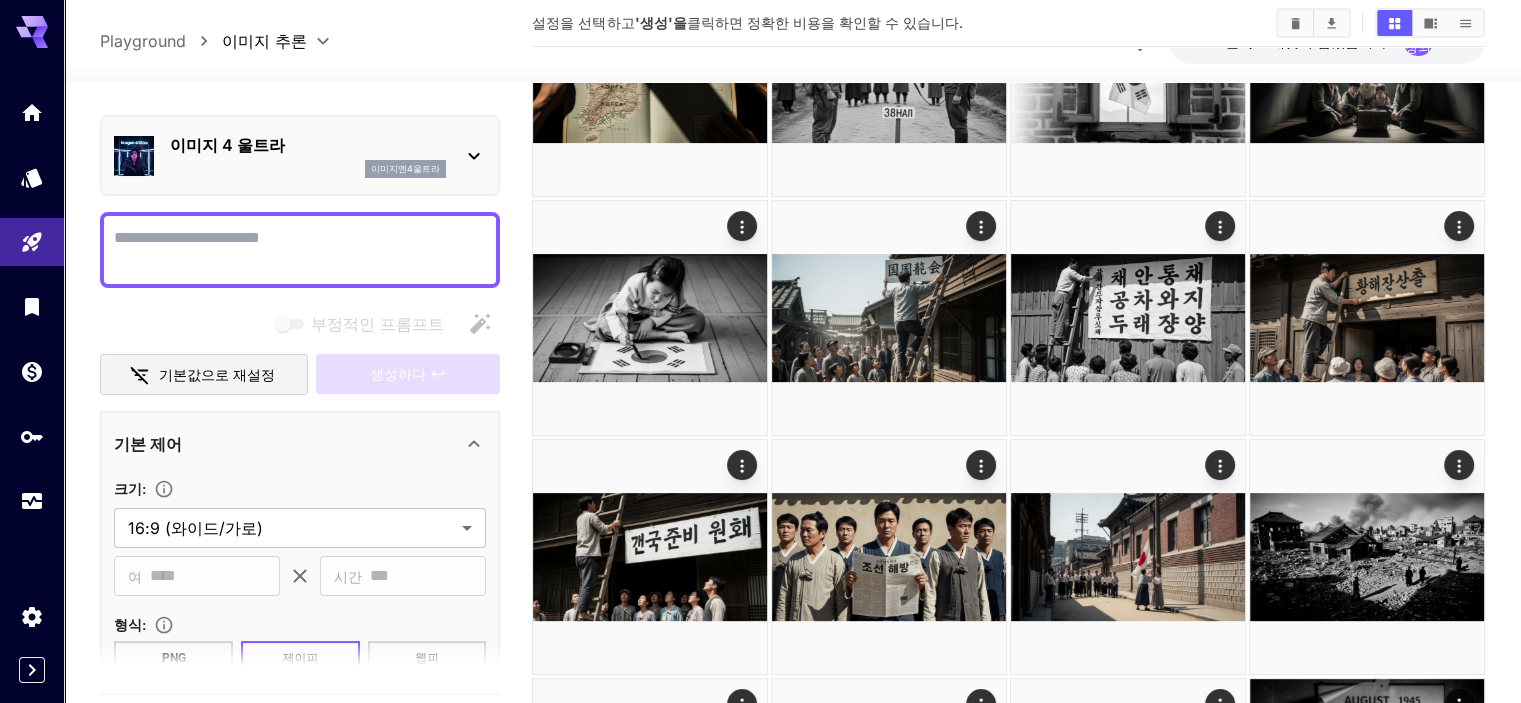 scroll, scrollTop: 0, scrollLeft: 0, axis: both 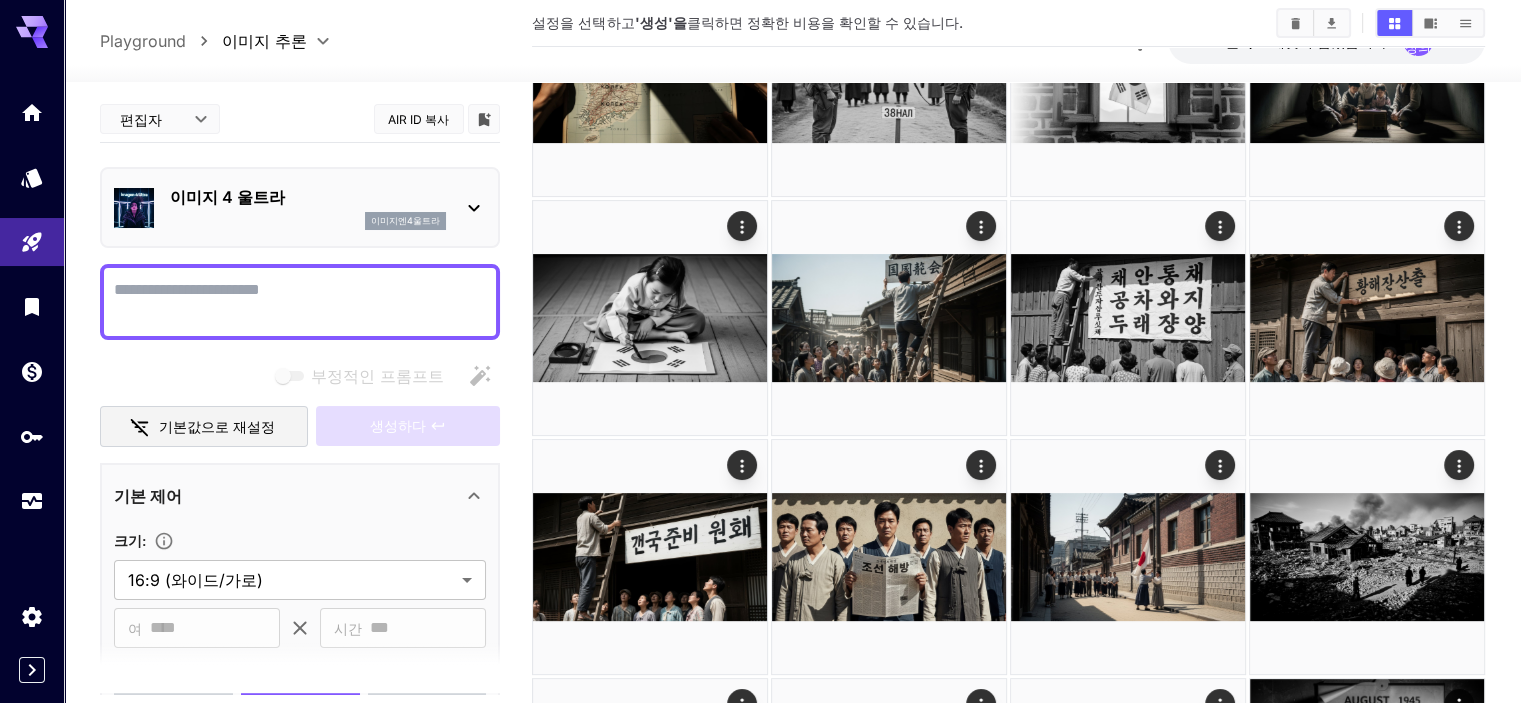 click on "부정적인 프롬프트" at bounding box center [300, 302] 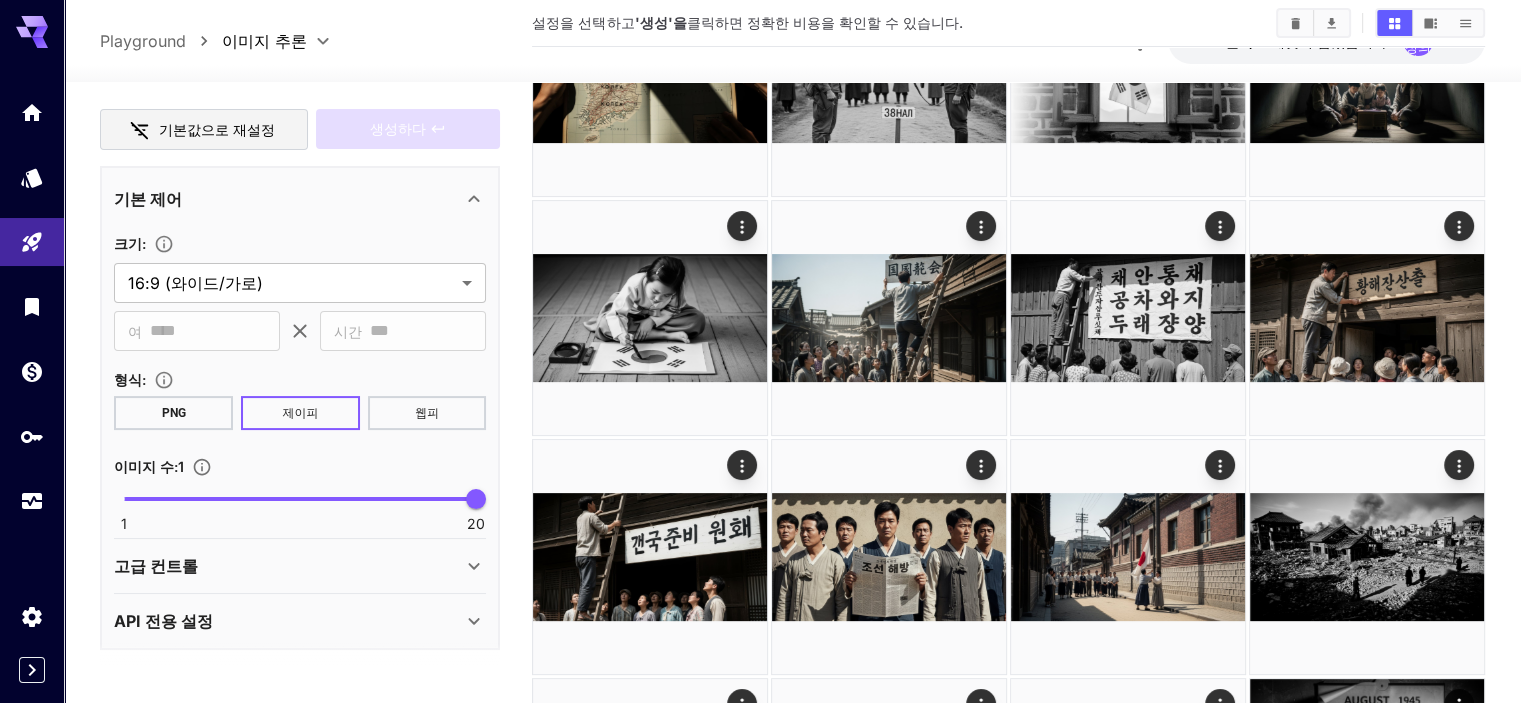 scroll, scrollTop: 299, scrollLeft: 0, axis: vertical 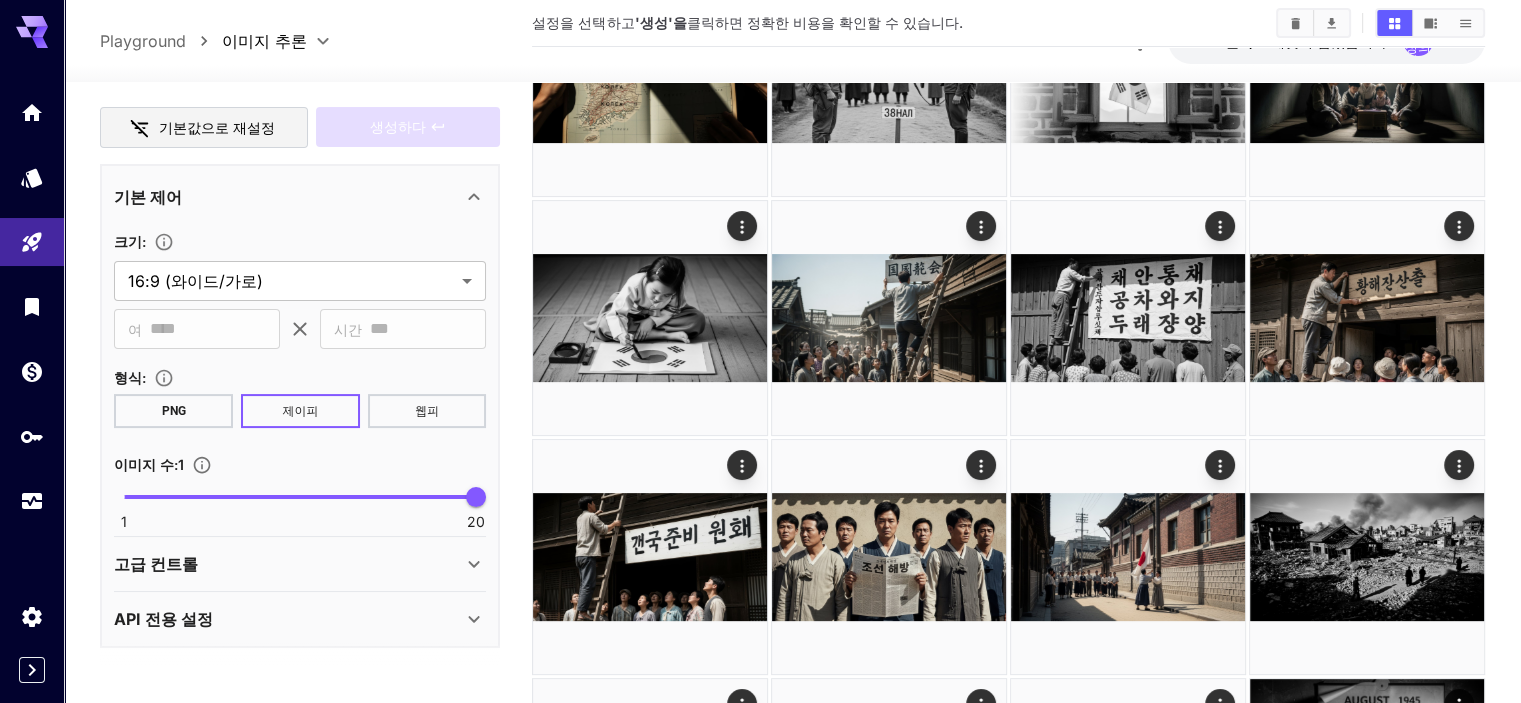 click on "기본값으로 재설정" at bounding box center (217, 127) 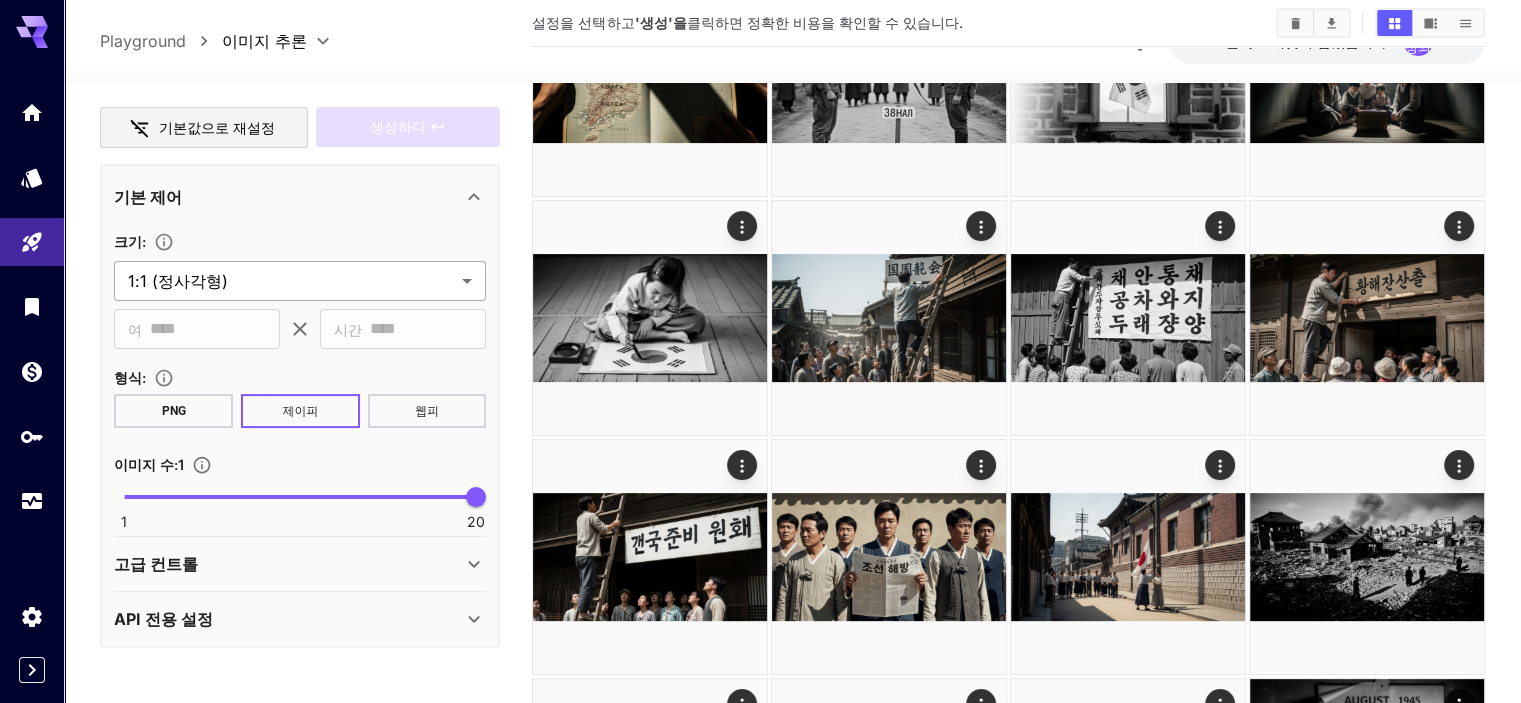 click on "**********" at bounding box center (760, 625) 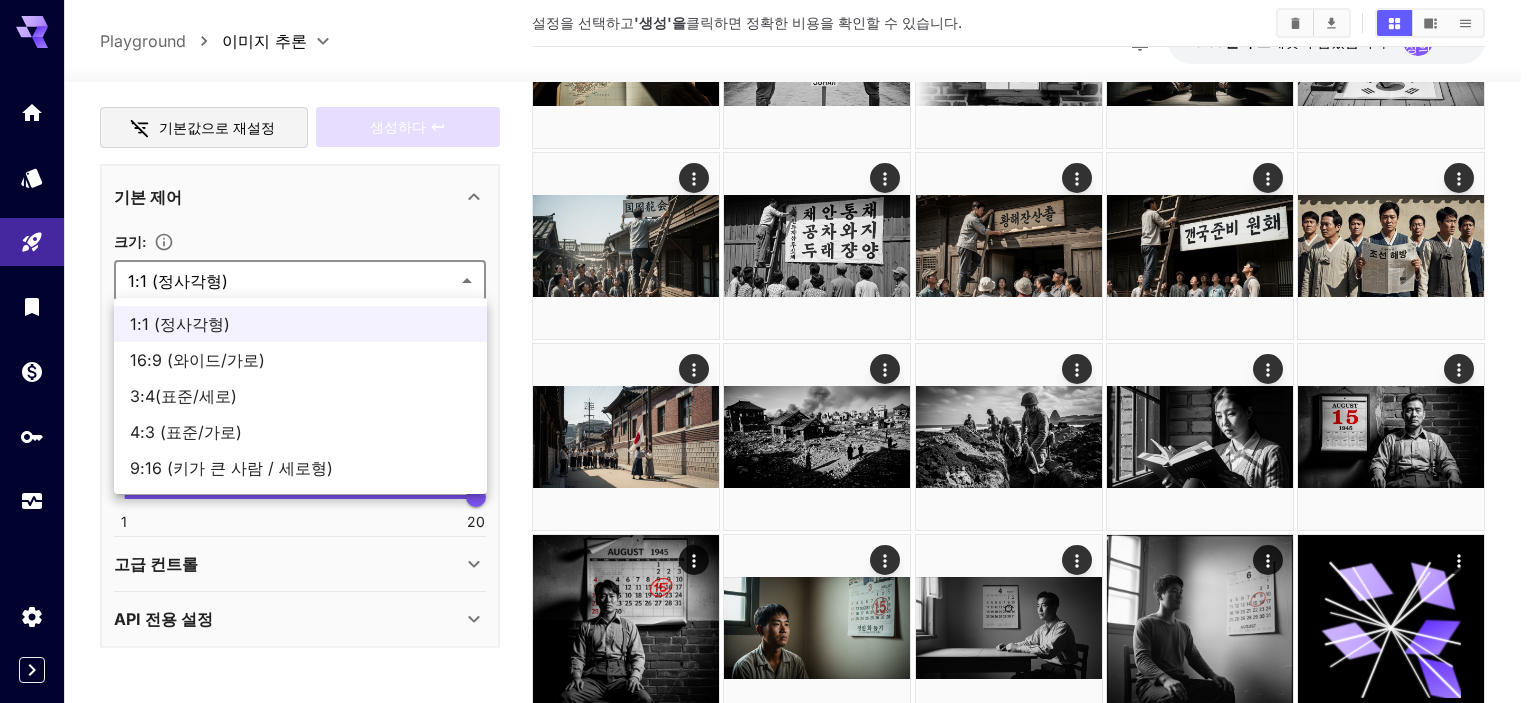 click on "16:9 (와이드/가로)" at bounding box center [300, 360] 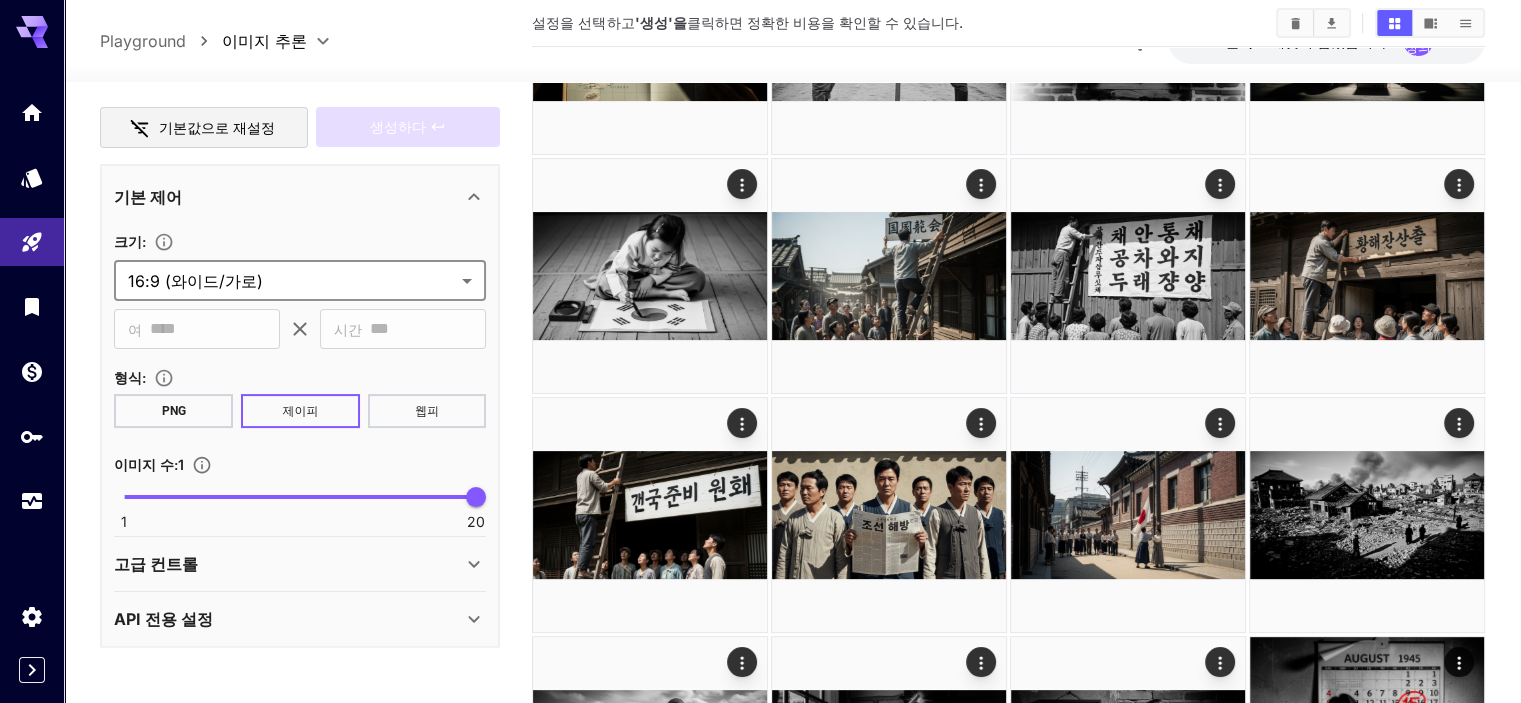 scroll, scrollTop: 300, scrollLeft: 0, axis: vertical 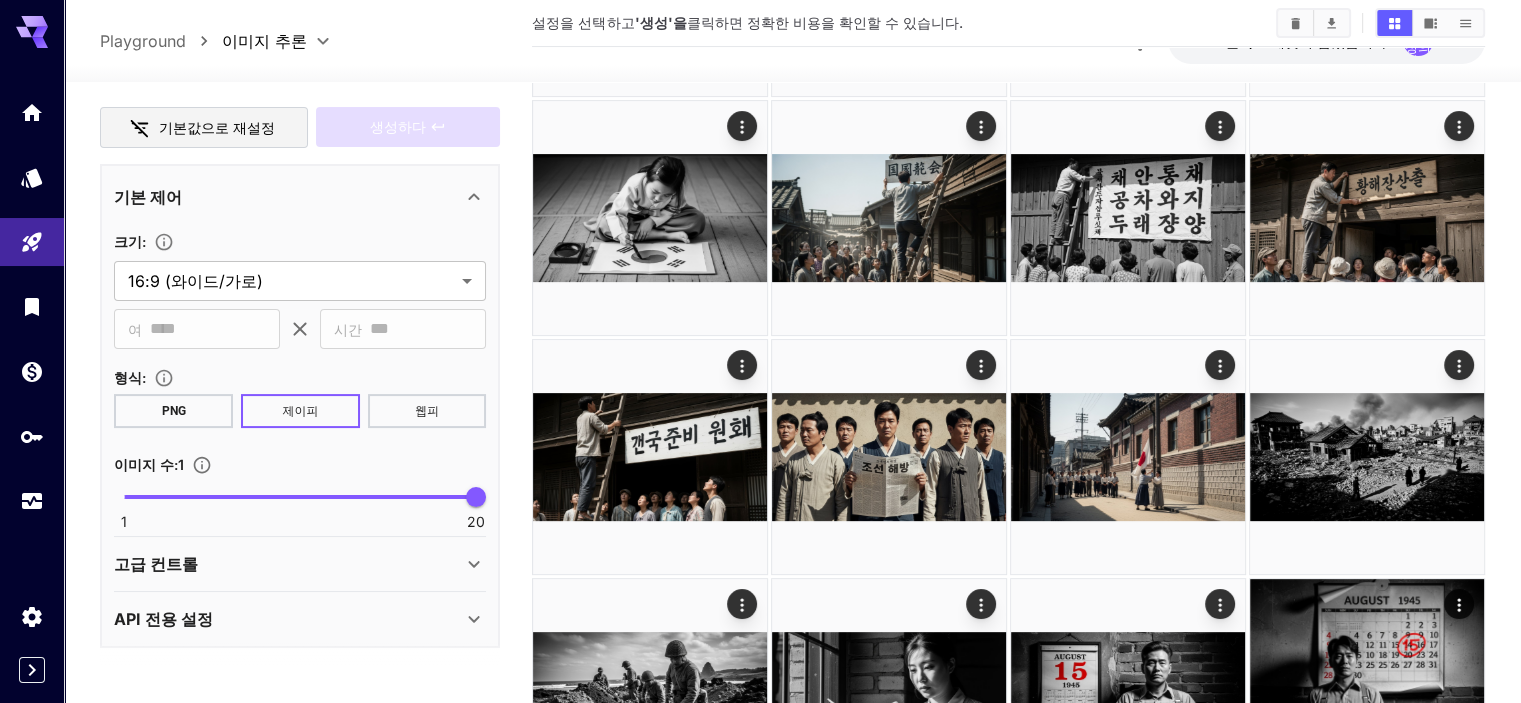 click on "고급 컨트롤" at bounding box center (288, 564) 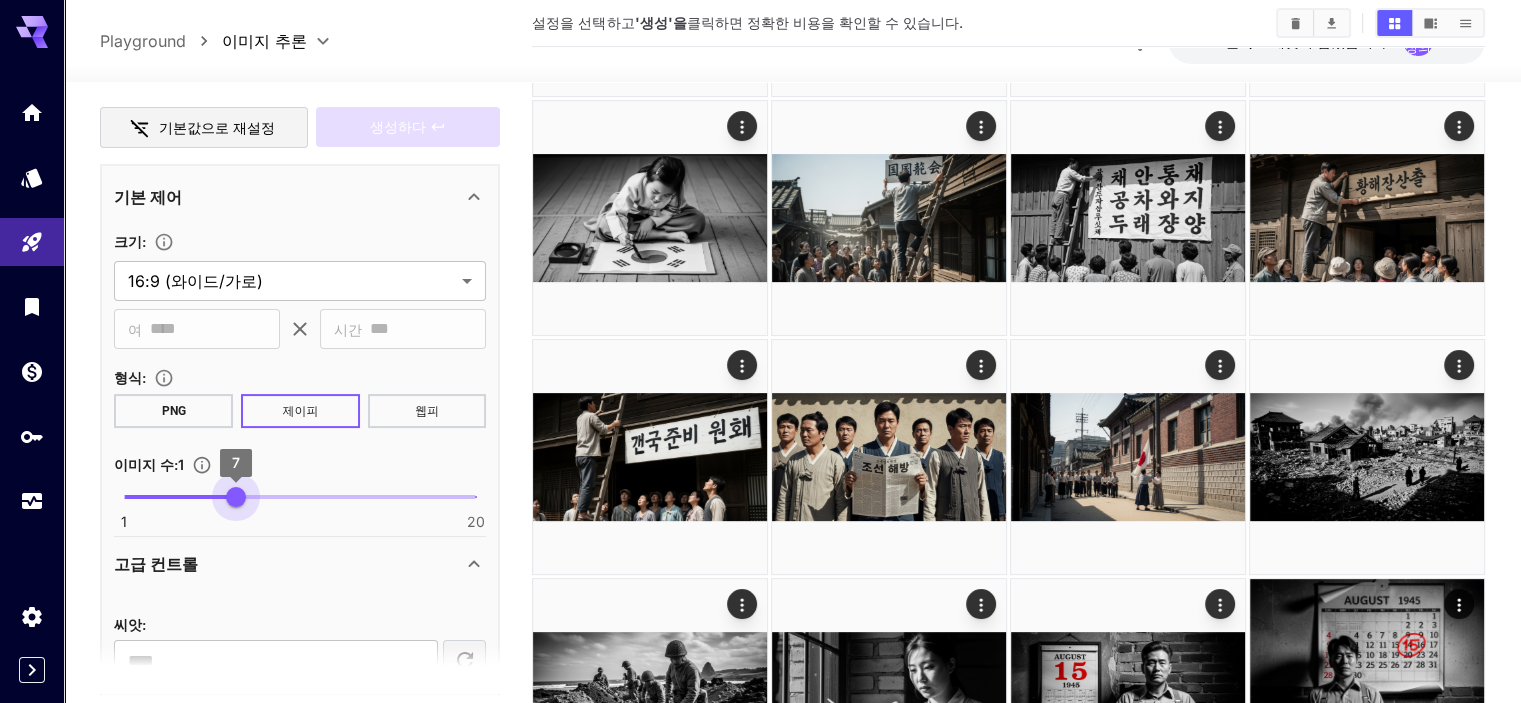 type on "*" 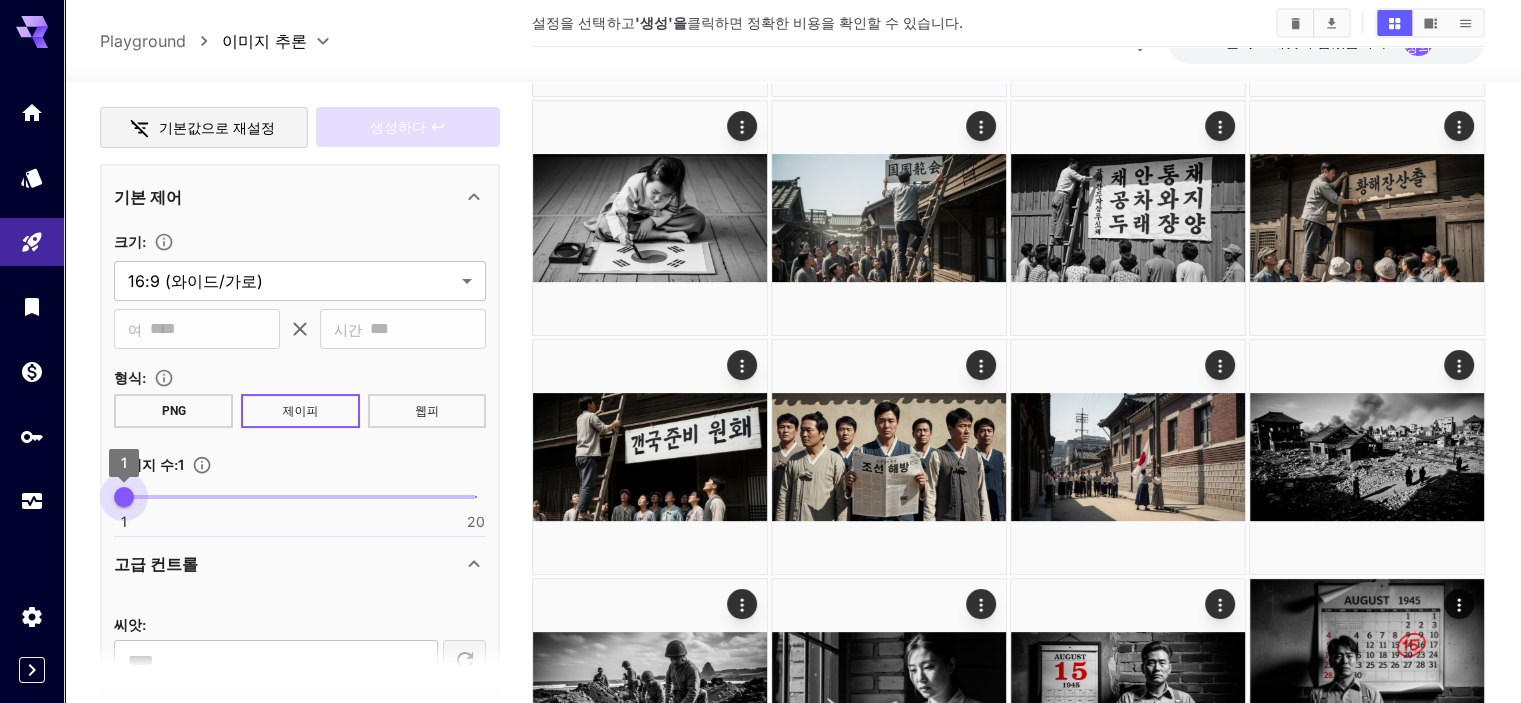 drag, startPoint x: 475, startPoint y: 492, endPoint x: 56, endPoint y: 475, distance: 419.34473 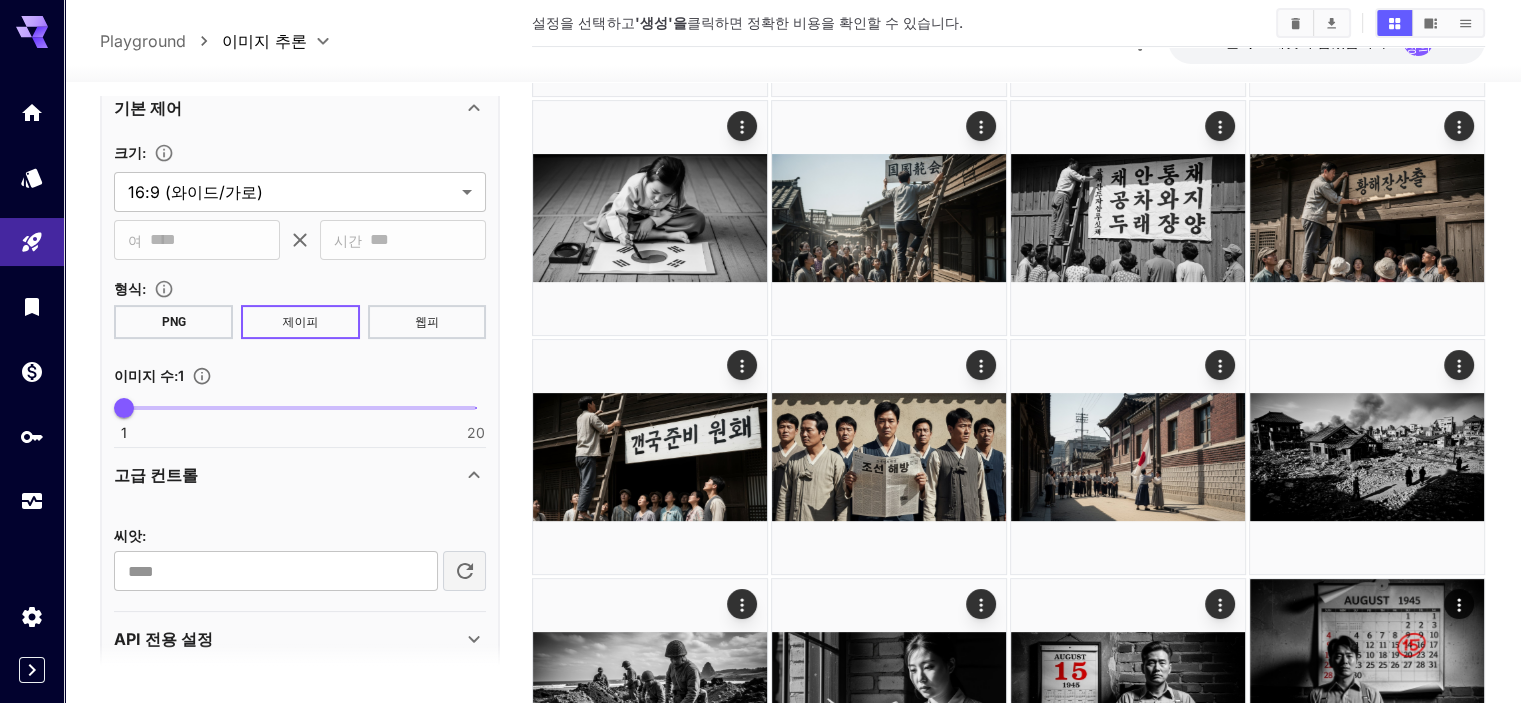 scroll, scrollTop: 408, scrollLeft: 0, axis: vertical 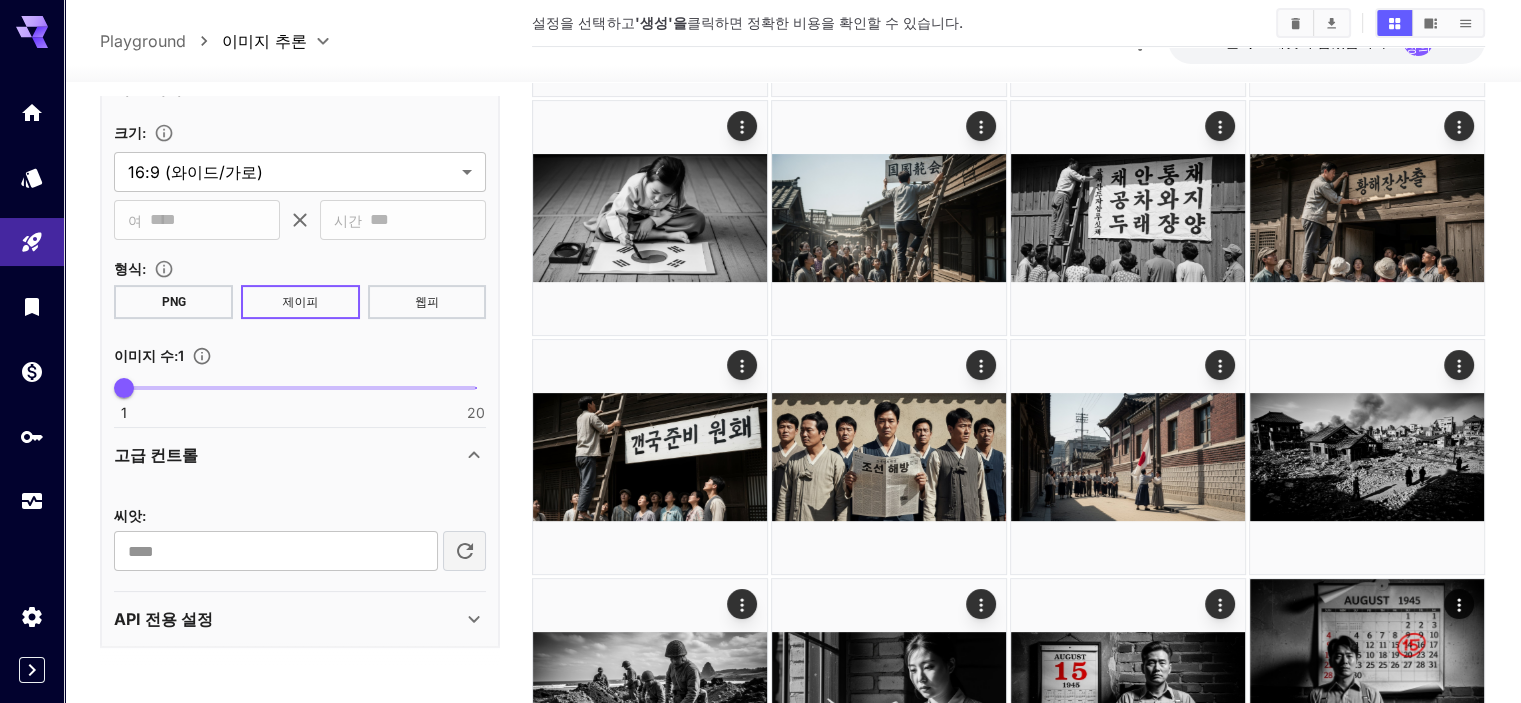 click at bounding box center (465, 551) 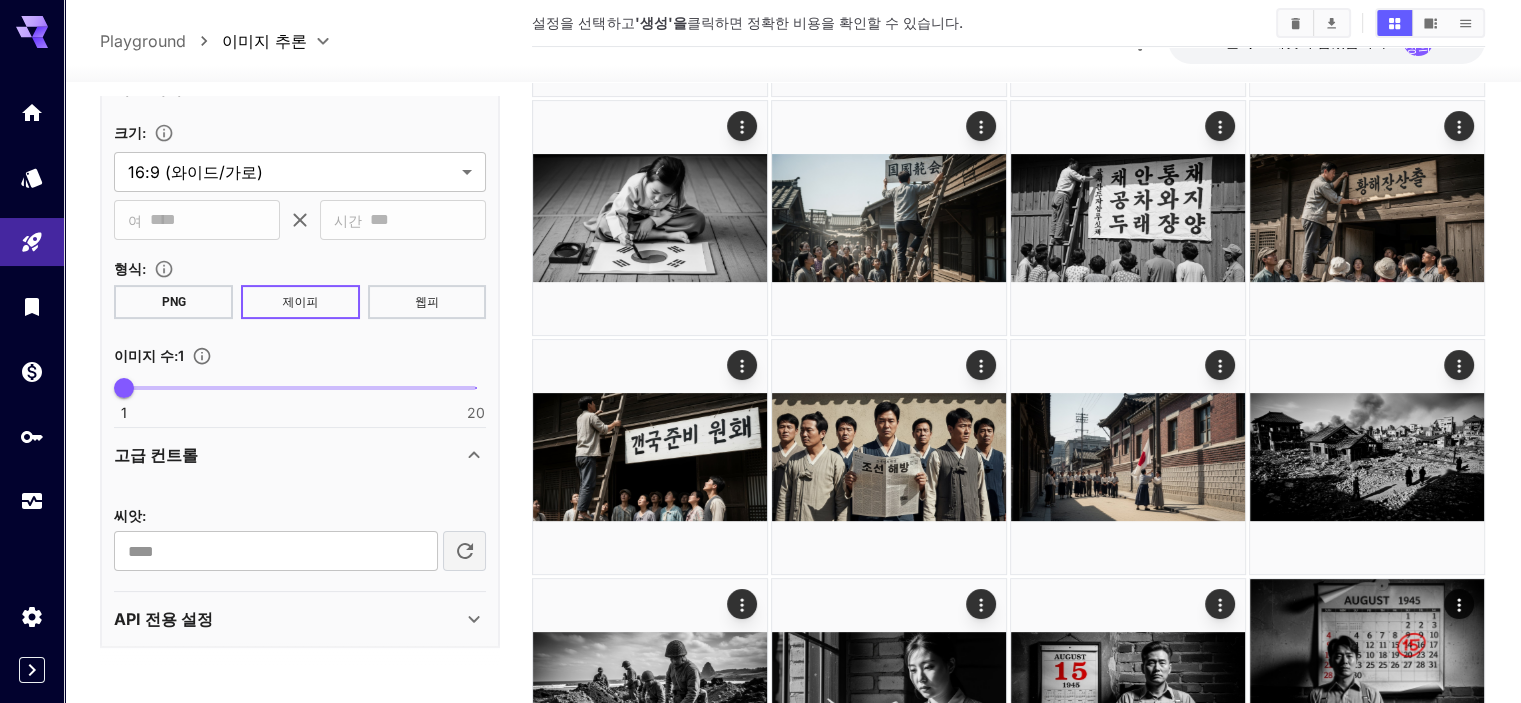 click 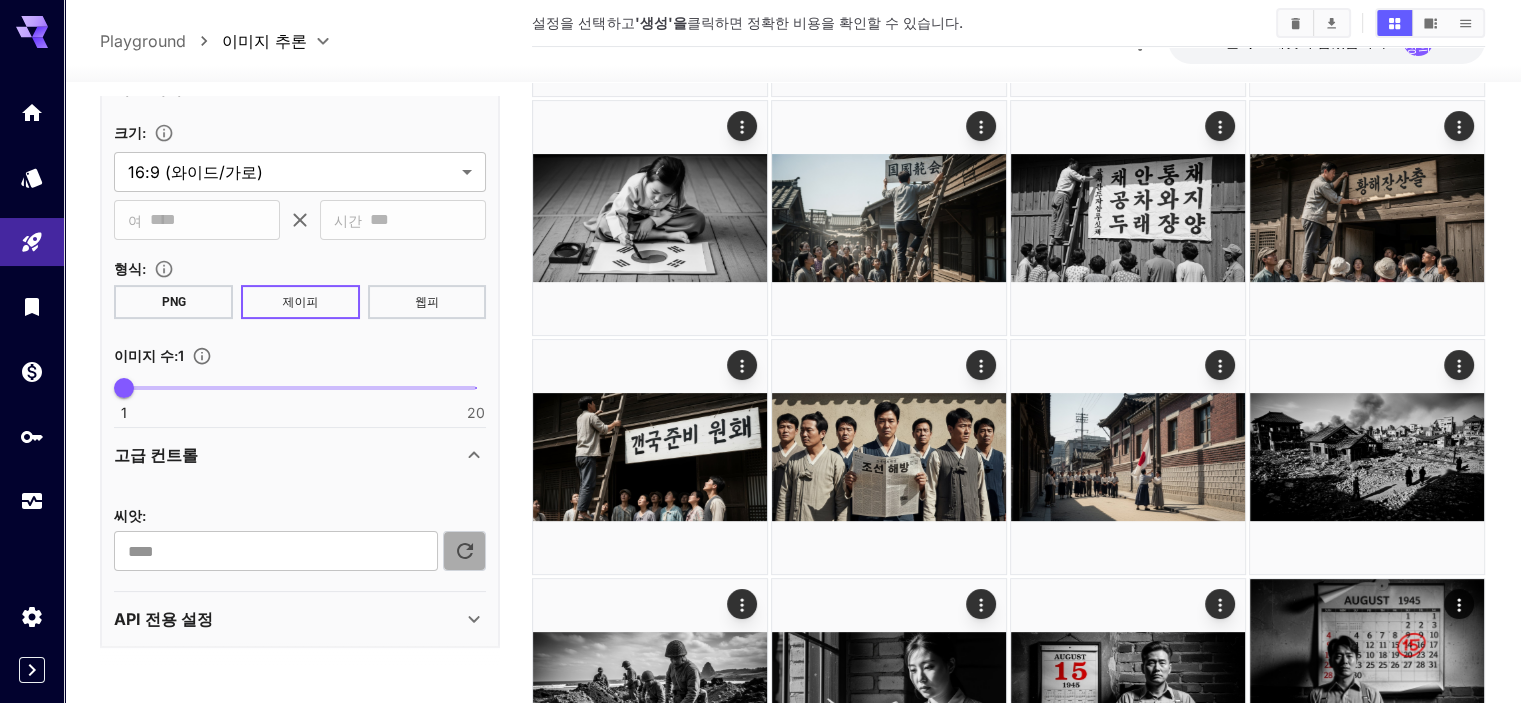 click 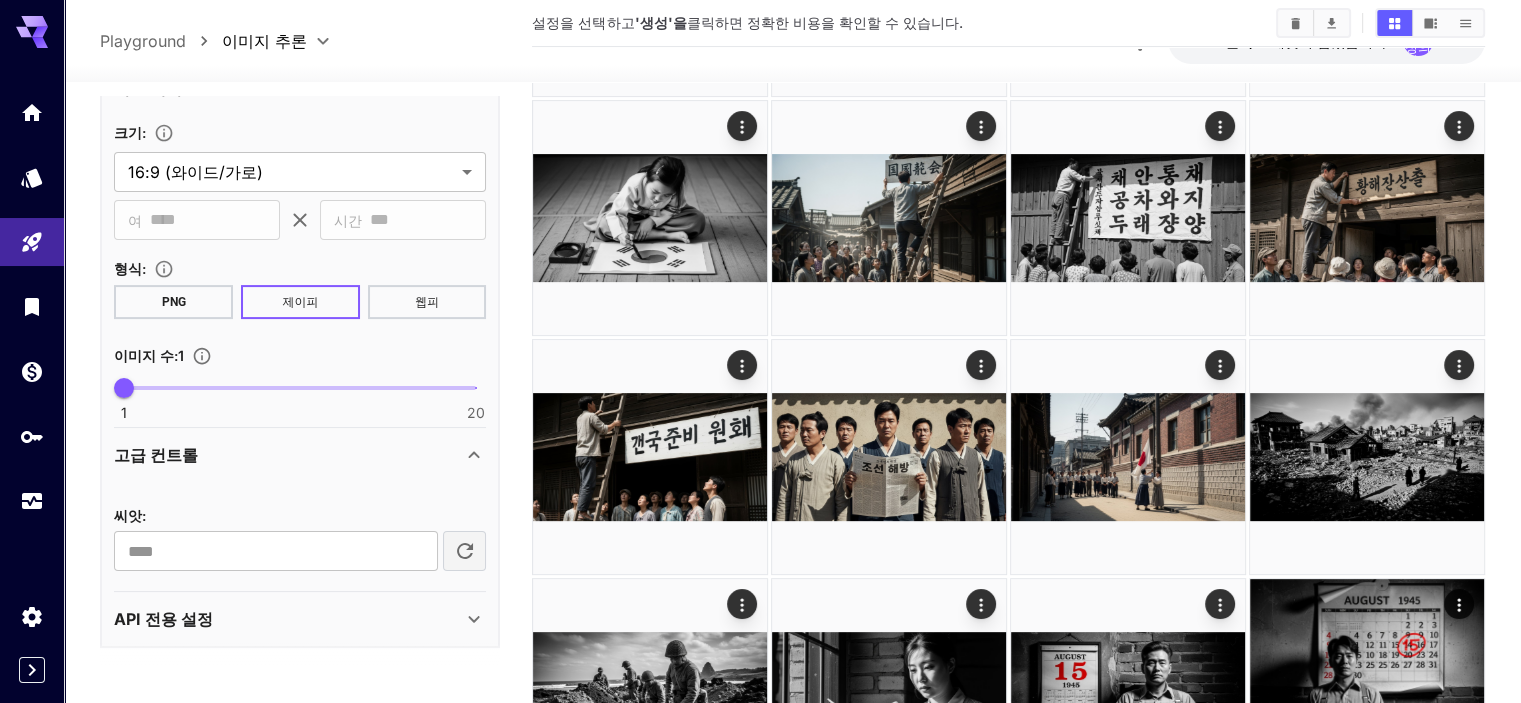 drag, startPoint x: 389, startPoint y: 551, endPoint x: 97, endPoint y: 523, distance: 293.3394 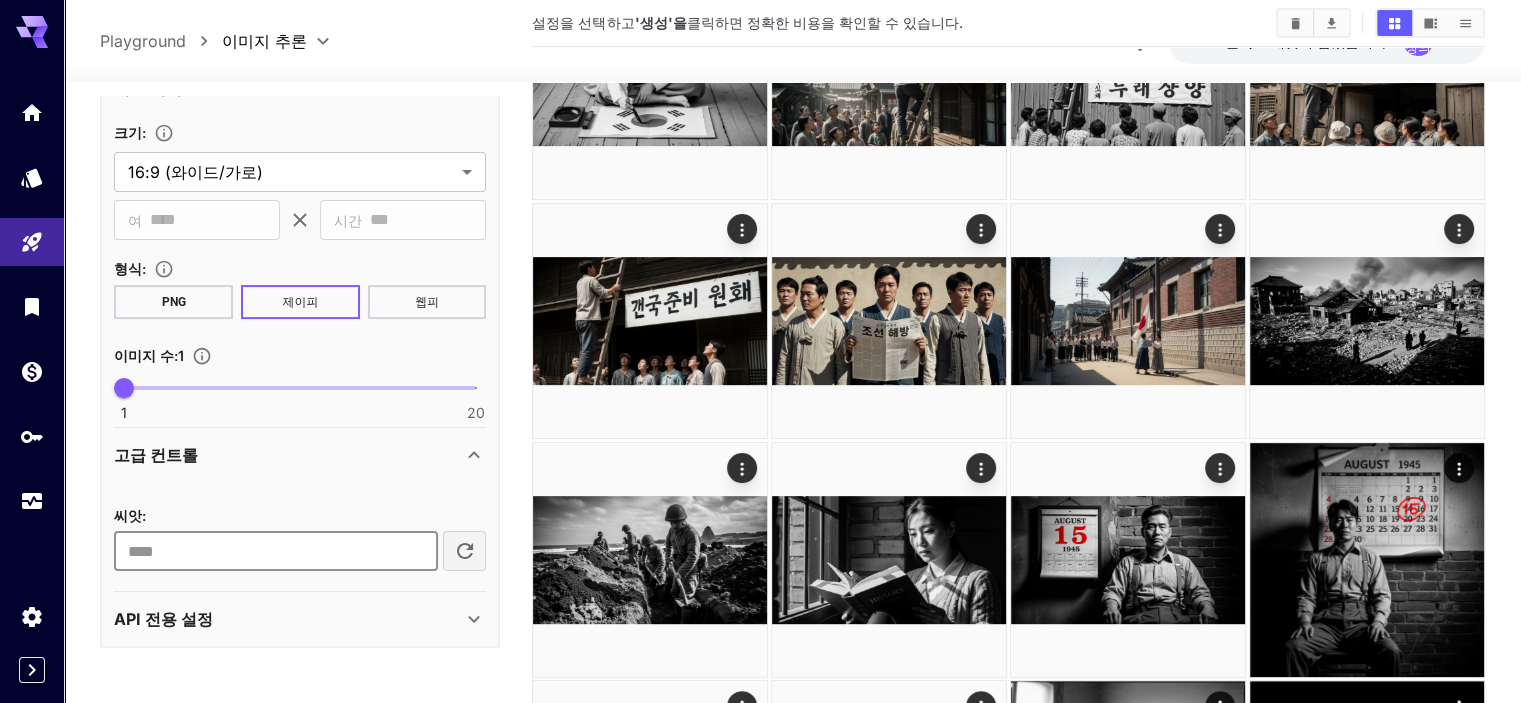 scroll, scrollTop: 469, scrollLeft: 0, axis: vertical 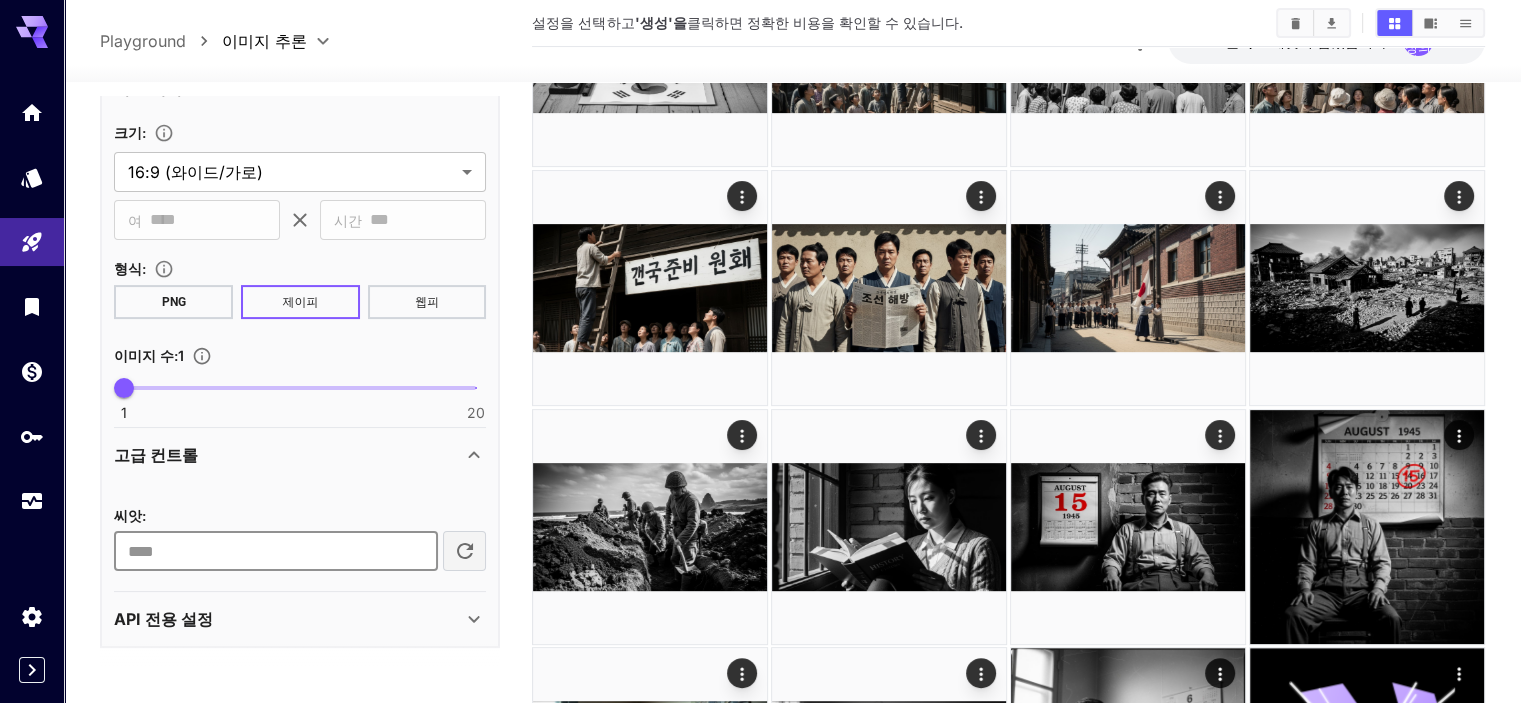 type 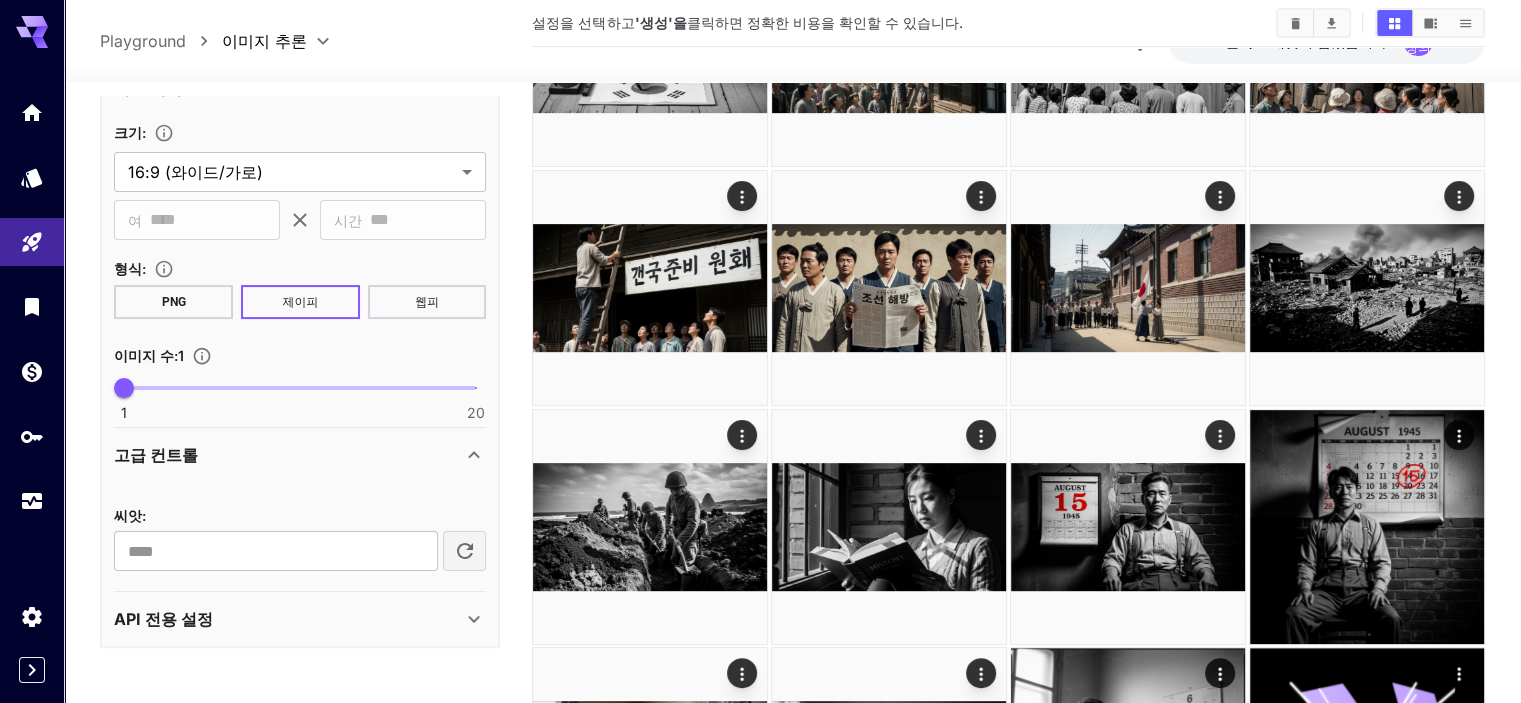 click on "API 전용 설정" at bounding box center [288, 619] 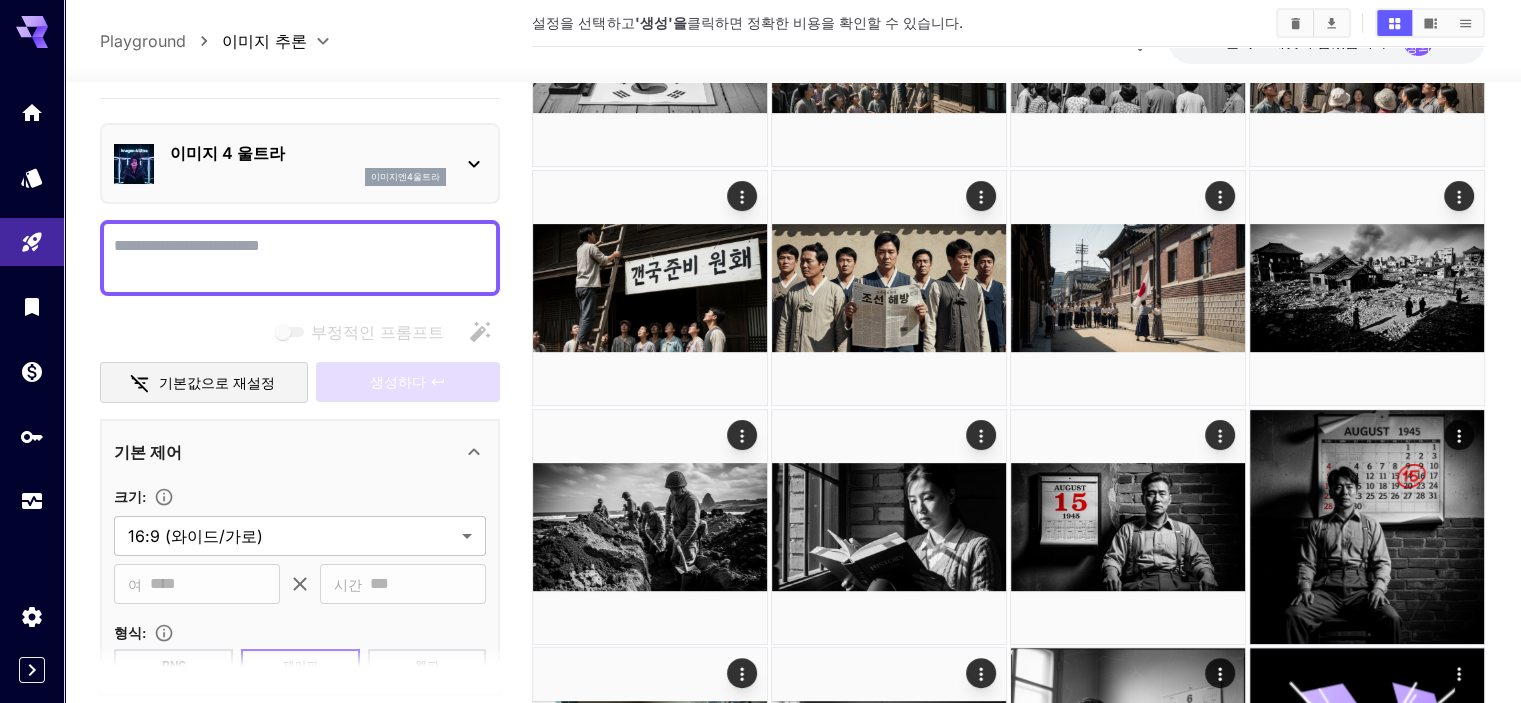 scroll, scrollTop: 0, scrollLeft: 0, axis: both 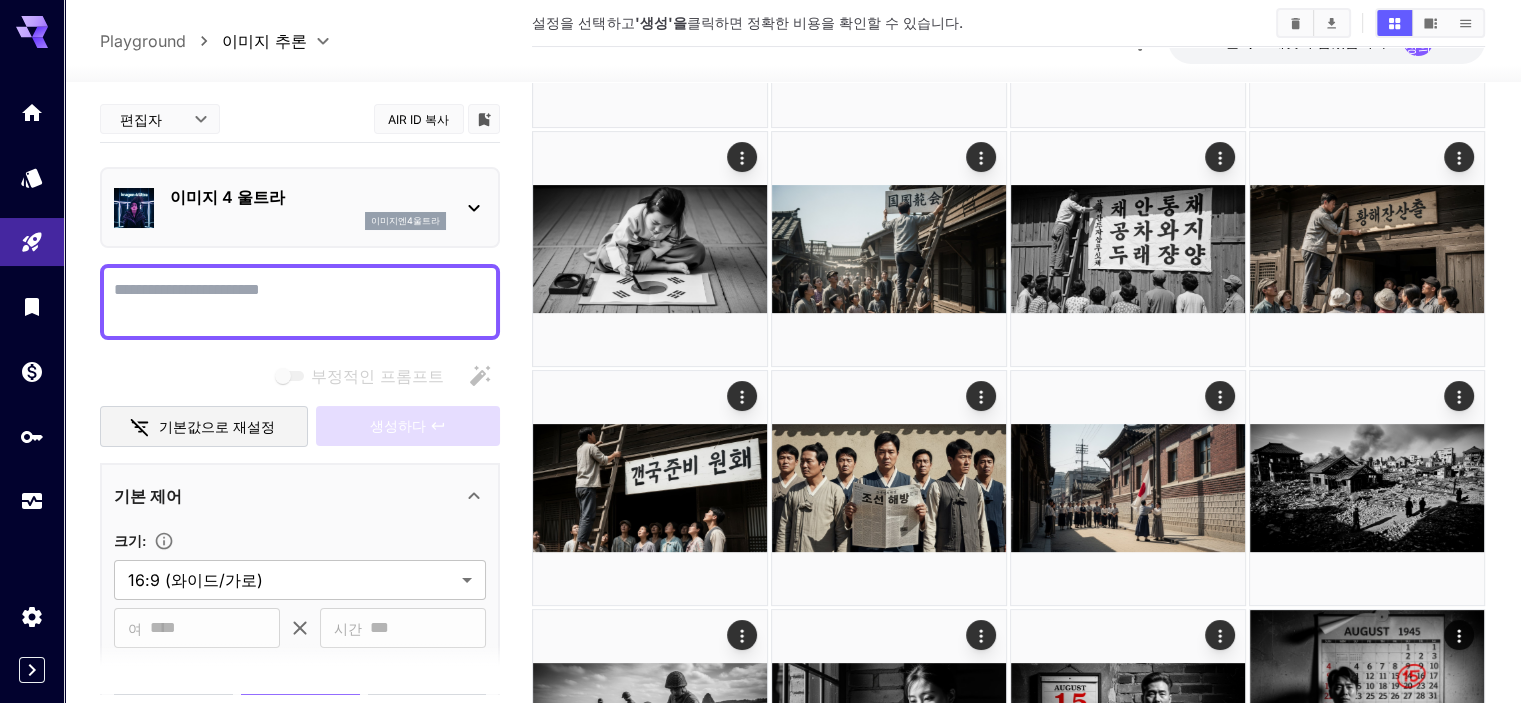 click on "부정적인 프롬프트" at bounding box center [300, 302] 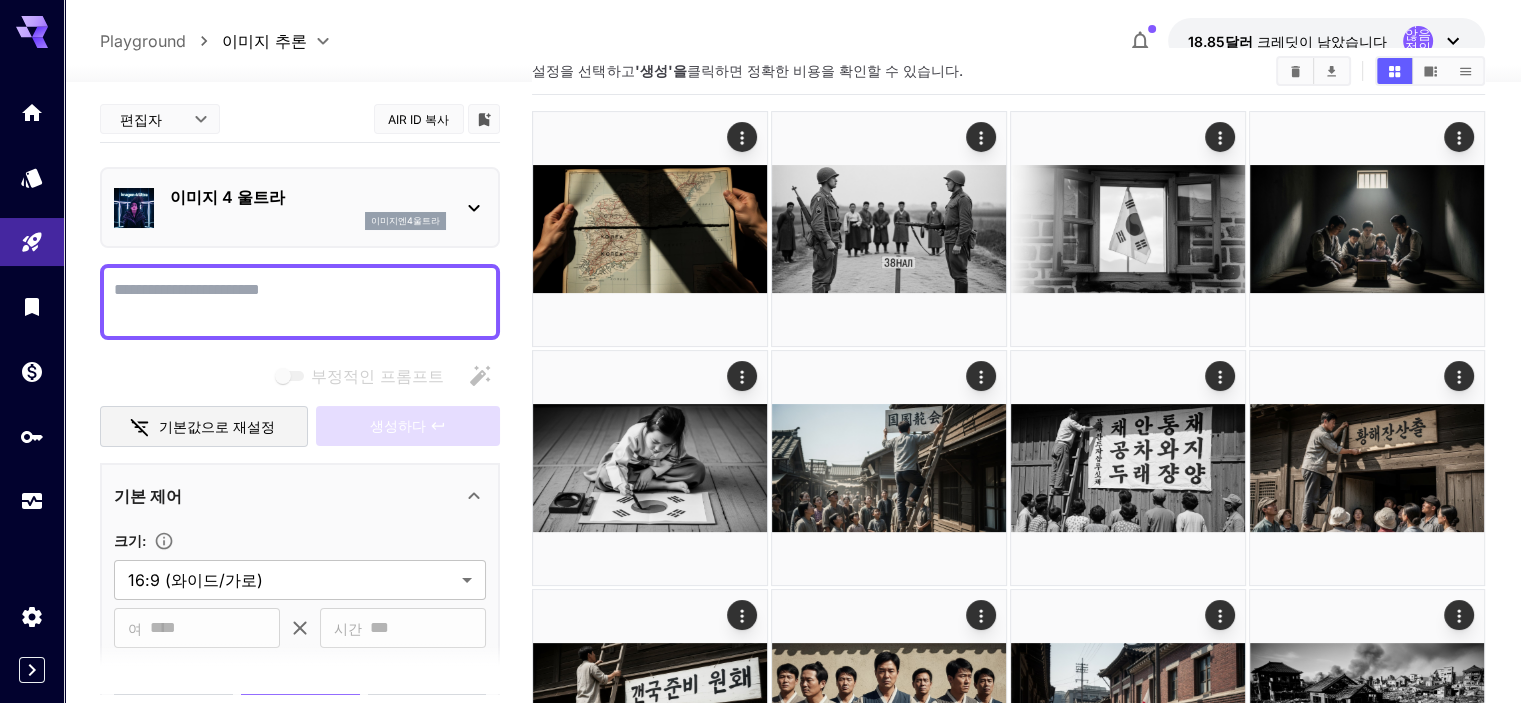 scroll, scrollTop: 0, scrollLeft: 0, axis: both 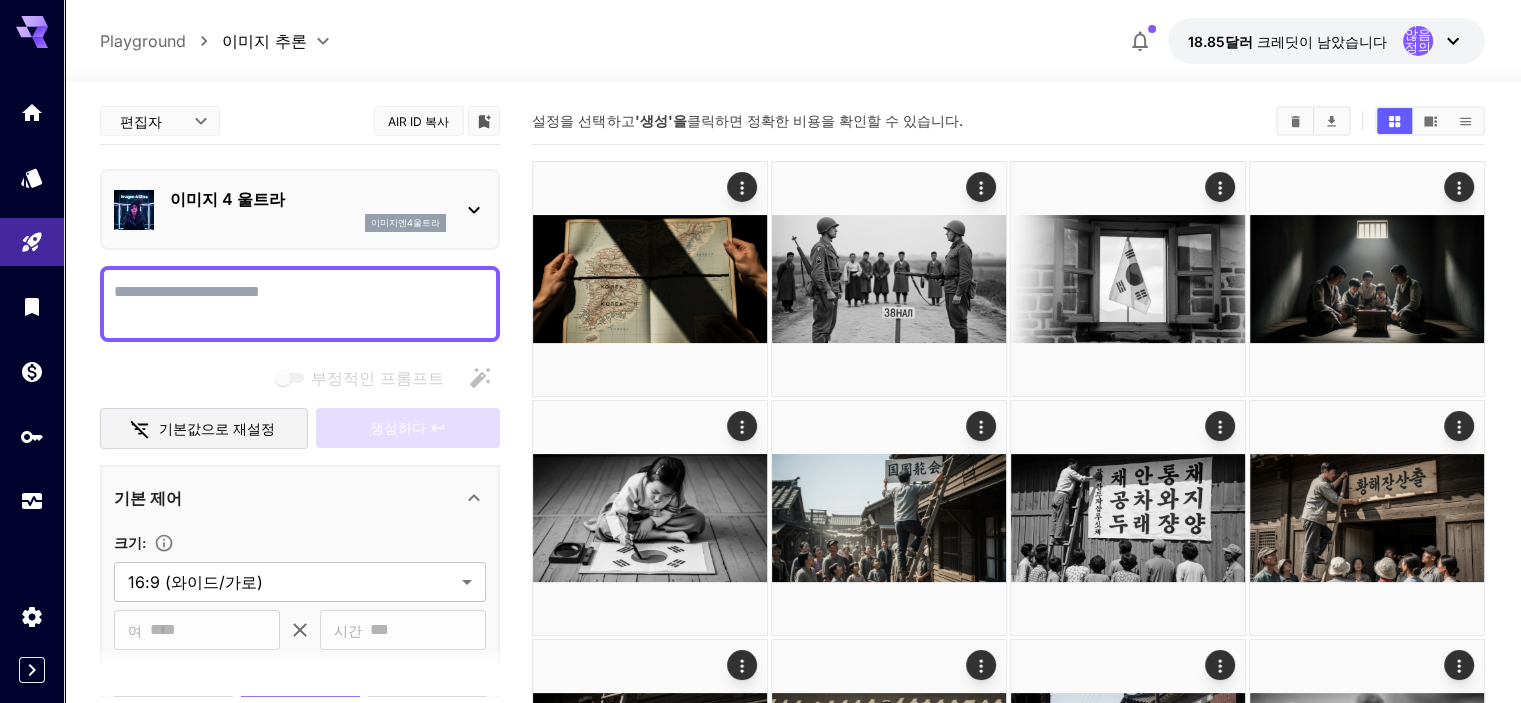 click on "부정적인 프롬프트" at bounding box center [300, 304] 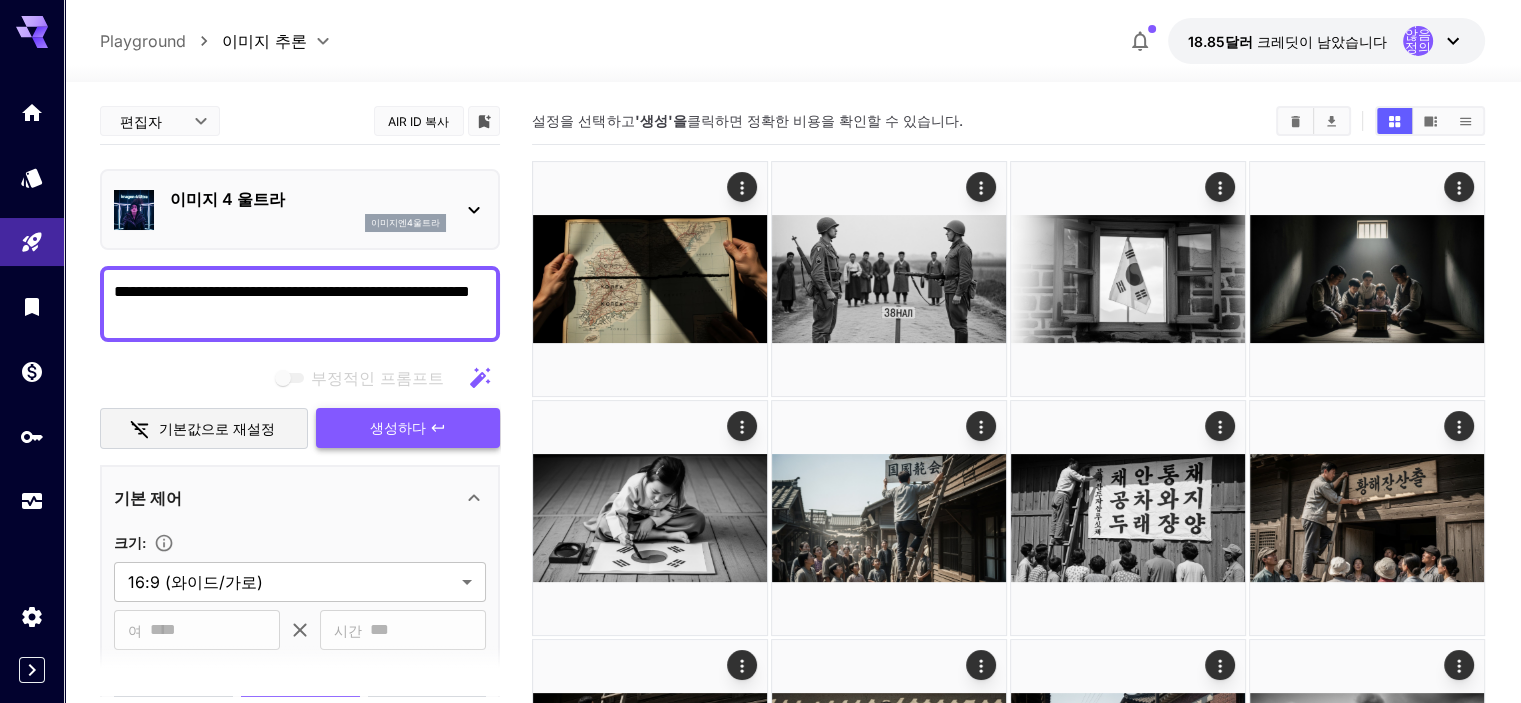 click on "생성하다" at bounding box center [398, 427] 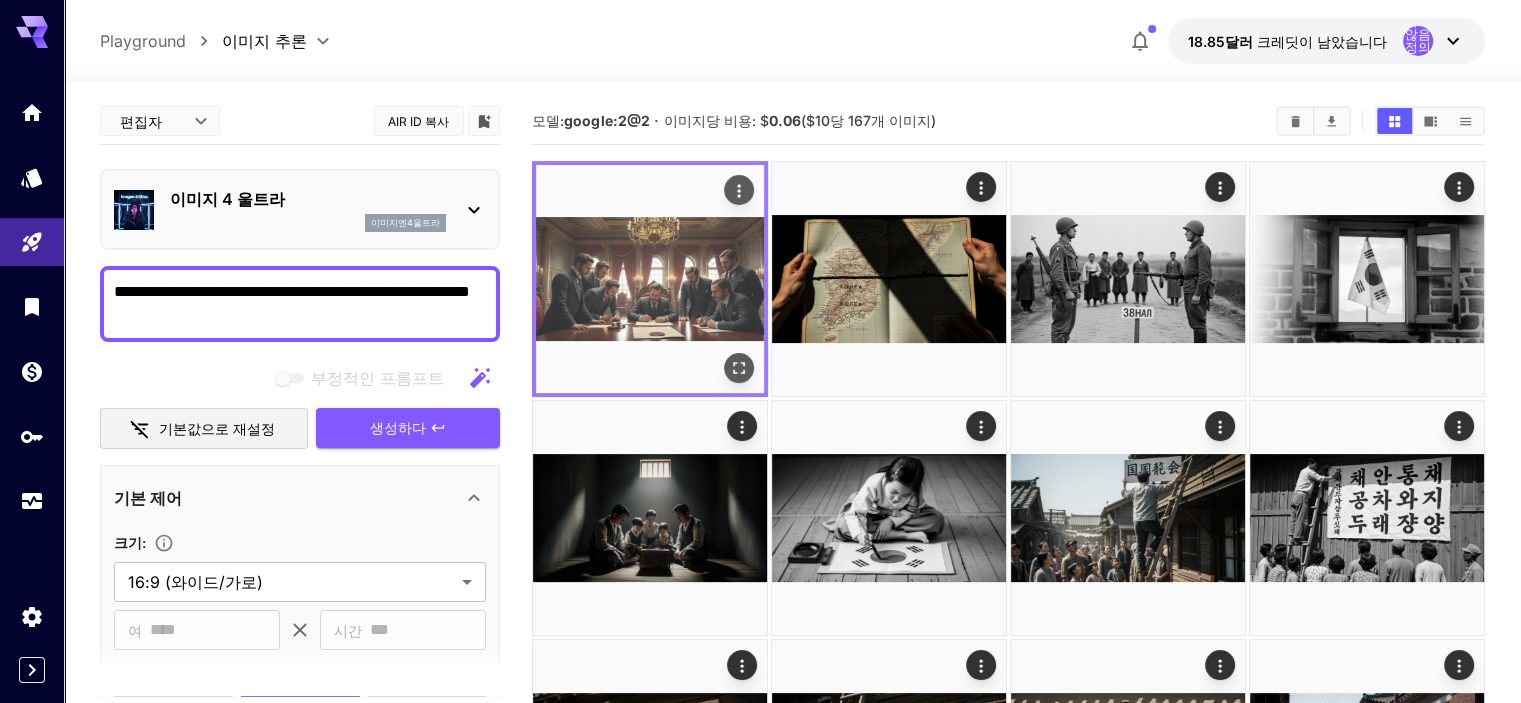 click at bounding box center (650, 279) 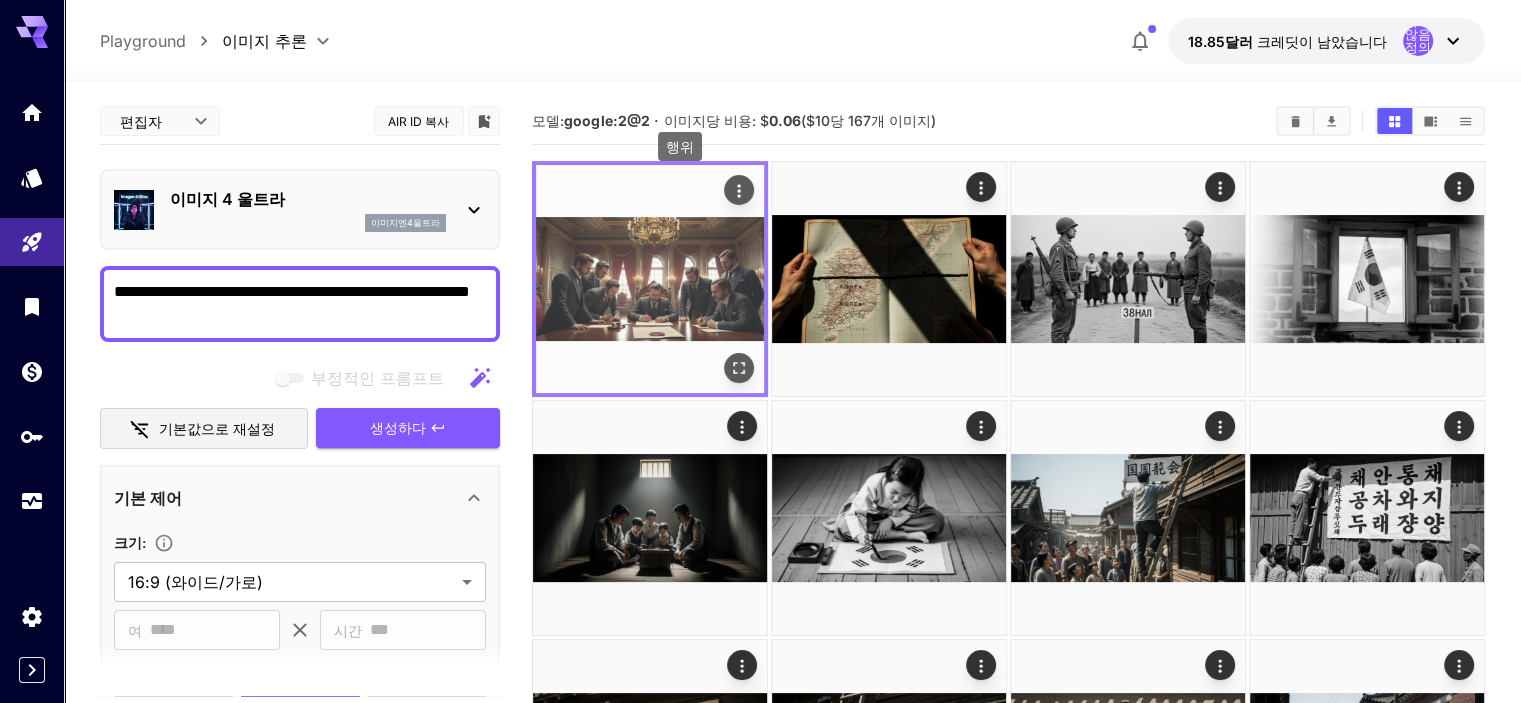 click 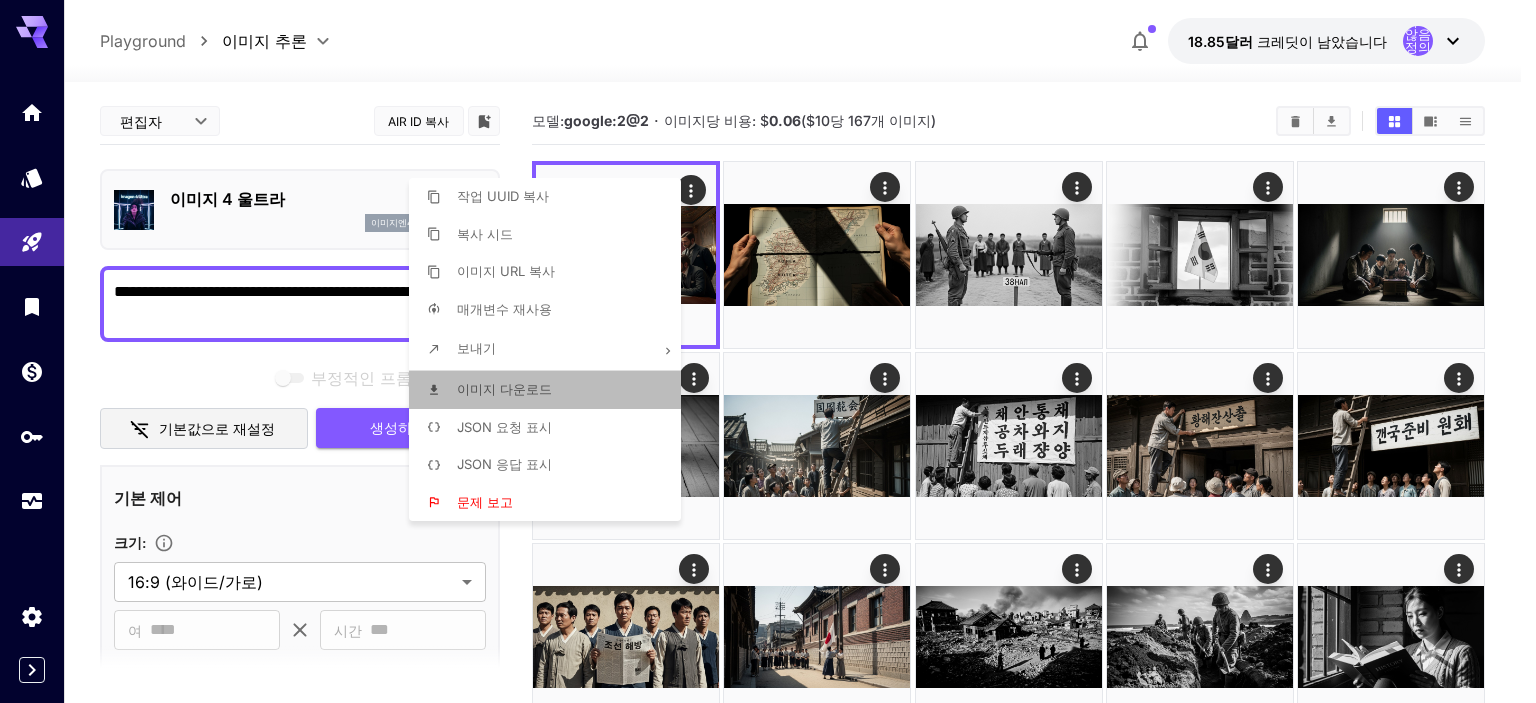 click on "이미지 다운로드" at bounding box center [551, 390] 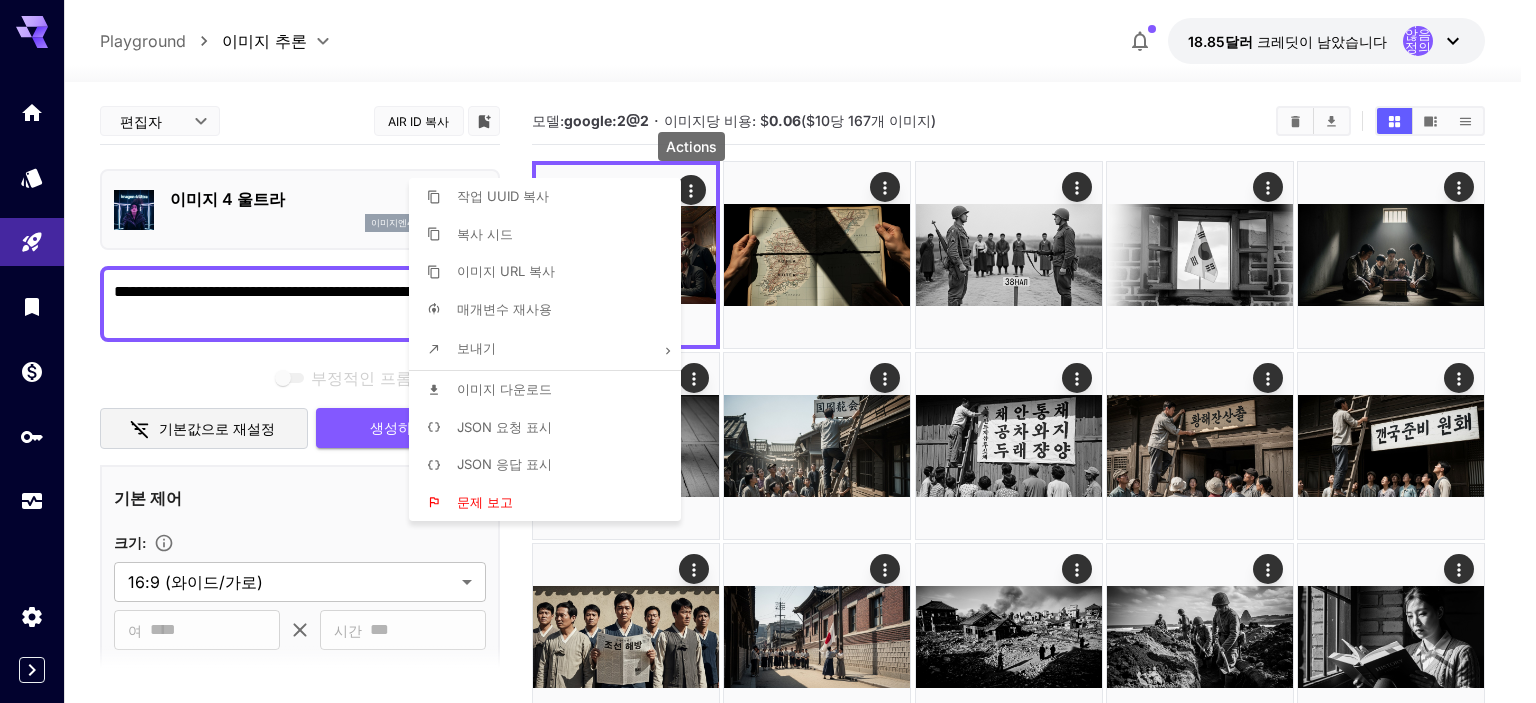 click at bounding box center [768, 351] 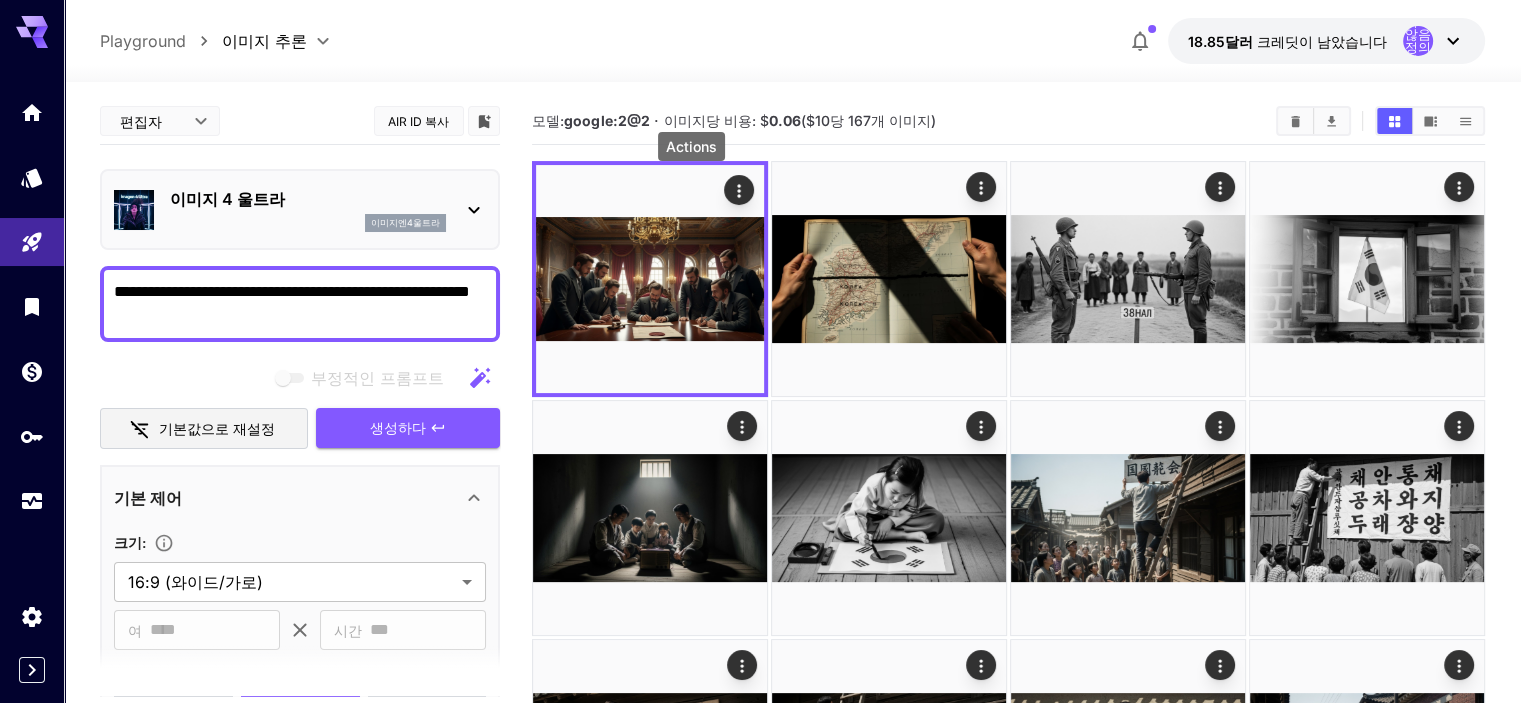click on "**********" at bounding box center (300, 304) 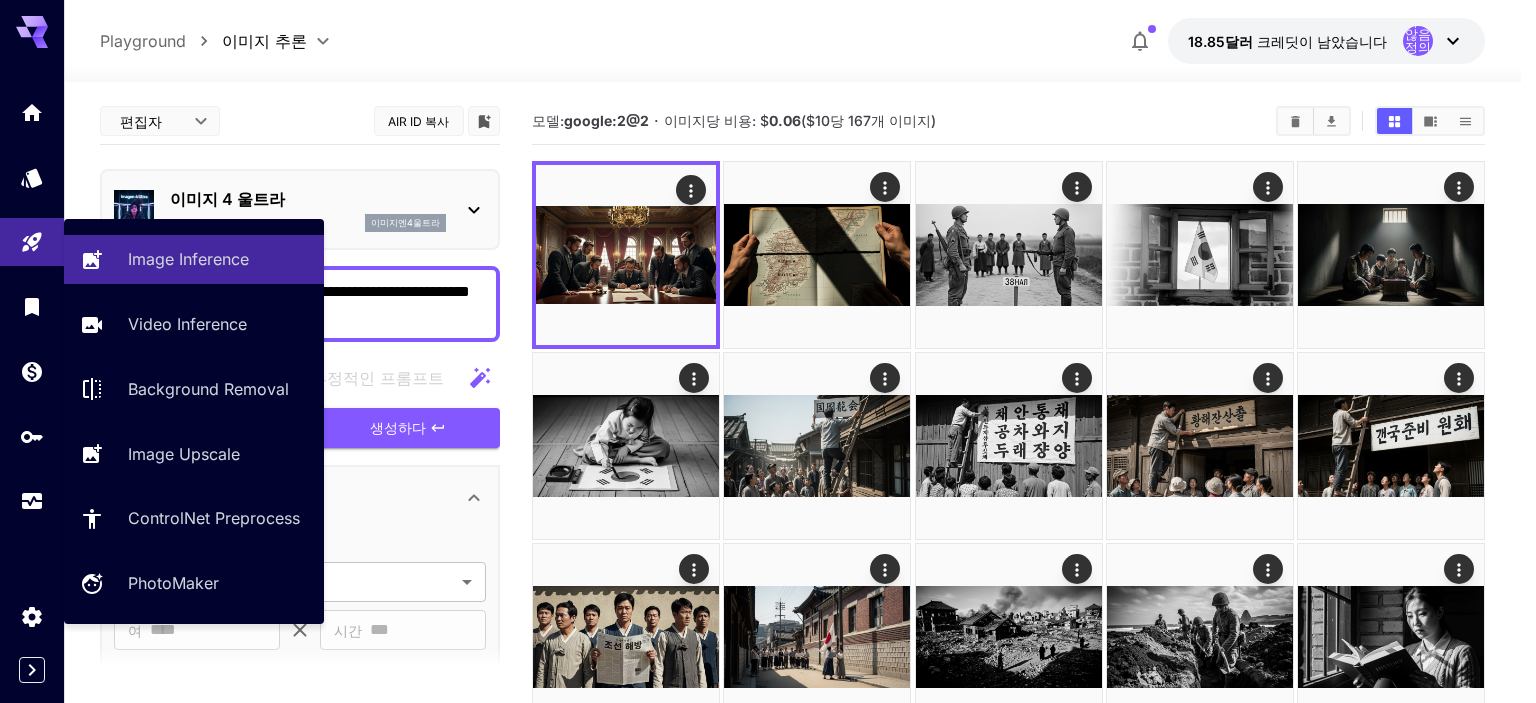 drag, startPoint x: 222, startPoint y: 298, endPoint x: 0, endPoint y: 204, distance: 241.0809 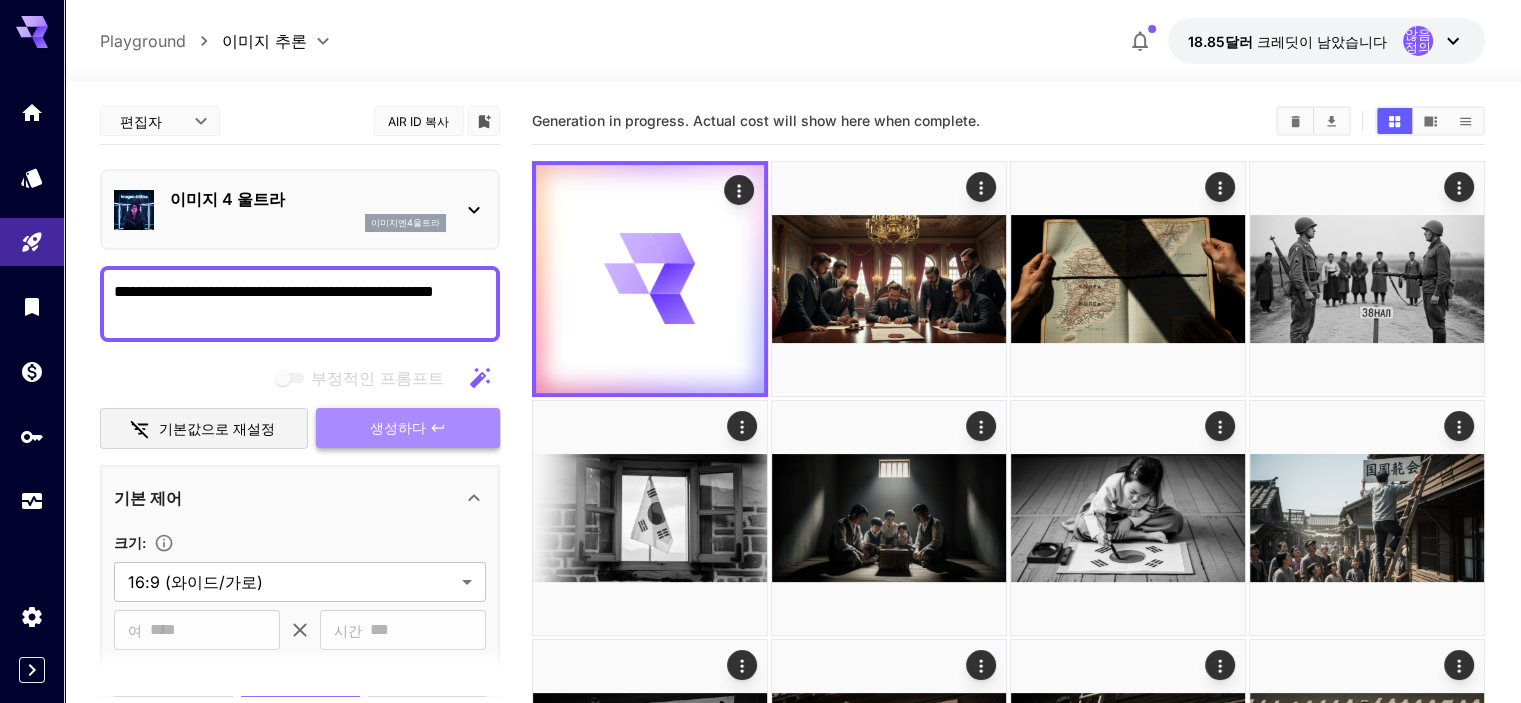 click 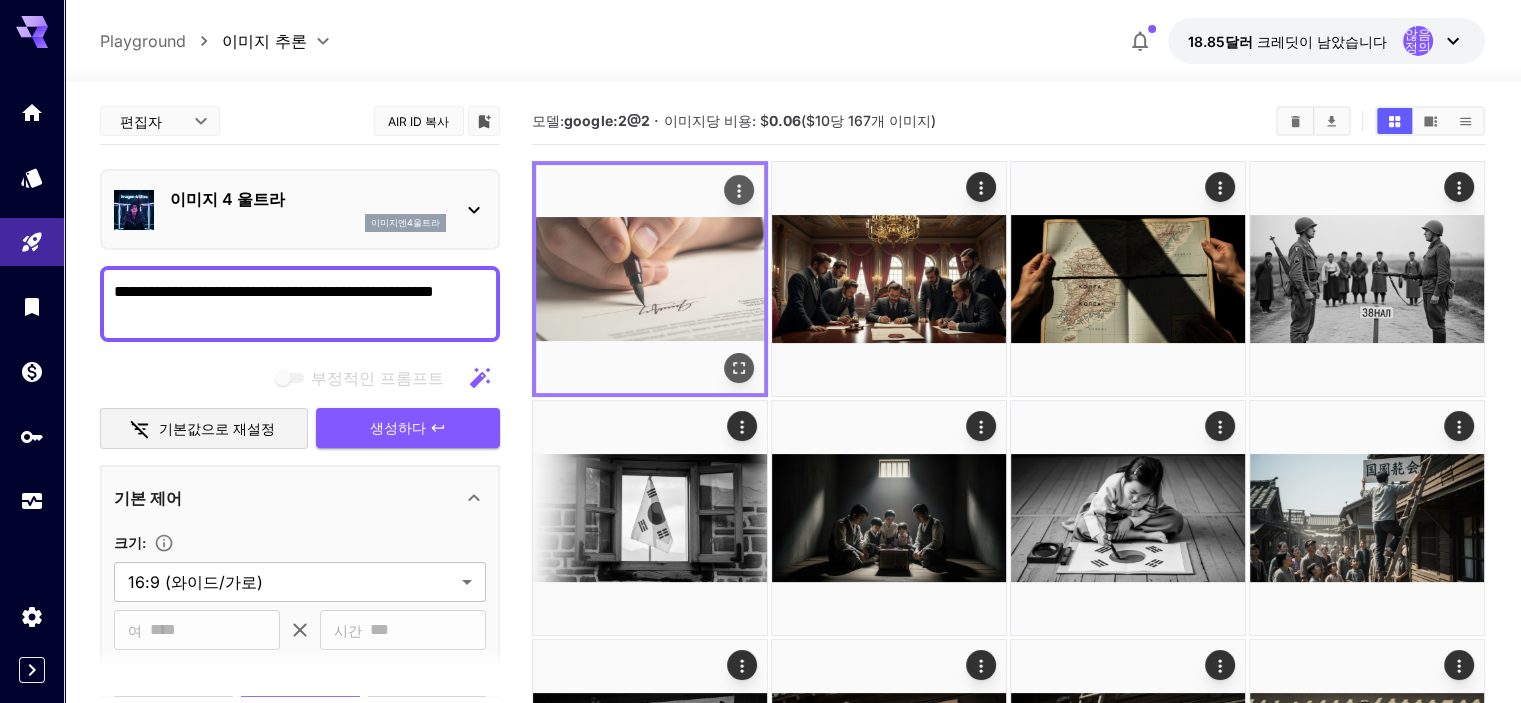 click at bounding box center [739, 190] 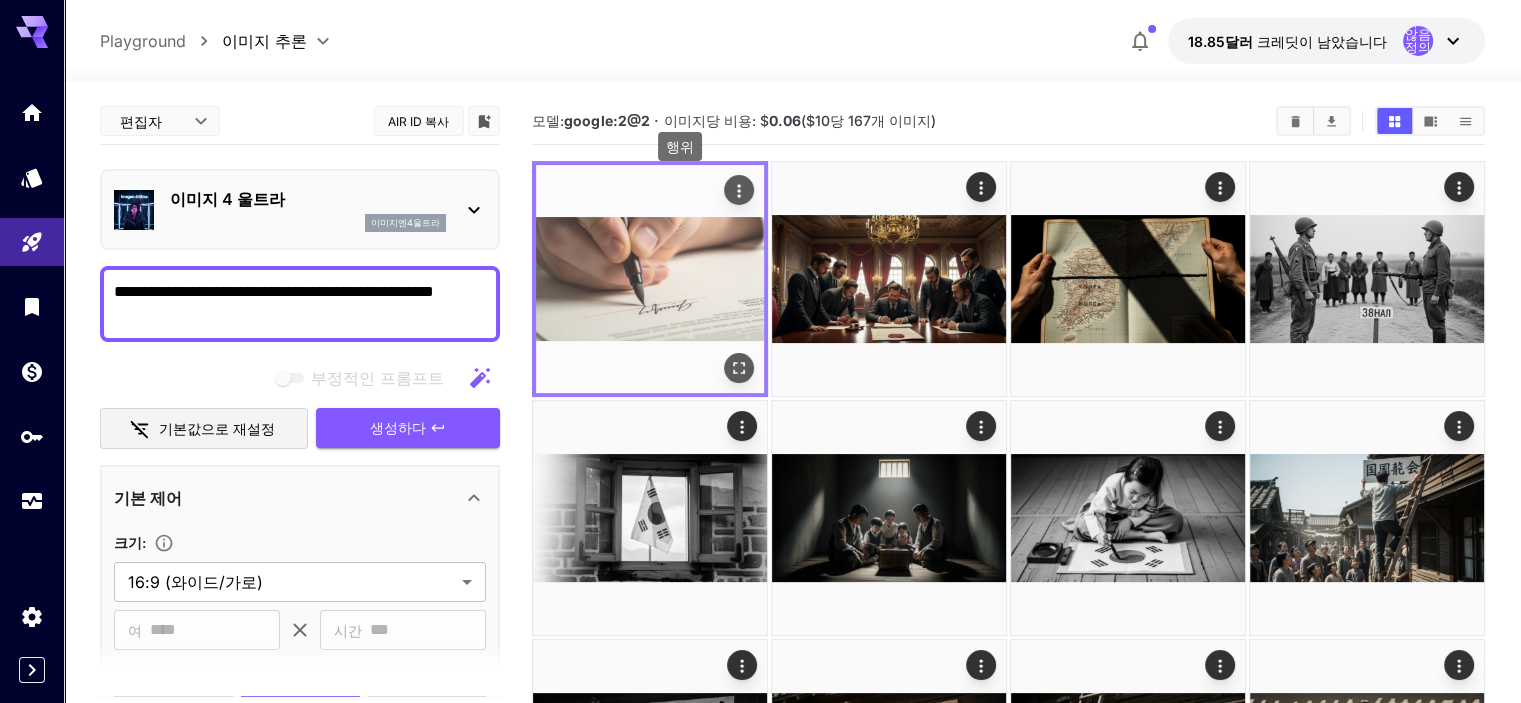 click 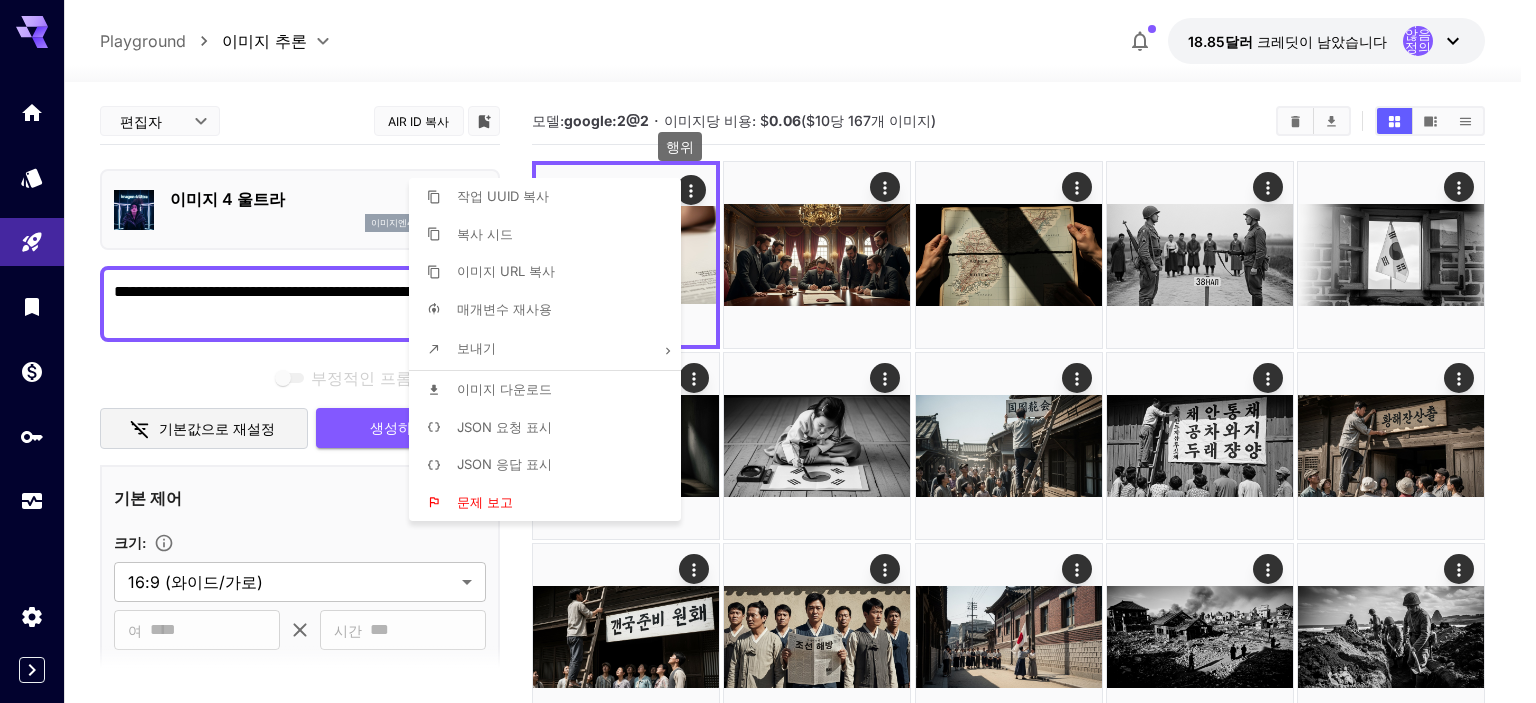 click on "이미지 다운로드" at bounding box center (504, 389) 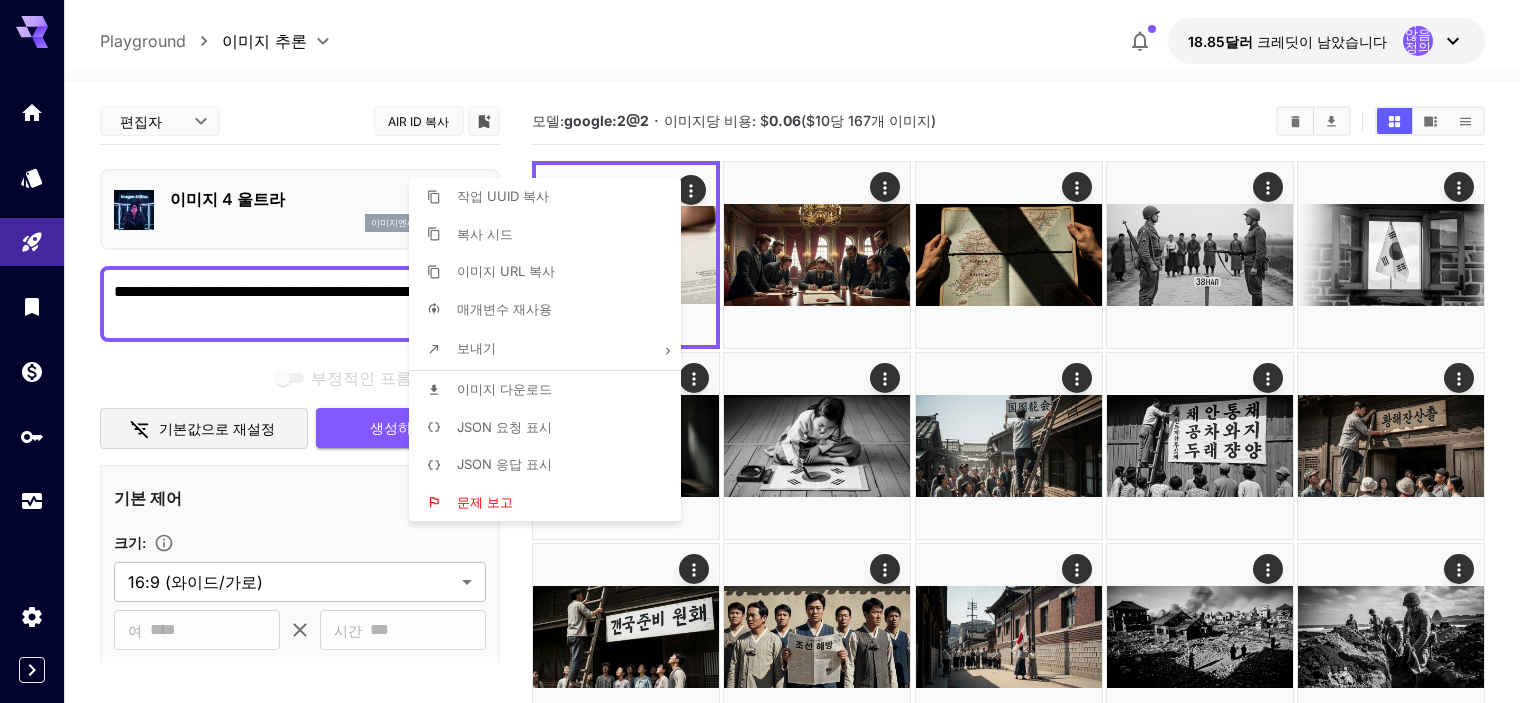click at bounding box center (768, 351) 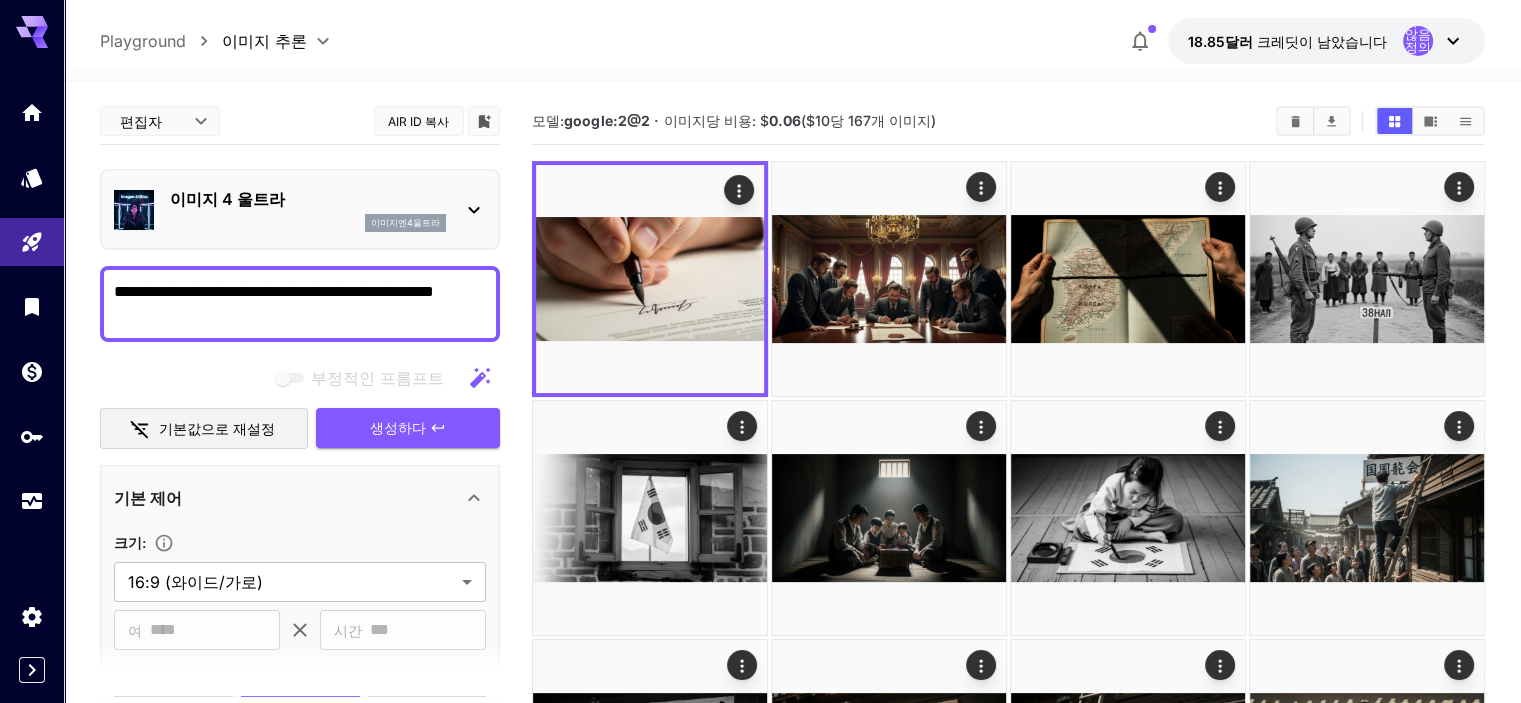 click on "**********" at bounding box center [300, 304] 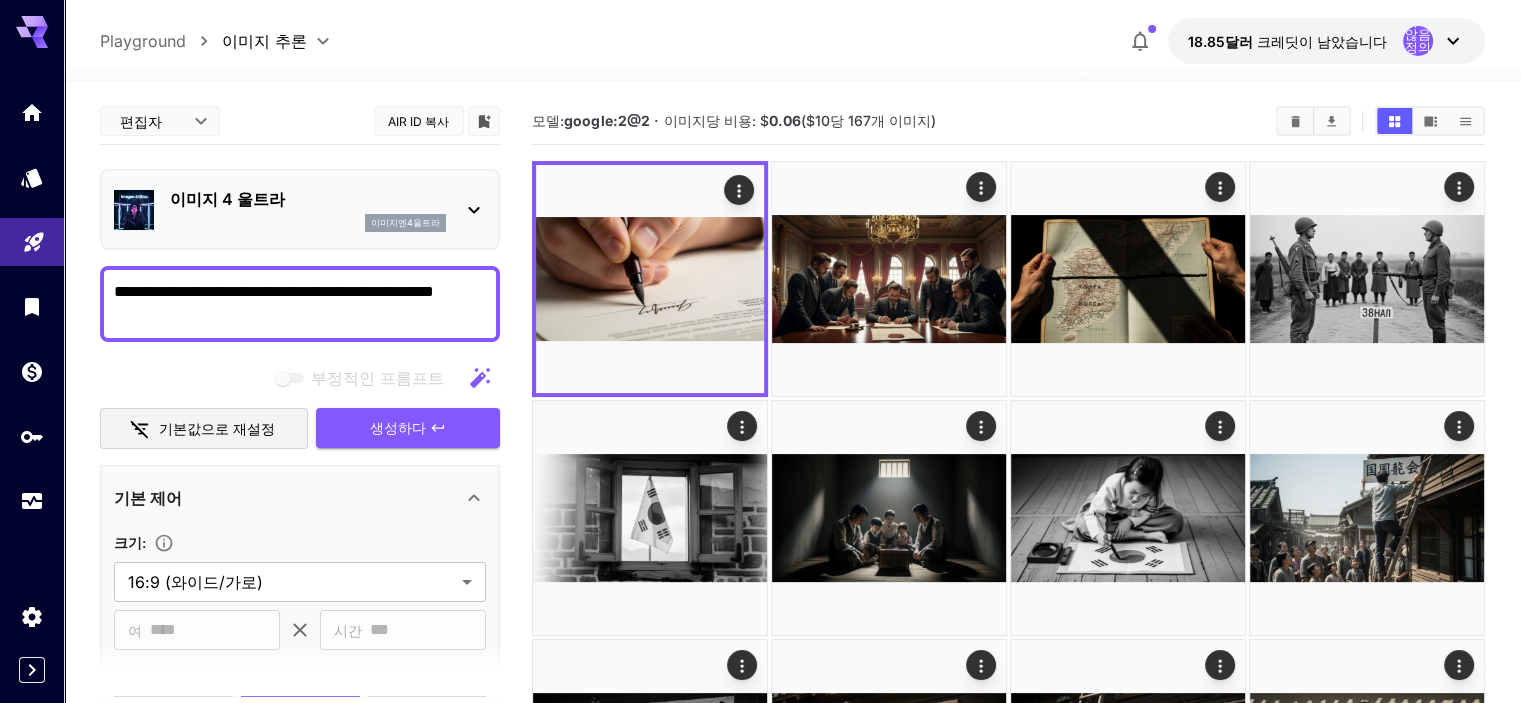 drag, startPoint x: 197, startPoint y: 314, endPoint x: 0, endPoint y: 256, distance: 205.36066 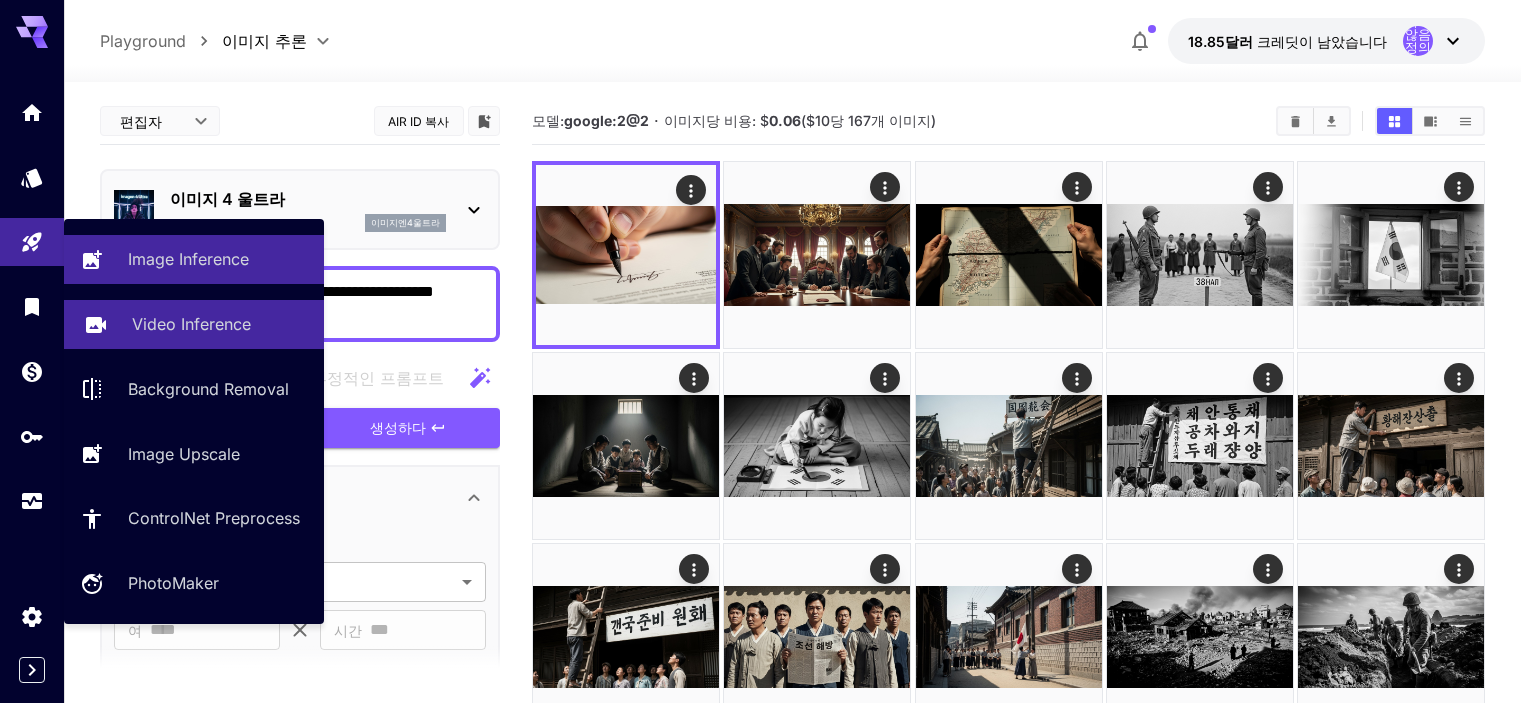 paste on "*" 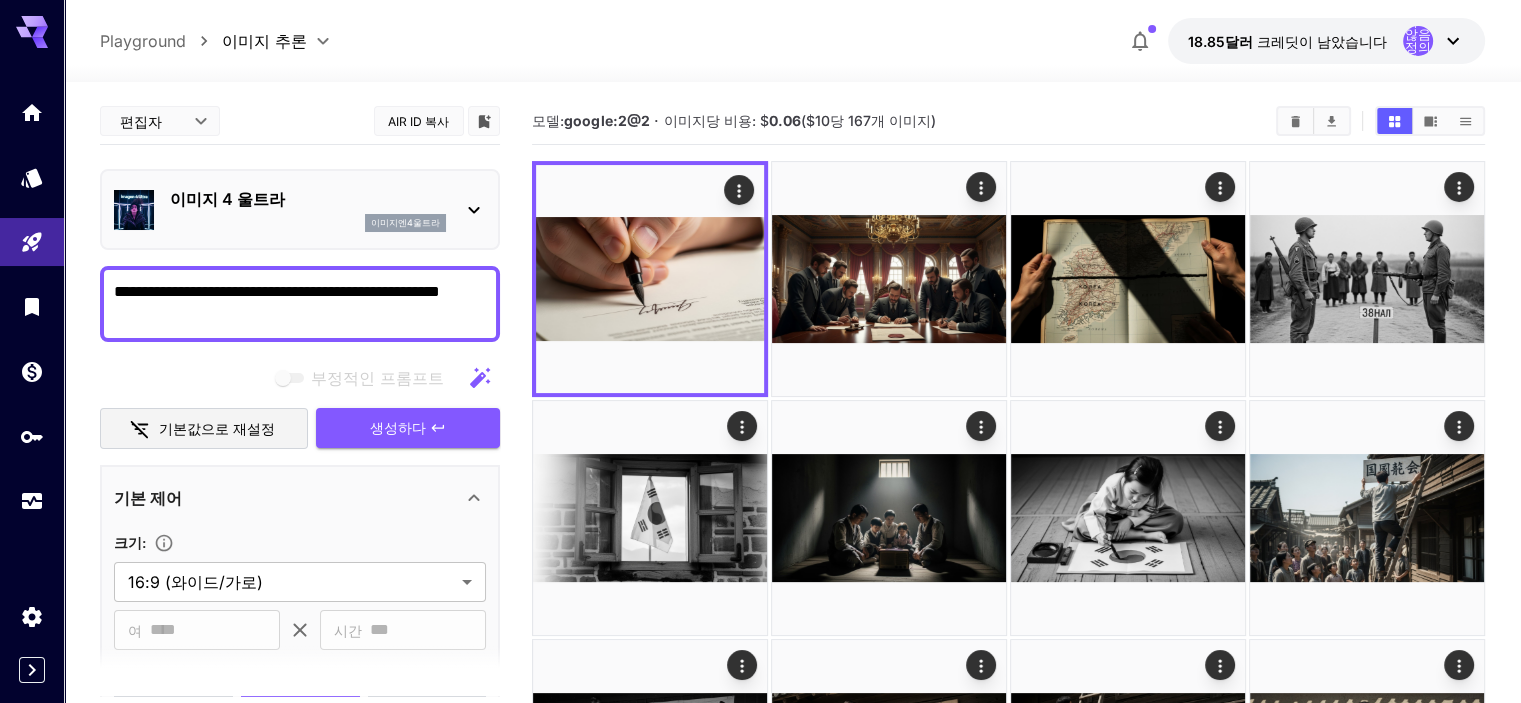 drag, startPoint x: 240, startPoint y: 311, endPoint x: 75, endPoint y: 271, distance: 169.77927 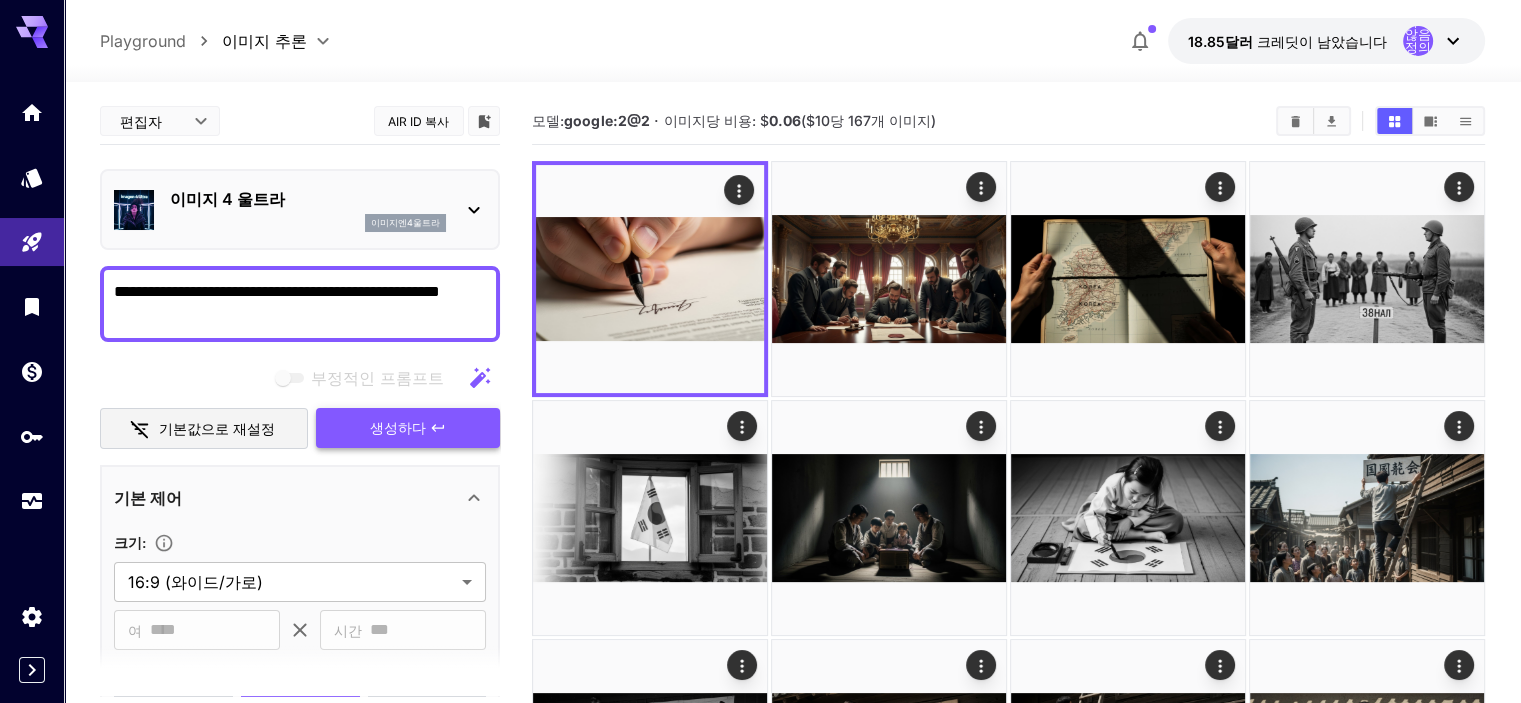 click on "생성하다" at bounding box center (408, 428) 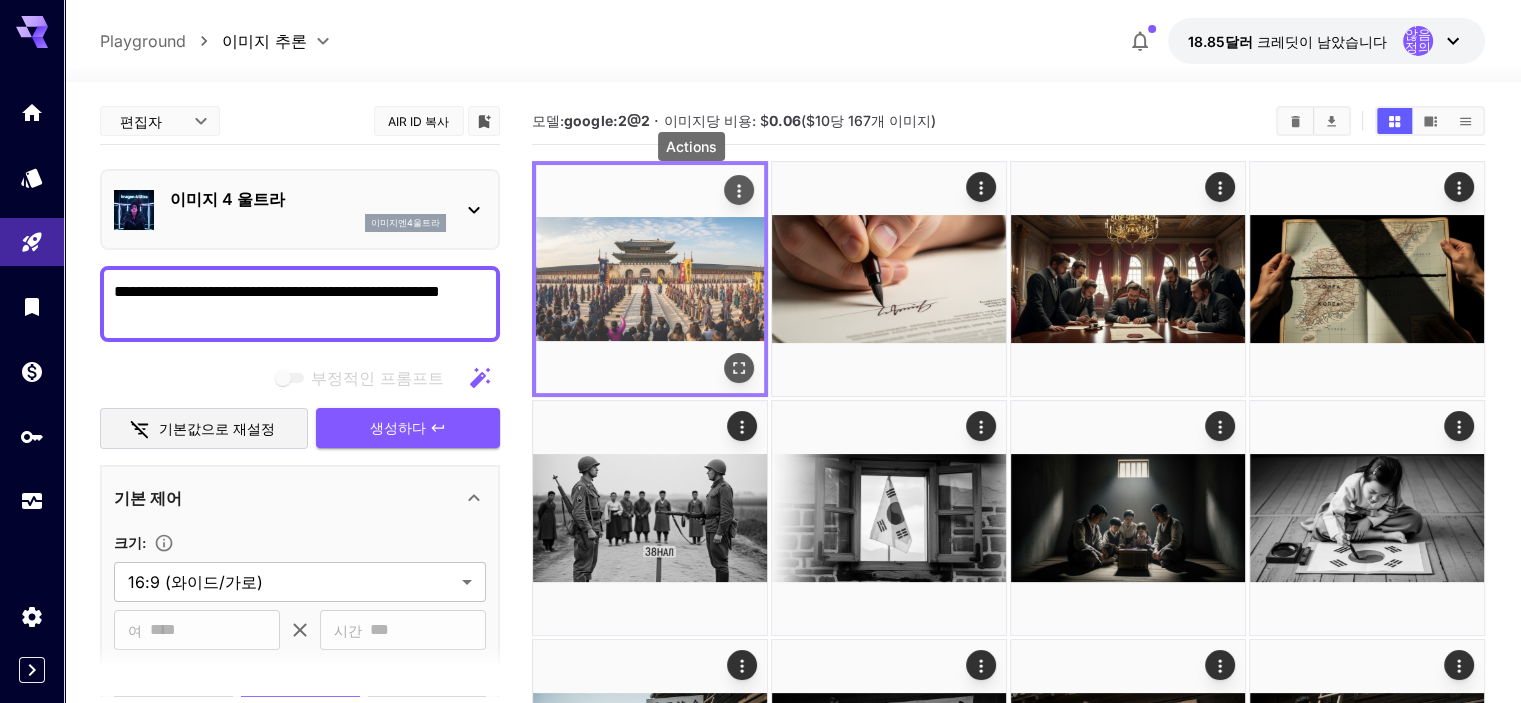 click 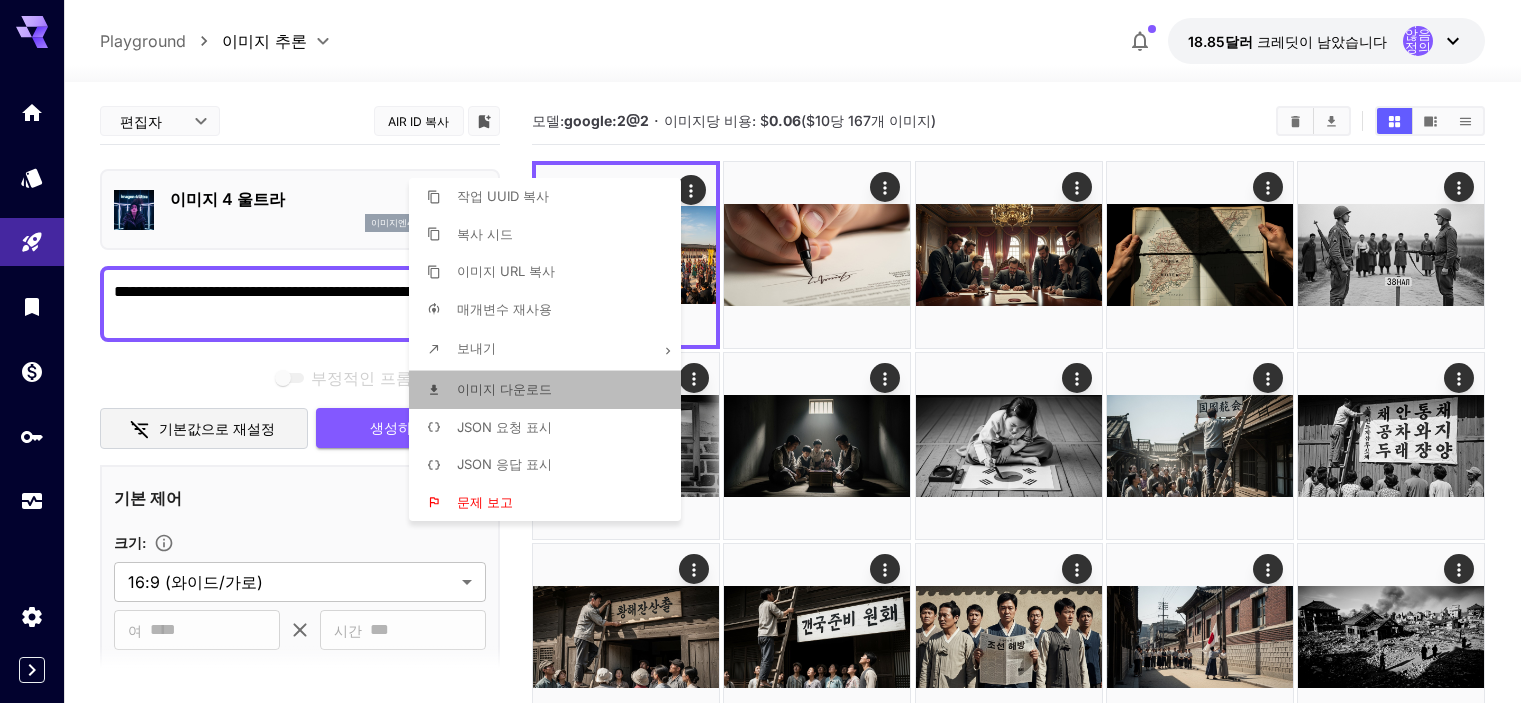 click on "이미지 다운로드" at bounding box center (551, 390) 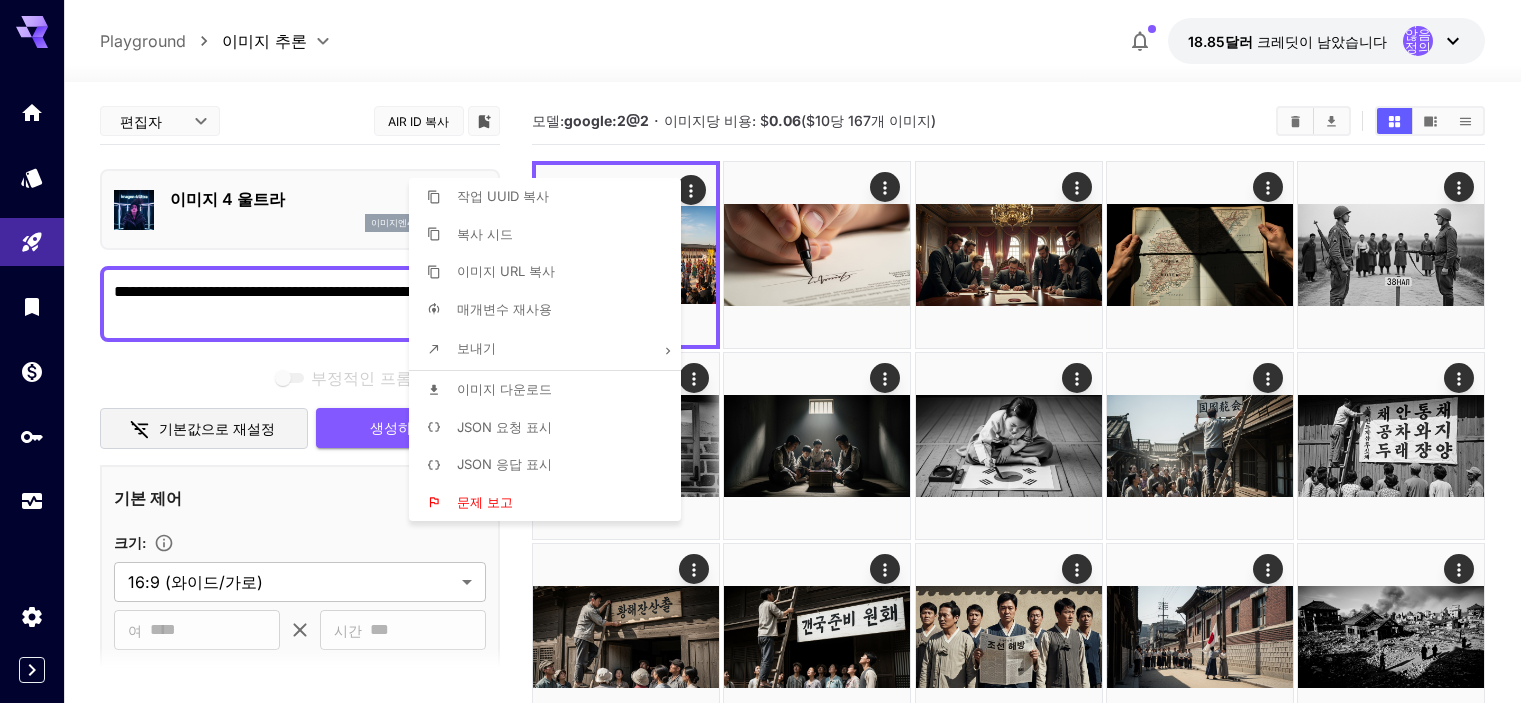 click at bounding box center [768, 351] 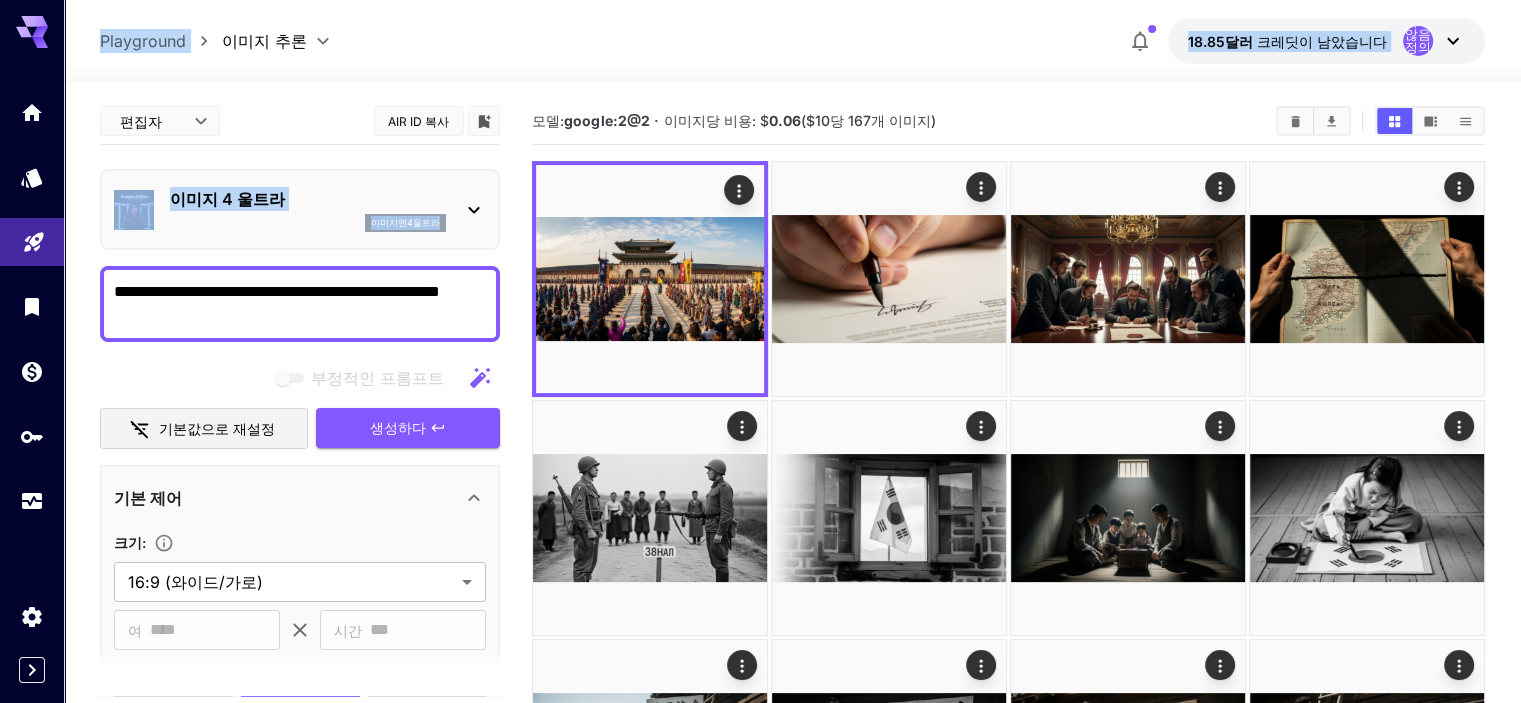 drag, startPoint x: 304, startPoint y: 327, endPoint x: 0, endPoint y: 232, distance: 318.49805 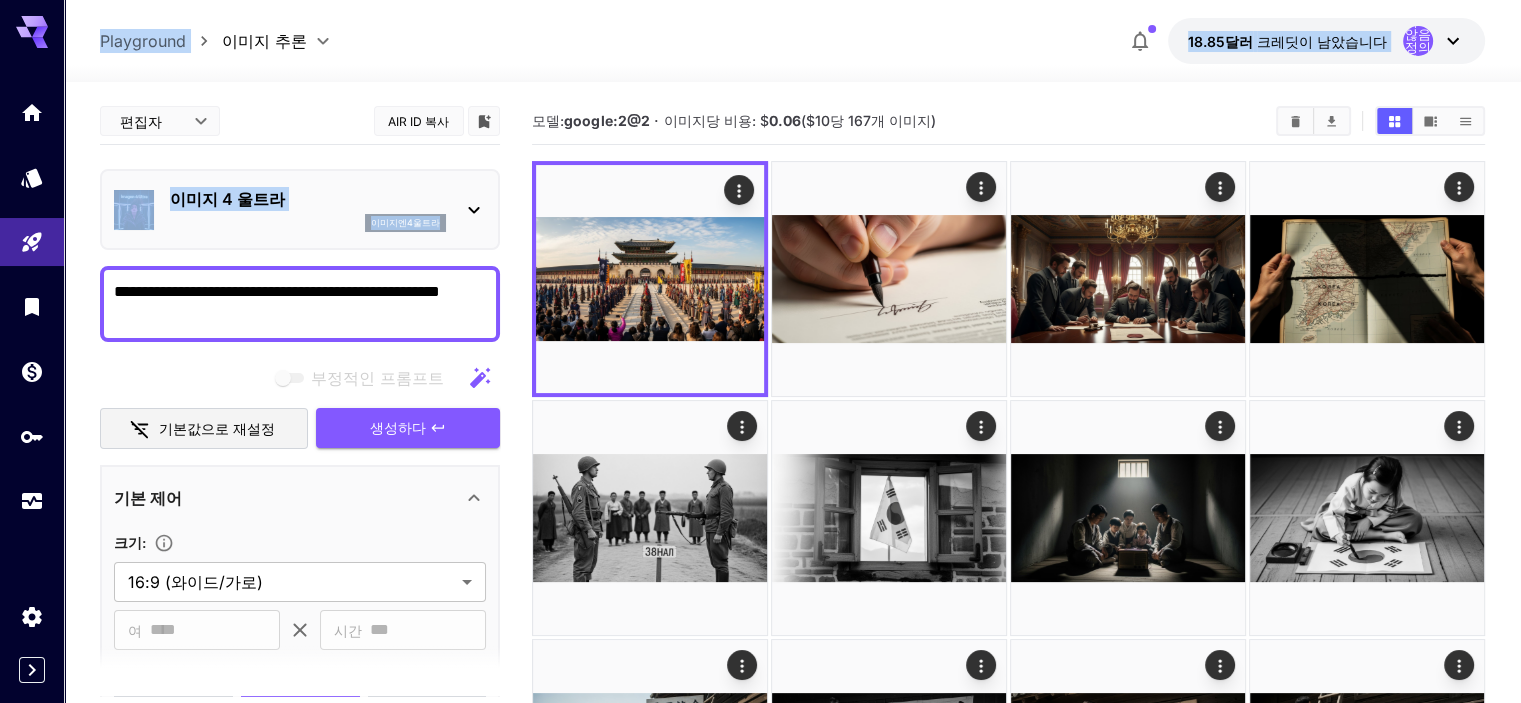 click on "**********" at bounding box center (300, 712) 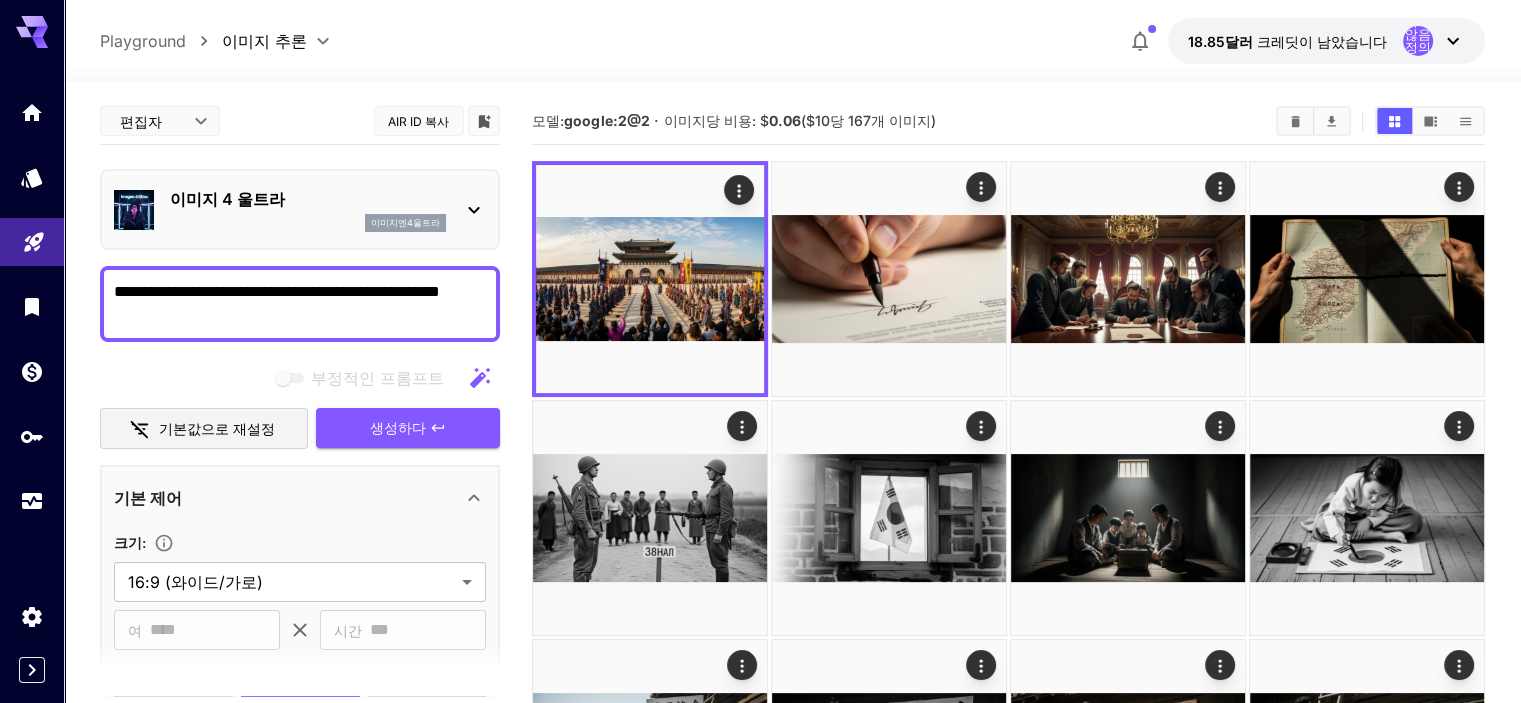 drag, startPoint x: 336, startPoint y: 325, endPoint x: 48, endPoint y: 263, distance: 294.59802 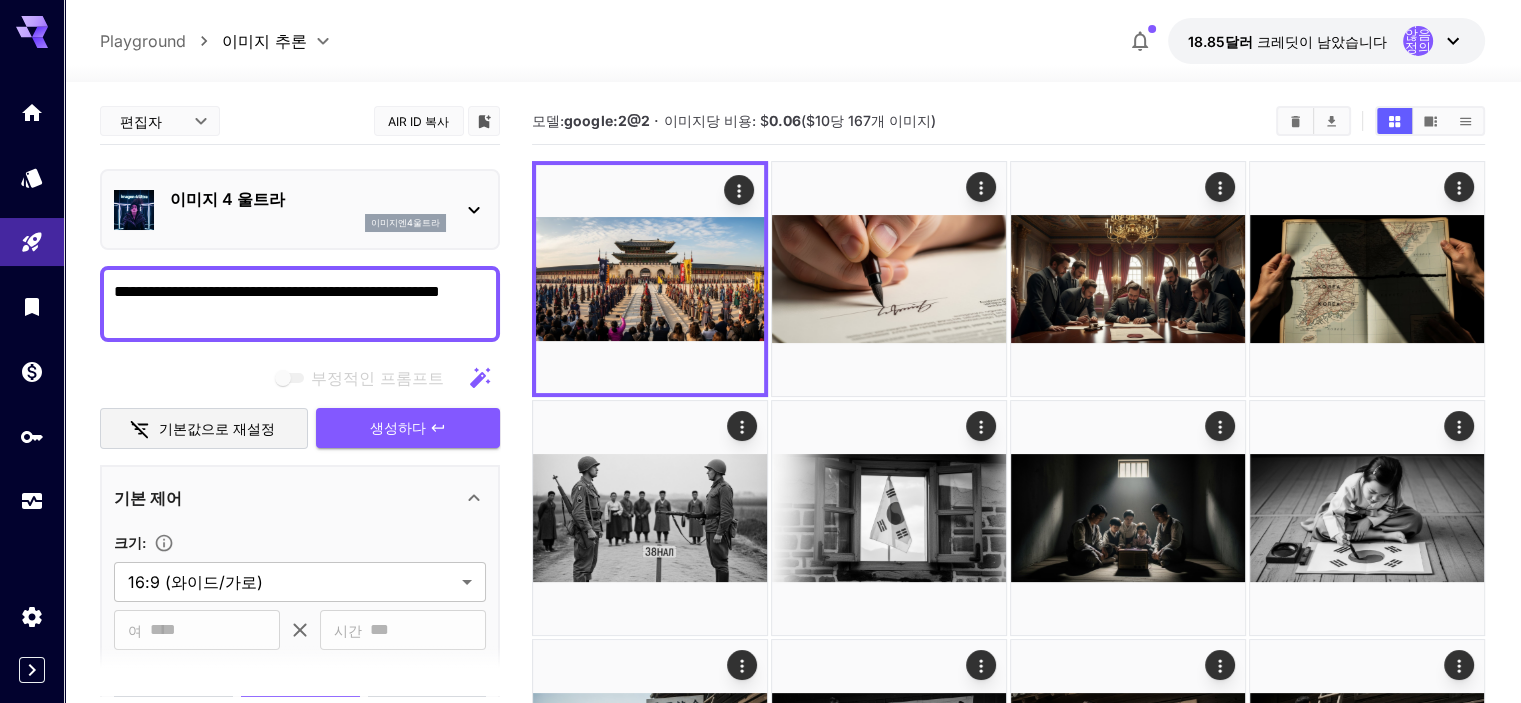 click on "**********" at bounding box center [300, 304] 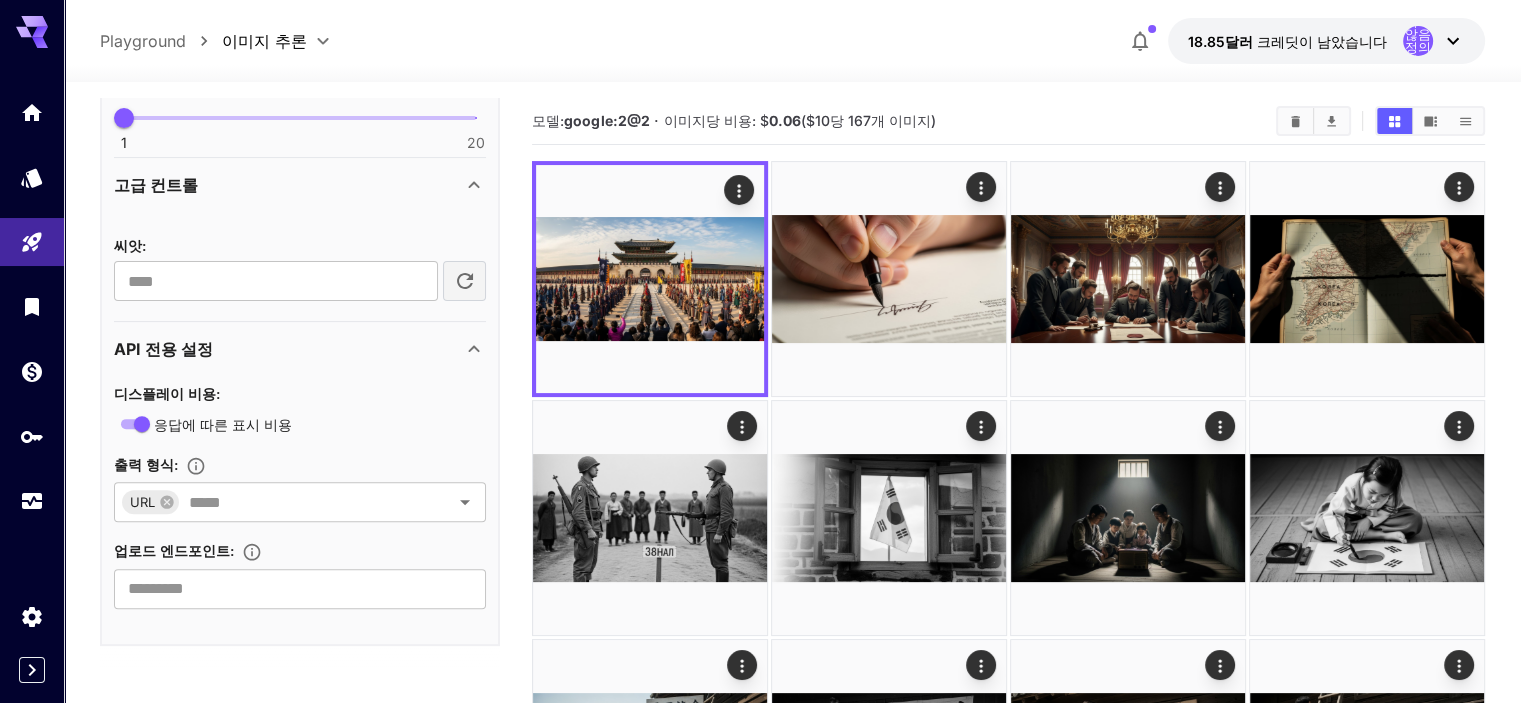 scroll, scrollTop: 676, scrollLeft: 0, axis: vertical 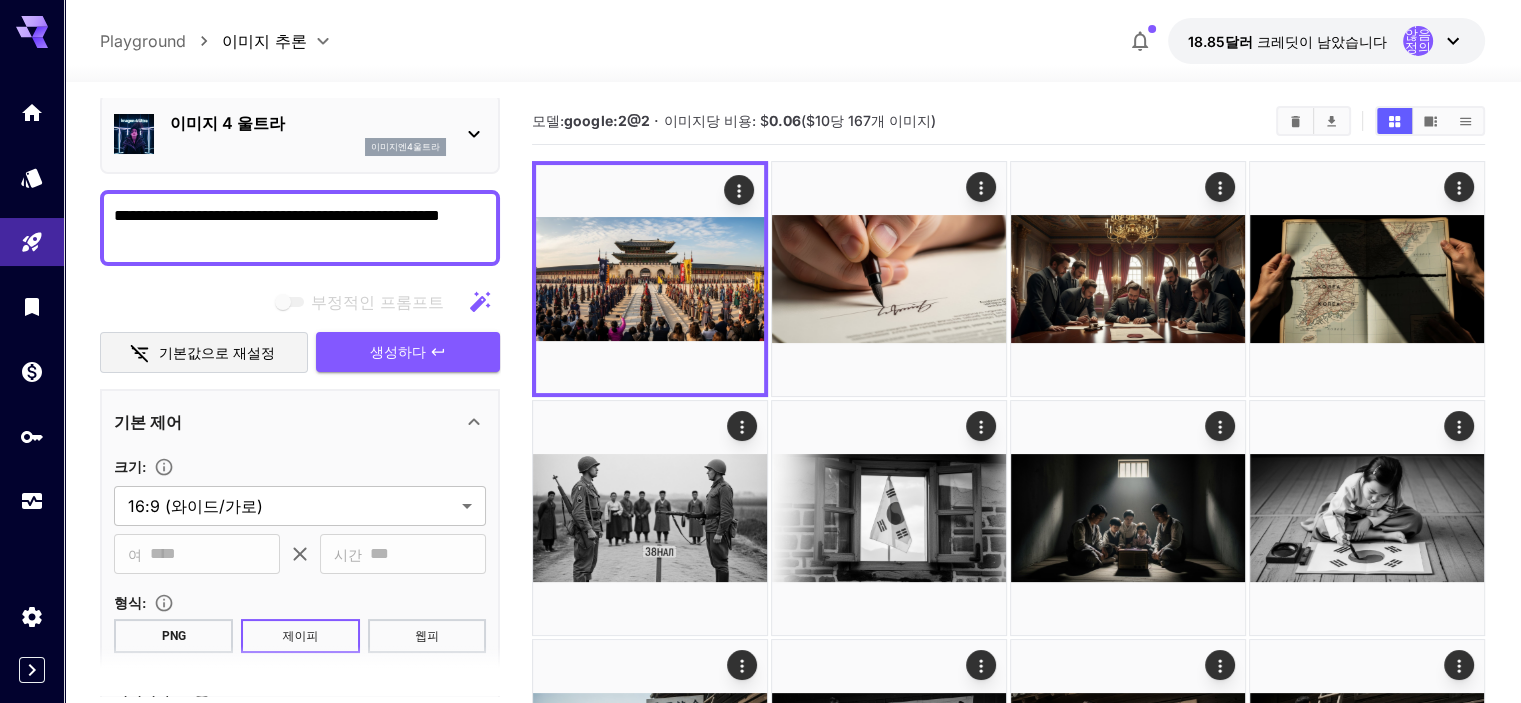 click on "**********" at bounding box center [300, 228] 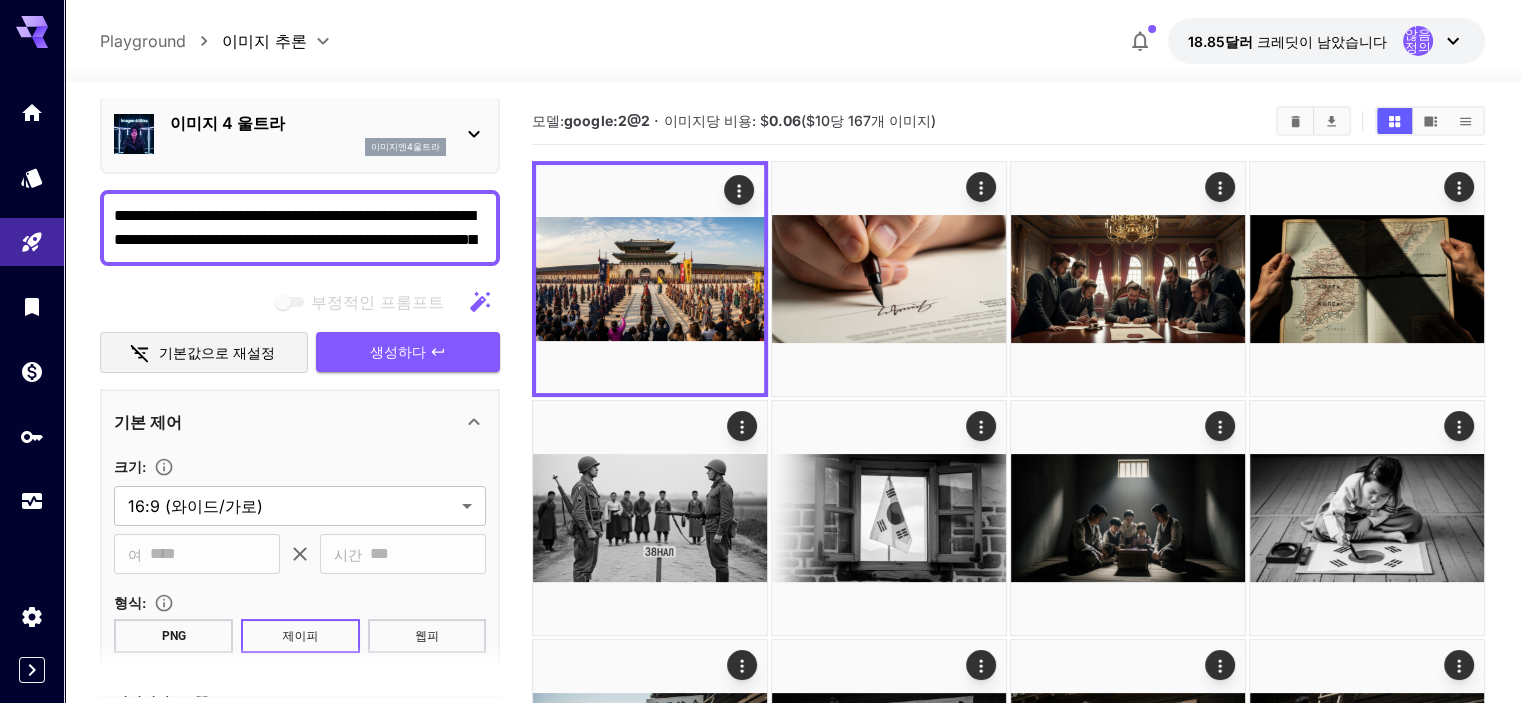 scroll, scrollTop: 3660, scrollLeft: 0, axis: vertical 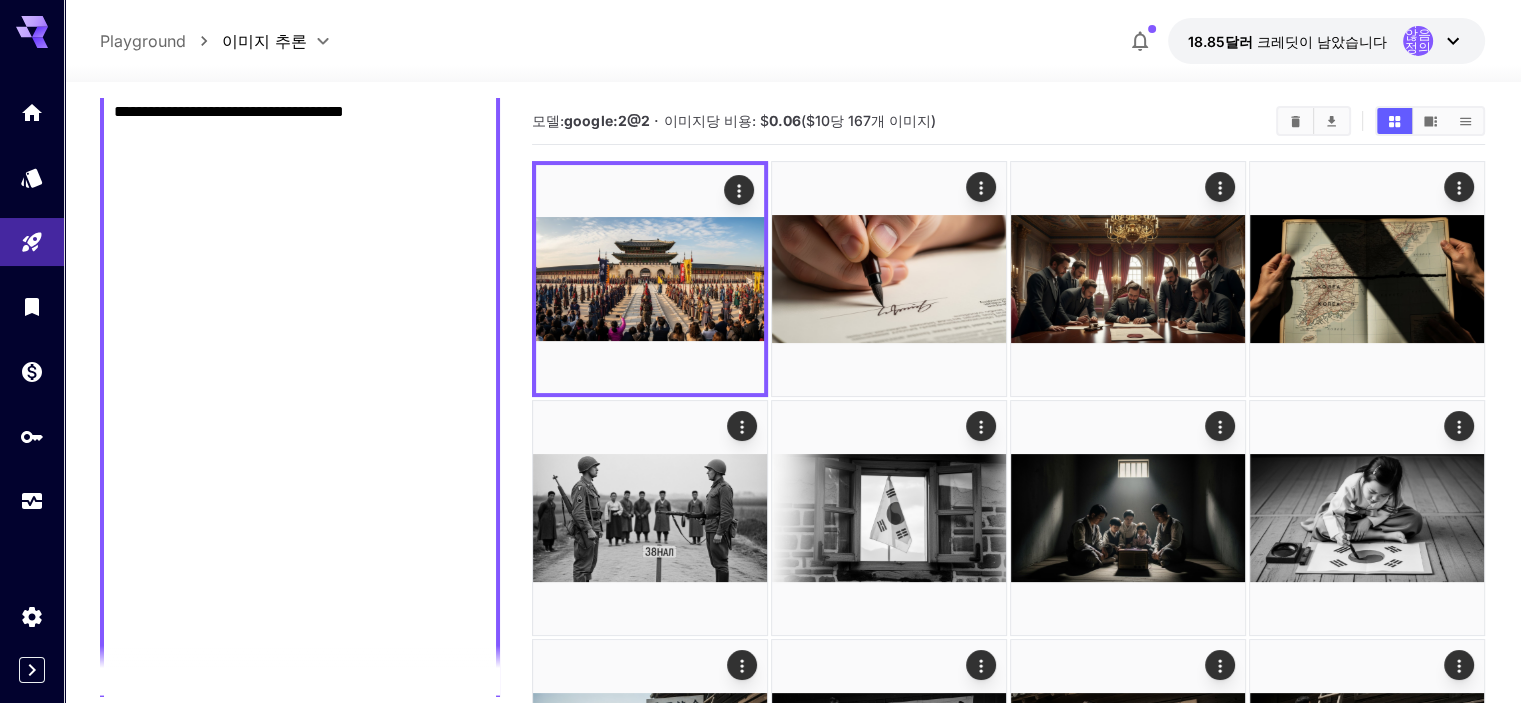 drag, startPoint x: 164, startPoint y: 213, endPoint x: 196, endPoint y: 211, distance: 32.06244 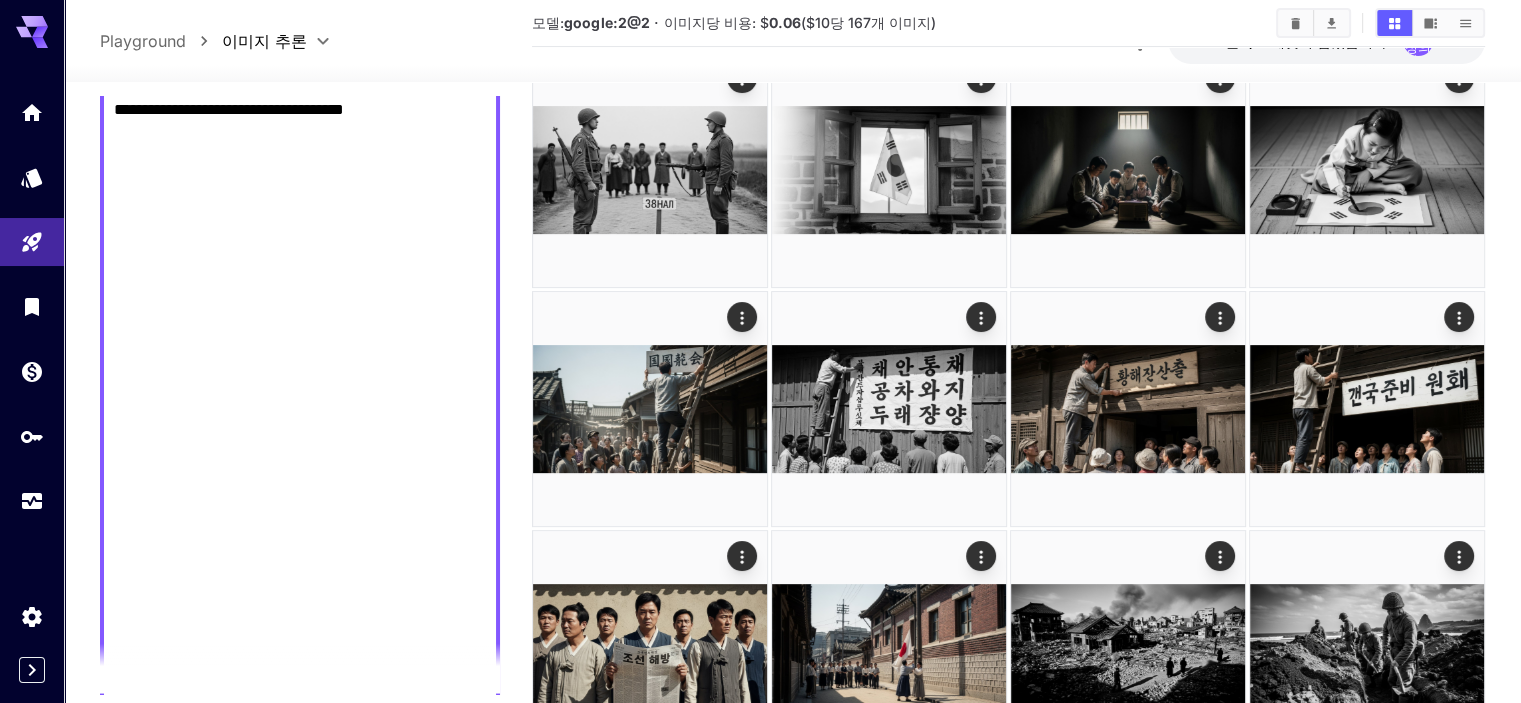 scroll, scrollTop: 400, scrollLeft: 0, axis: vertical 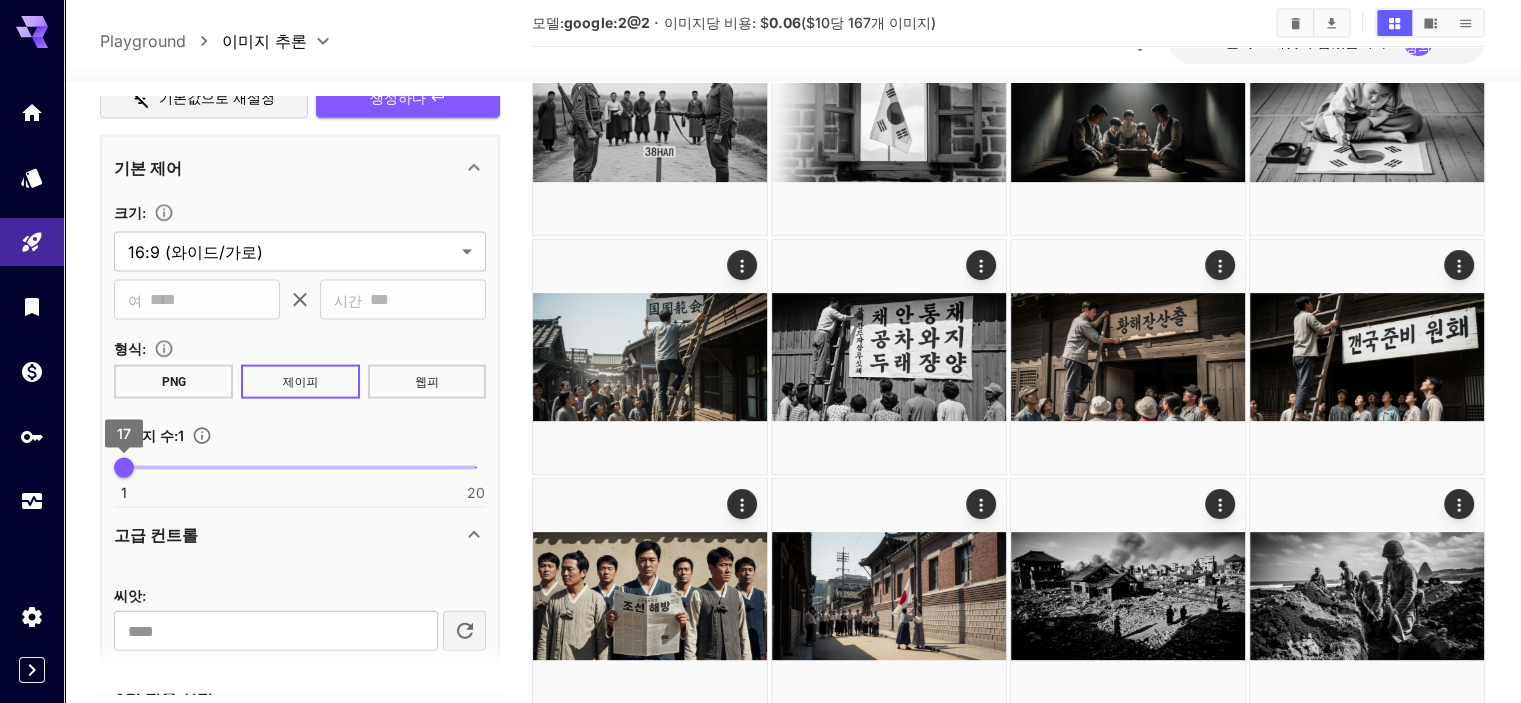 type on "**********" 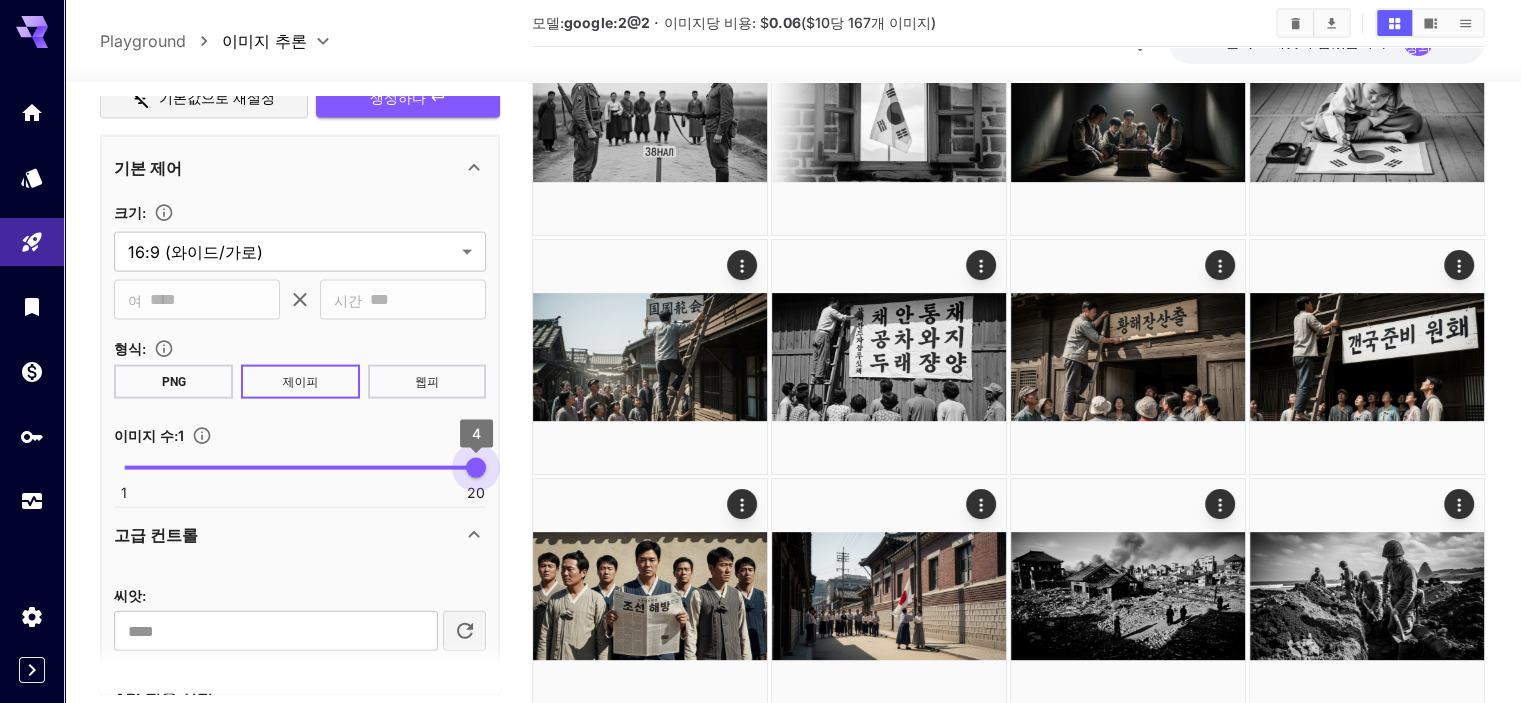 drag, startPoint x: 132, startPoint y: 471, endPoint x: 493, endPoint y: 479, distance: 361.08862 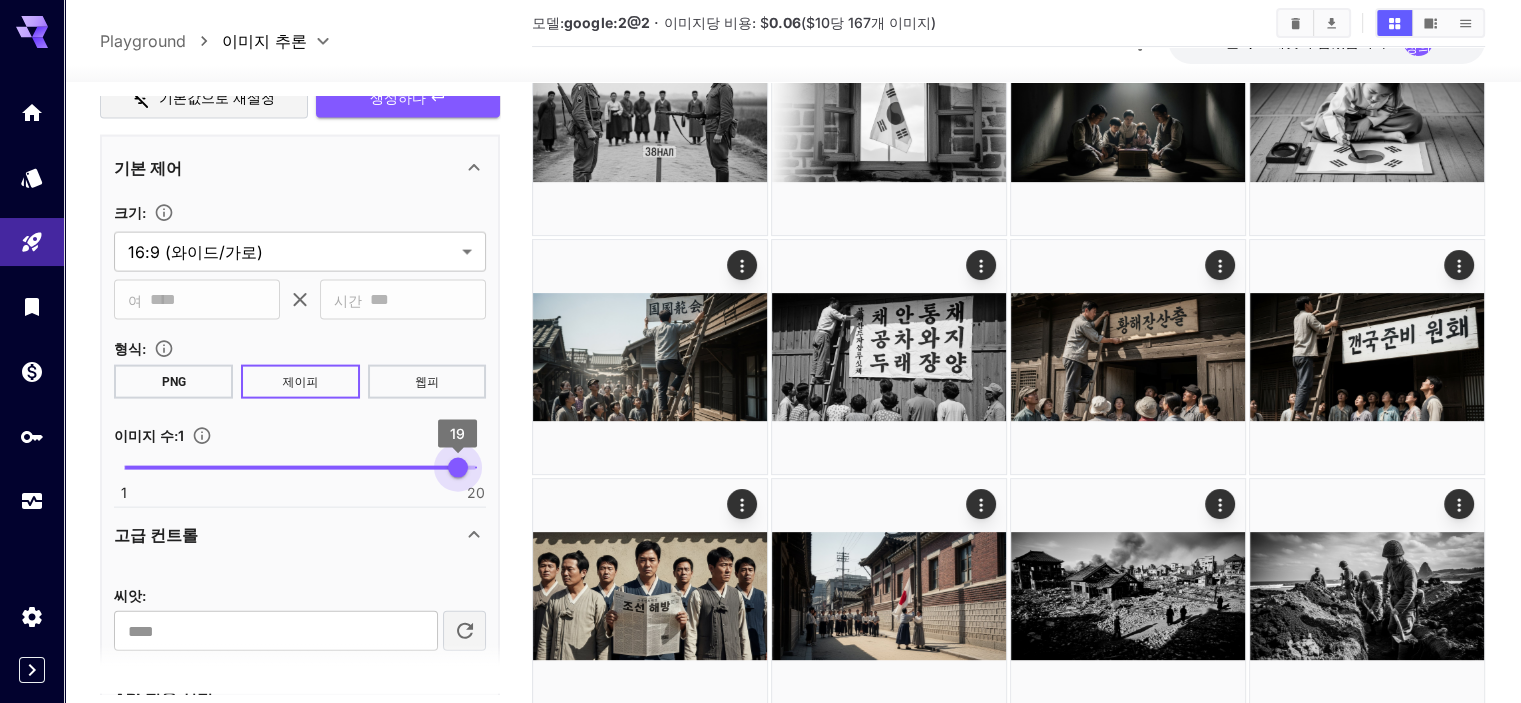 type on "**" 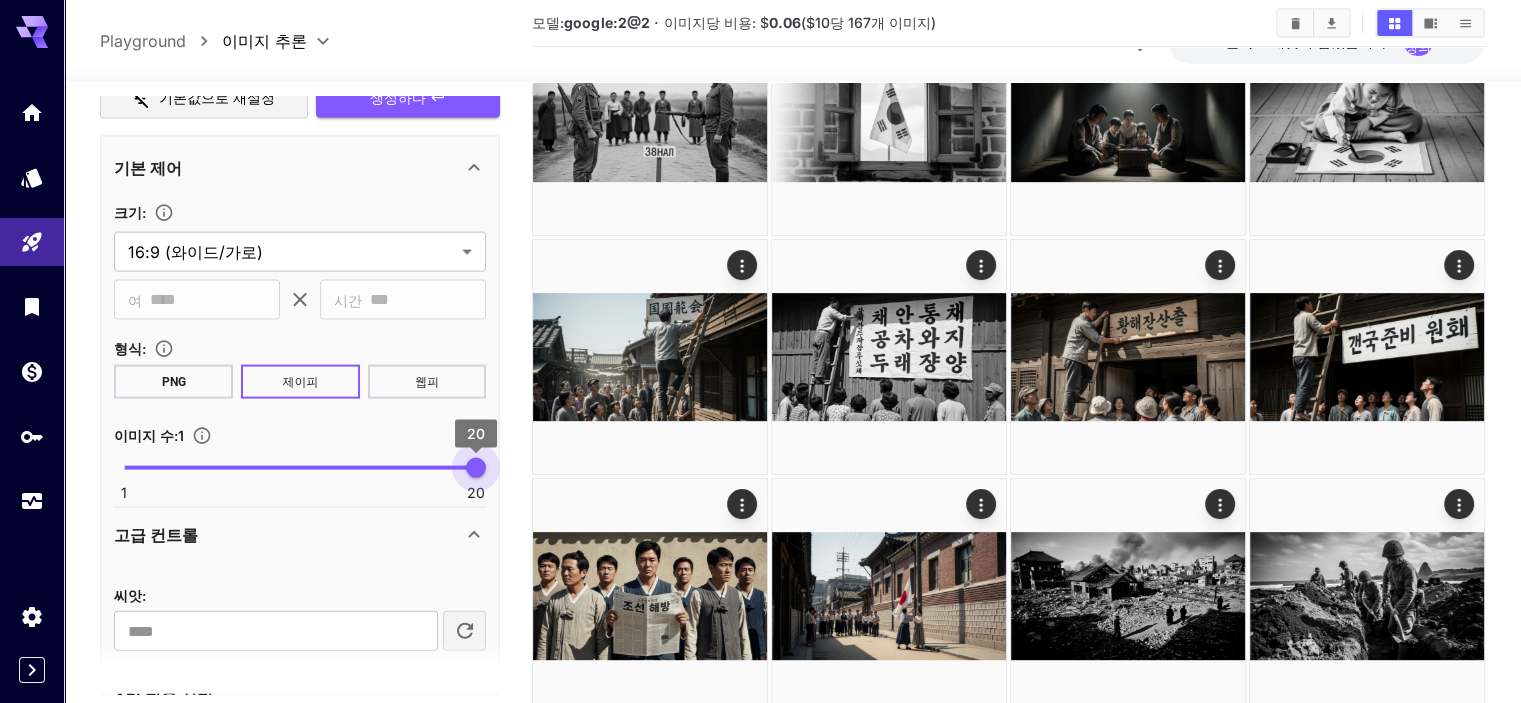 click on "20" at bounding box center (476, 468) 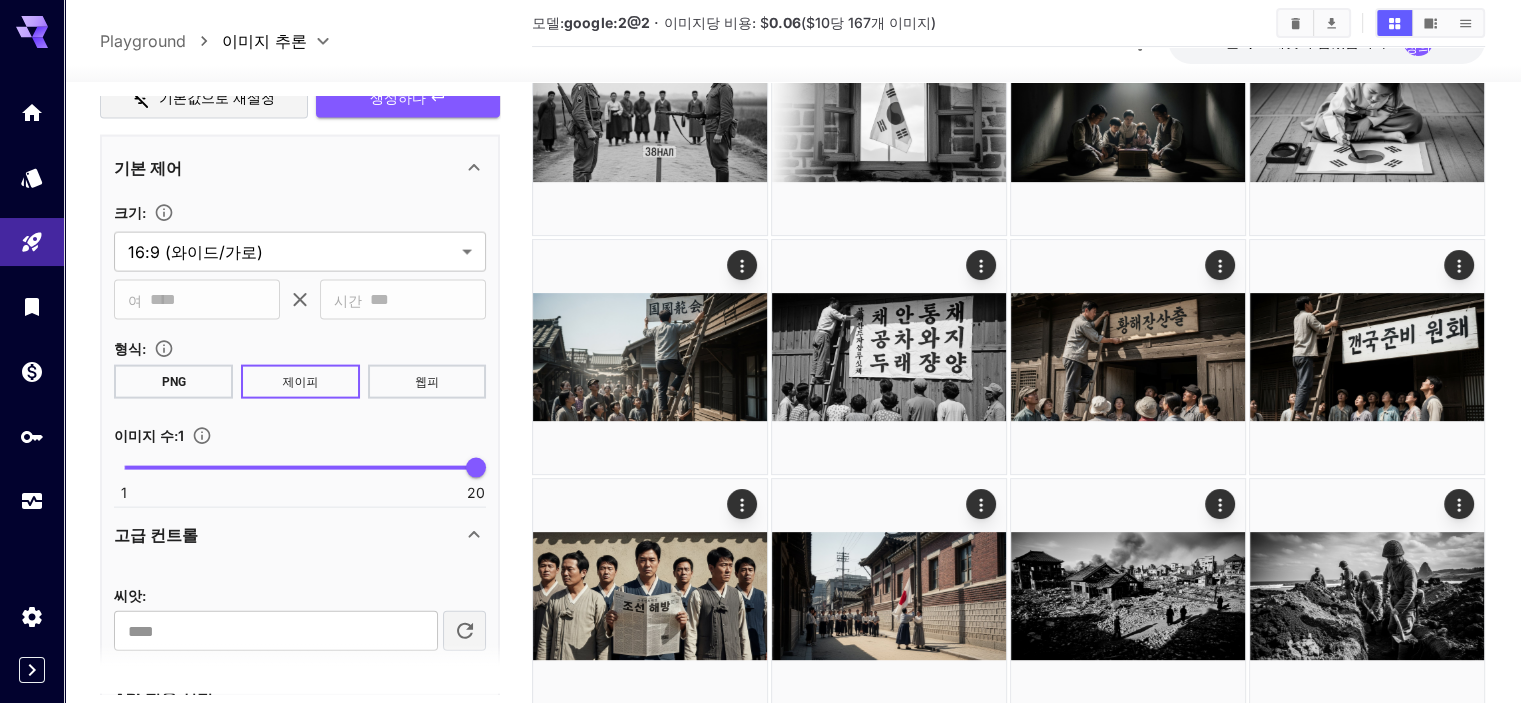 click on "20" at bounding box center [476, 492] 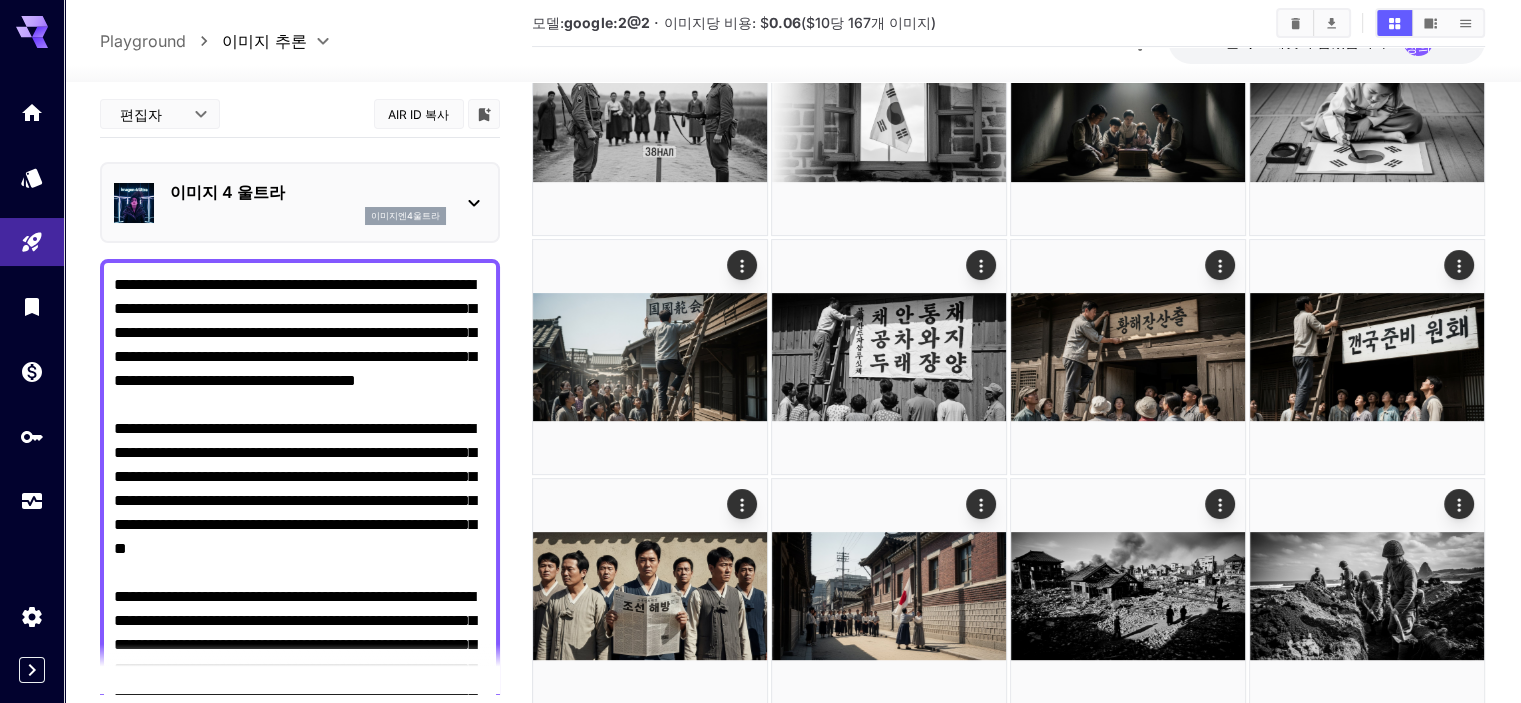 scroll, scrollTop: 0, scrollLeft: 0, axis: both 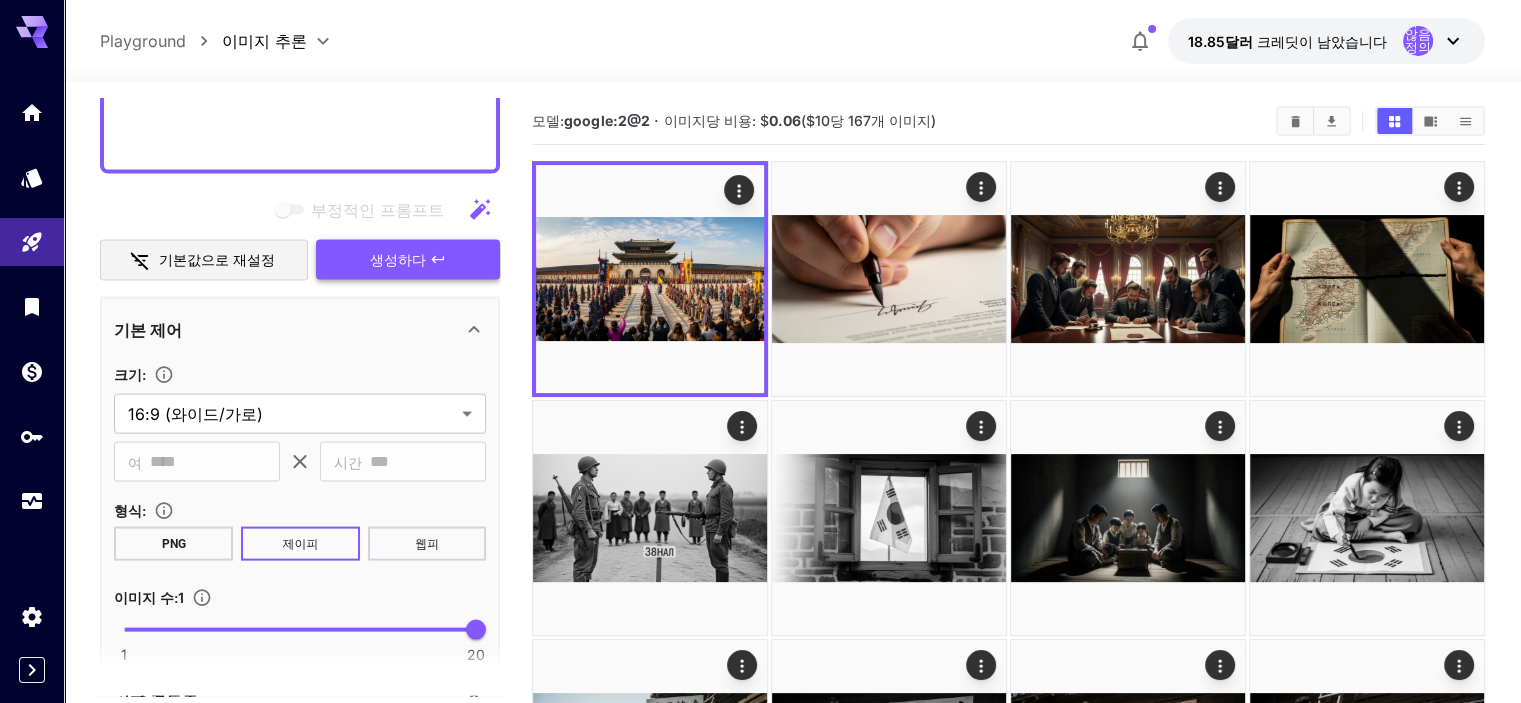 click on "생성하다" at bounding box center (408, 260) 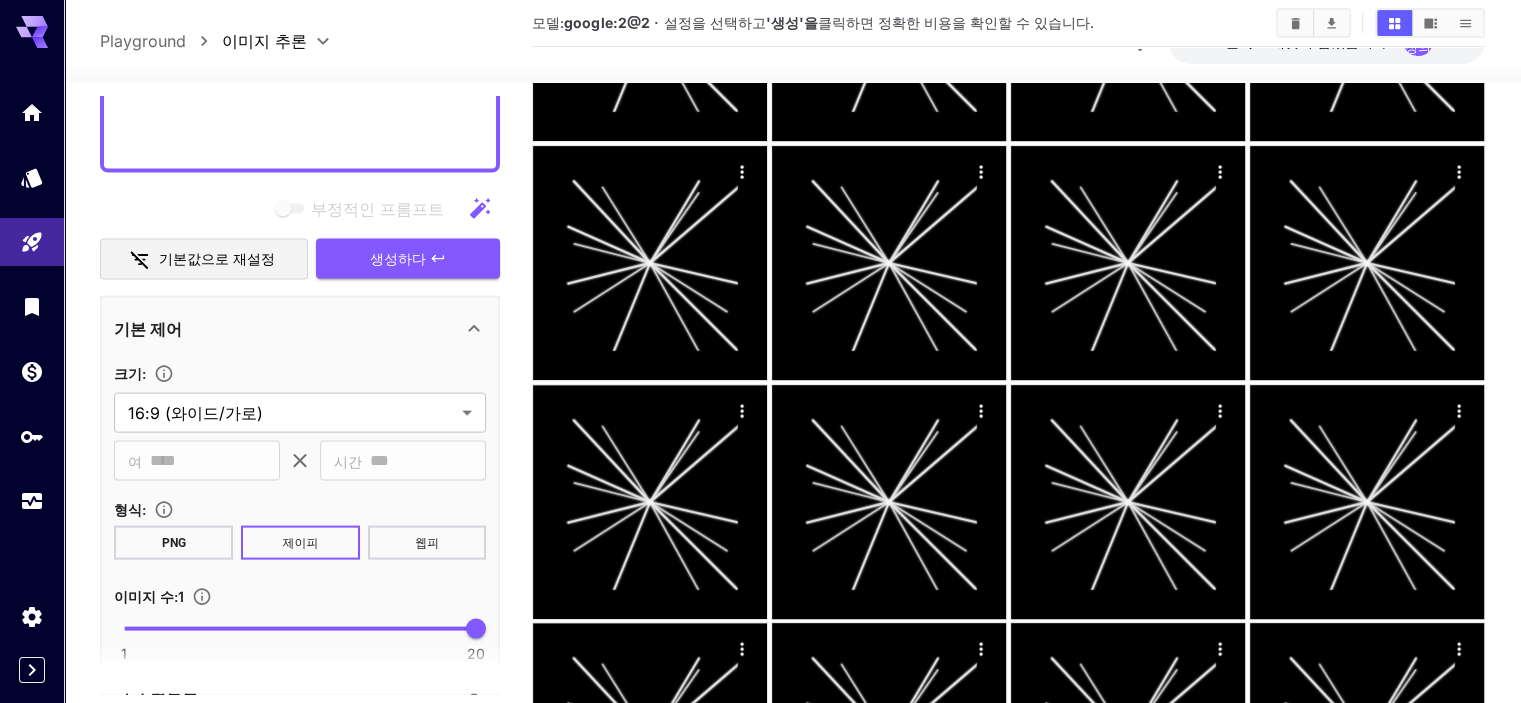 scroll, scrollTop: 800, scrollLeft: 0, axis: vertical 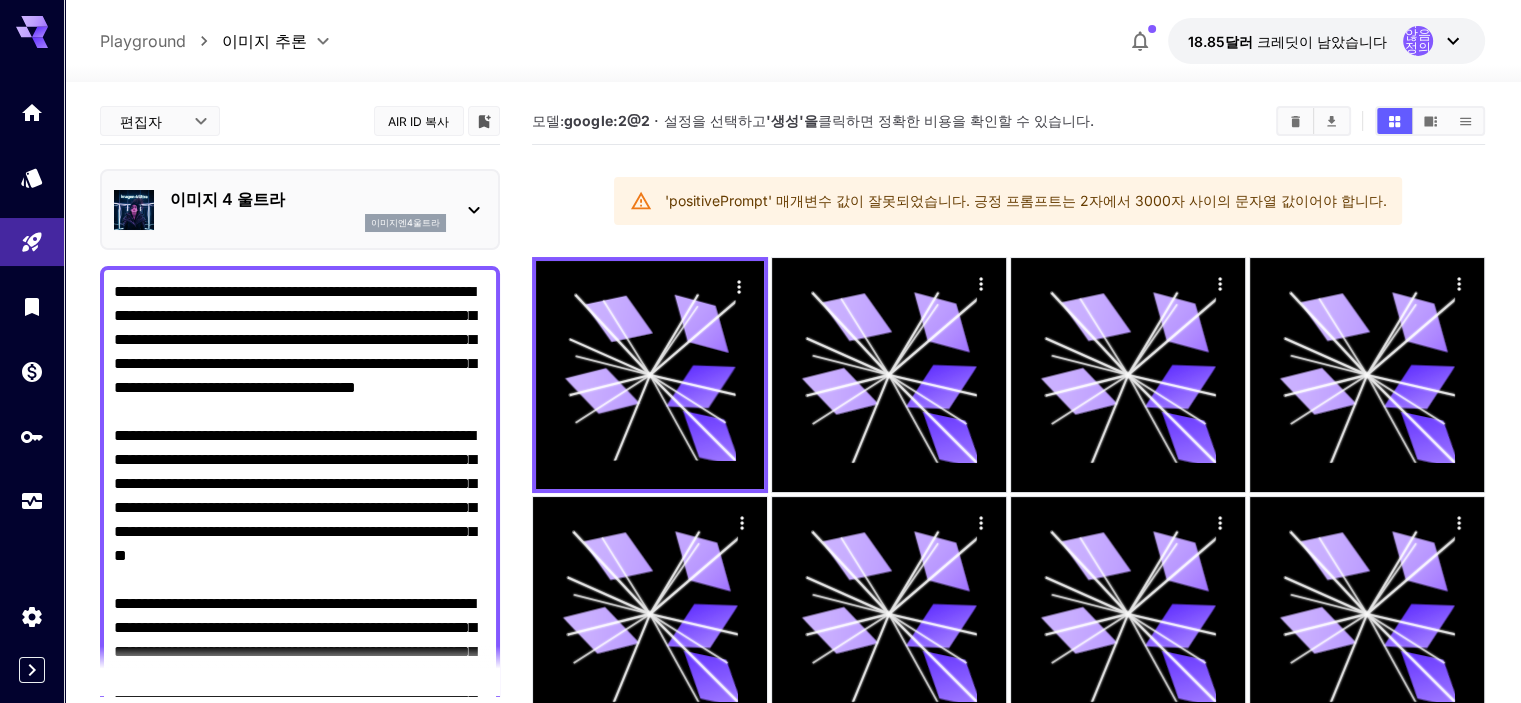 type 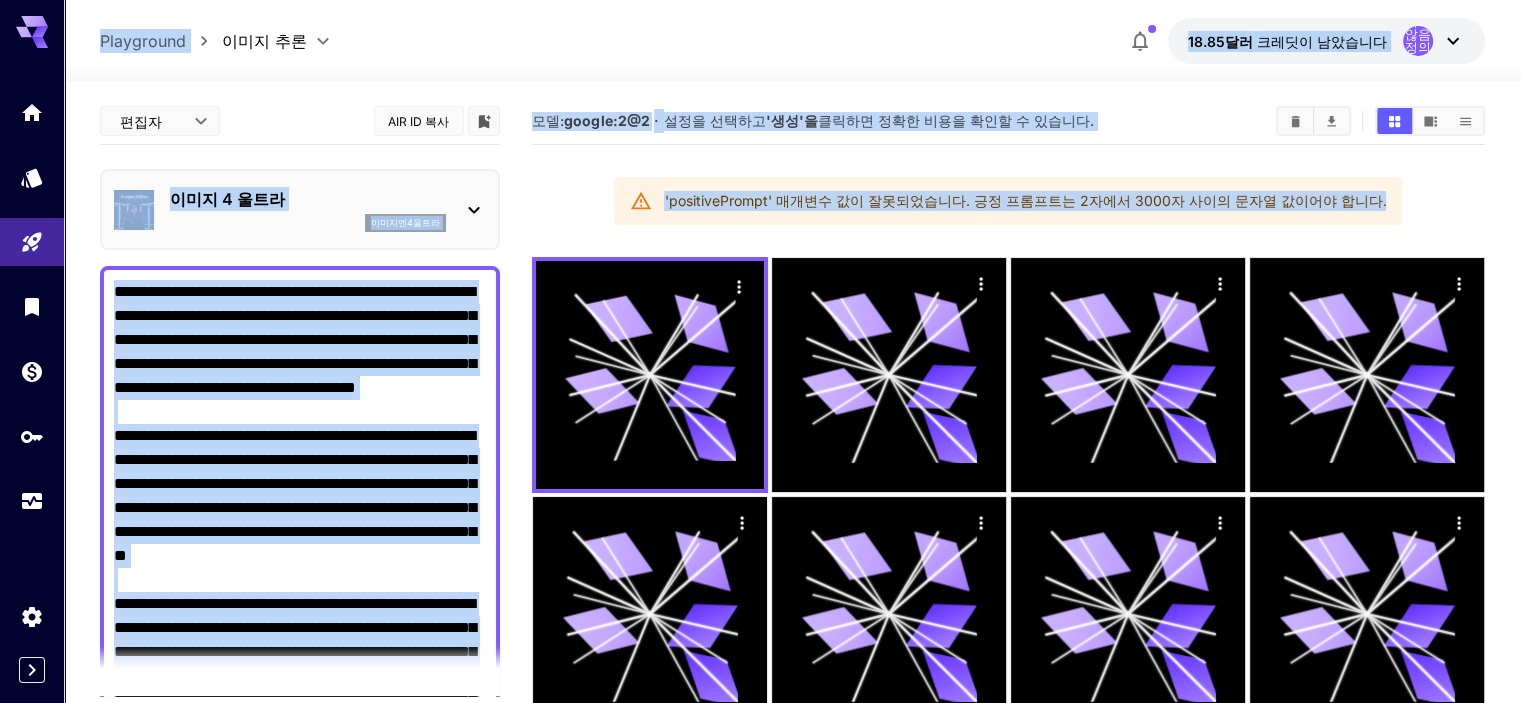 click on "부정적인 프롬프트" at bounding box center (300, 2320) 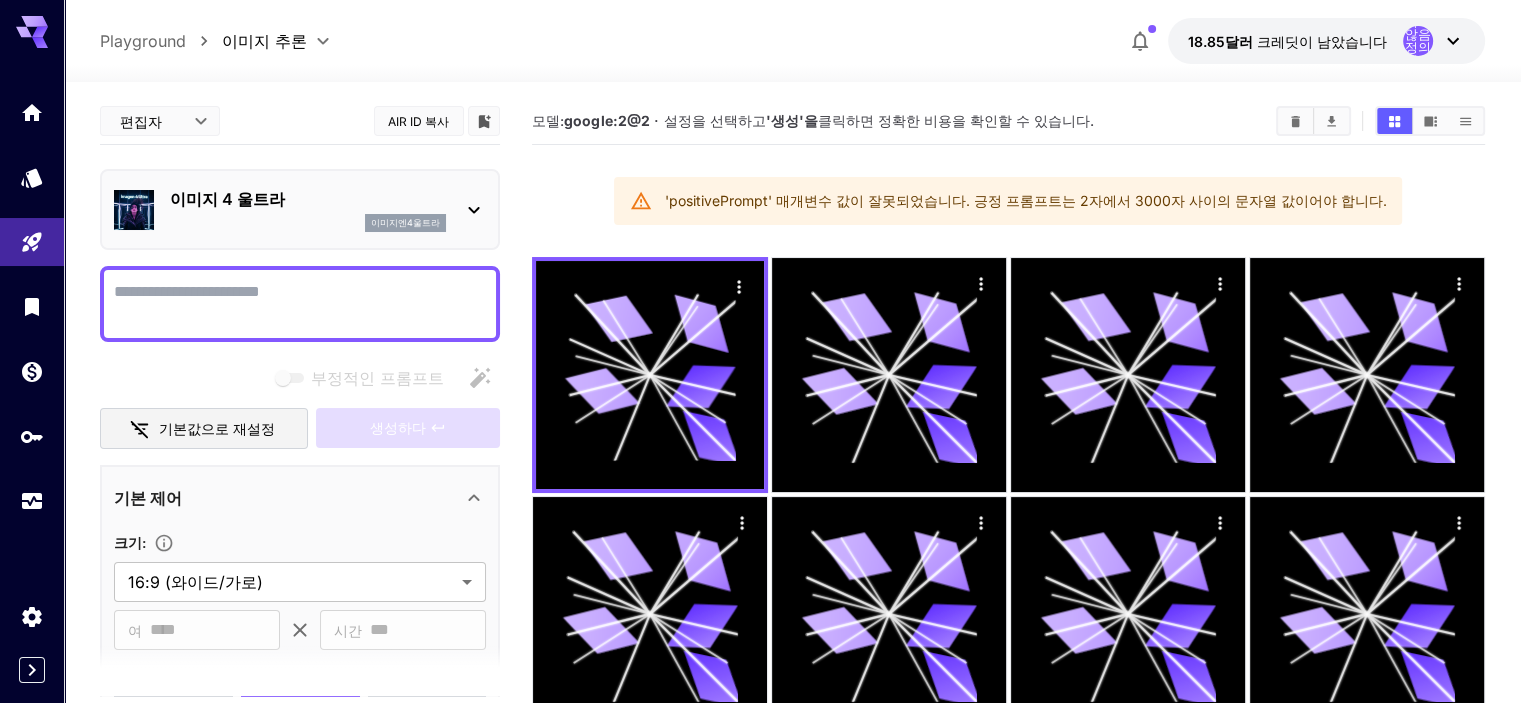 click on "부정적인 프롬프트" at bounding box center (300, 304) 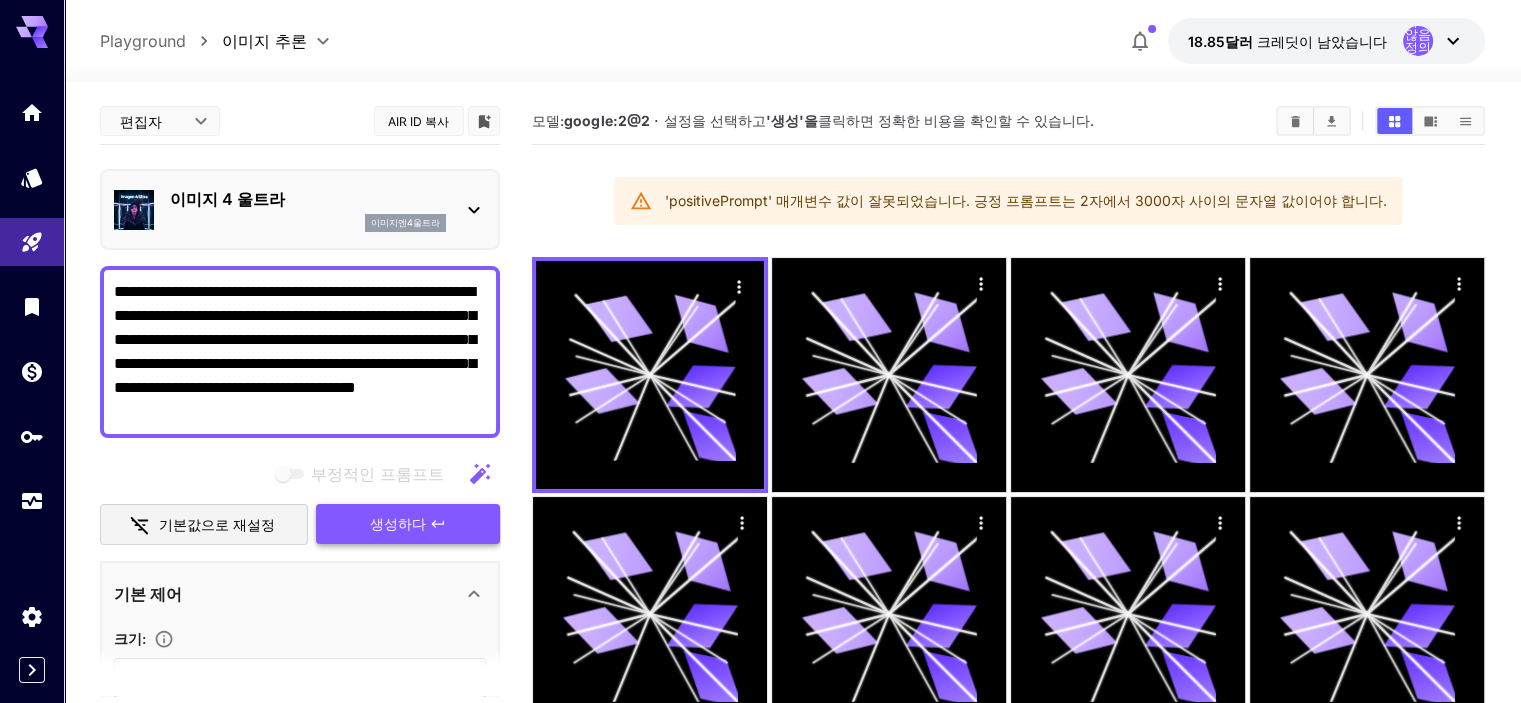 type on "**********" 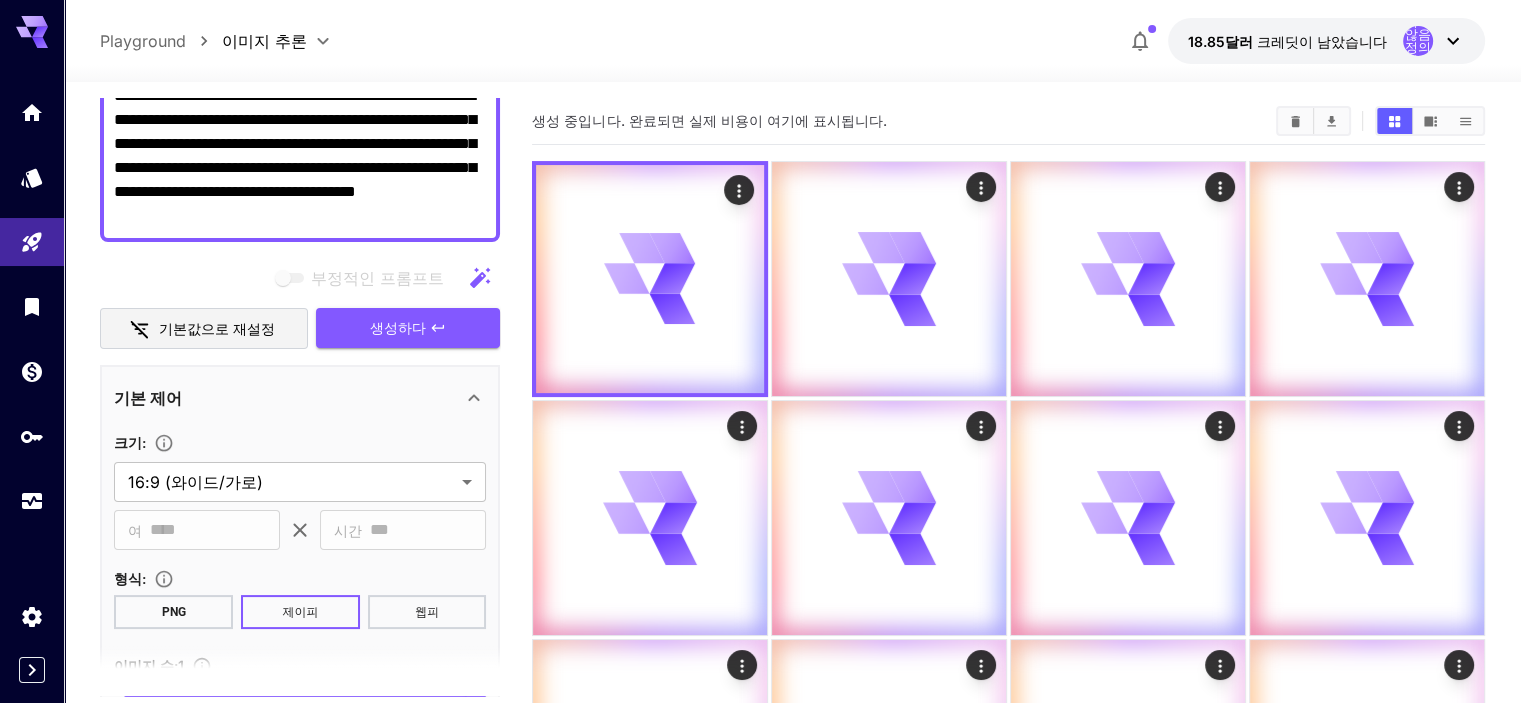 scroll, scrollTop: 400, scrollLeft: 0, axis: vertical 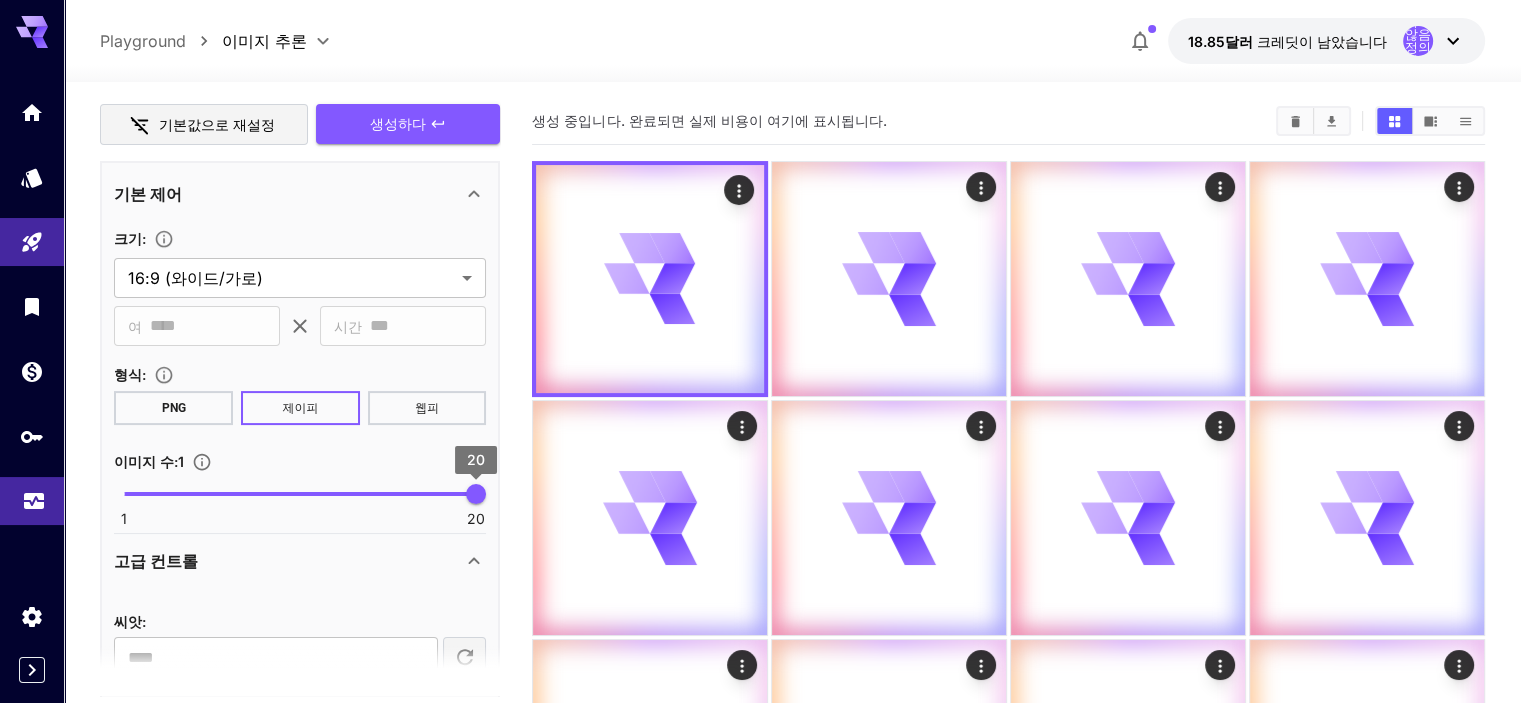 drag, startPoint x: 480, startPoint y: 491, endPoint x: 11, endPoint y: 497, distance: 469.0384 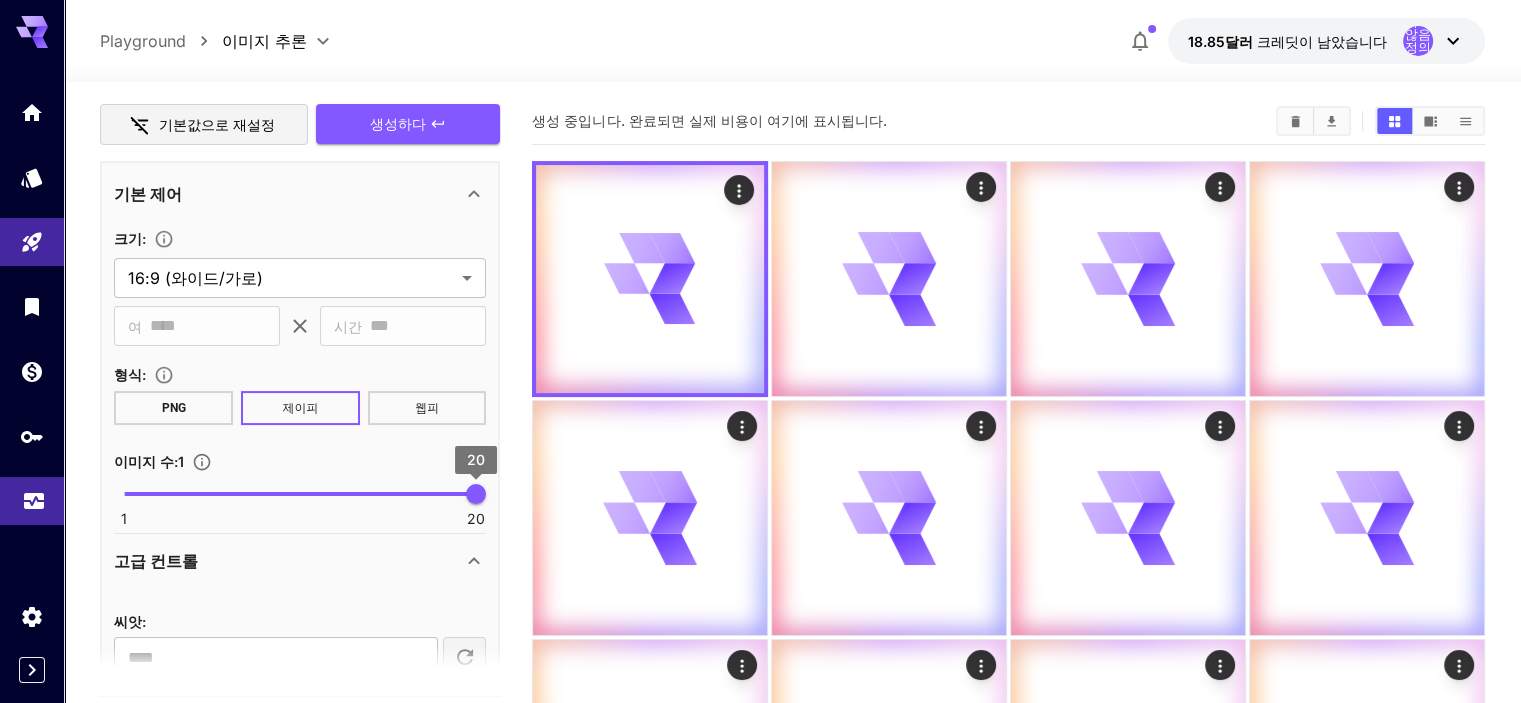 click on "**********" at bounding box center [760, 2139] 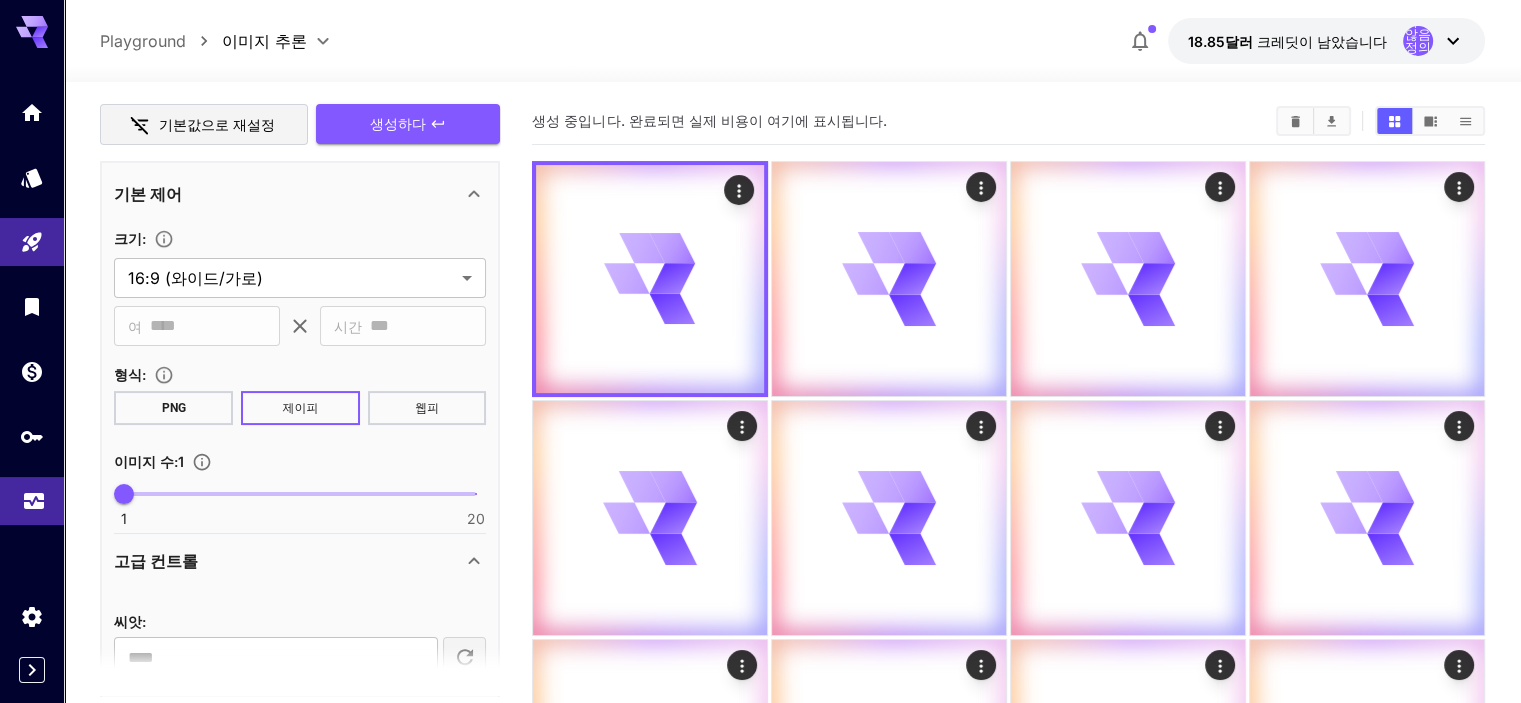 type on "*" 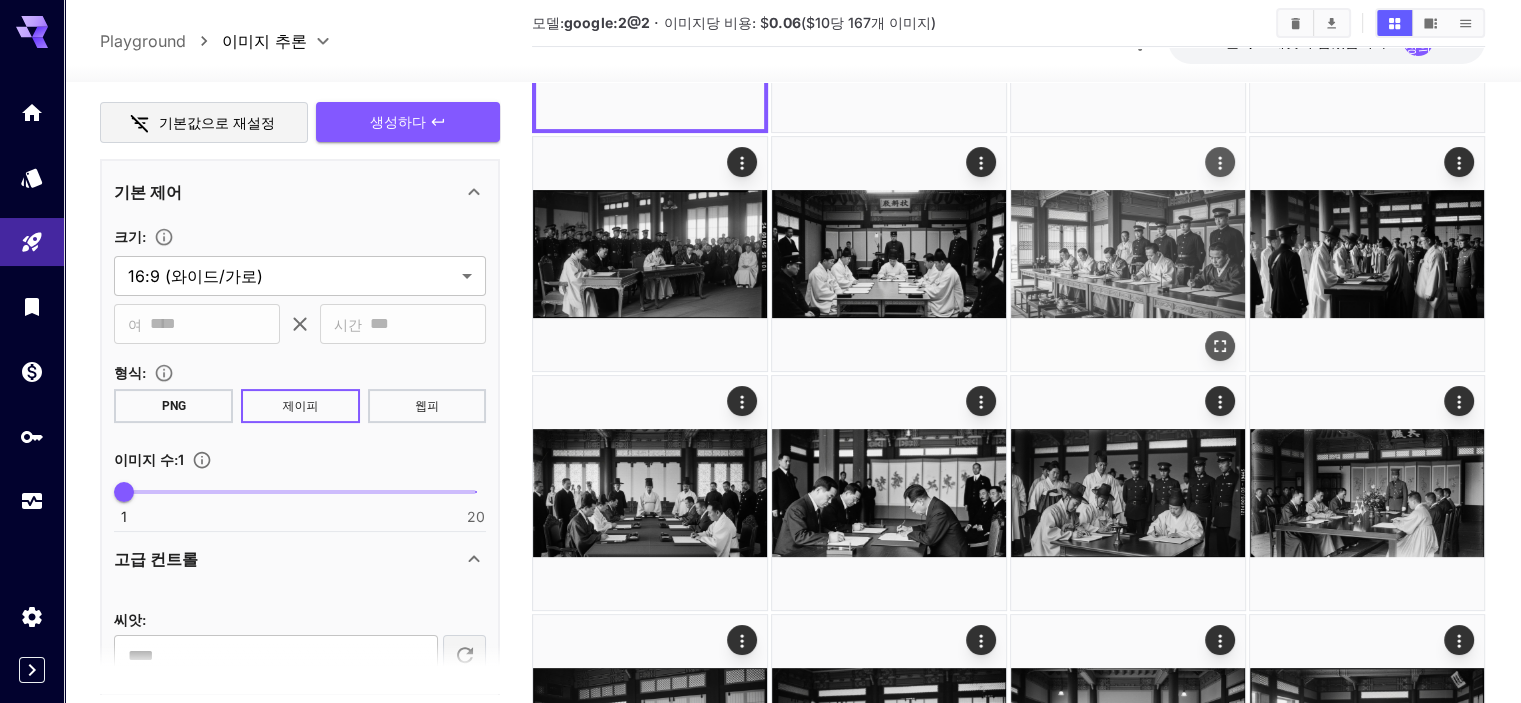 scroll, scrollTop: 300, scrollLeft: 0, axis: vertical 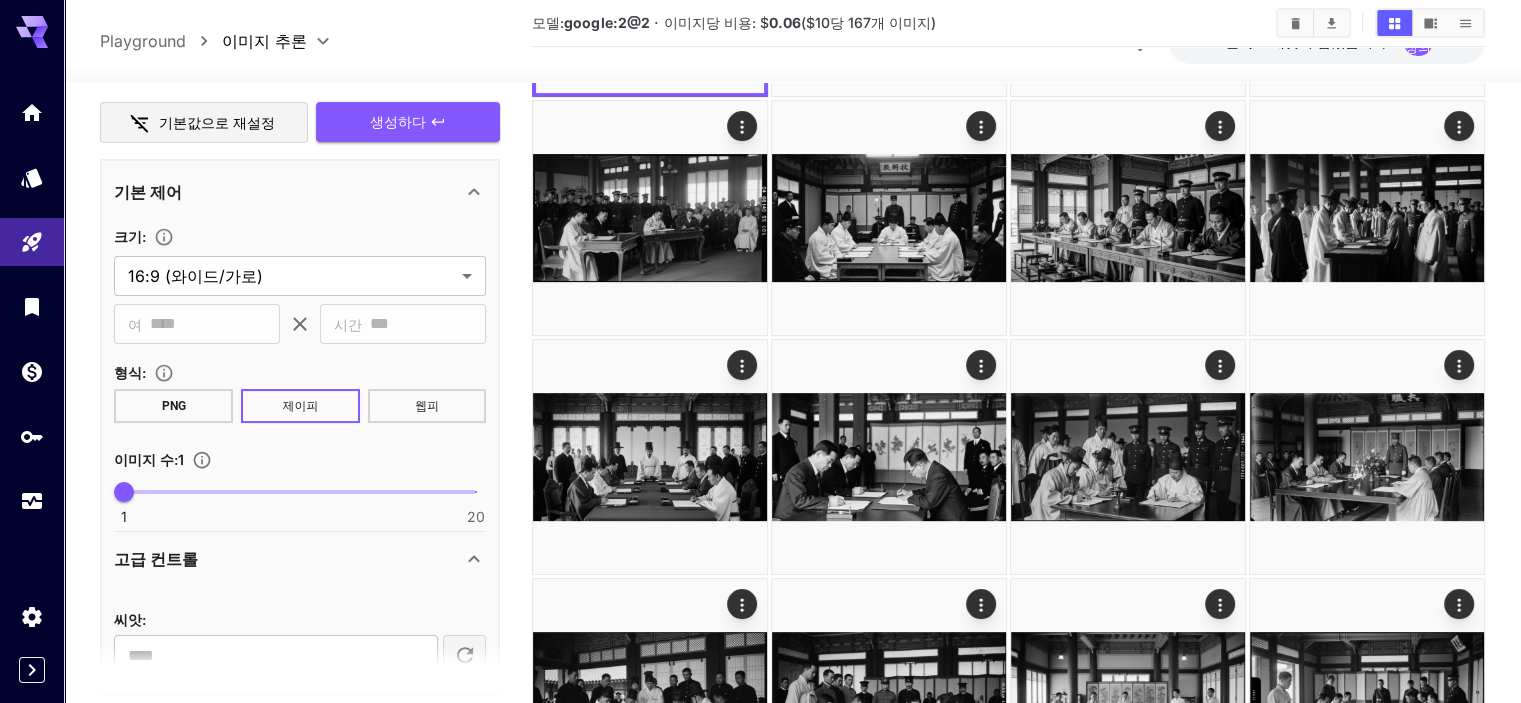 click at bounding box center (1367, 934) 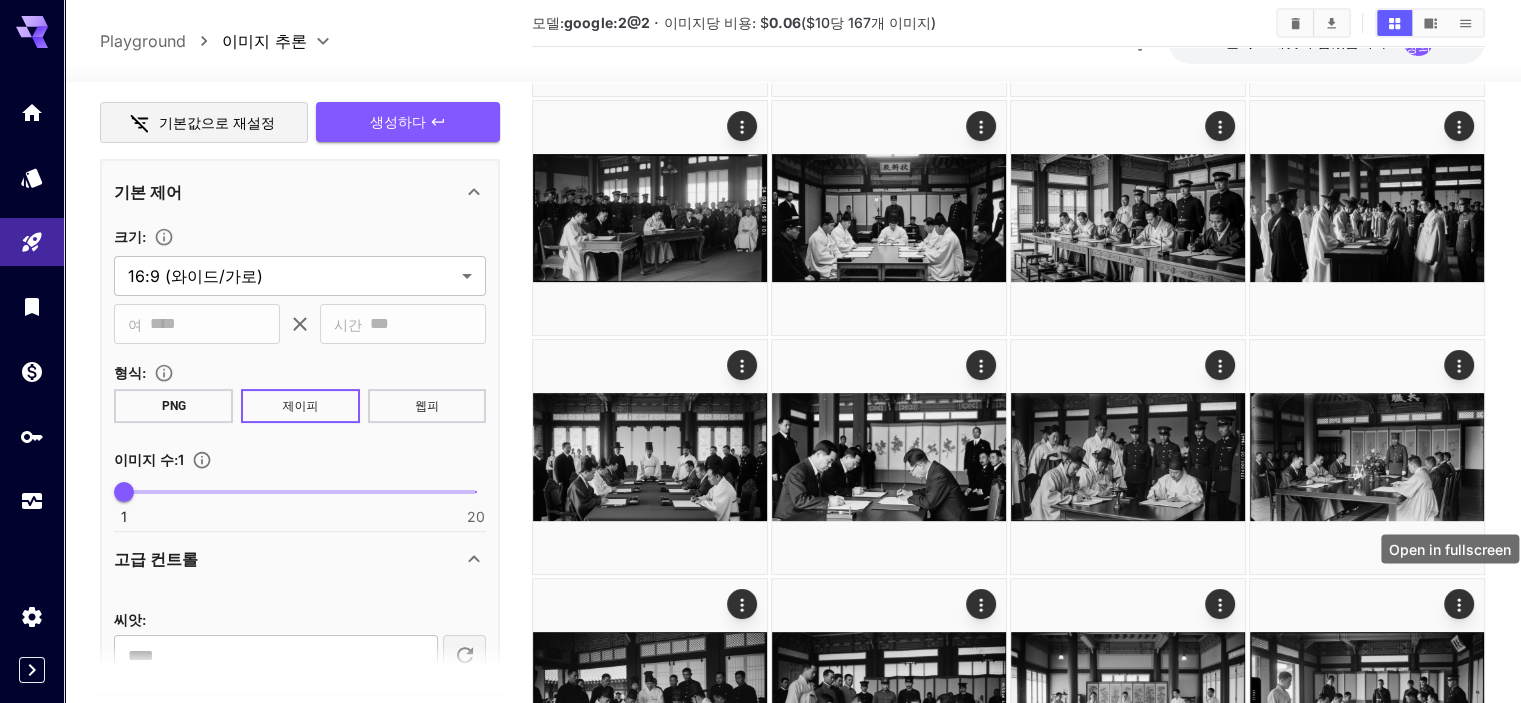 click 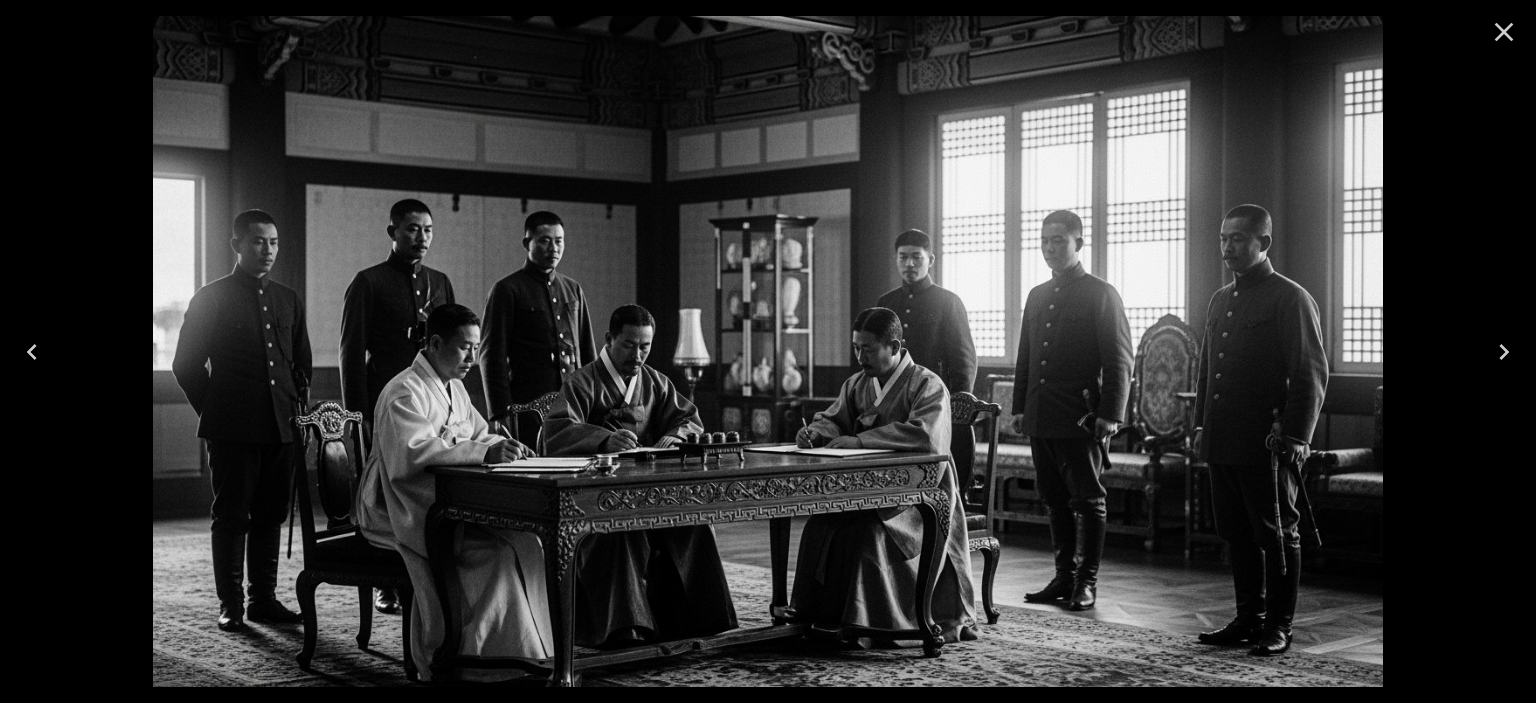 click 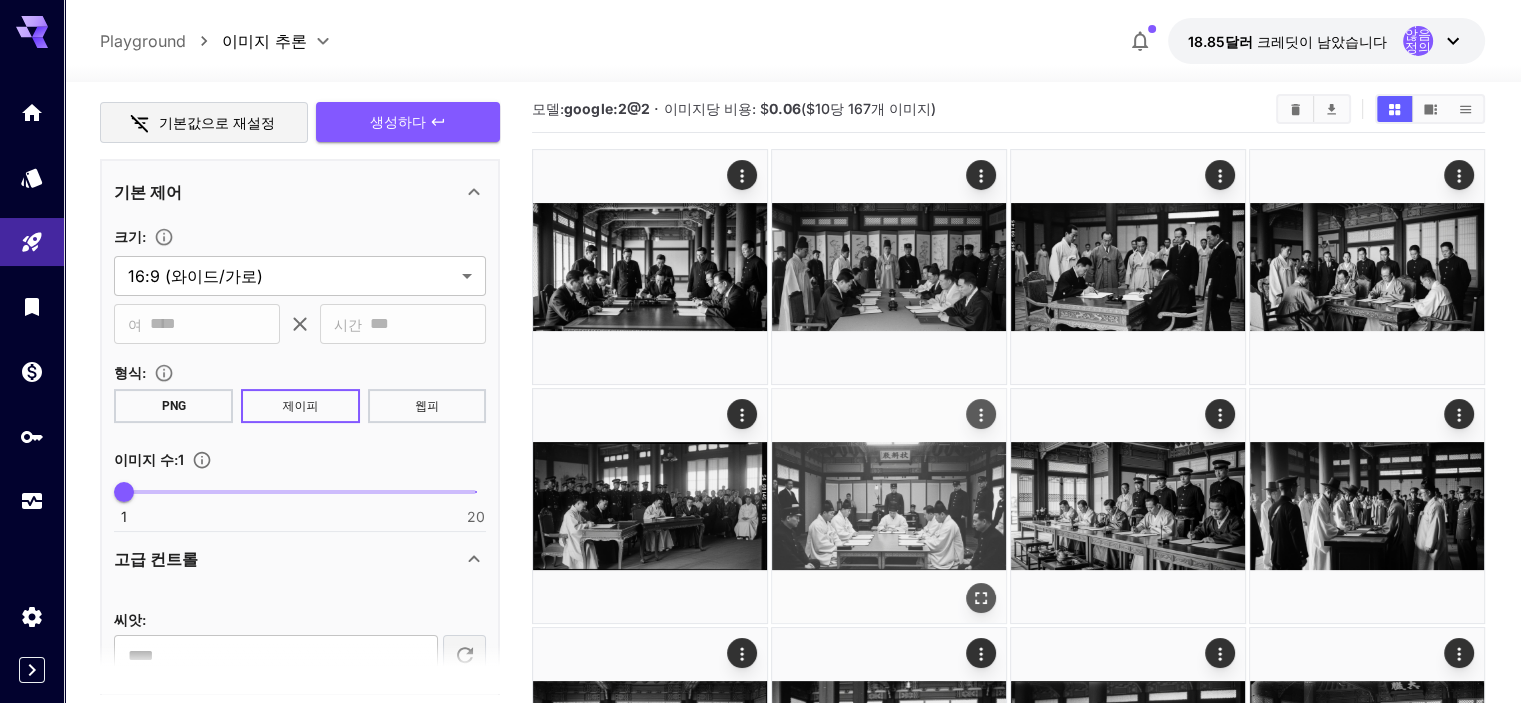 scroll, scrollTop: 0, scrollLeft: 0, axis: both 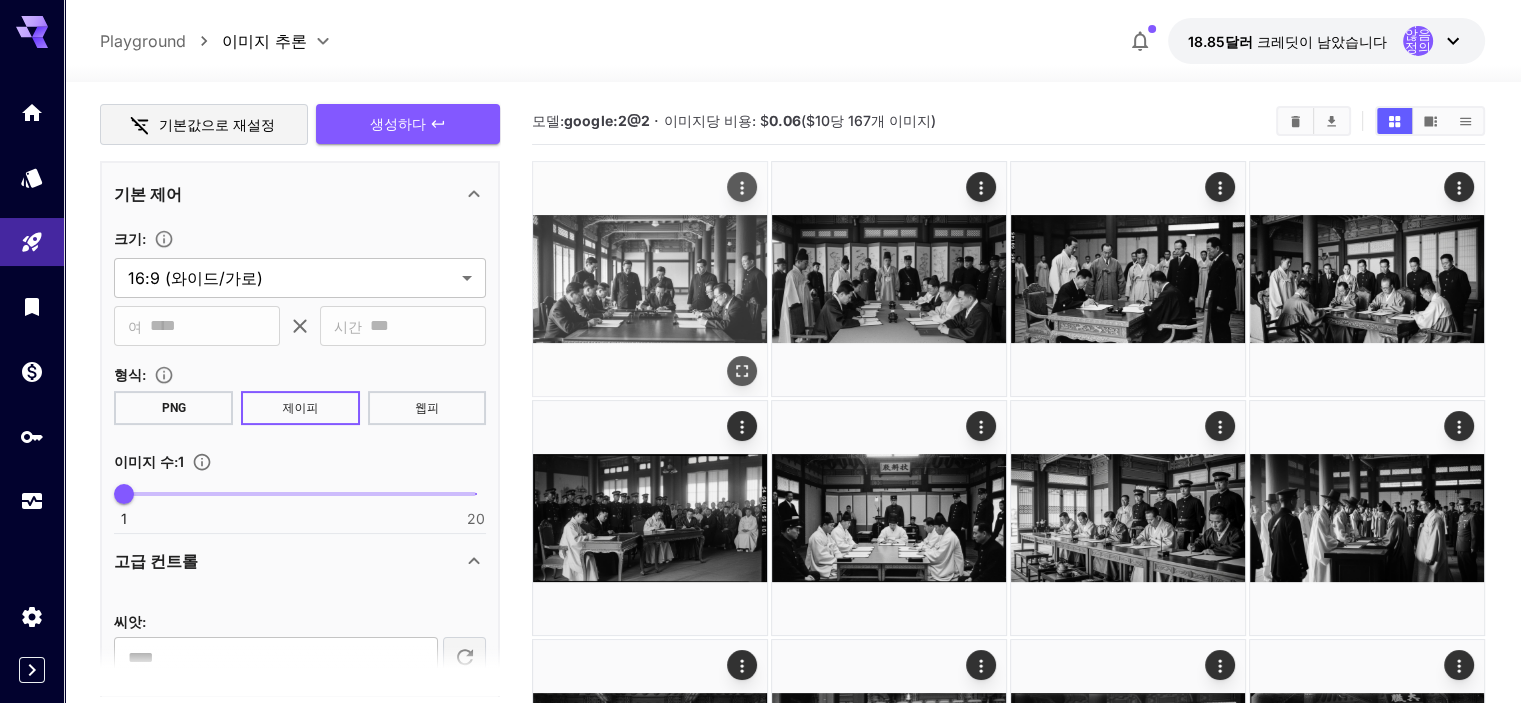 click at bounding box center (650, 279) 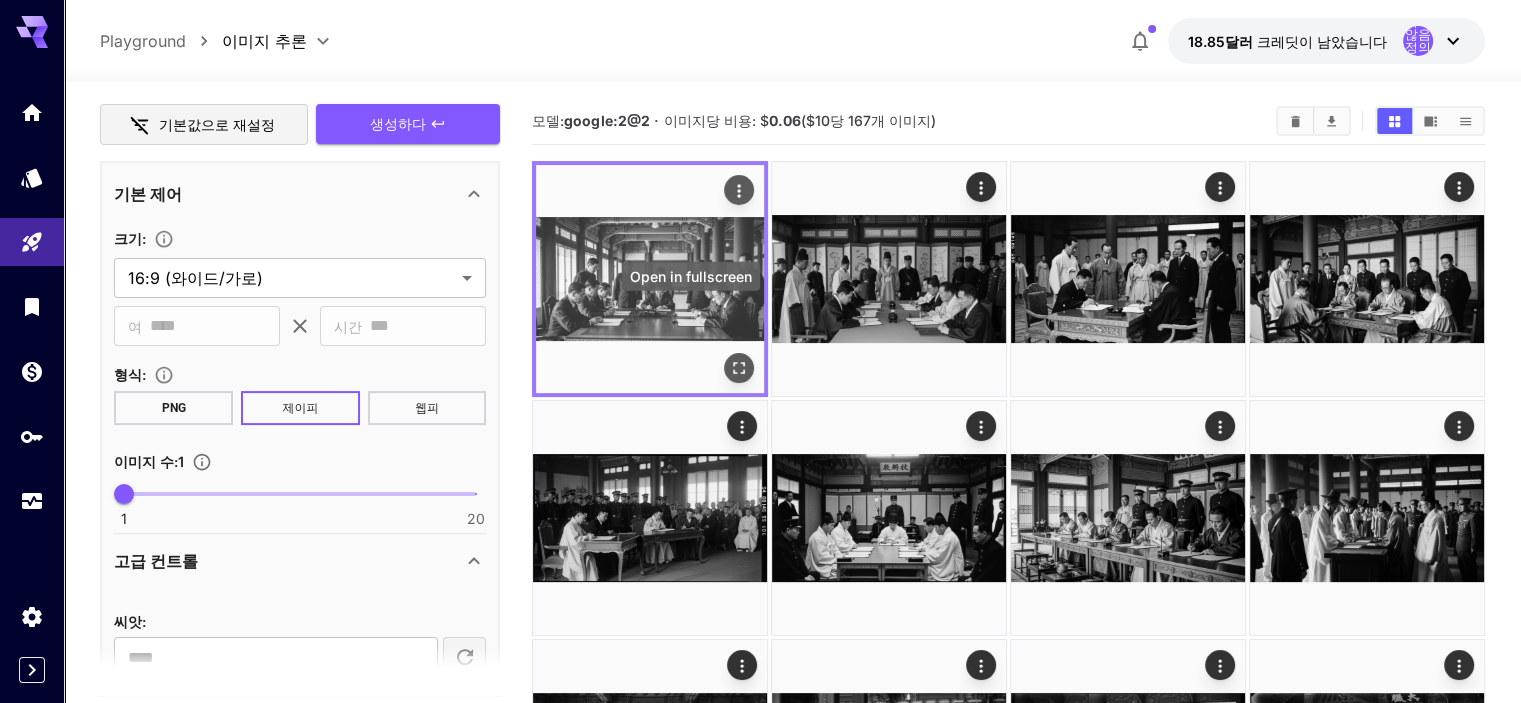click 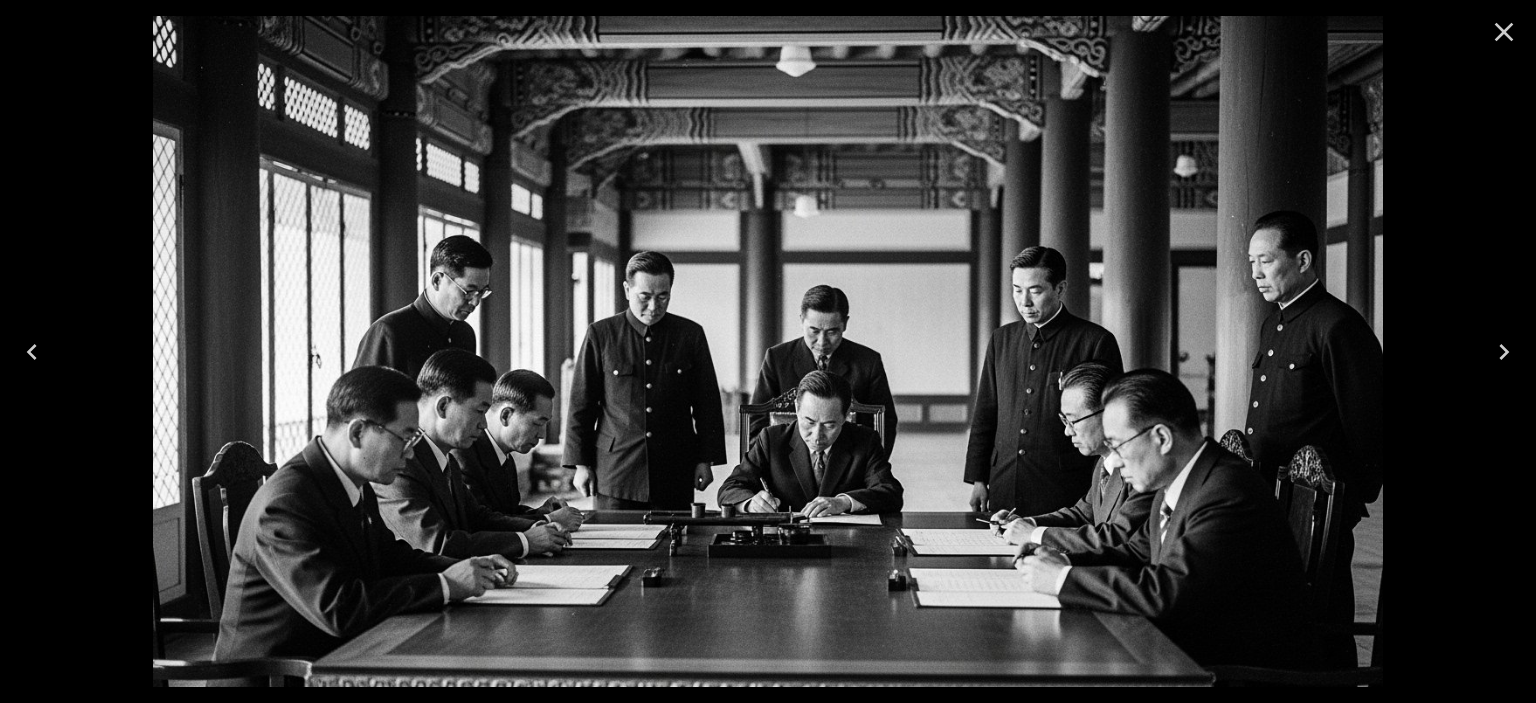 click 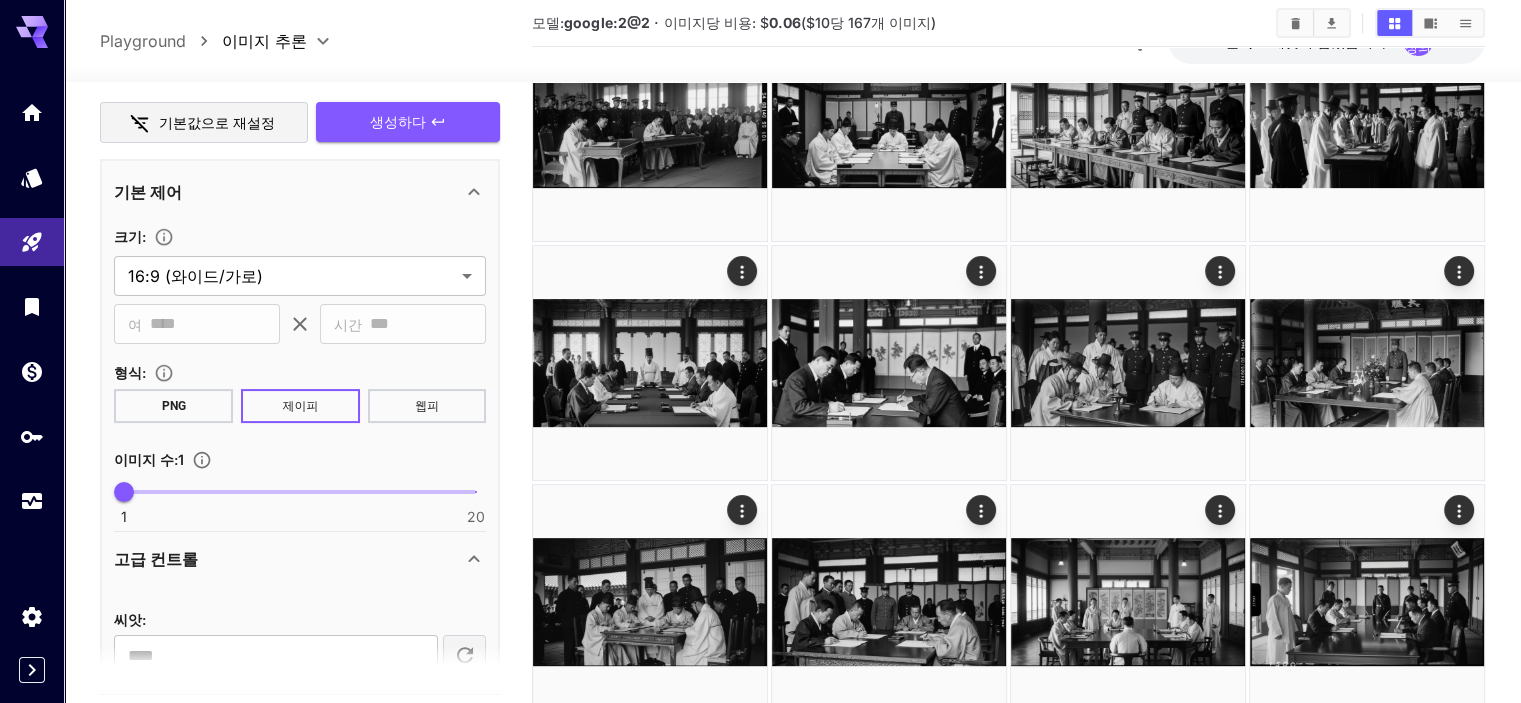 scroll, scrollTop: 400, scrollLeft: 0, axis: vertical 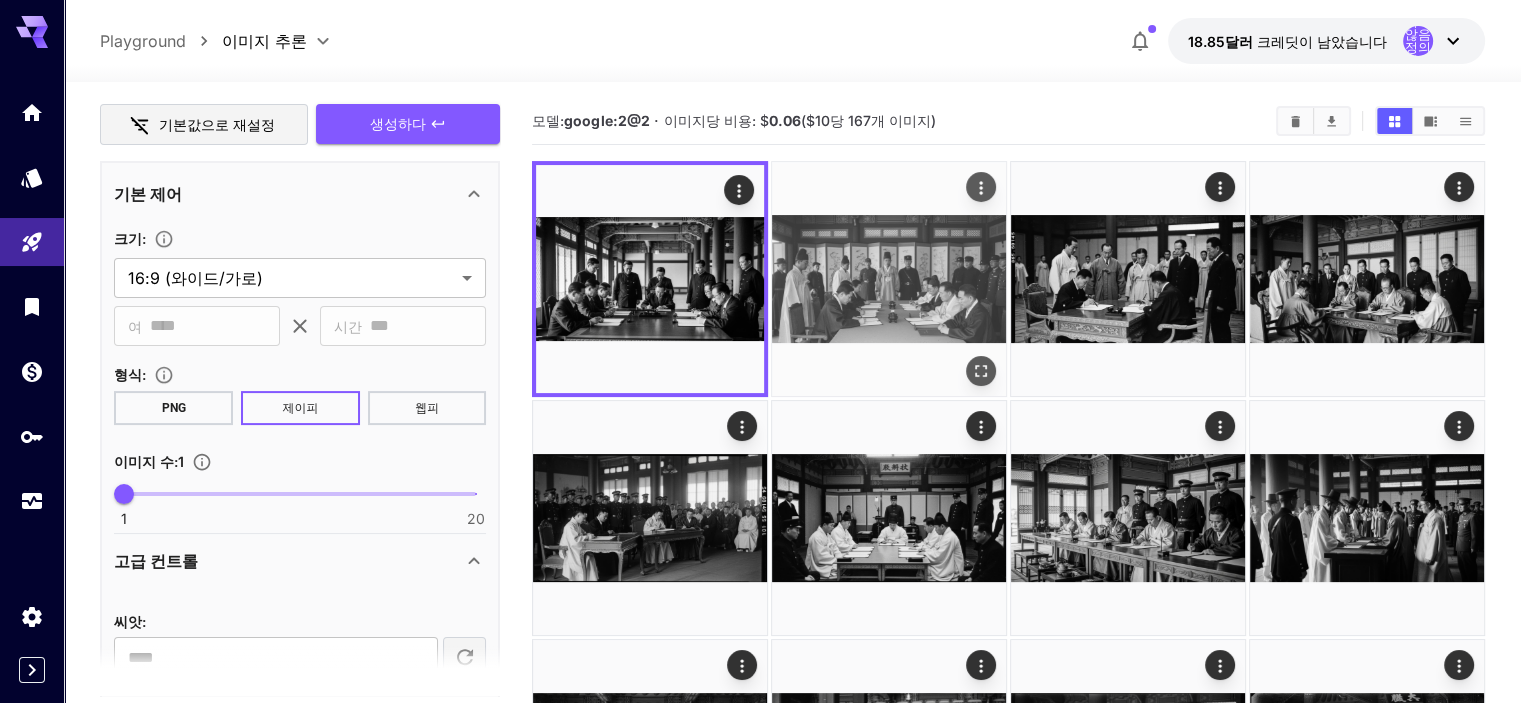 click at bounding box center (889, 279) 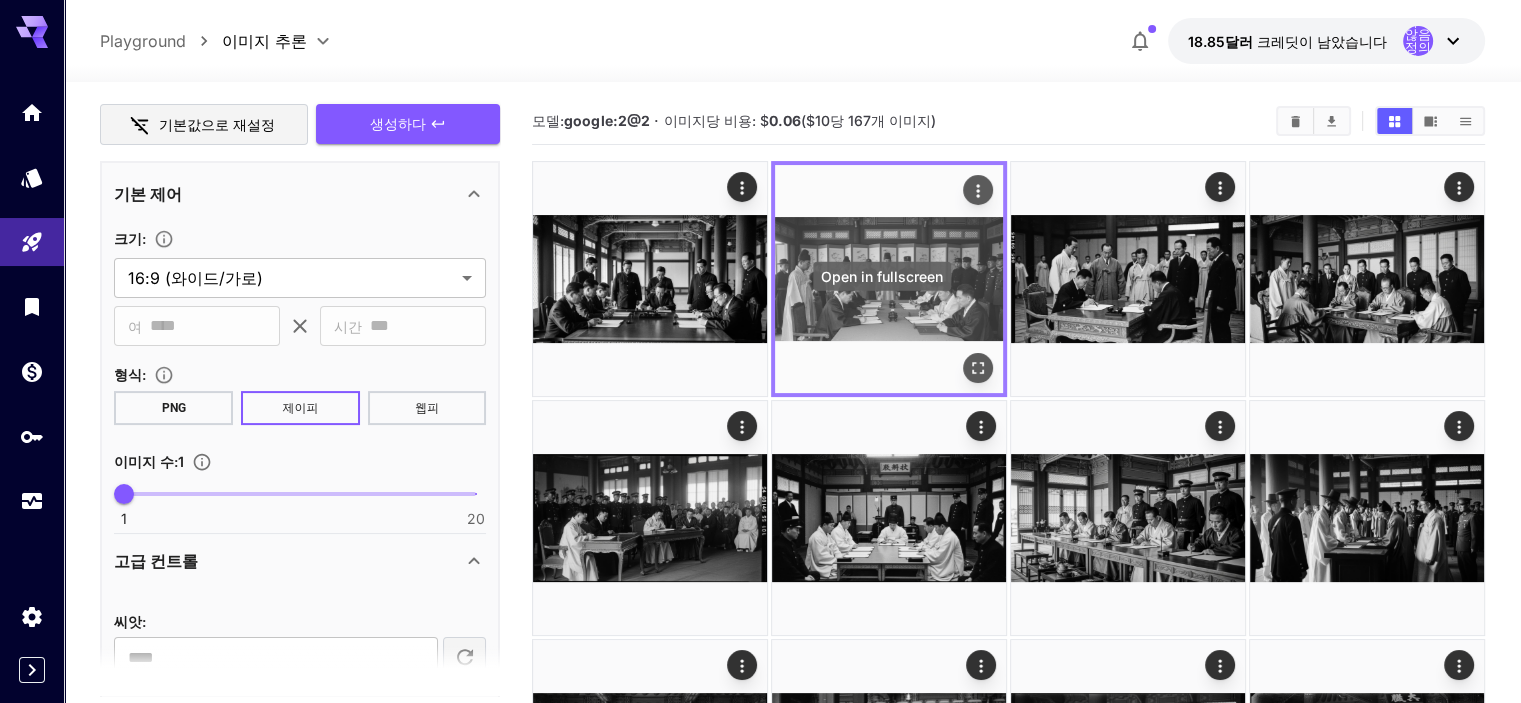 click 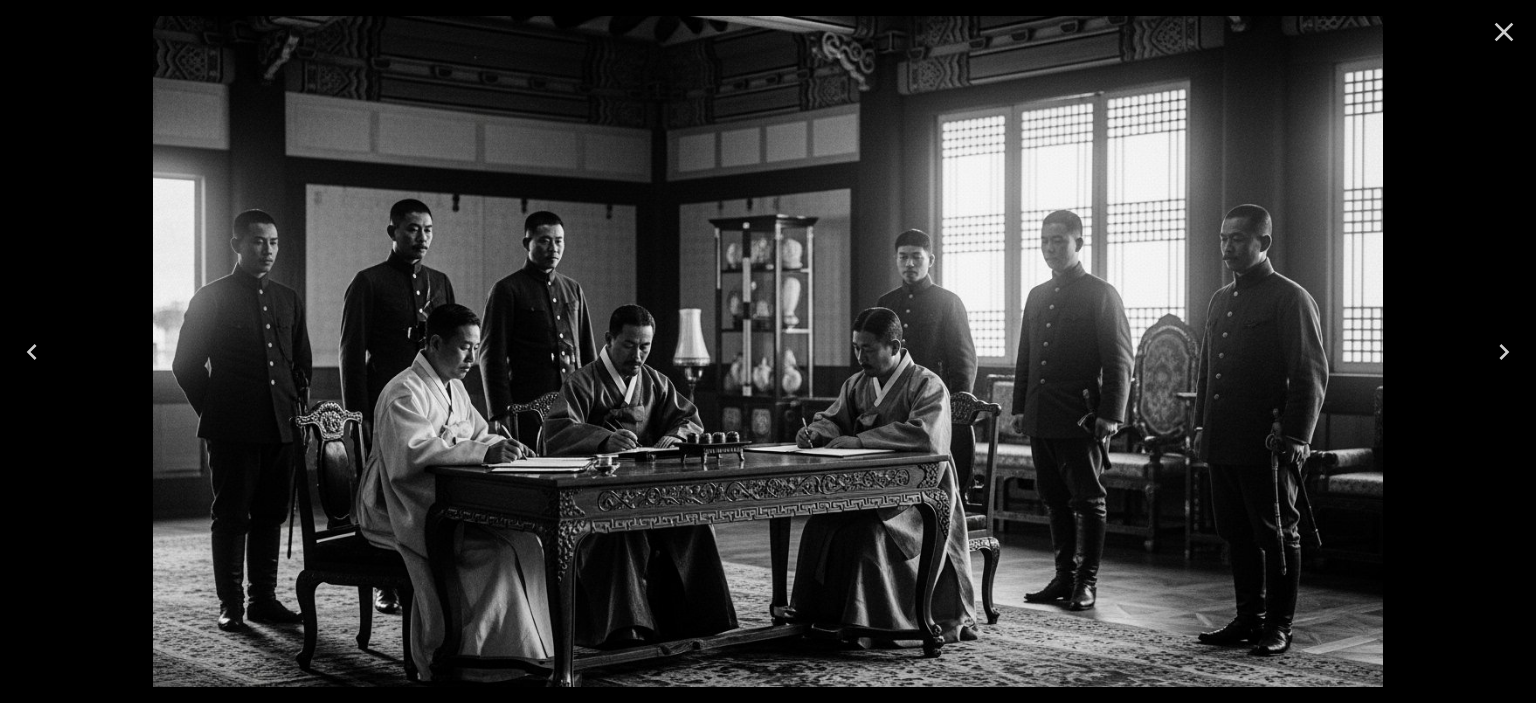 click 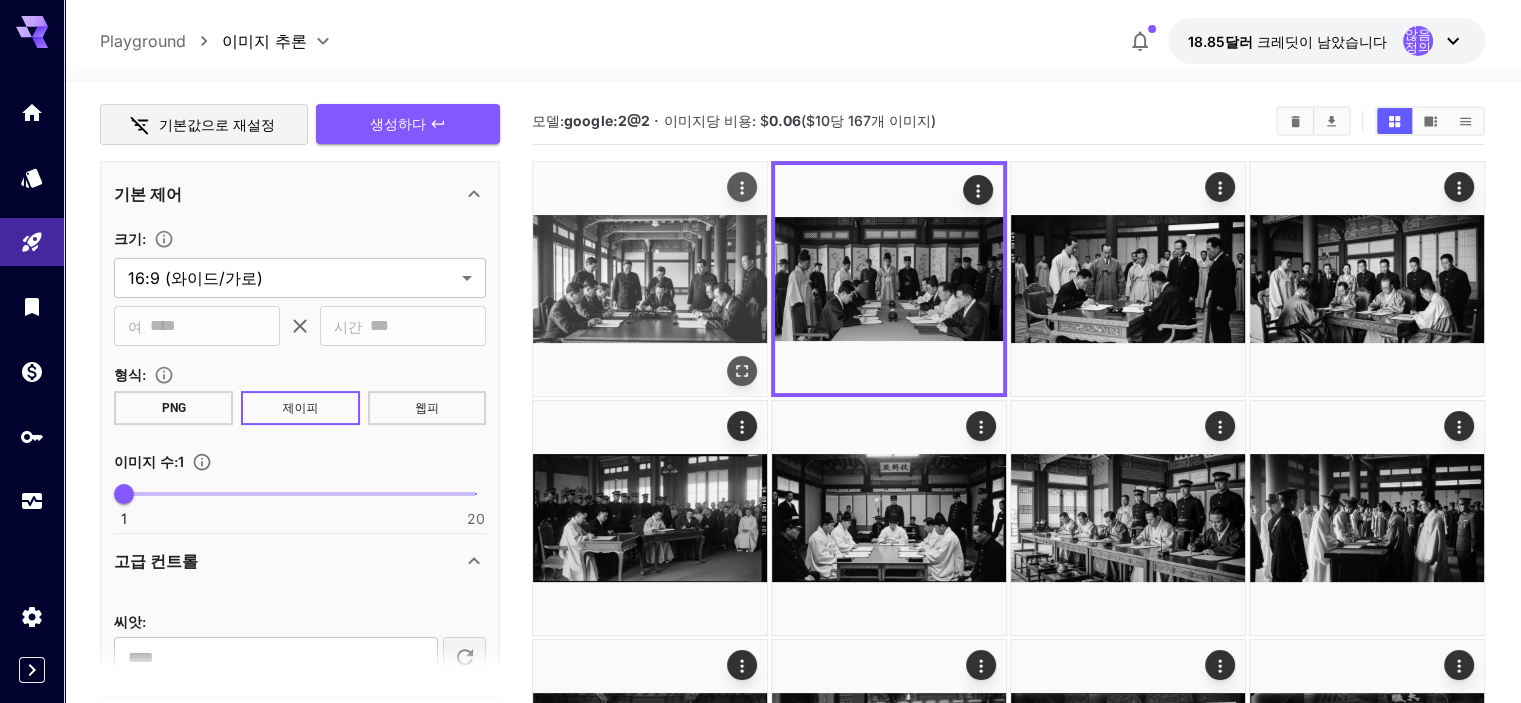 click at bounding box center [650, 279] 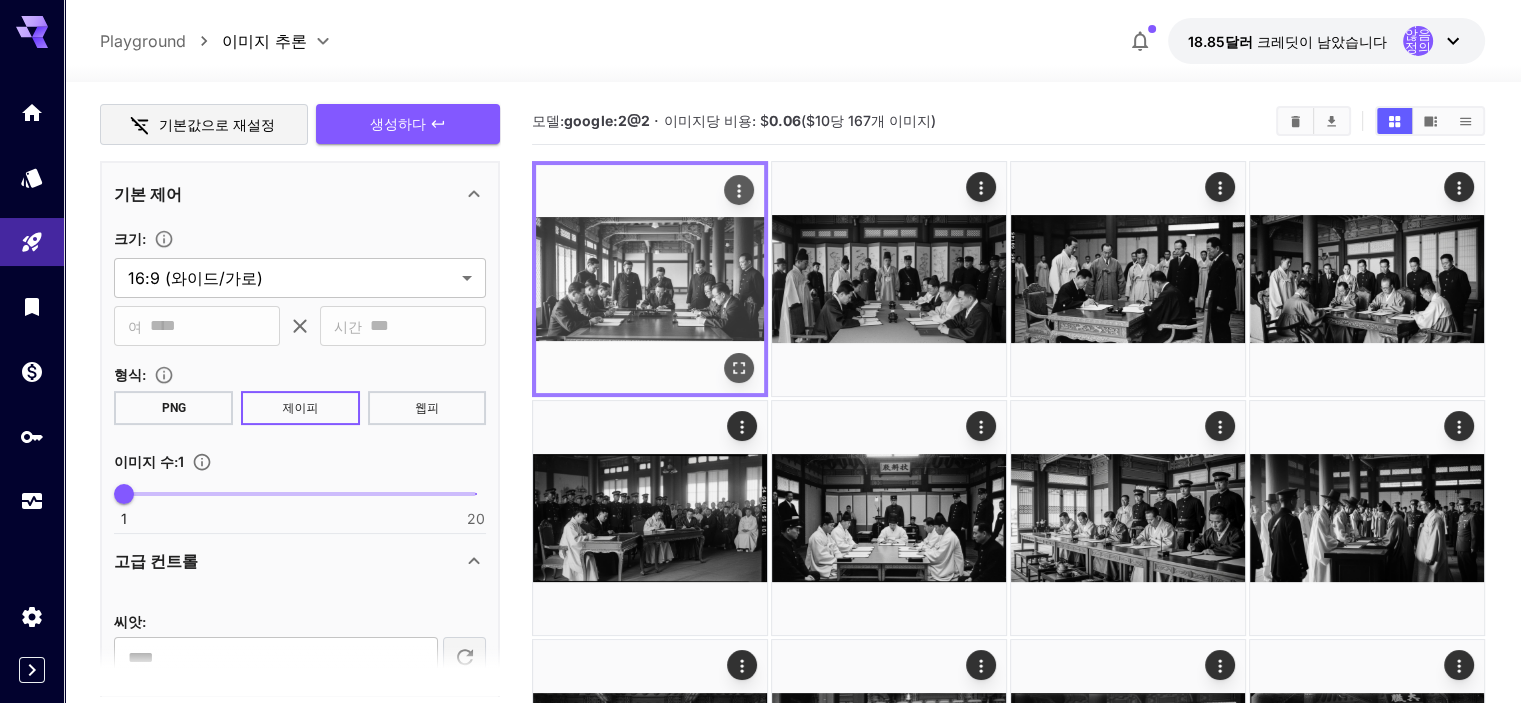 click at bounding box center [739, 368] 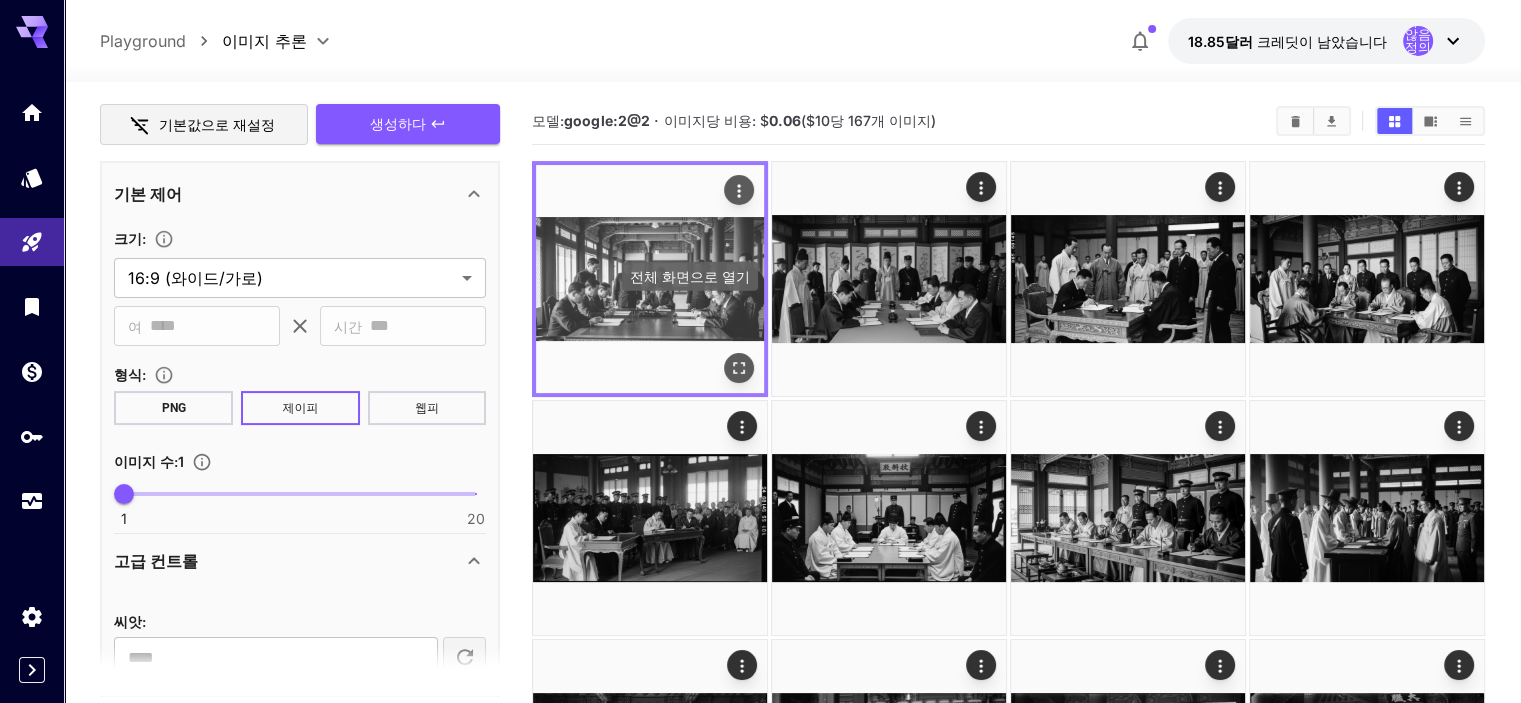 click at bounding box center [739, 368] 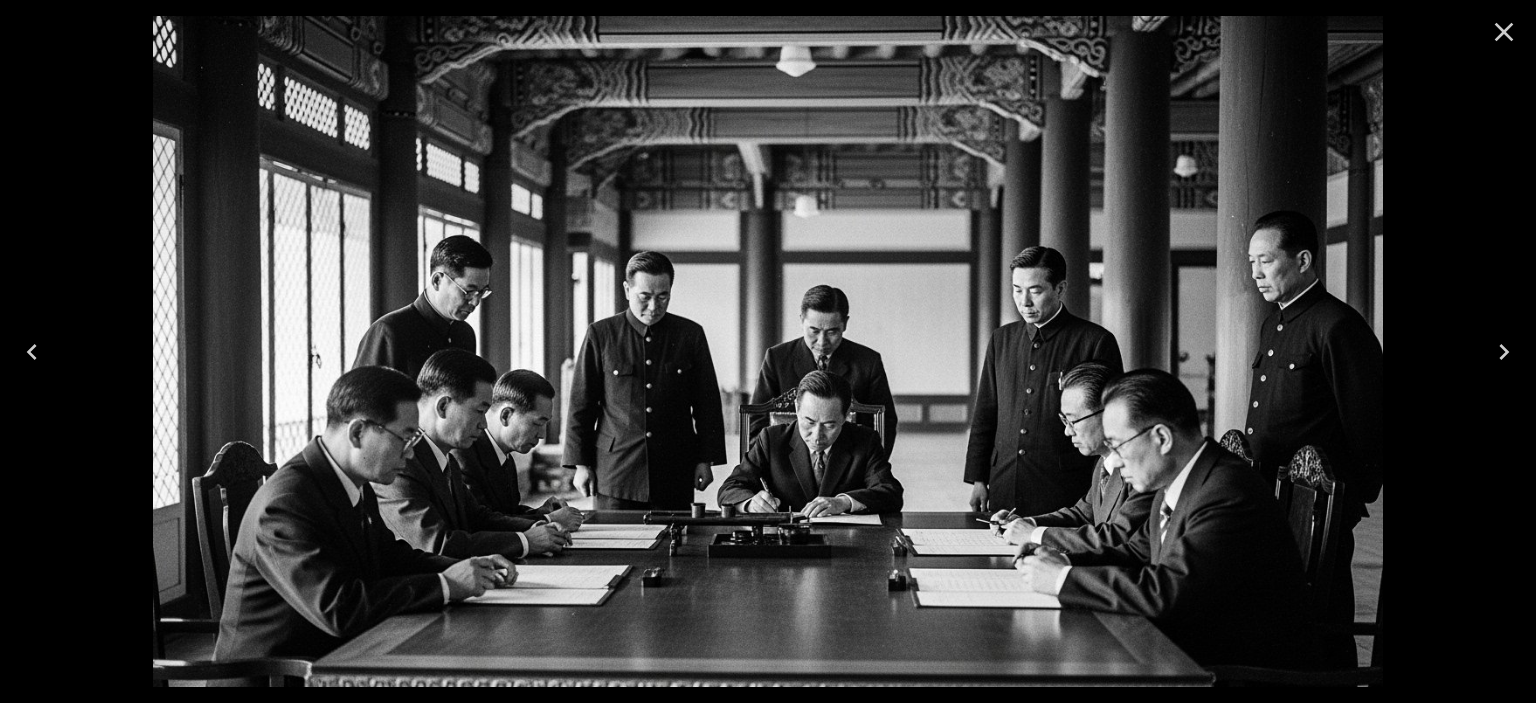 click 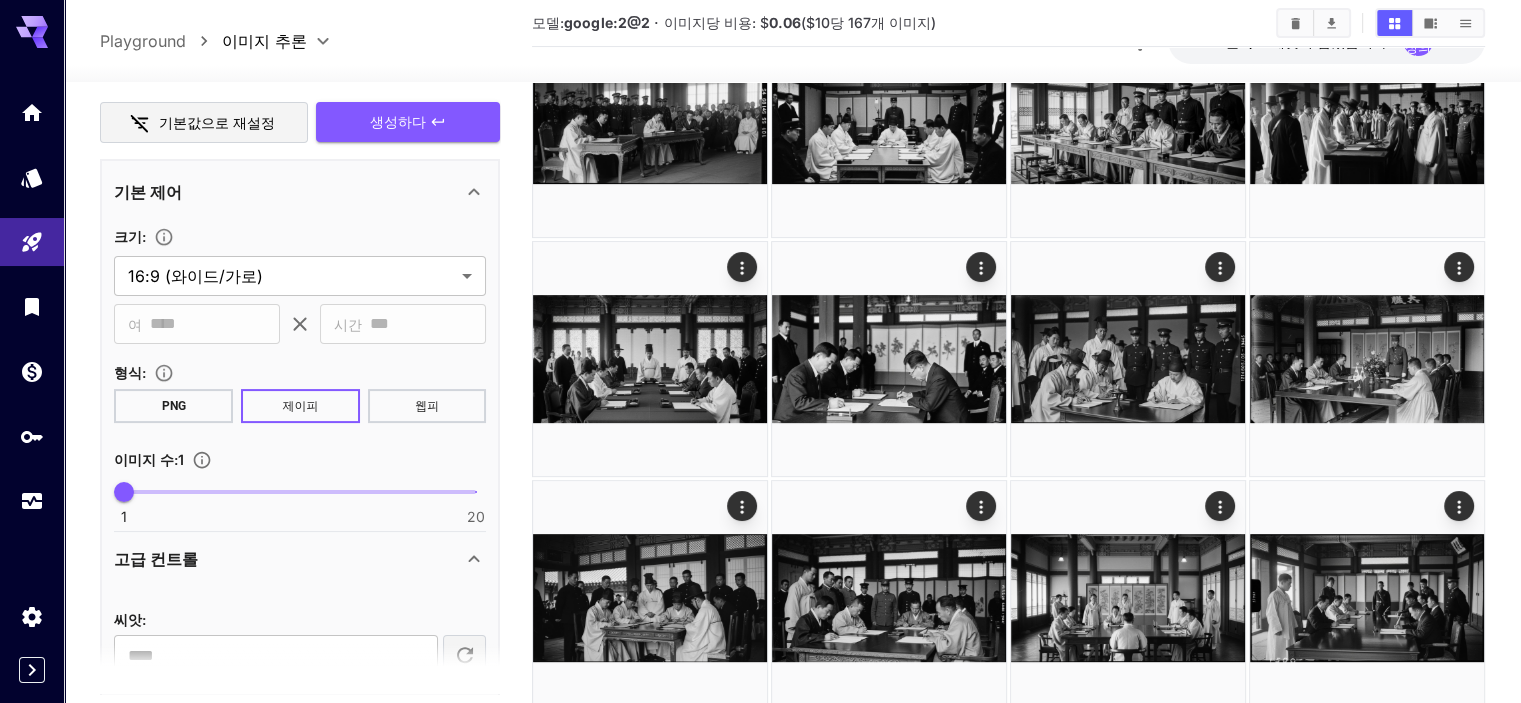 scroll, scrollTop: 400, scrollLeft: 0, axis: vertical 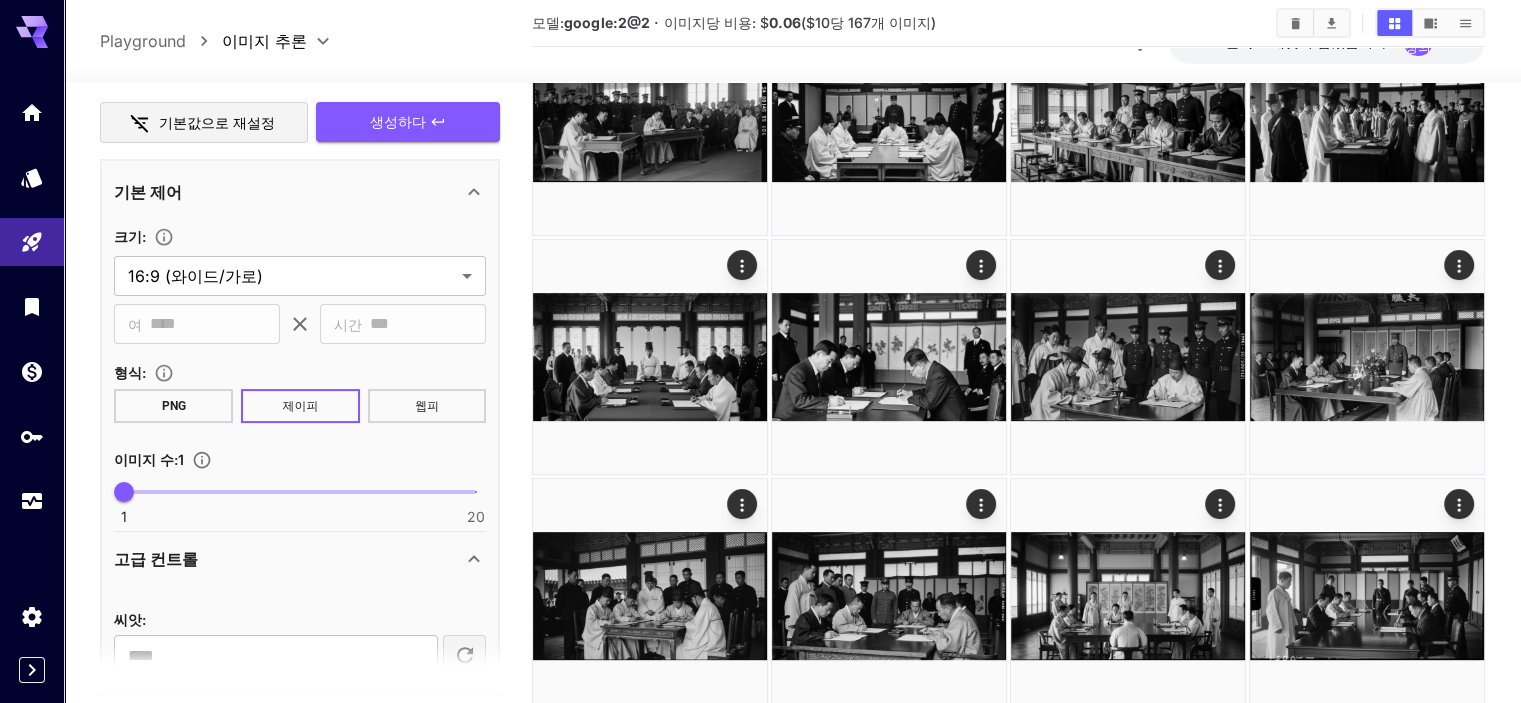 click at bounding box center [1367, 834] 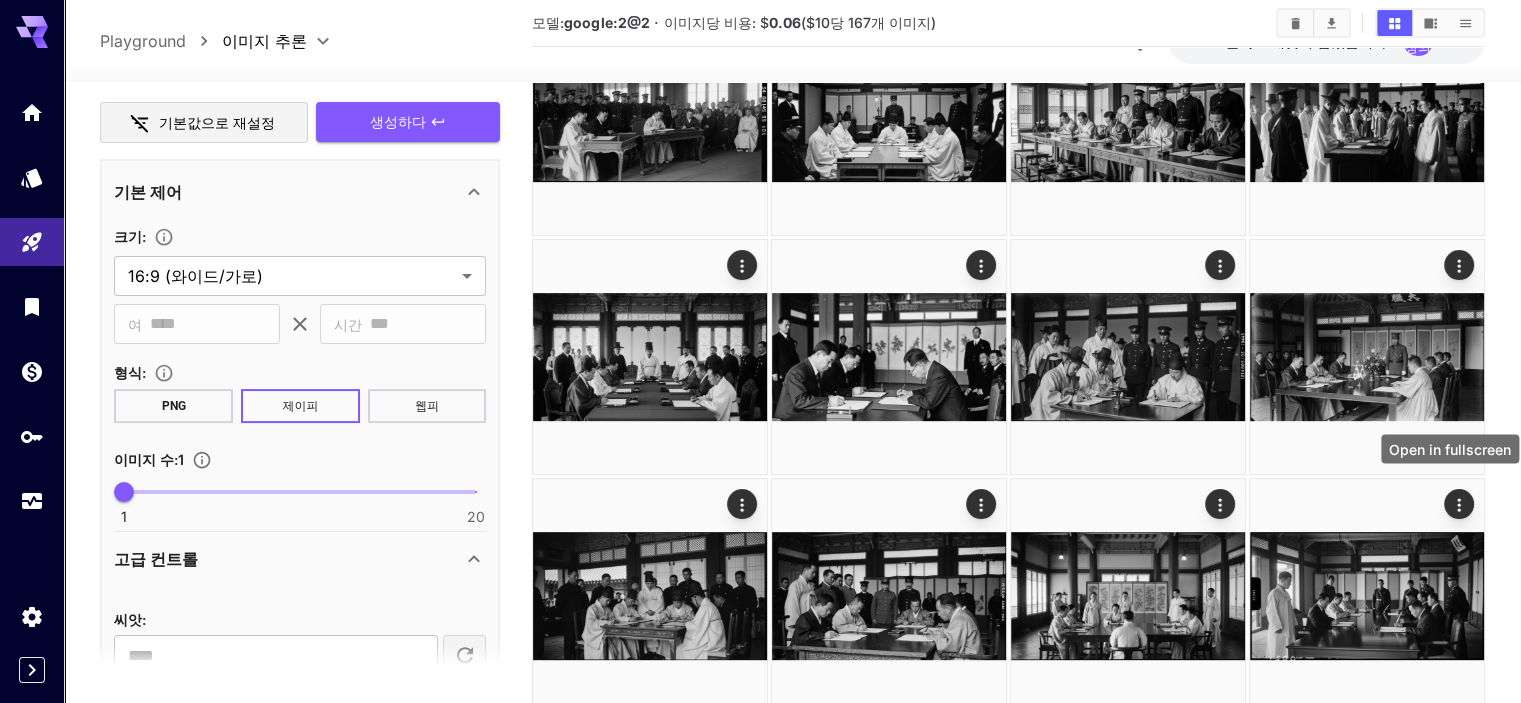 click 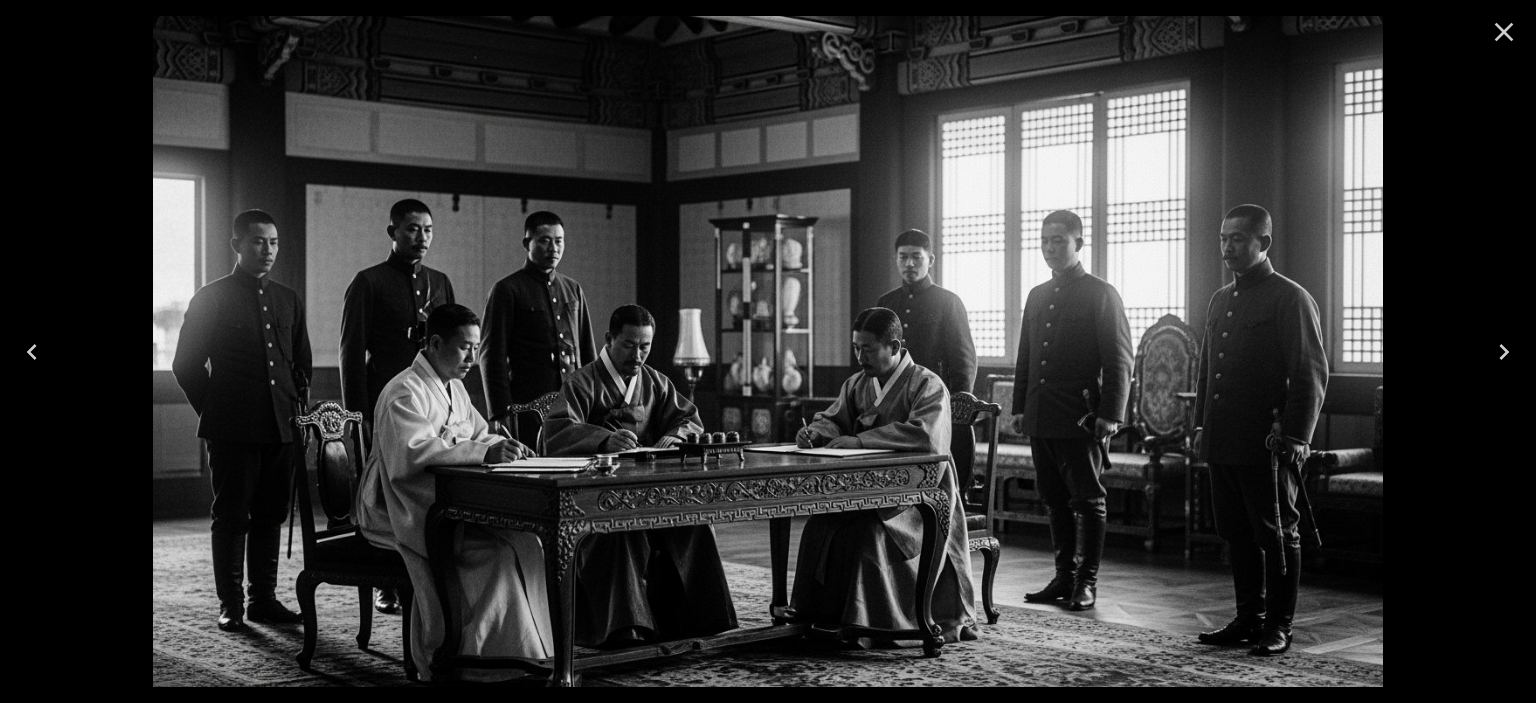 click 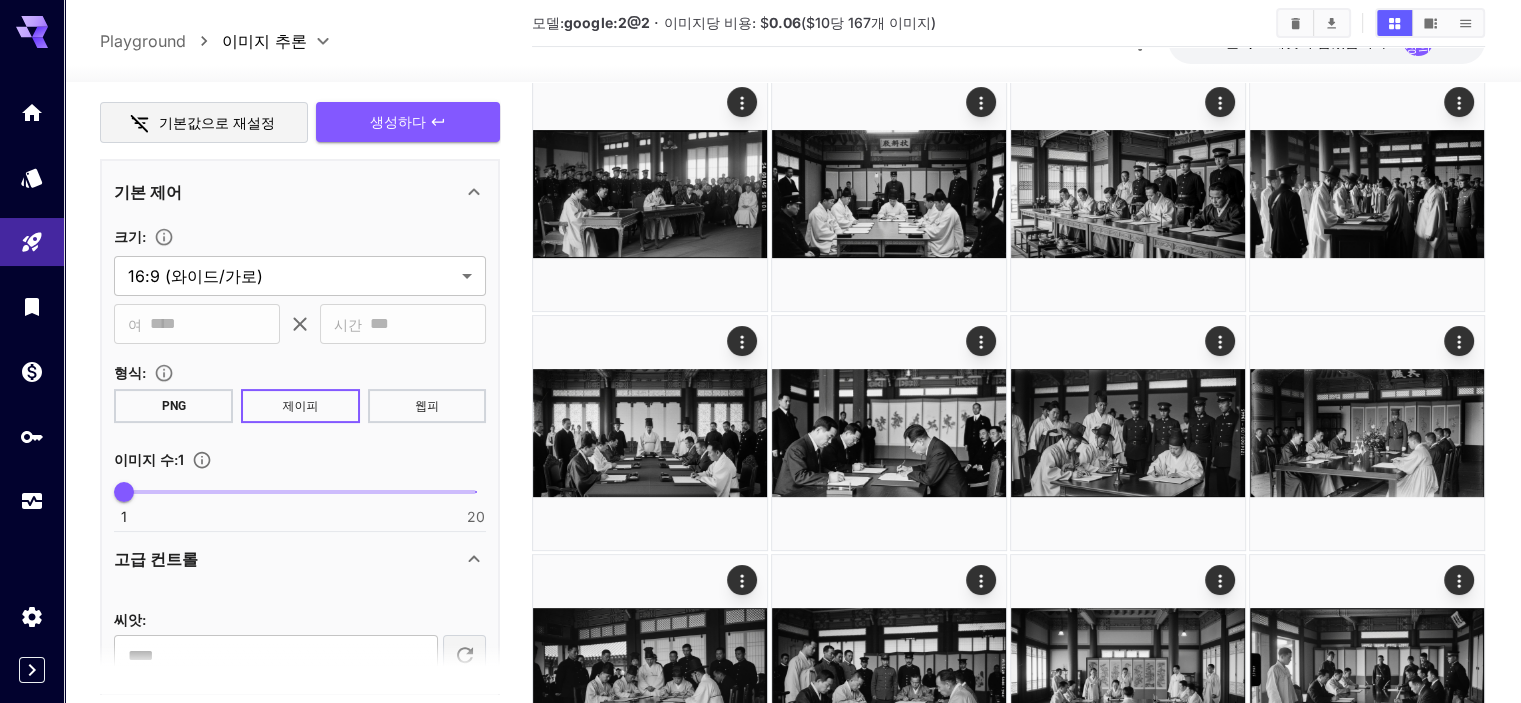 scroll, scrollTop: 100, scrollLeft: 0, axis: vertical 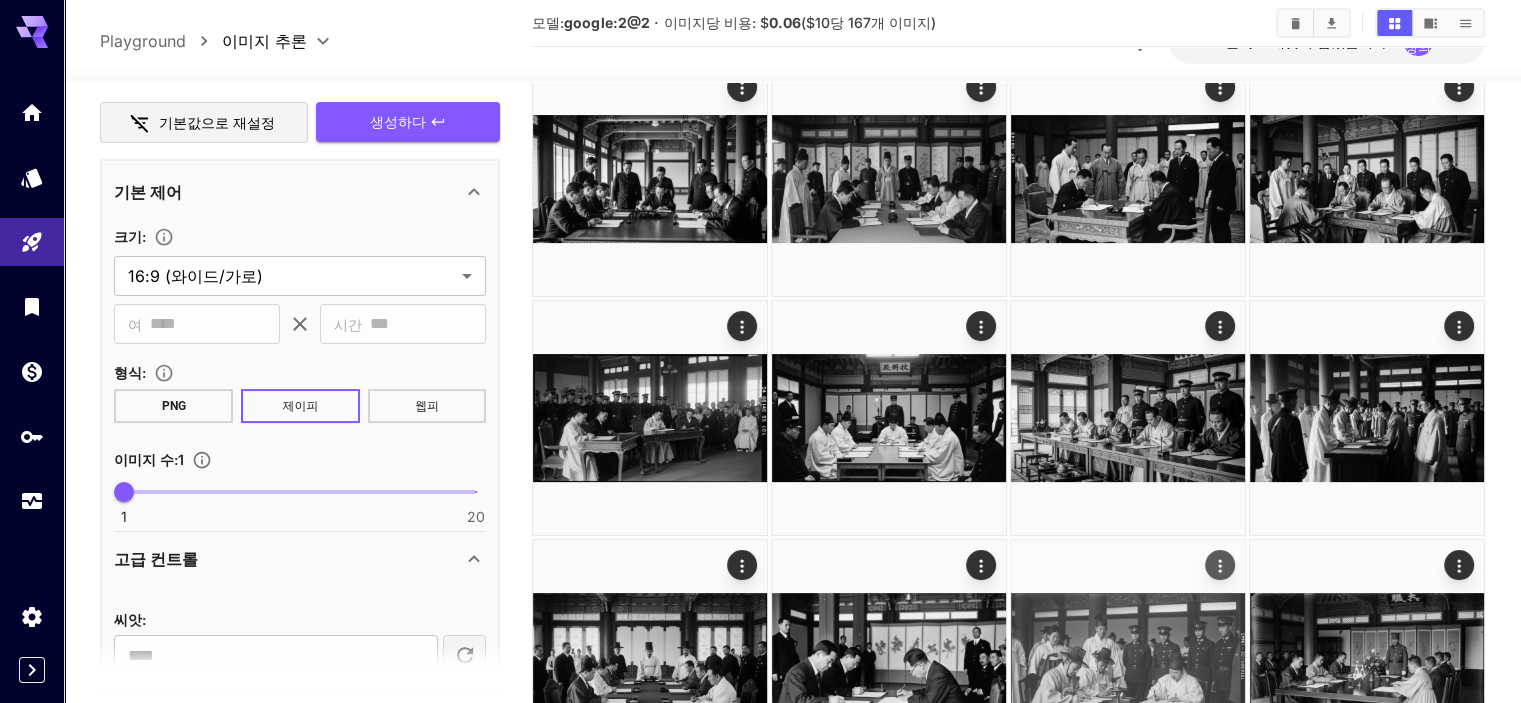 click at bounding box center (1128, 657) 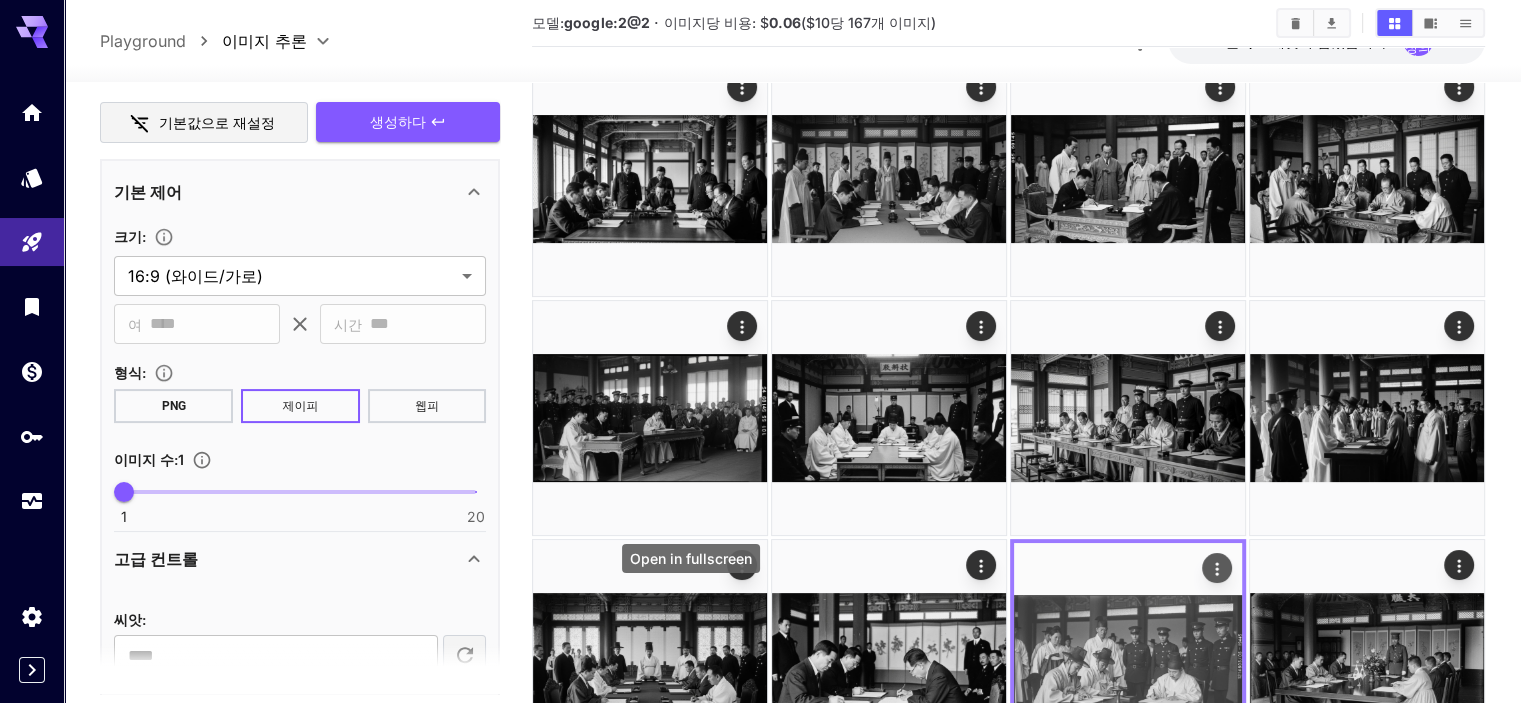 click 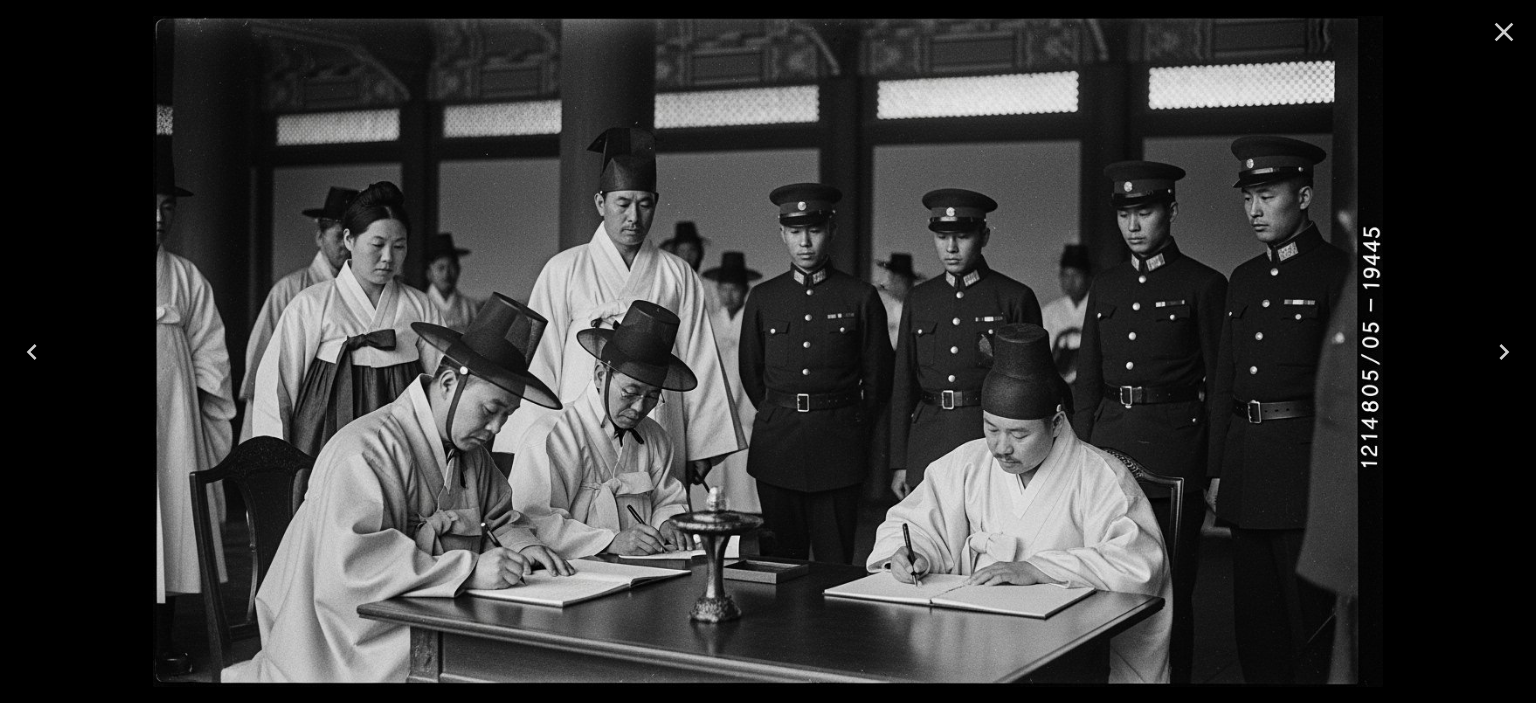 click 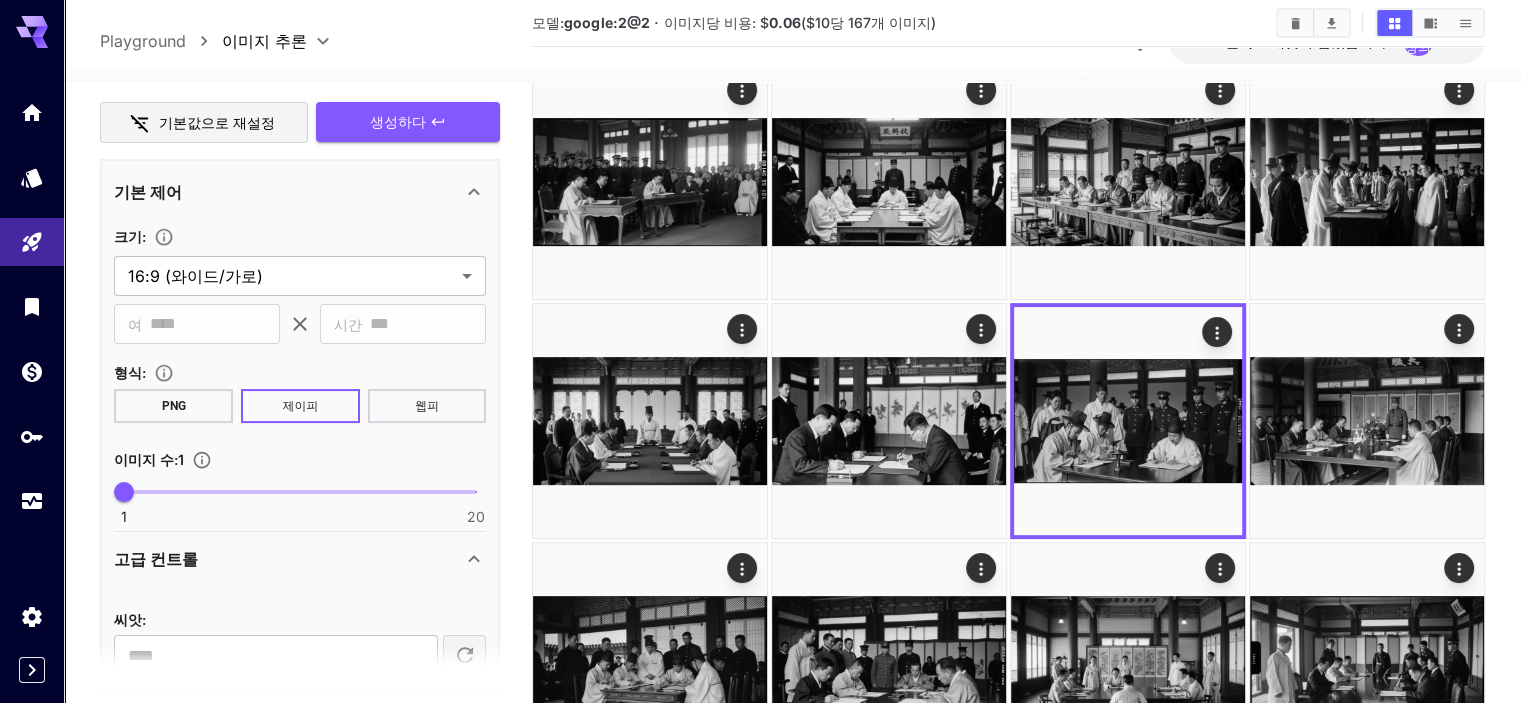 scroll, scrollTop: 400, scrollLeft: 0, axis: vertical 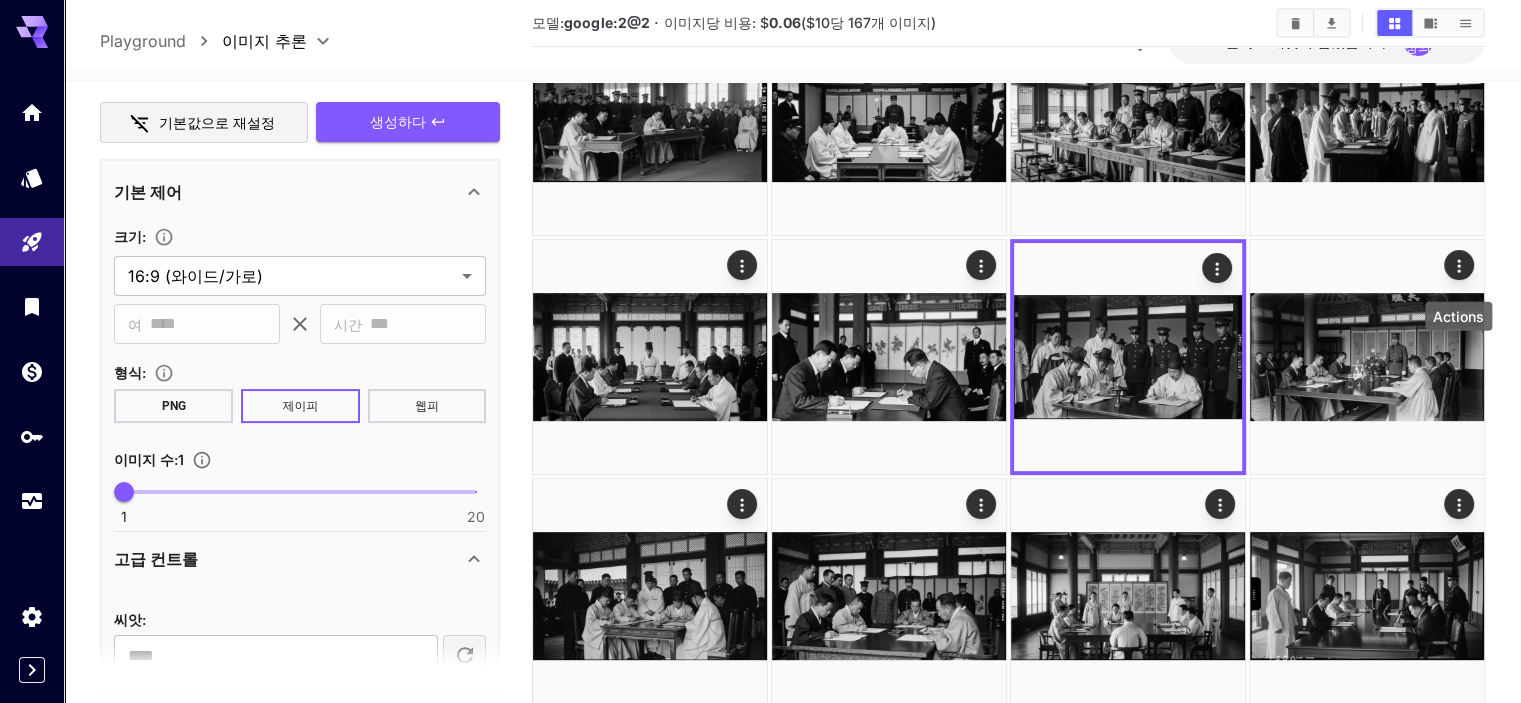click 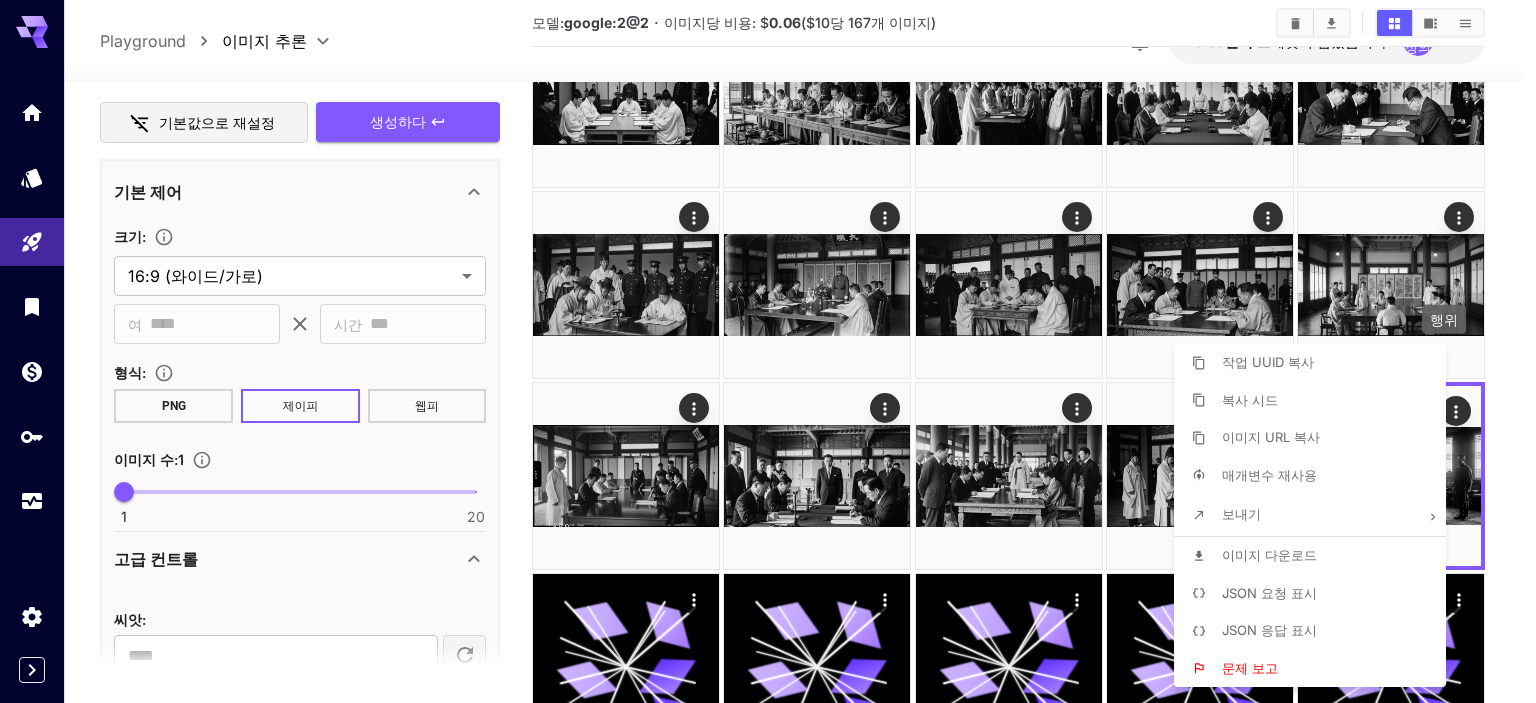 click on "이미지 다운로드" at bounding box center [1316, 556] 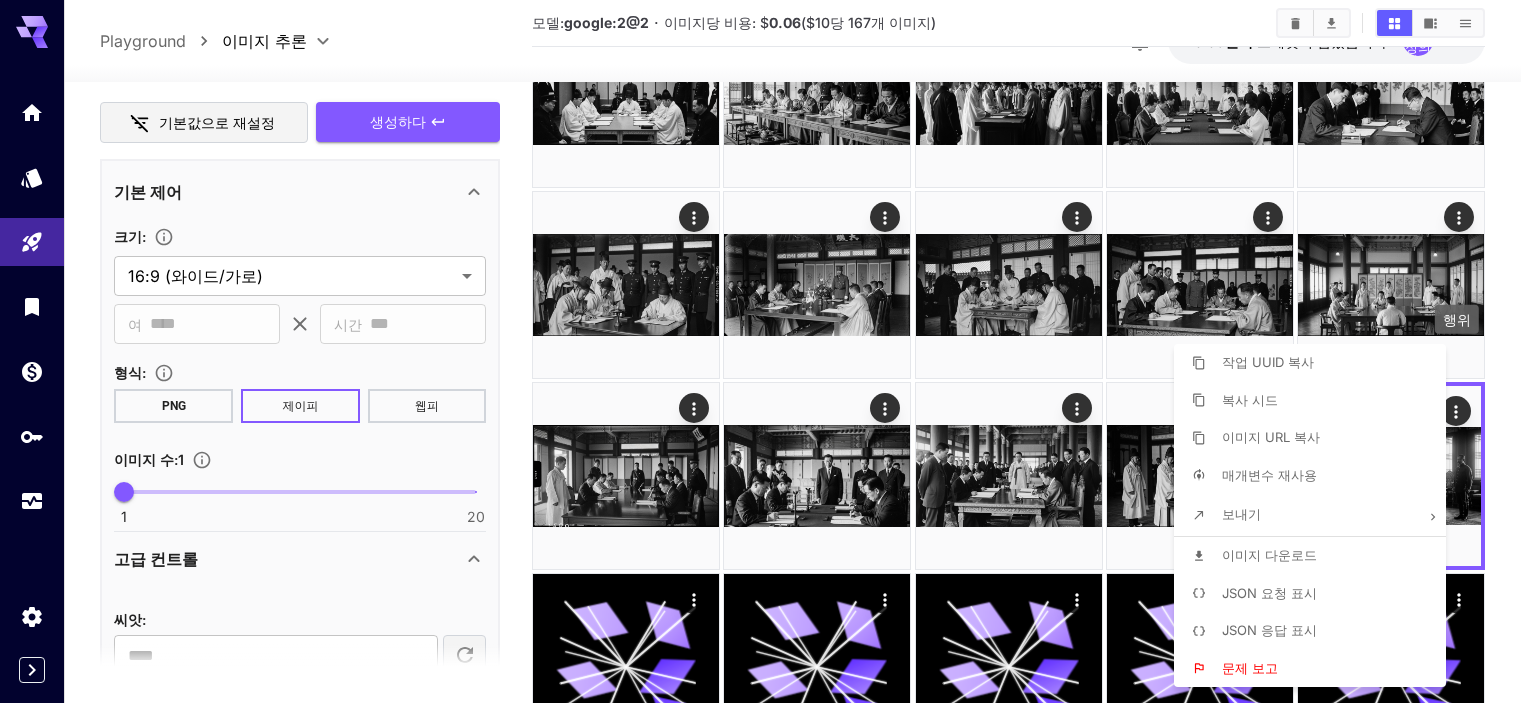 click at bounding box center (768, 351) 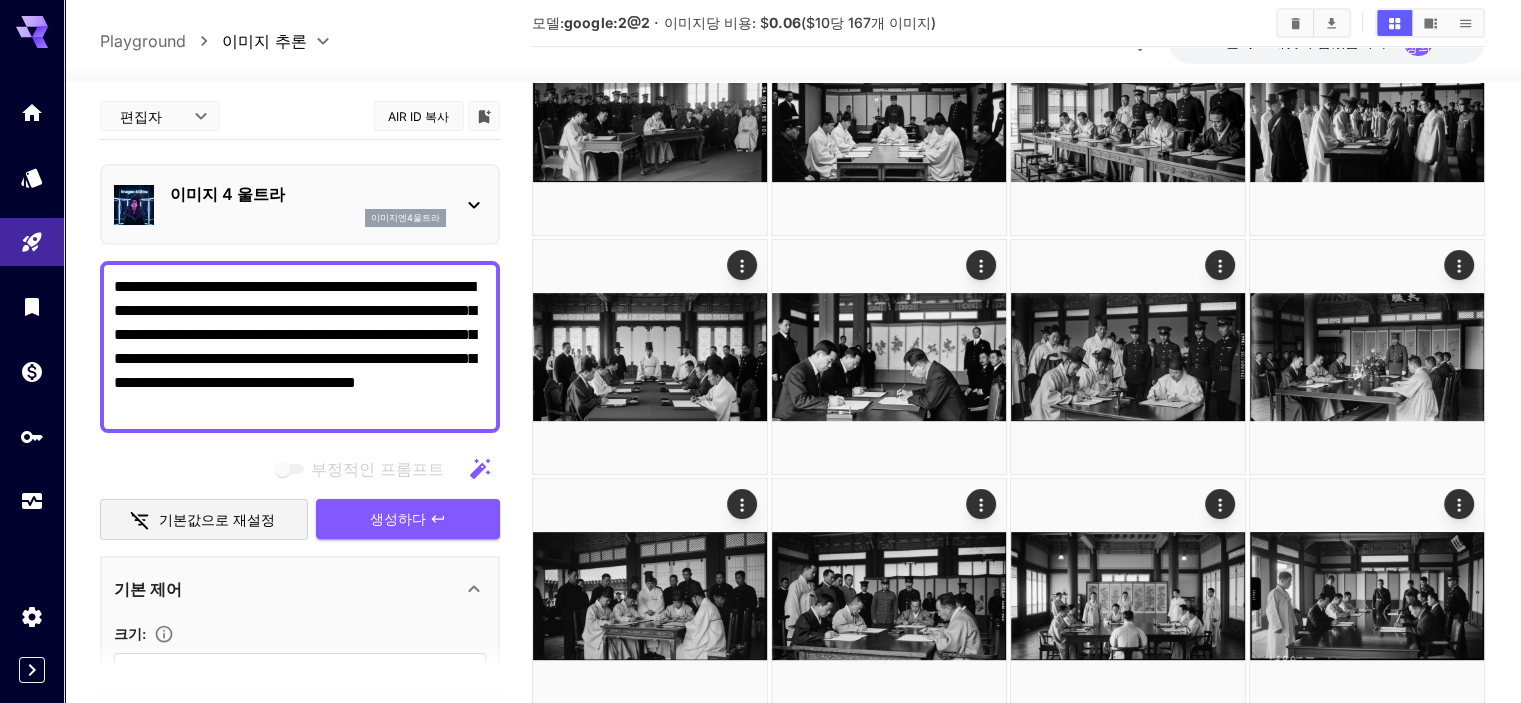 scroll, scrollTop: 0, scrollLeft: 0, axis: both 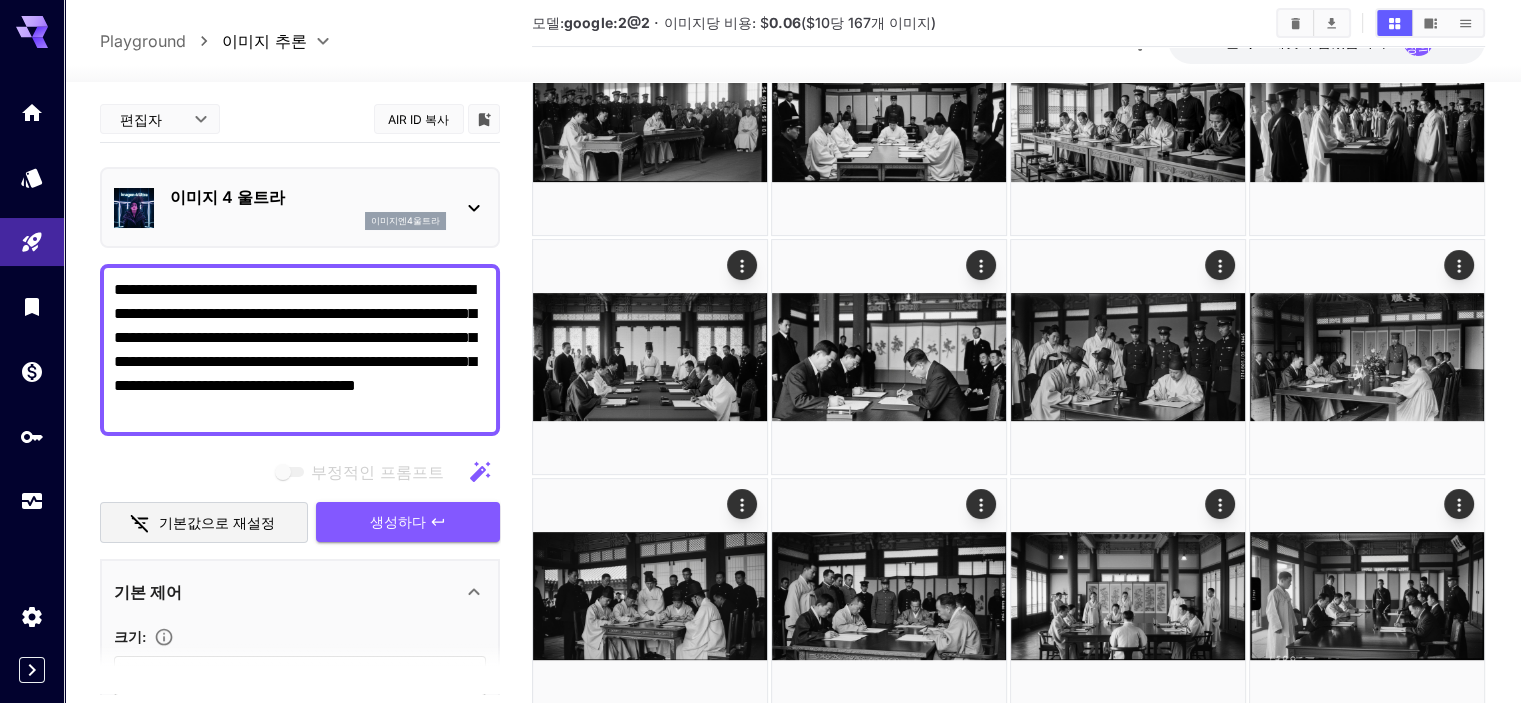 click on "**********" at bounding box center [300, 350] 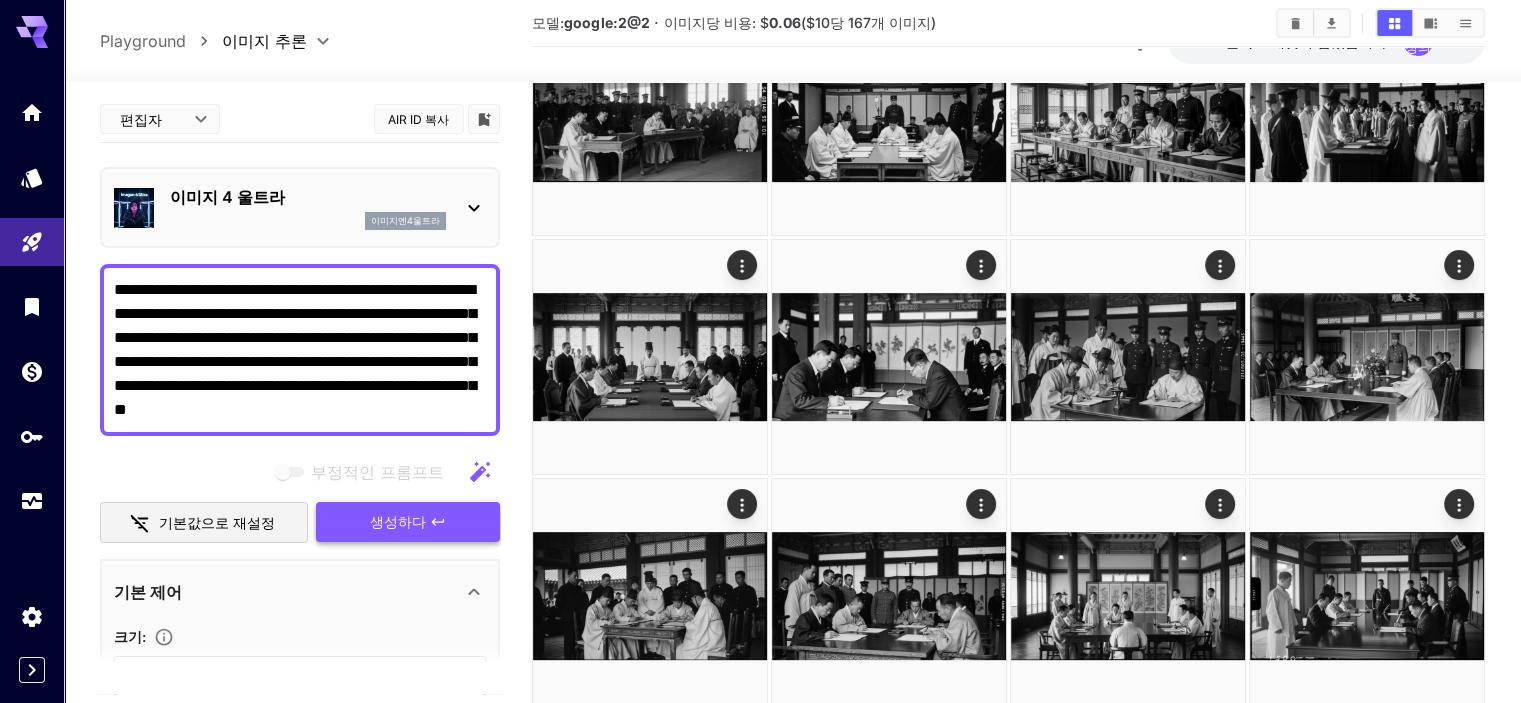 click on "생성하다" at bounding box center [398, 521] 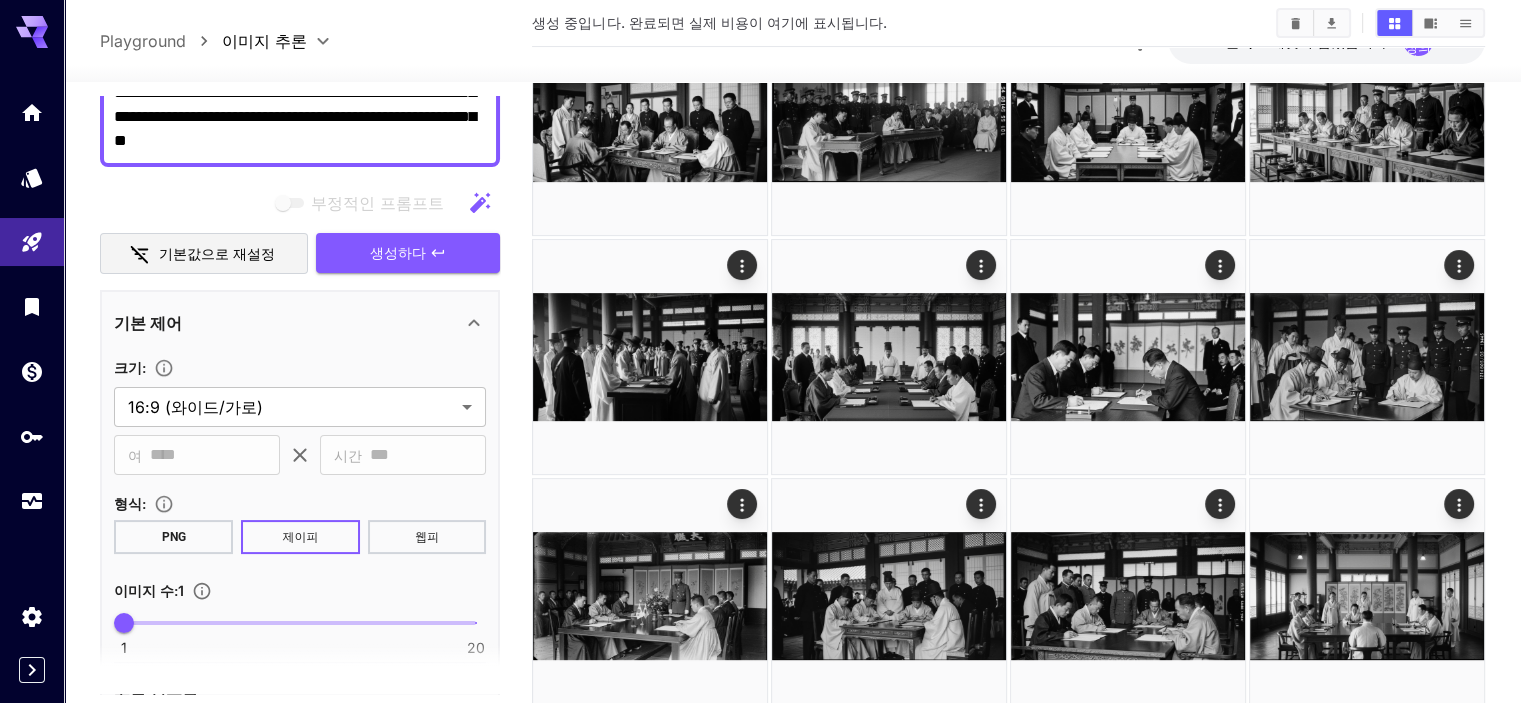 scroll, scrollTop: 300, scrollLeft: 0, axis: vertical 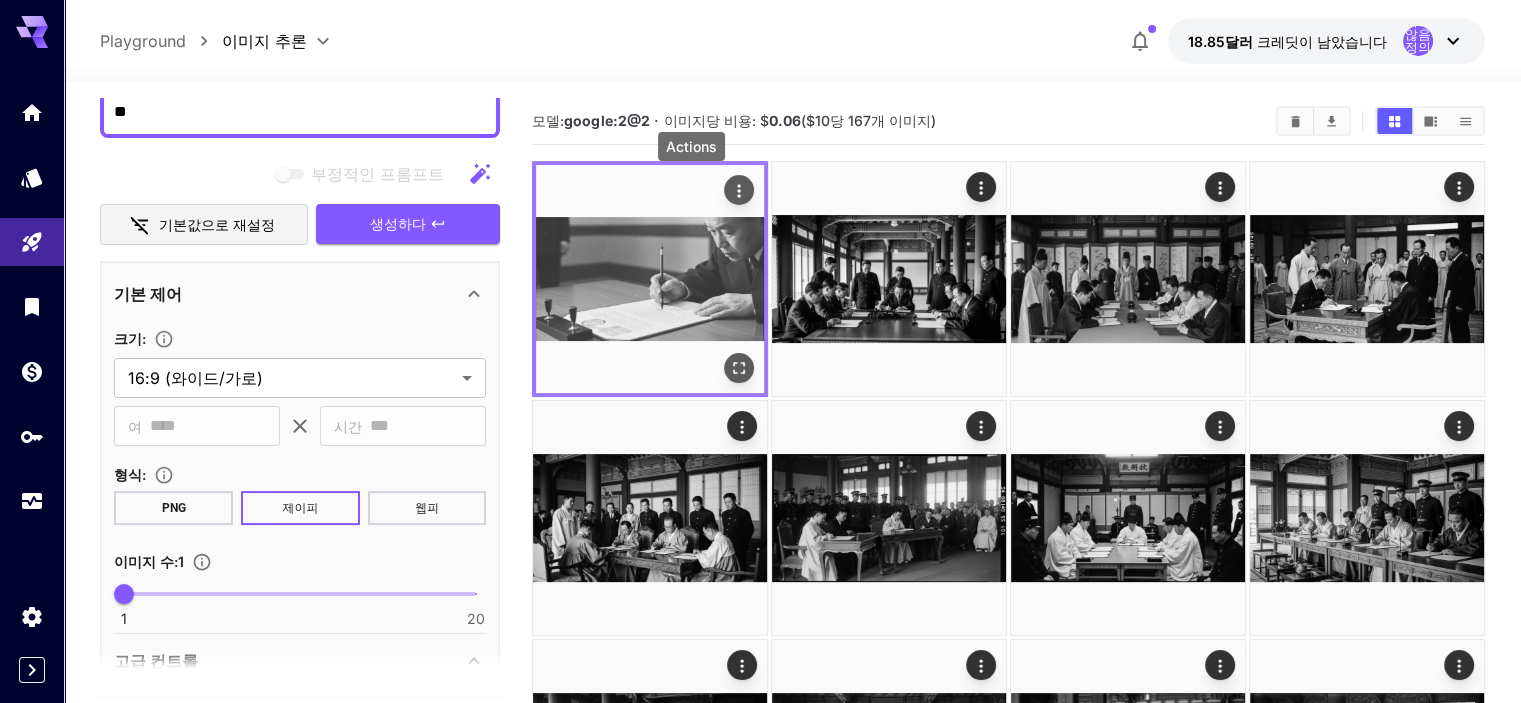click 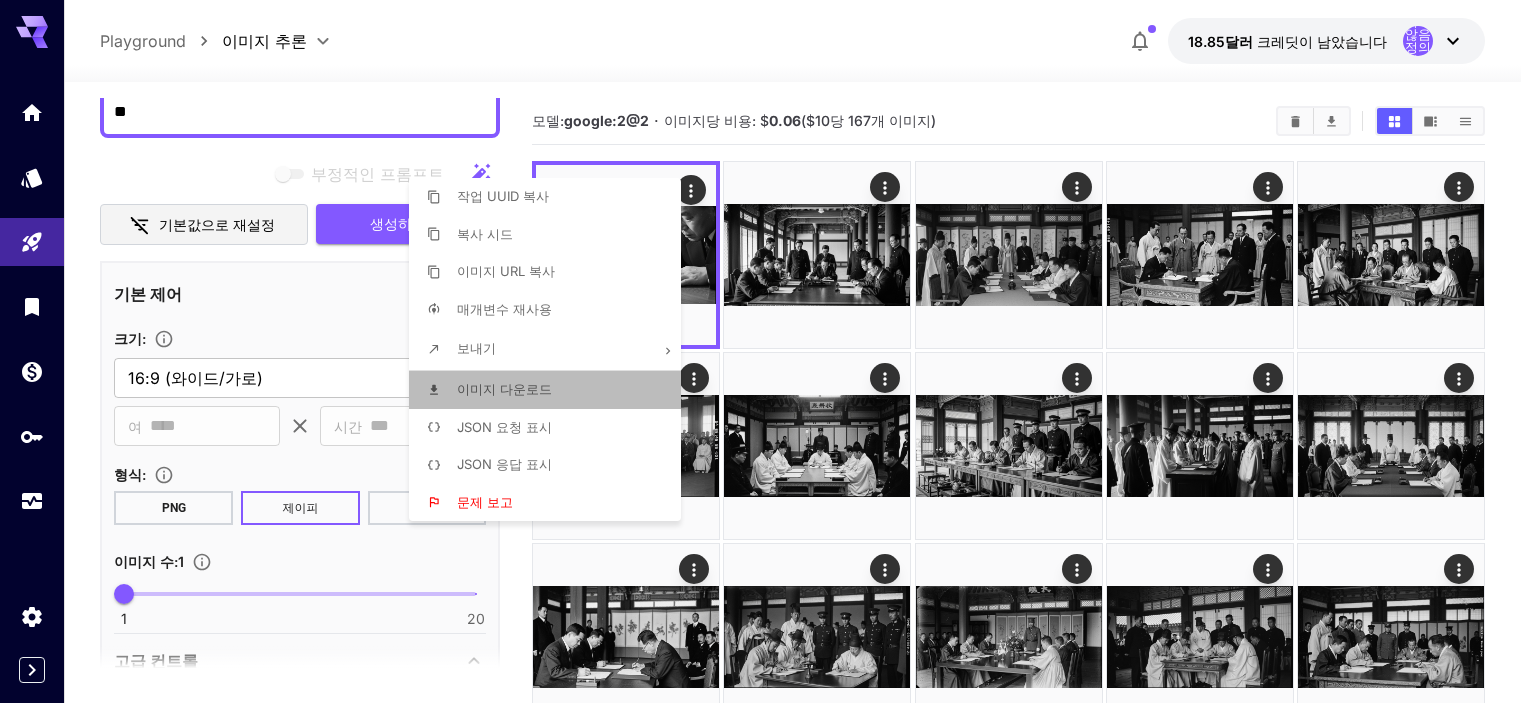 click on "이미지 다운로드" at bounding box center [551, 390] 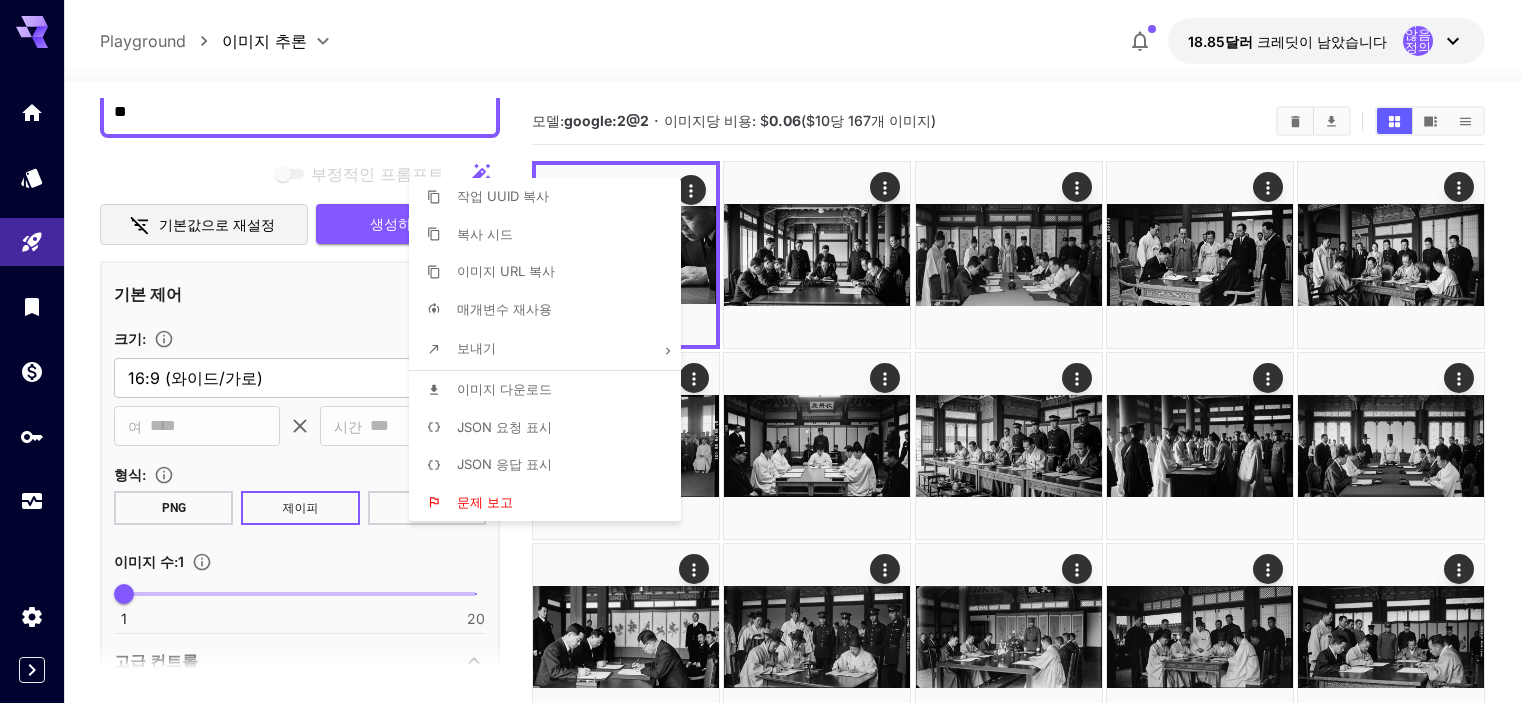 click at bounding box center (768, 351) 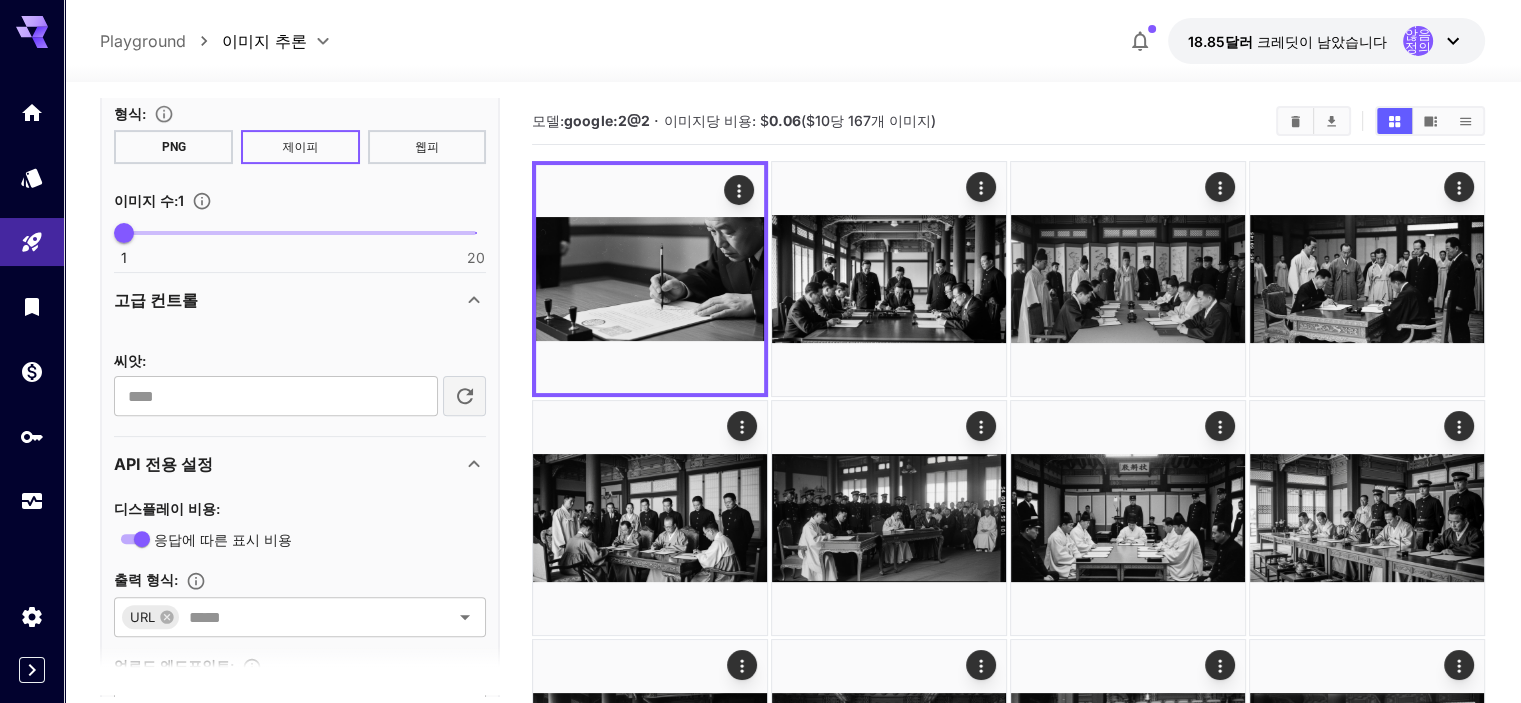 scroll, scrollTop: 372, scrollLeft: 0, axis: vertical 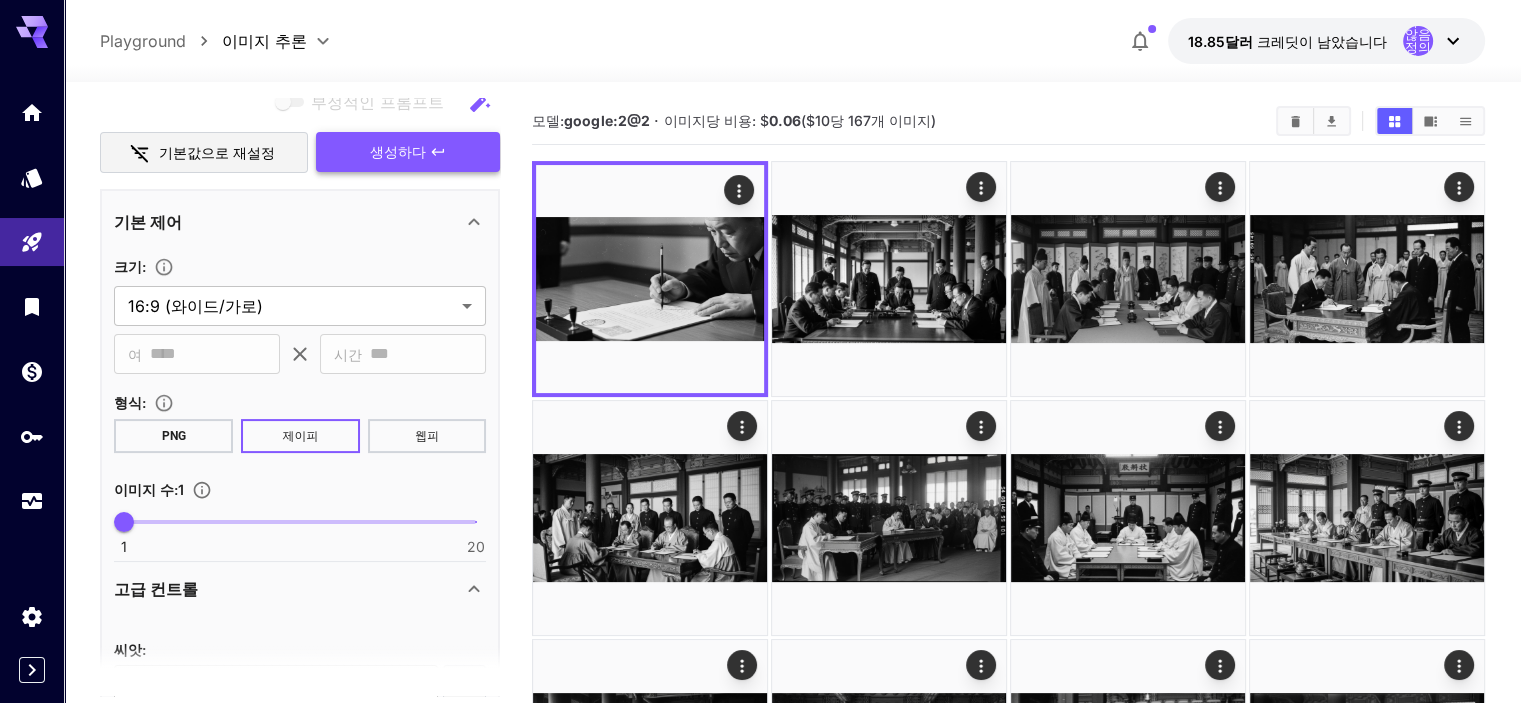 click on "생성하다" at bounding box center (408, 152) 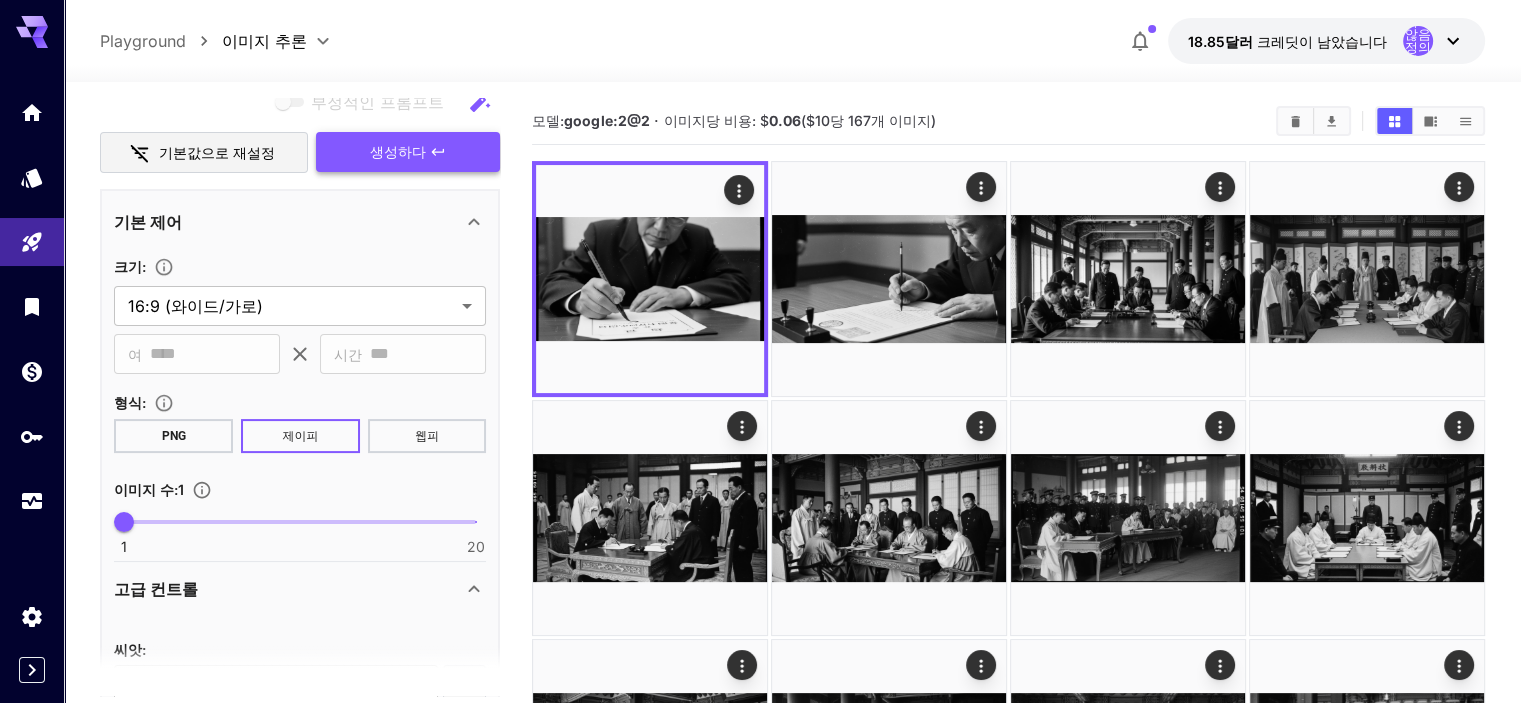 click on "생성하다" at bounding box center (408, 152) 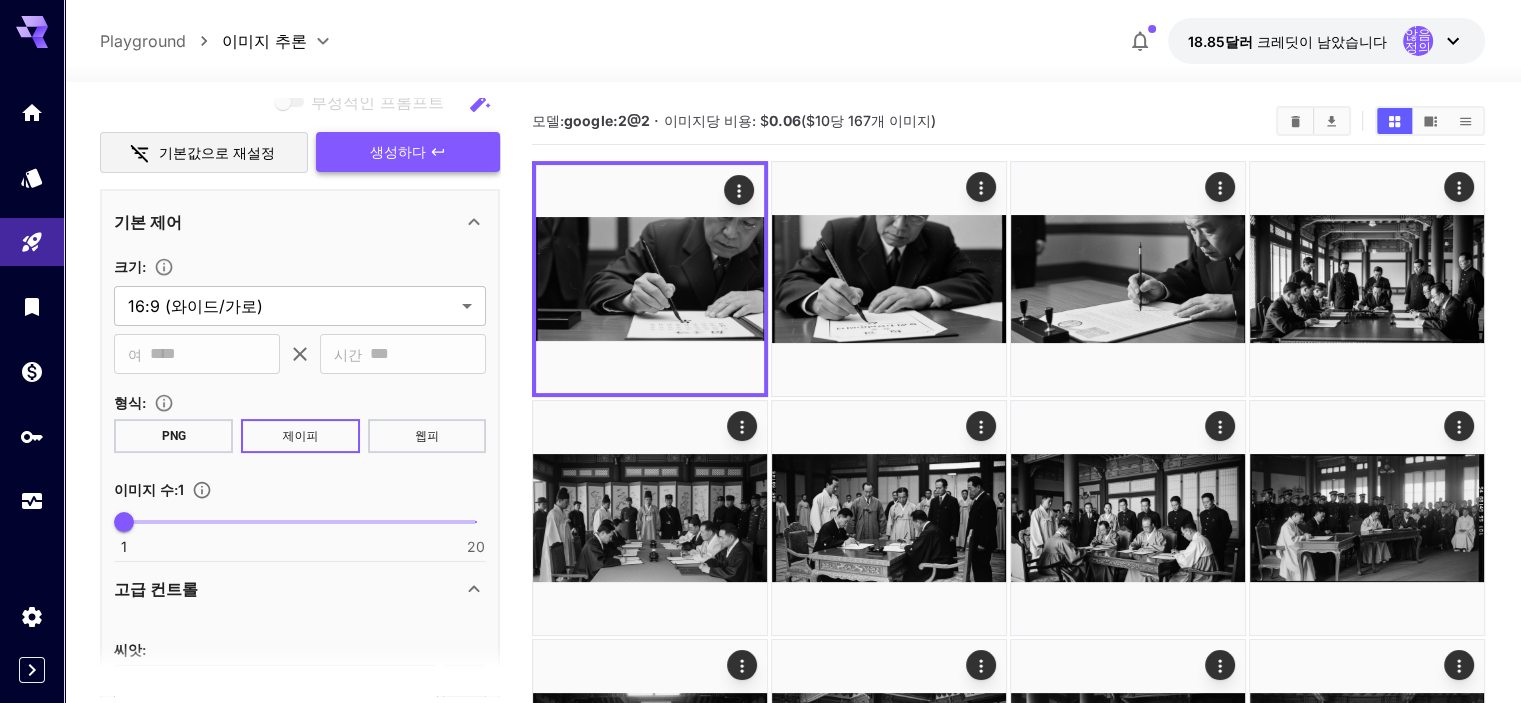 click on "생성하다" at bounding box center (398, 151) 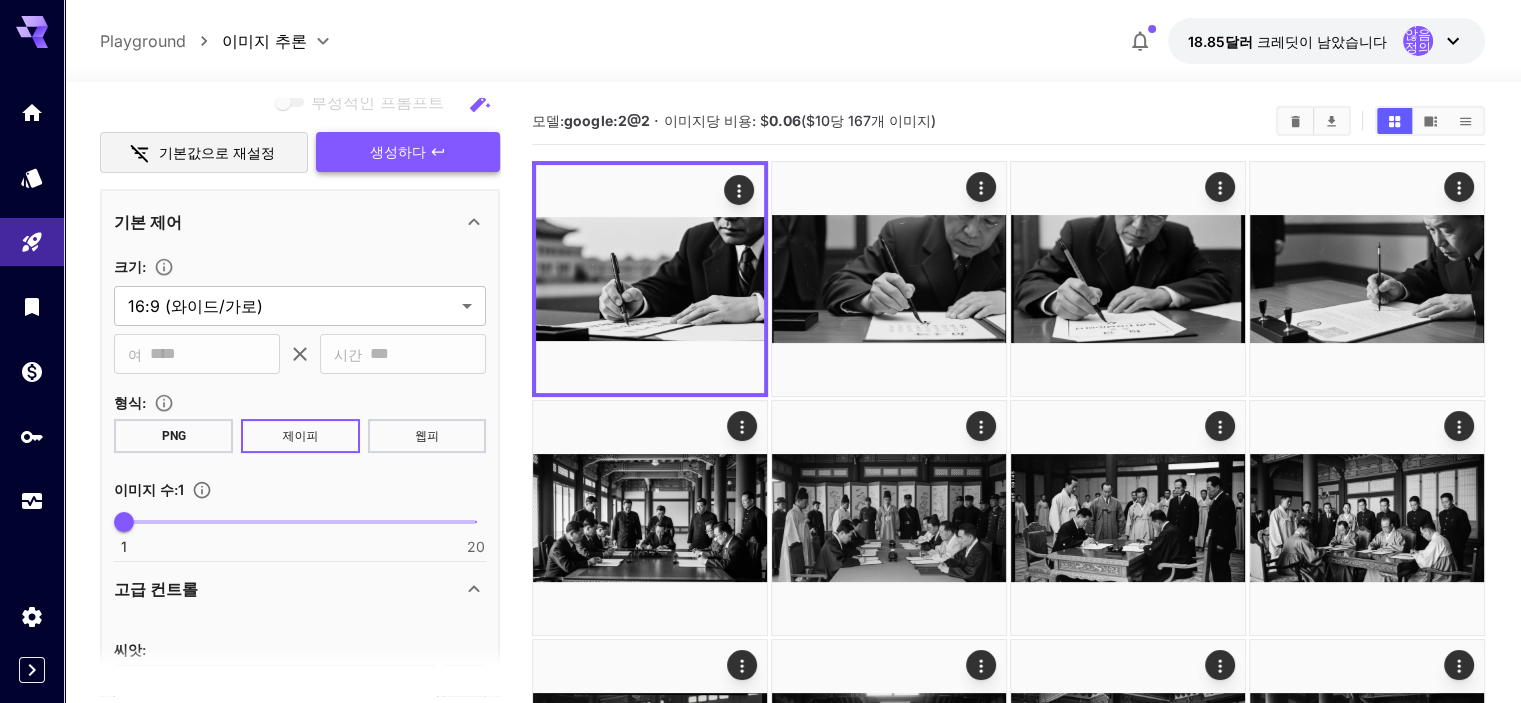 click on "생성하다" at bounding box center [408, 152] 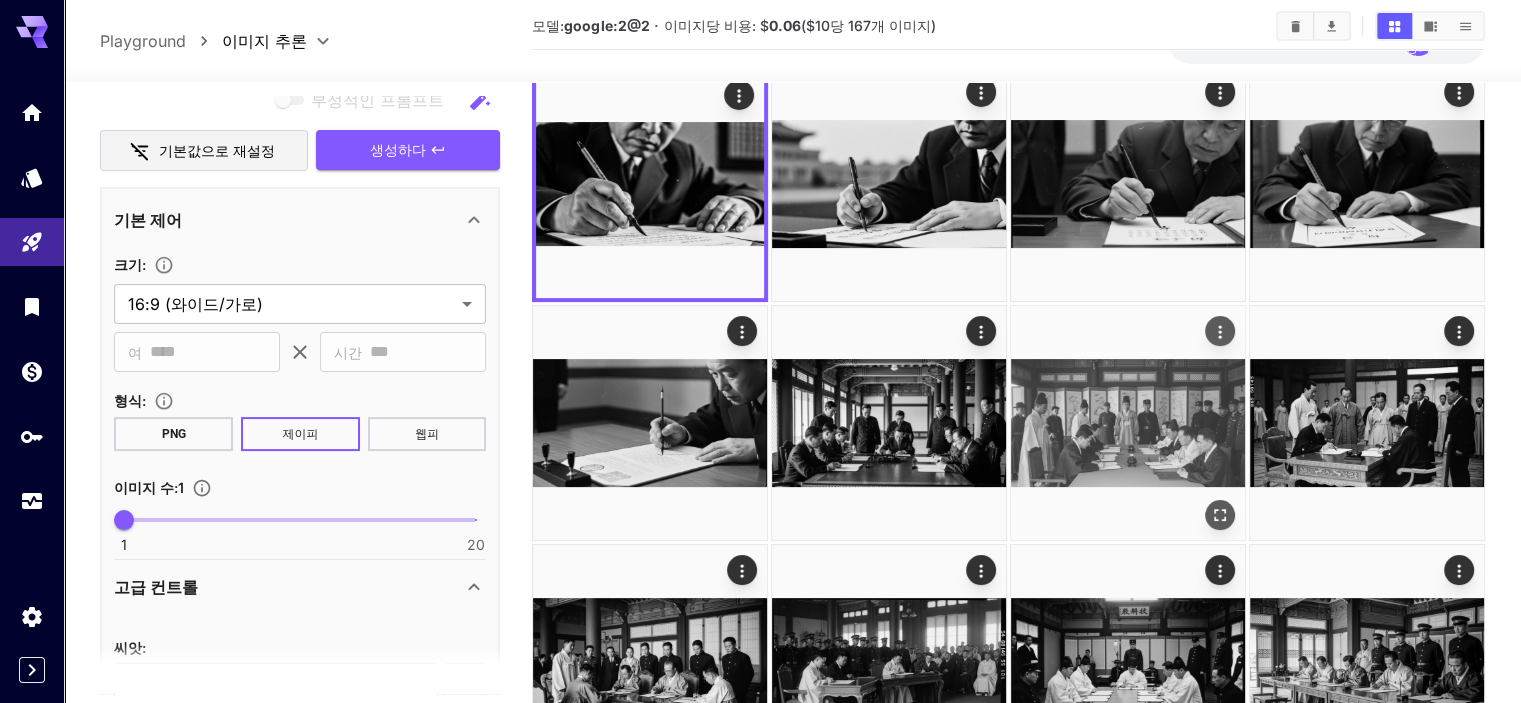scroll, scrollTop: 100, scrollLeft: 0, axis: vertical 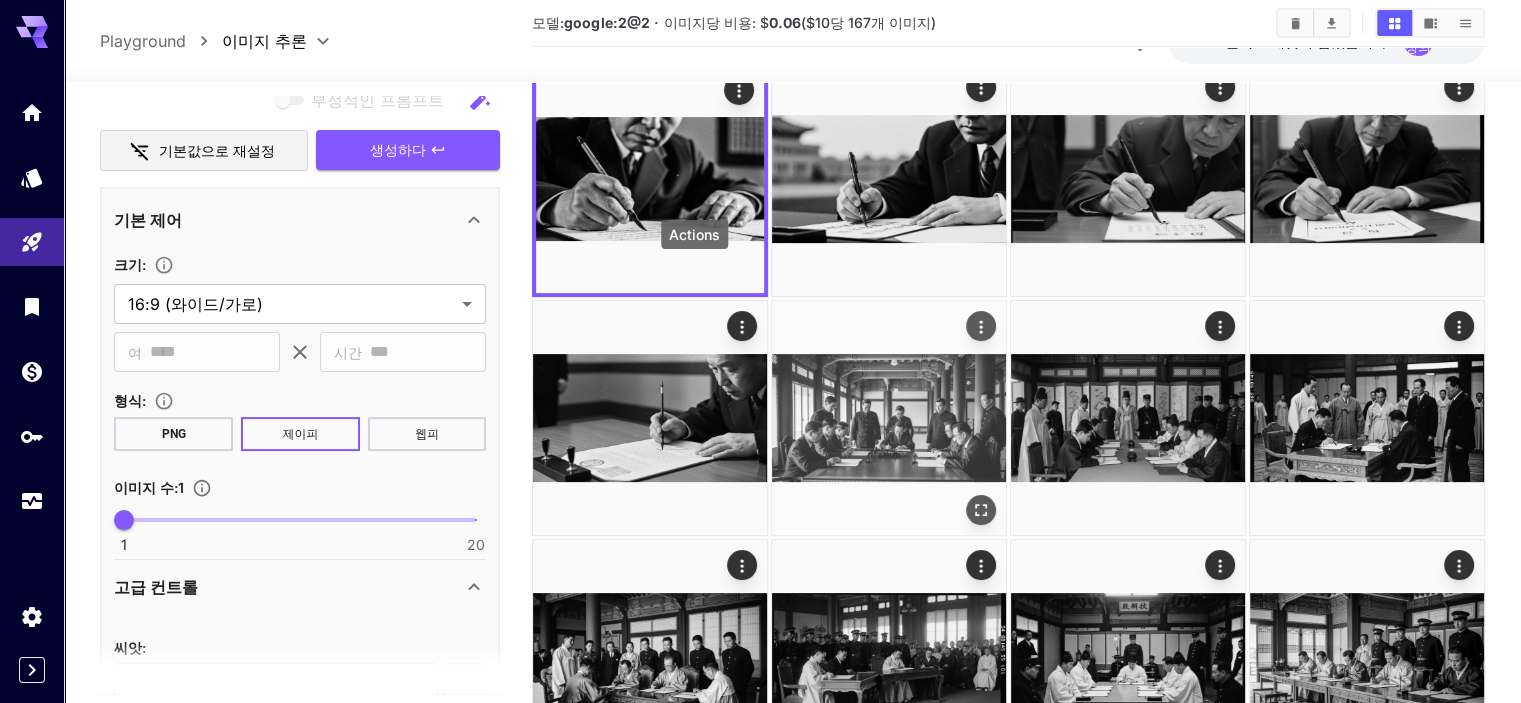 click 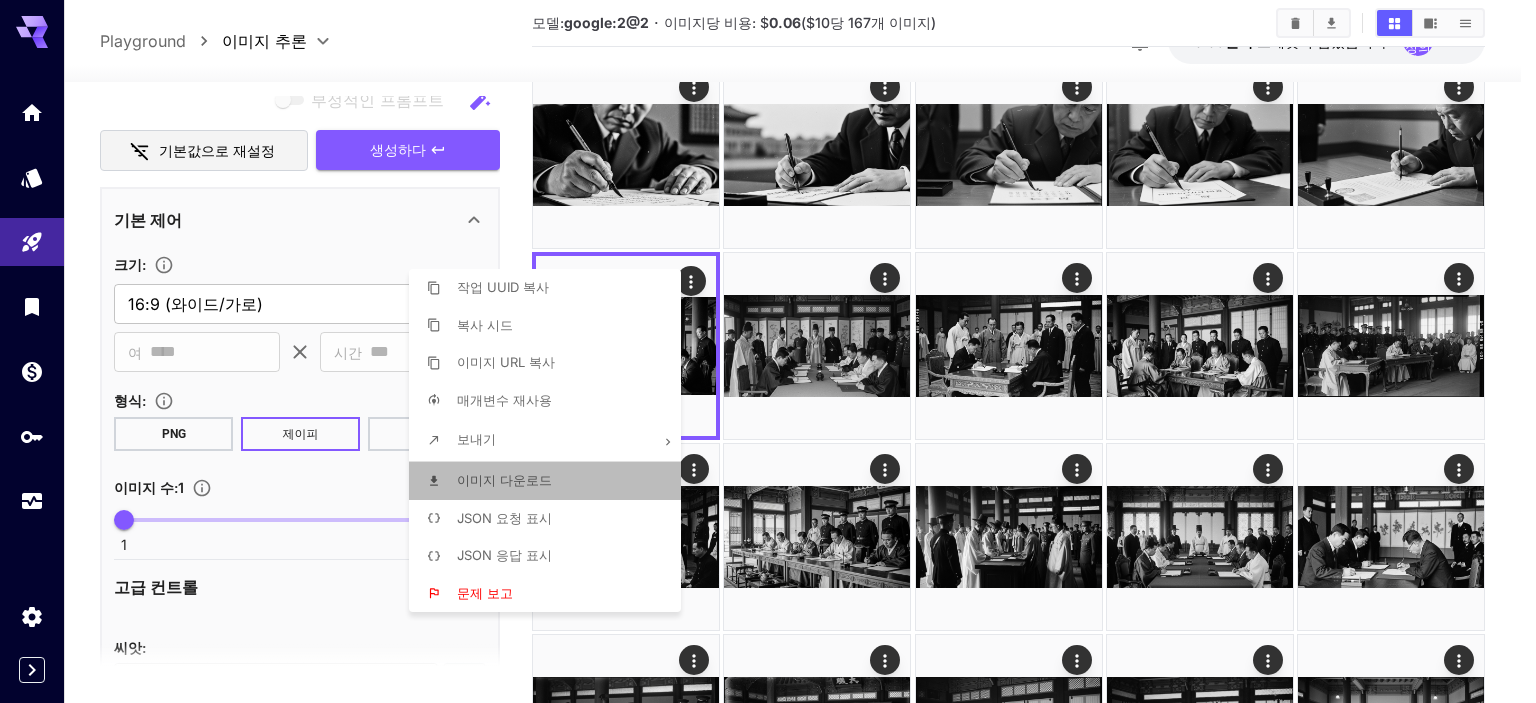 click on "이미지 다운로드" at bounding box center (551, 481) 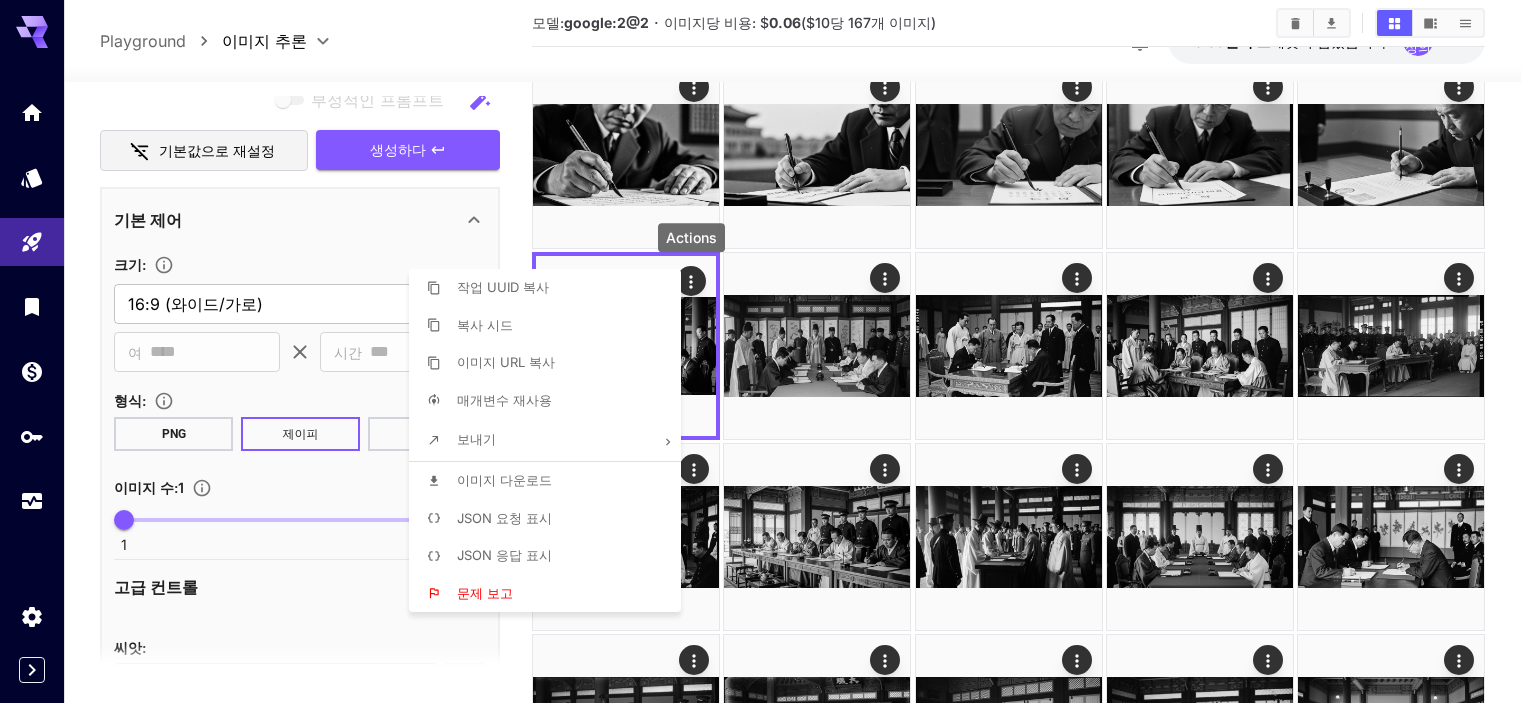 click at bounding box center (768, 351) 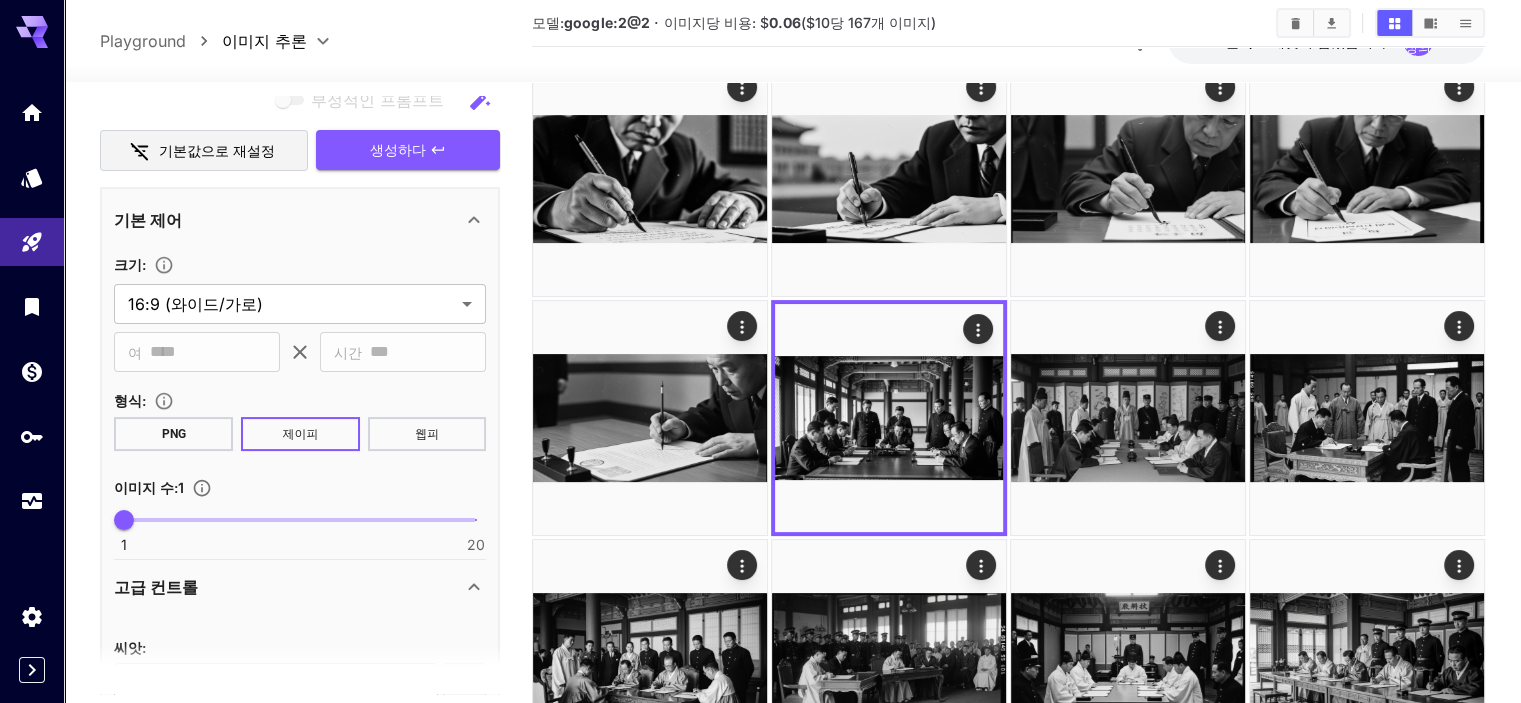scroll, scrollTop: 0, scrollLeft: 0, axis: both 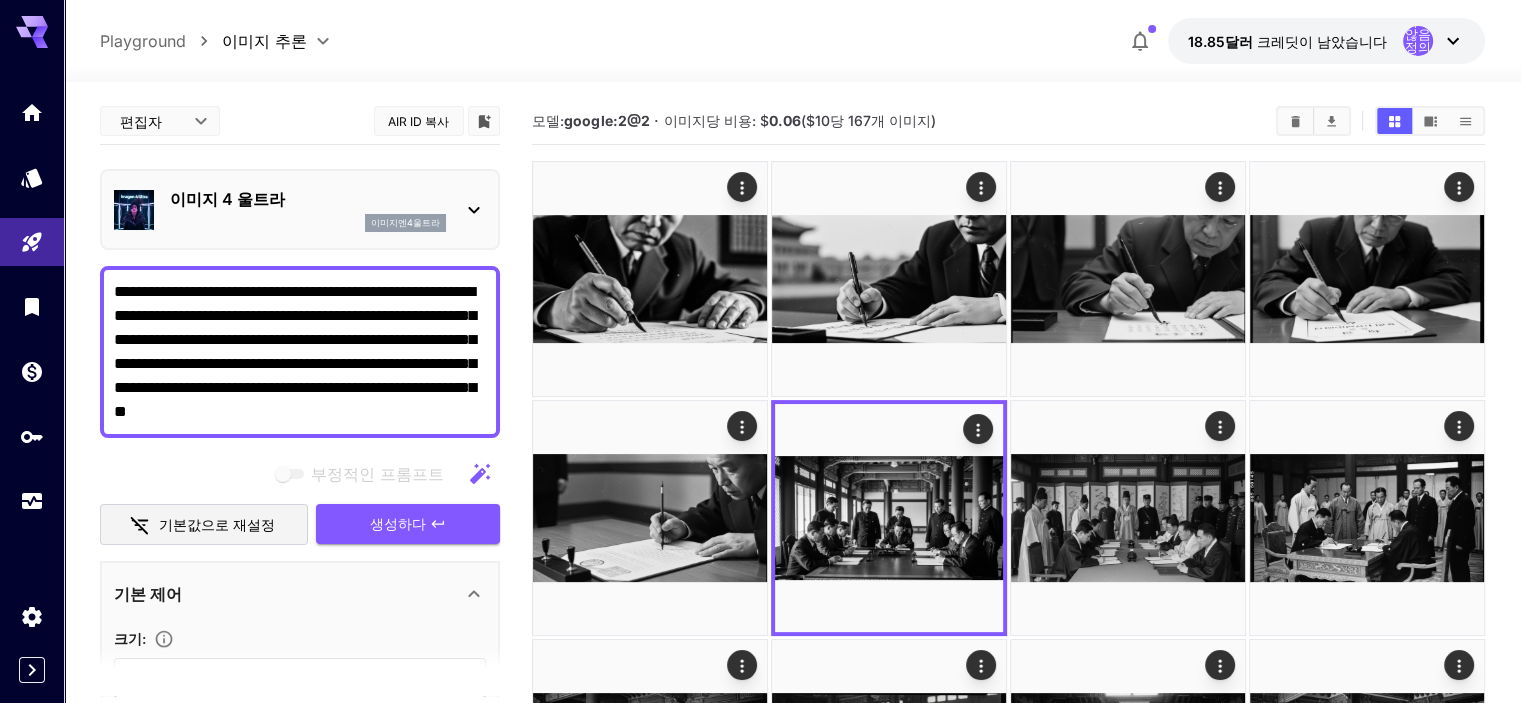 click on "**********" at bounding box center (300, 352) 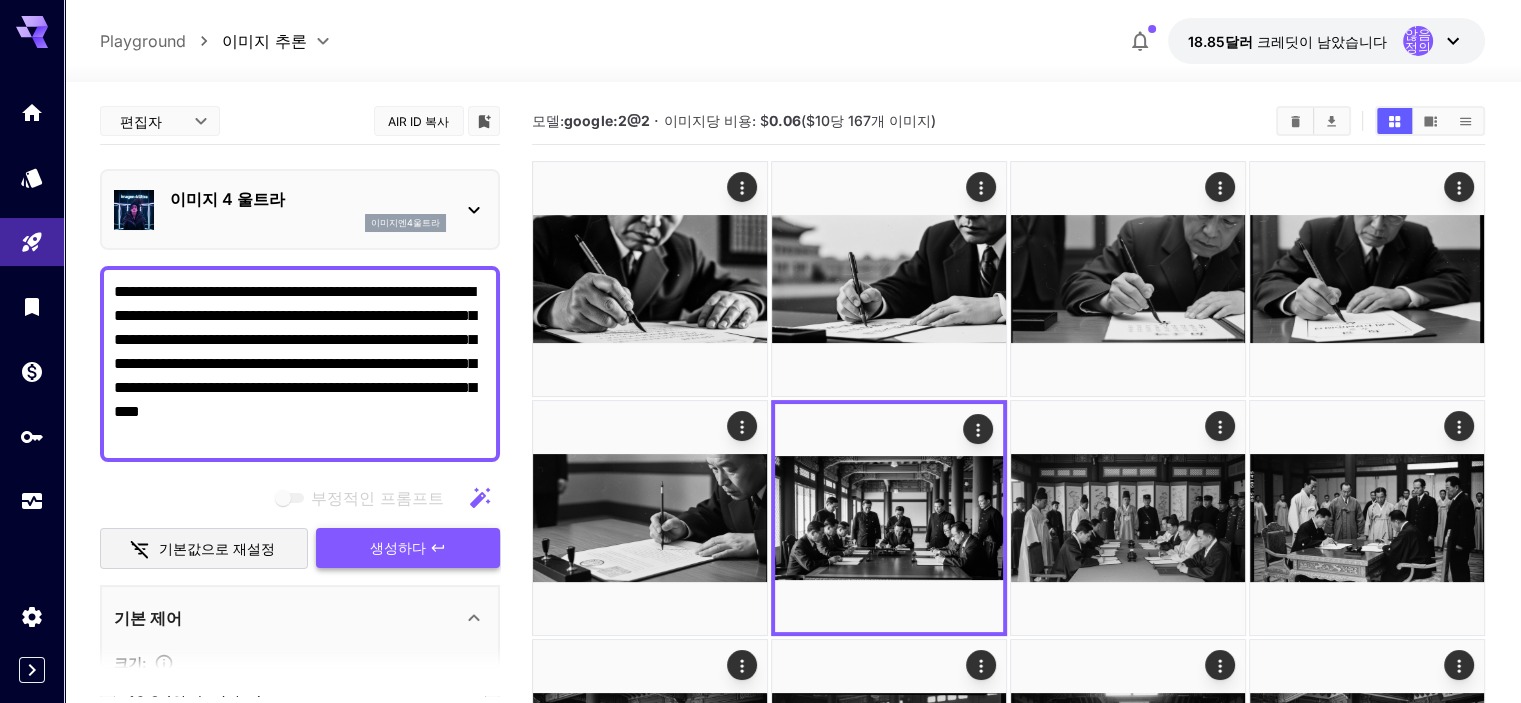 type on "**********" 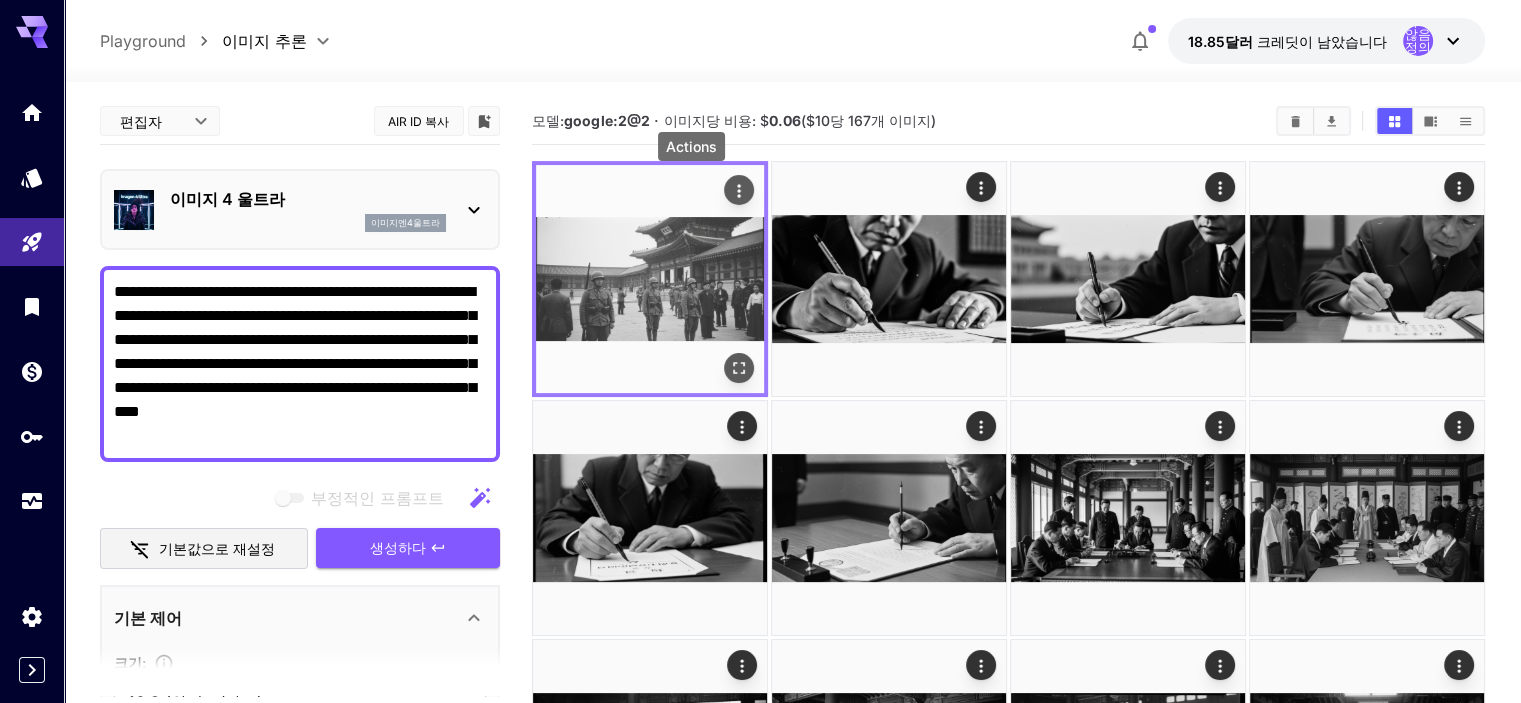 click 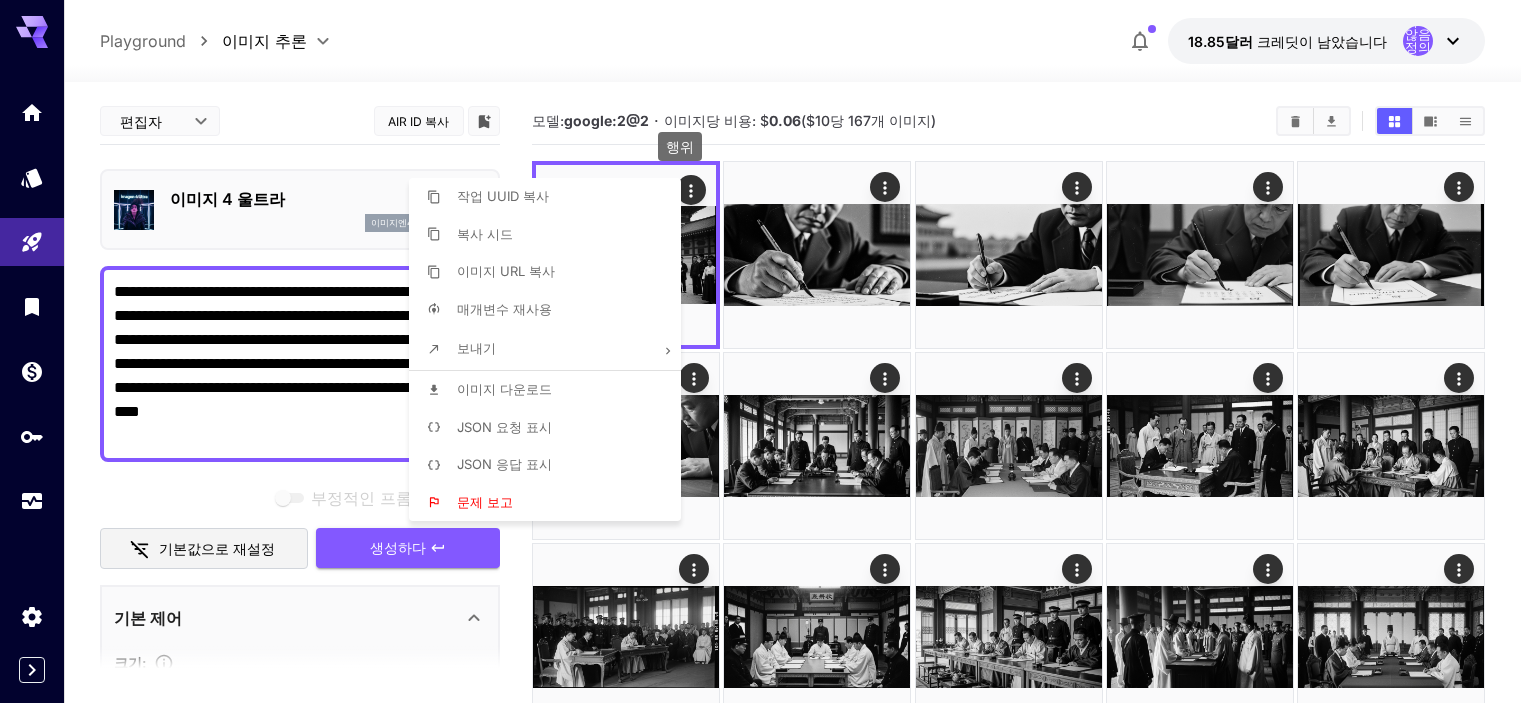 click on "이미지 다운로드" at bounding box center [504, 389] 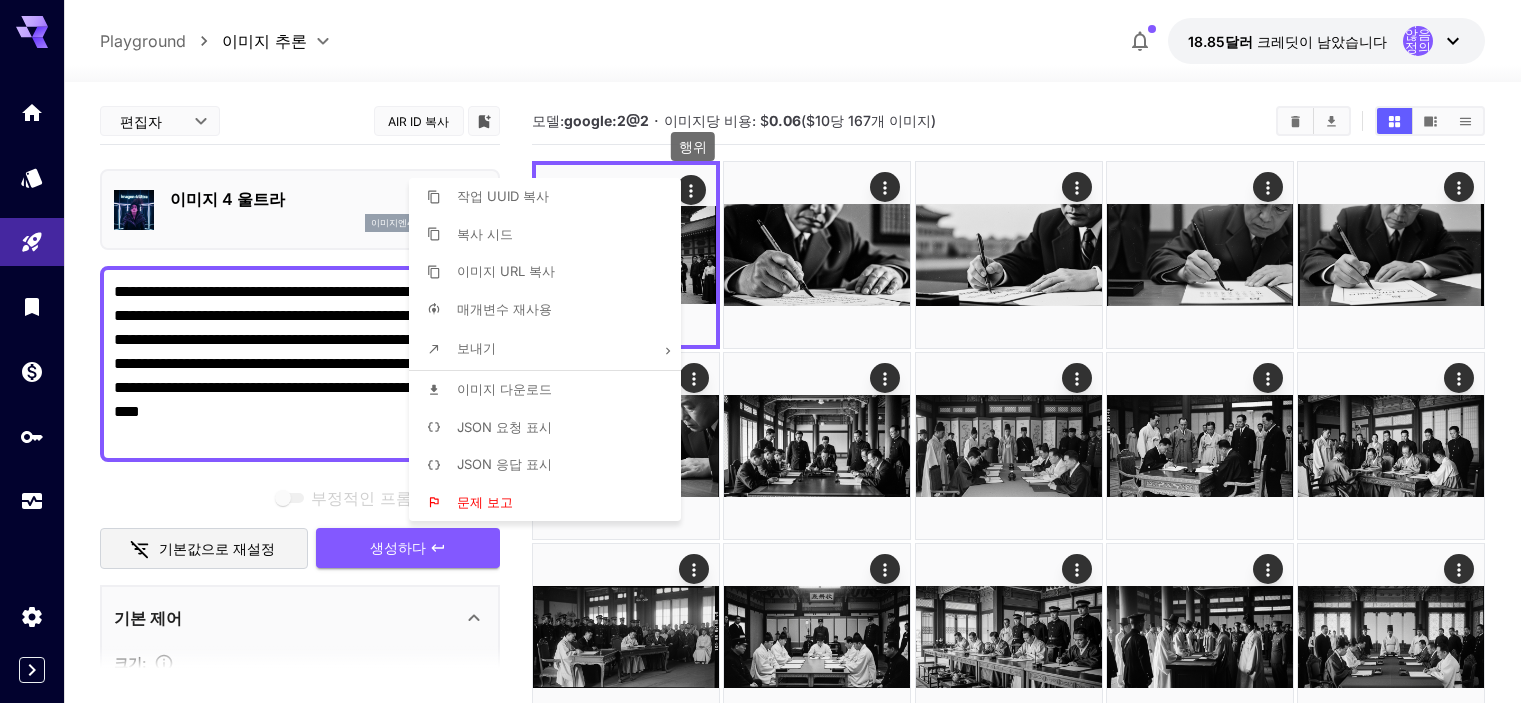 type 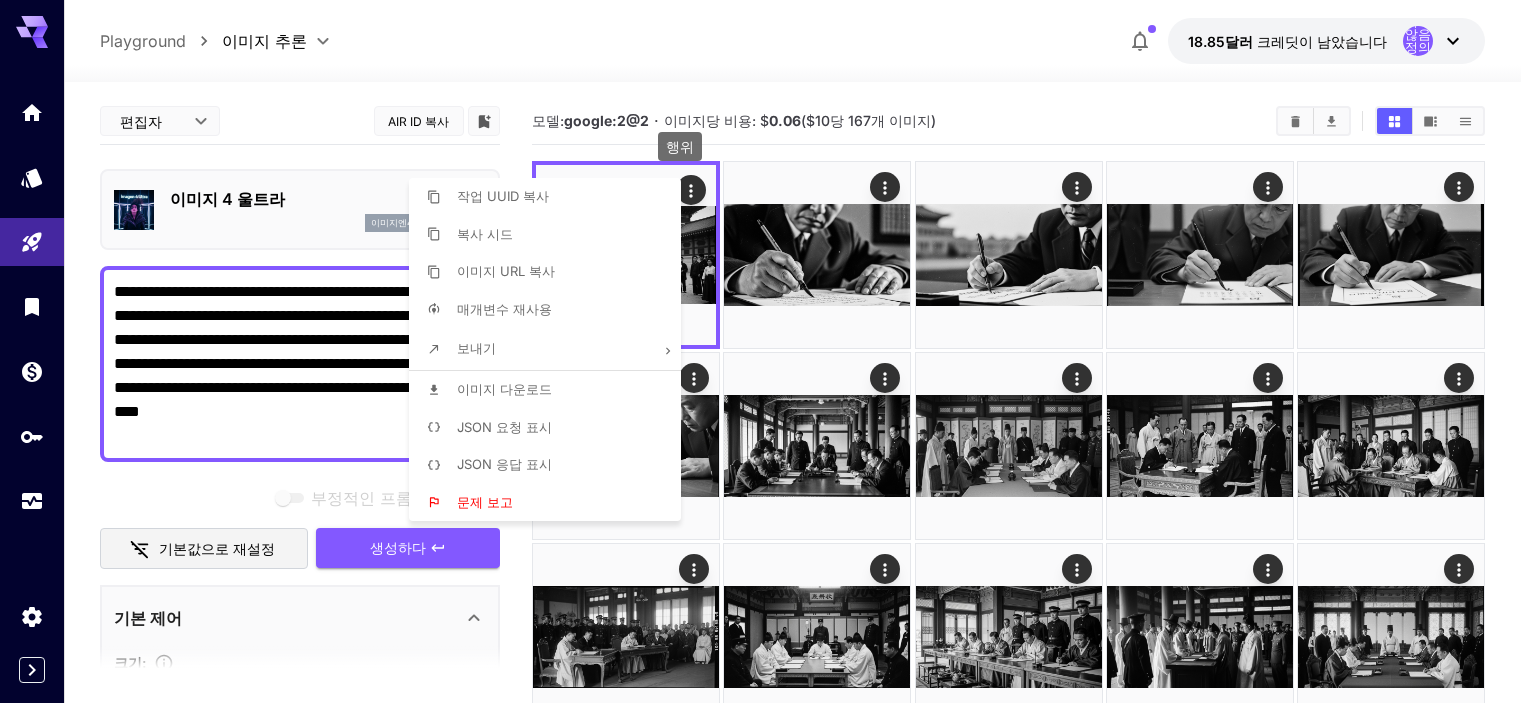 click at bounding box center (768, 351) 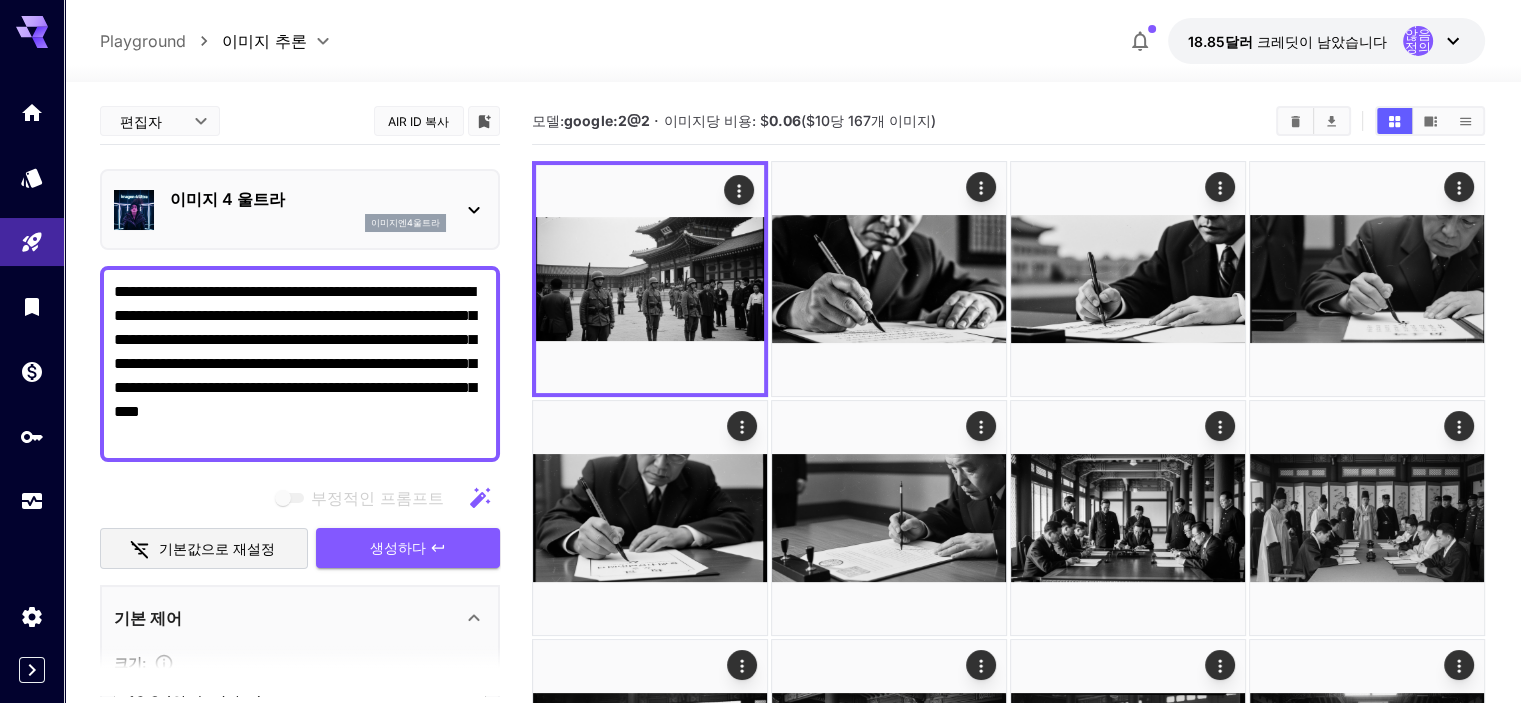 click on "**********" at bounding box center [300, 364] 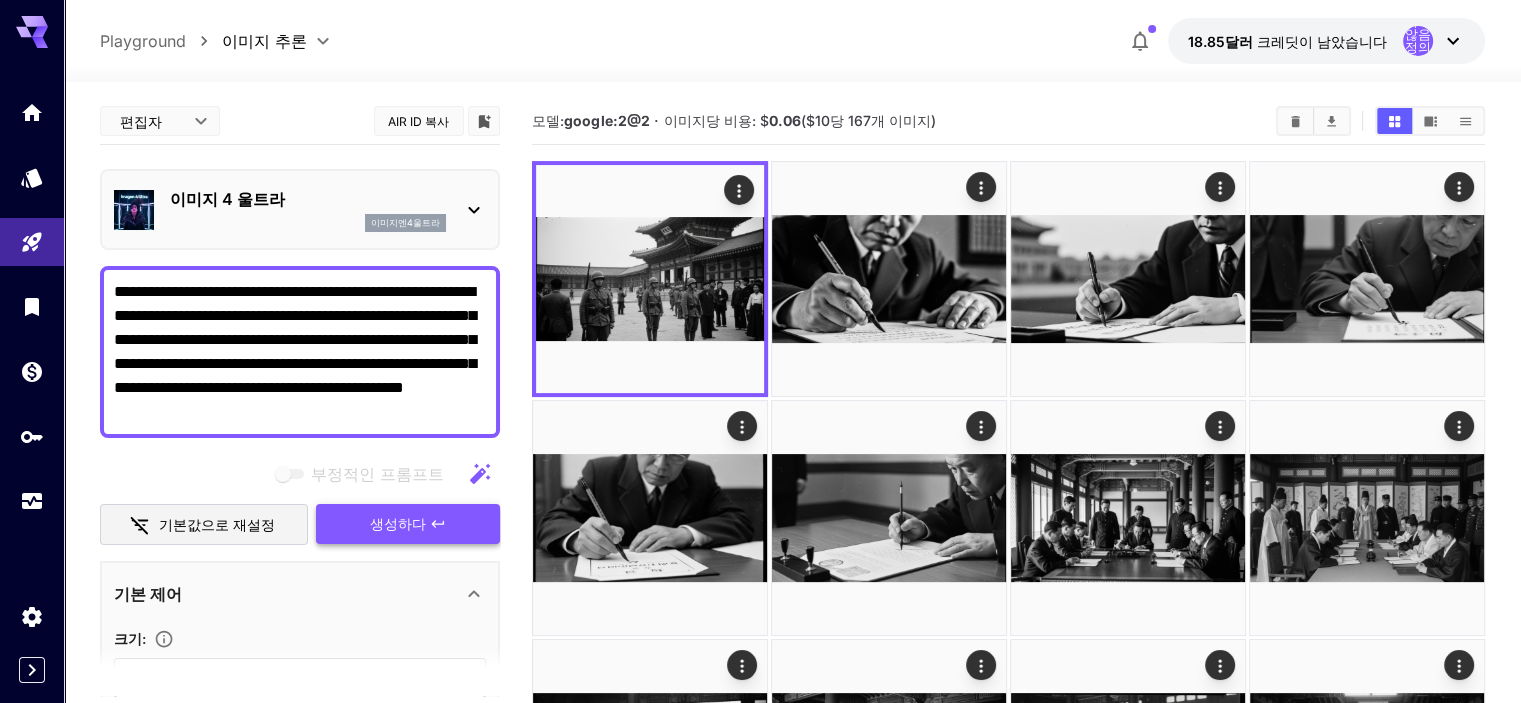 type on "**********" 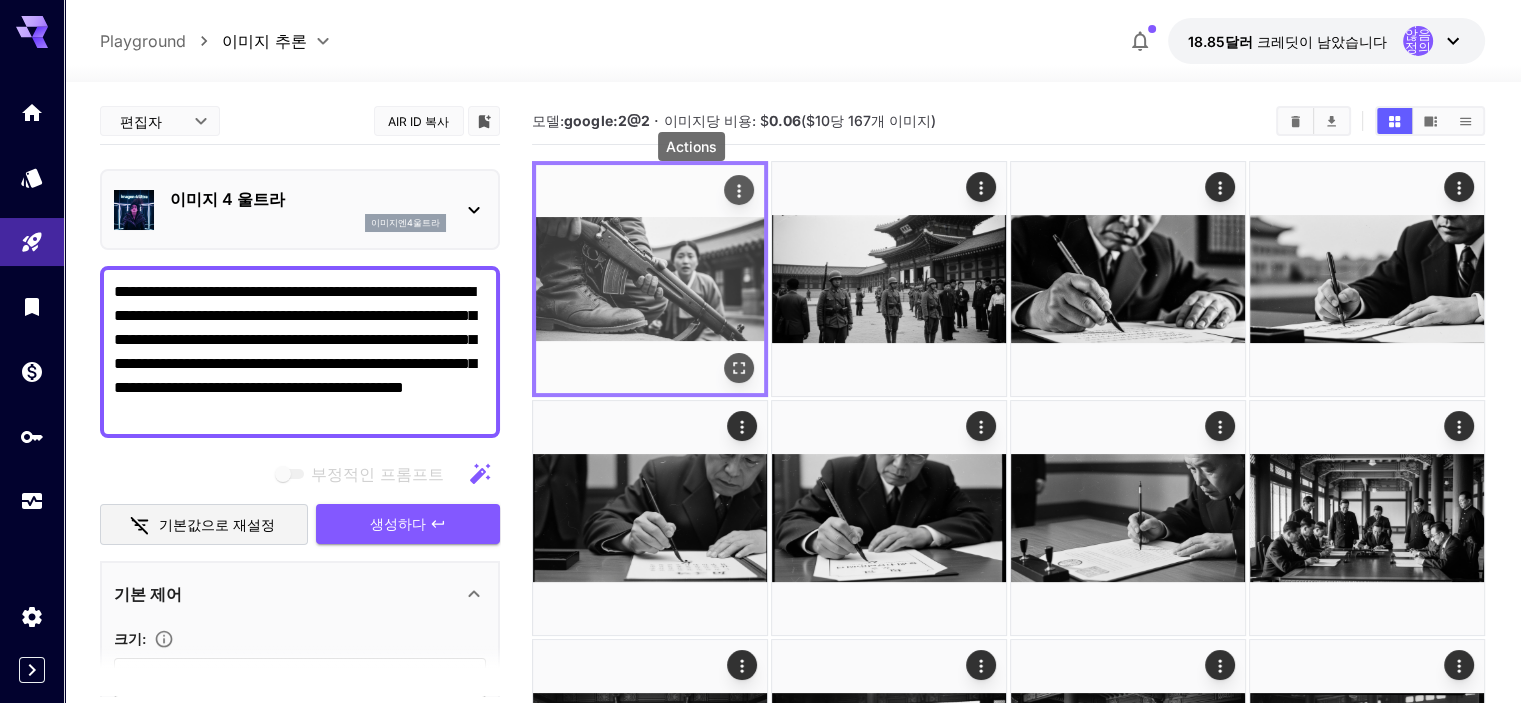 click 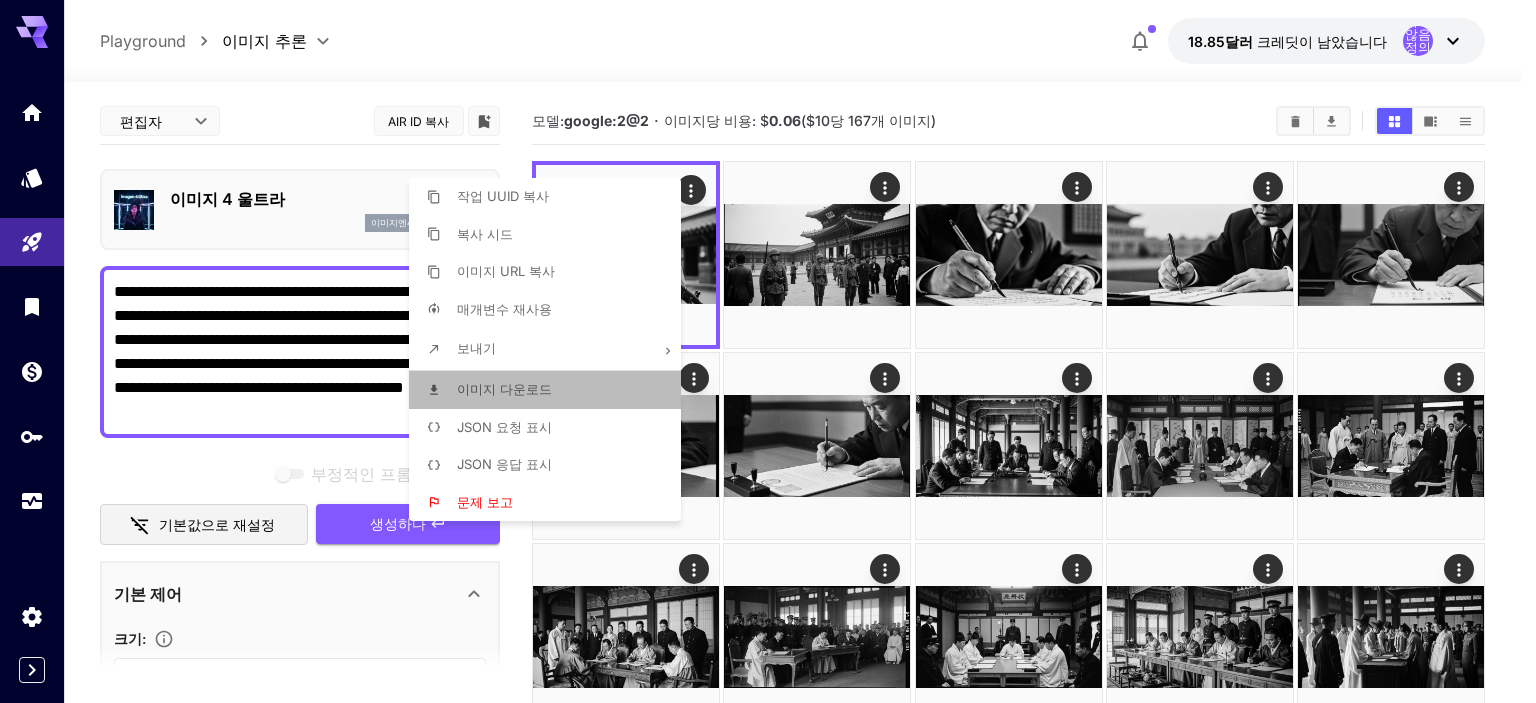 click on "이미지 다운로드" at bounding box center [551, 390] 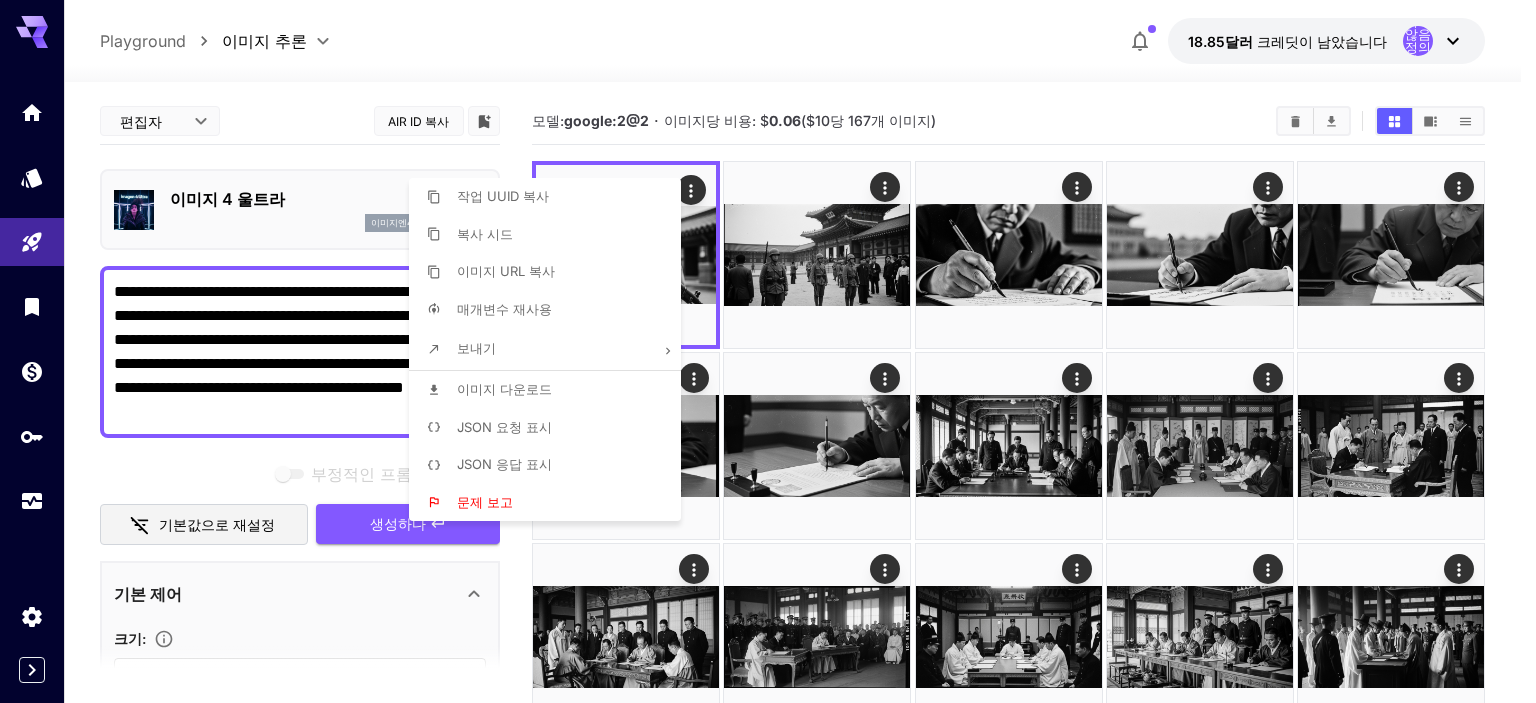 click at bounding box center [768, 351] 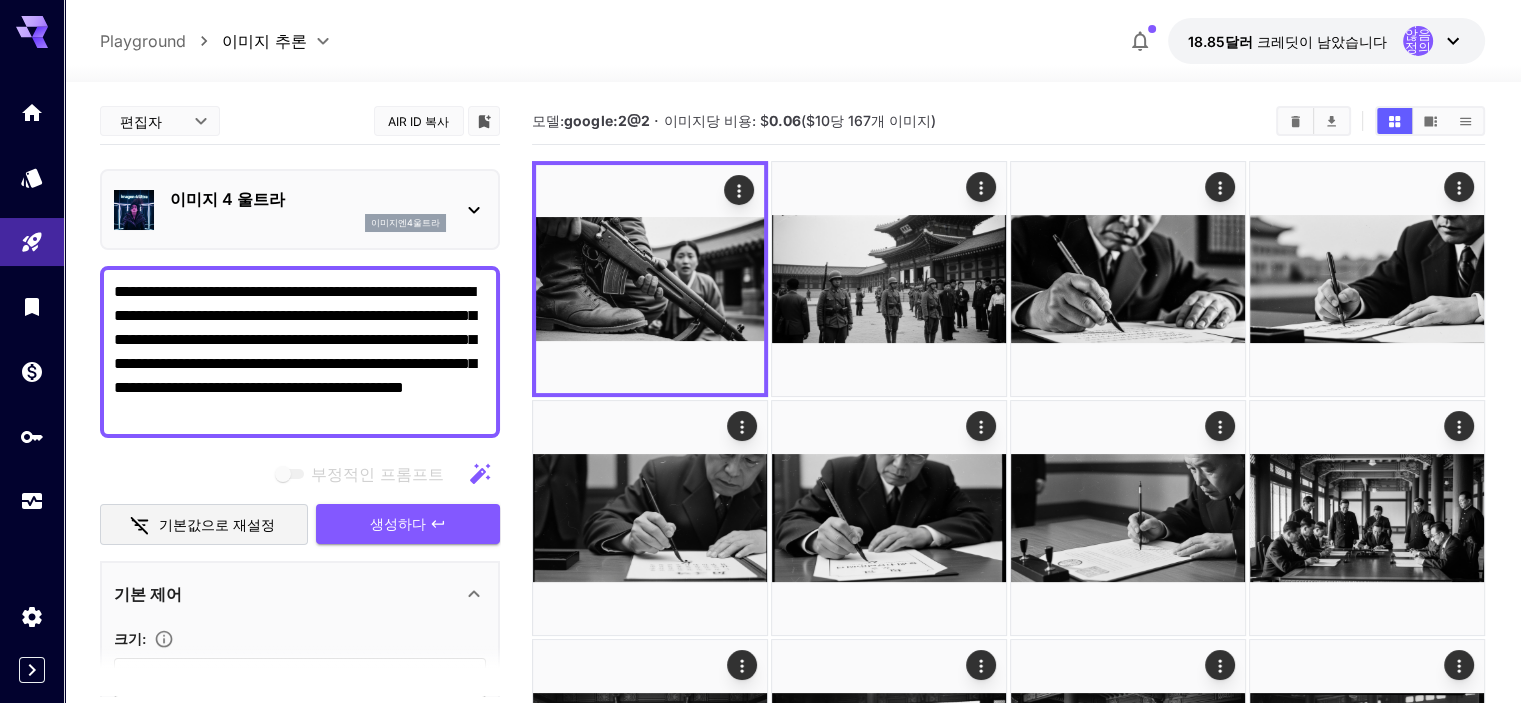 type 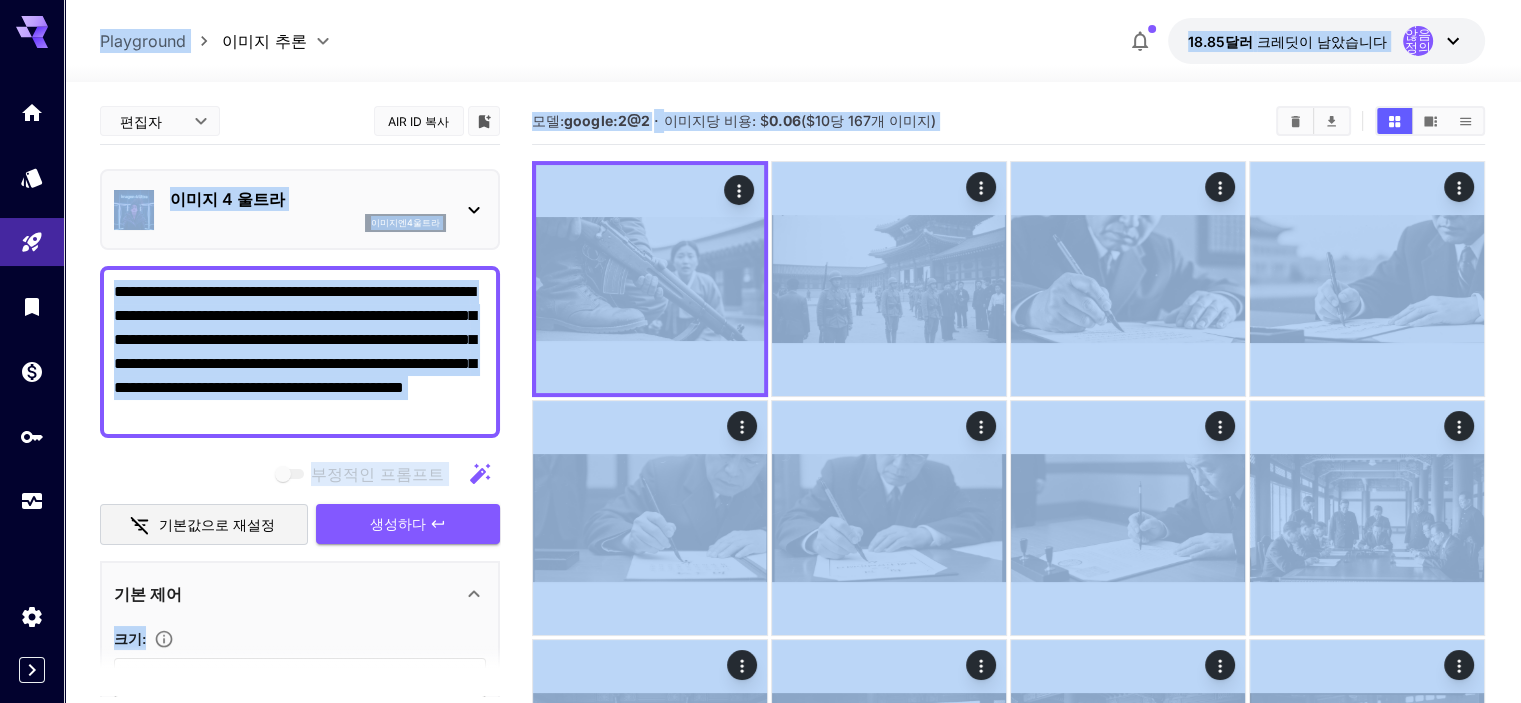 click on "**********" at bounding box center (300, 352) 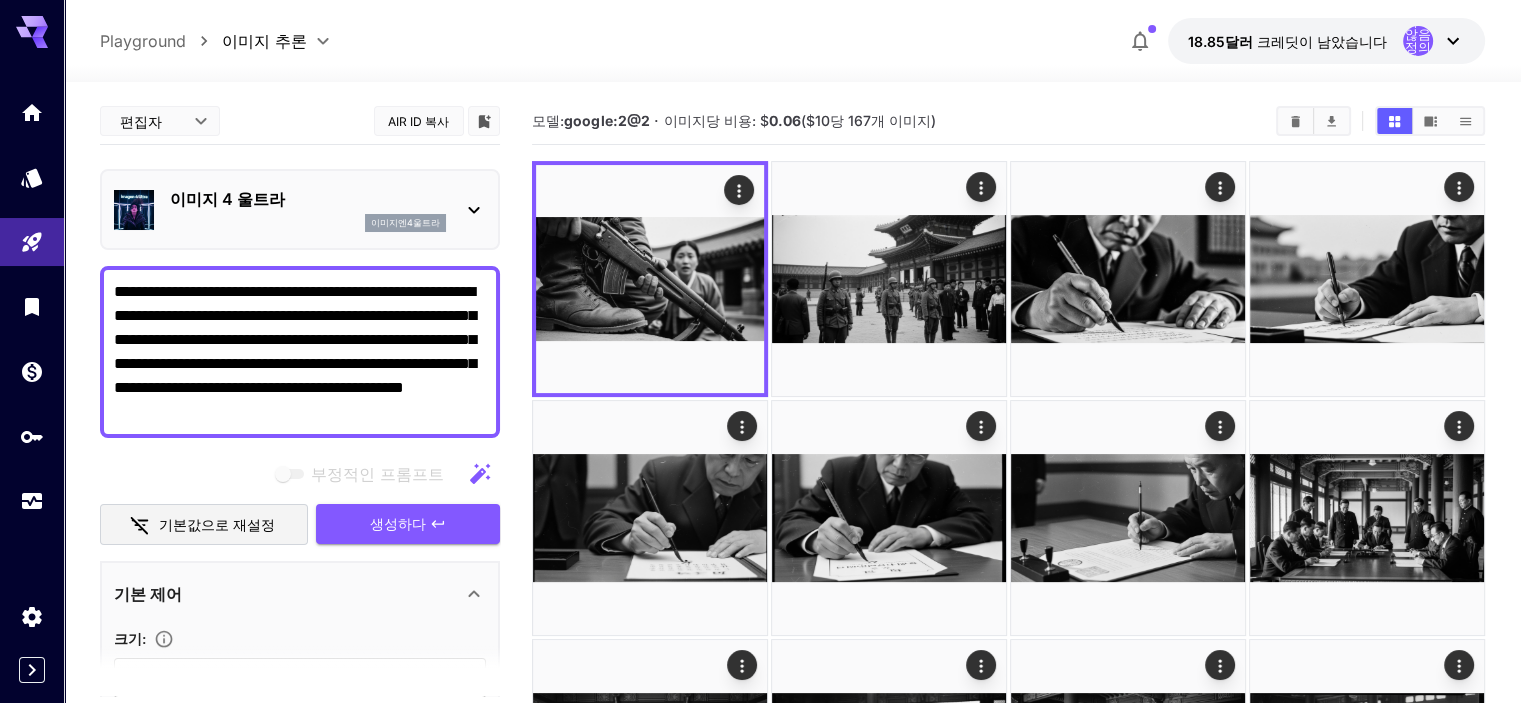 click on "**********" at bounding box center (300, 352) 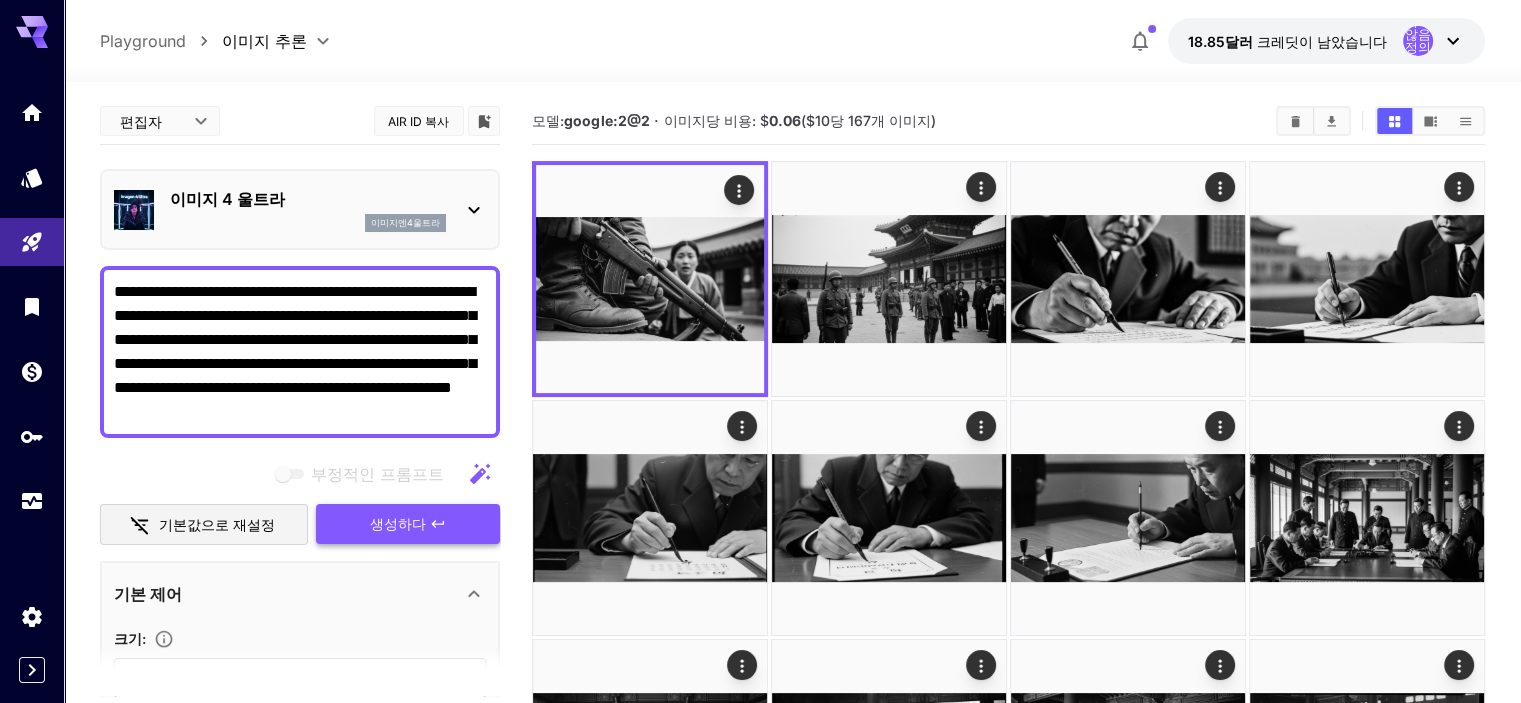 type on "**********" 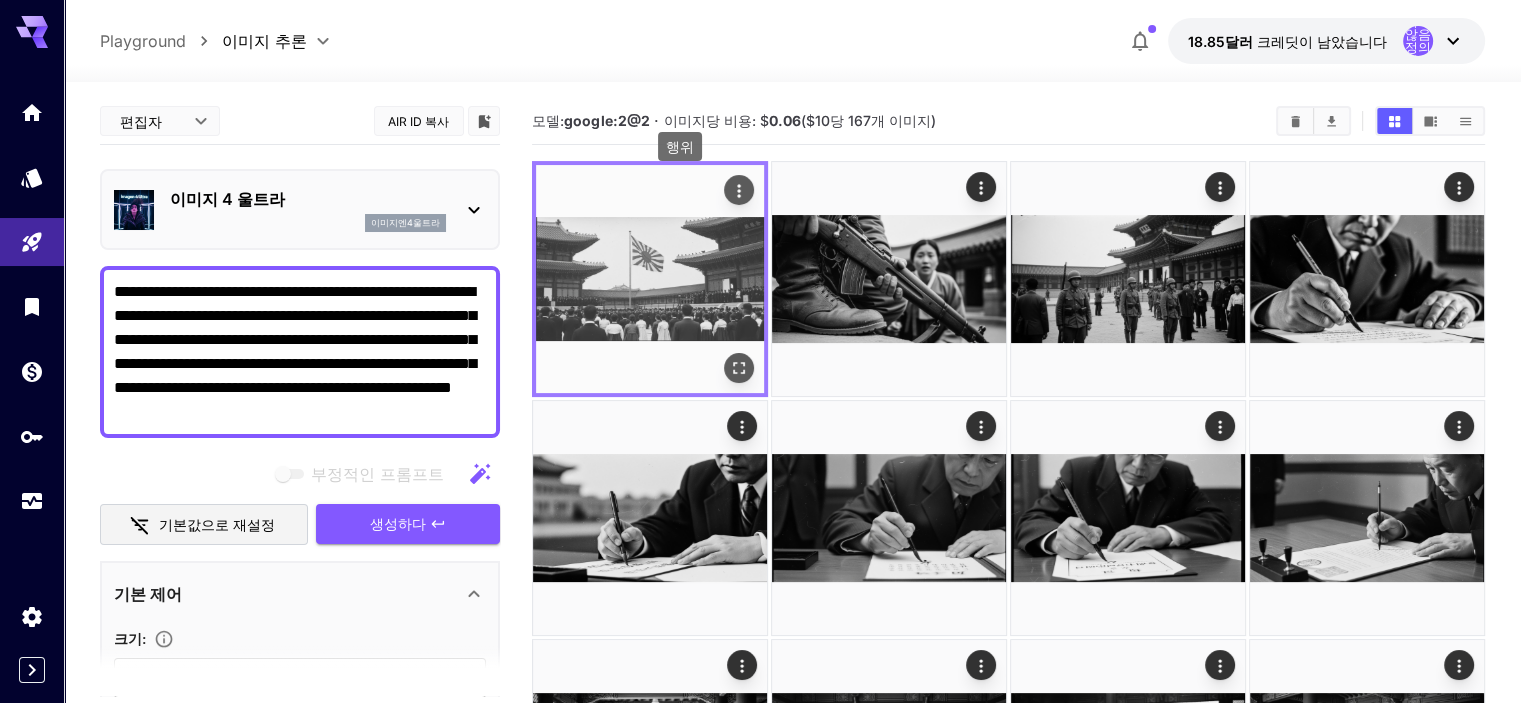 click 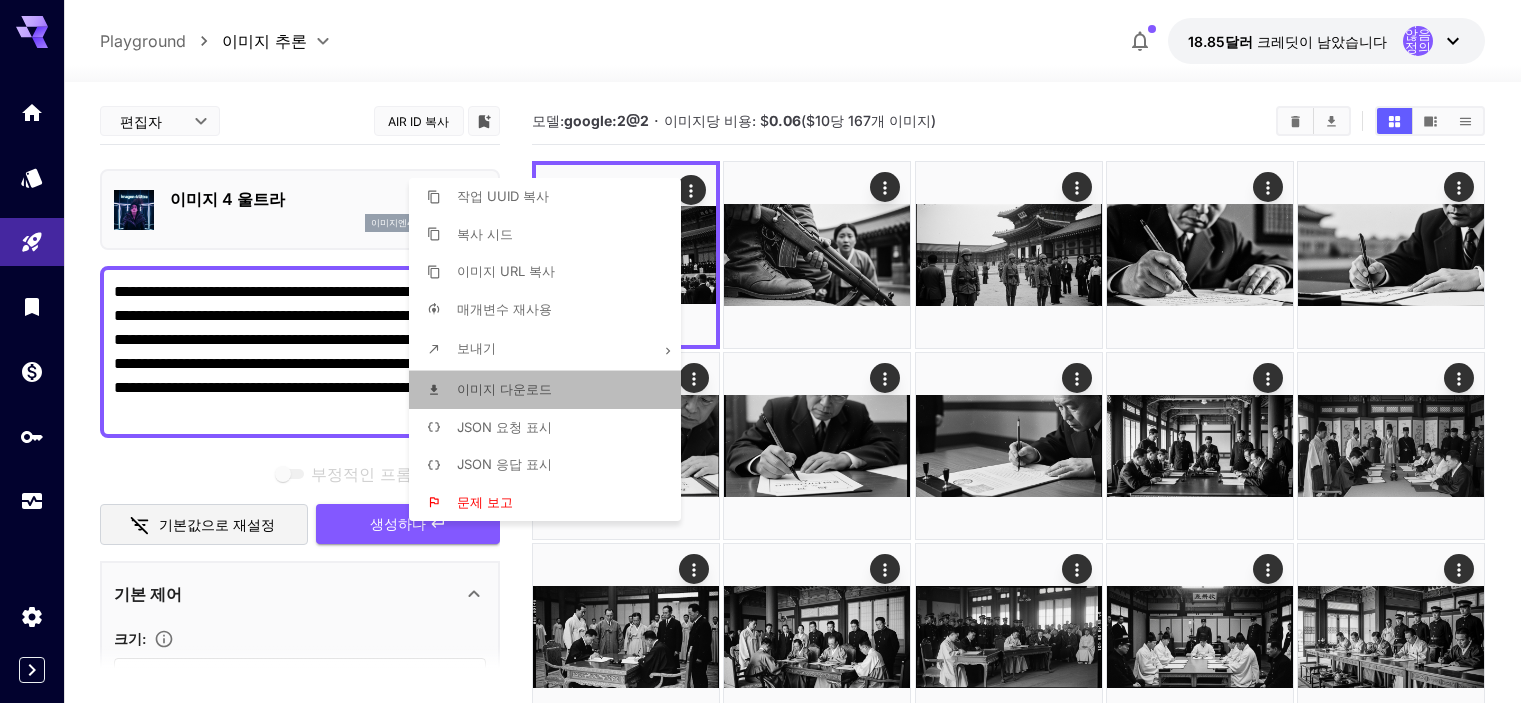 click on "이미지 다운로드" at bounding box center [551, 390] 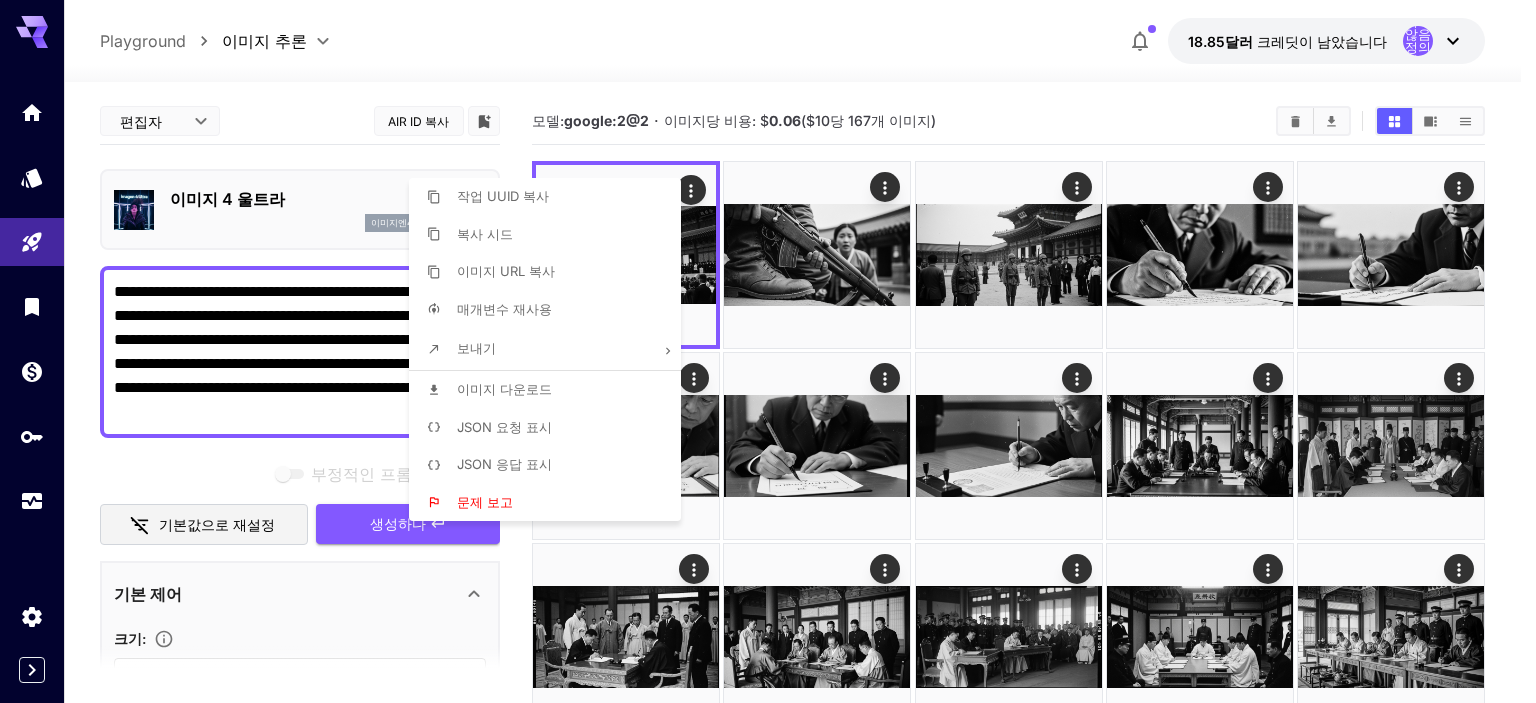 type 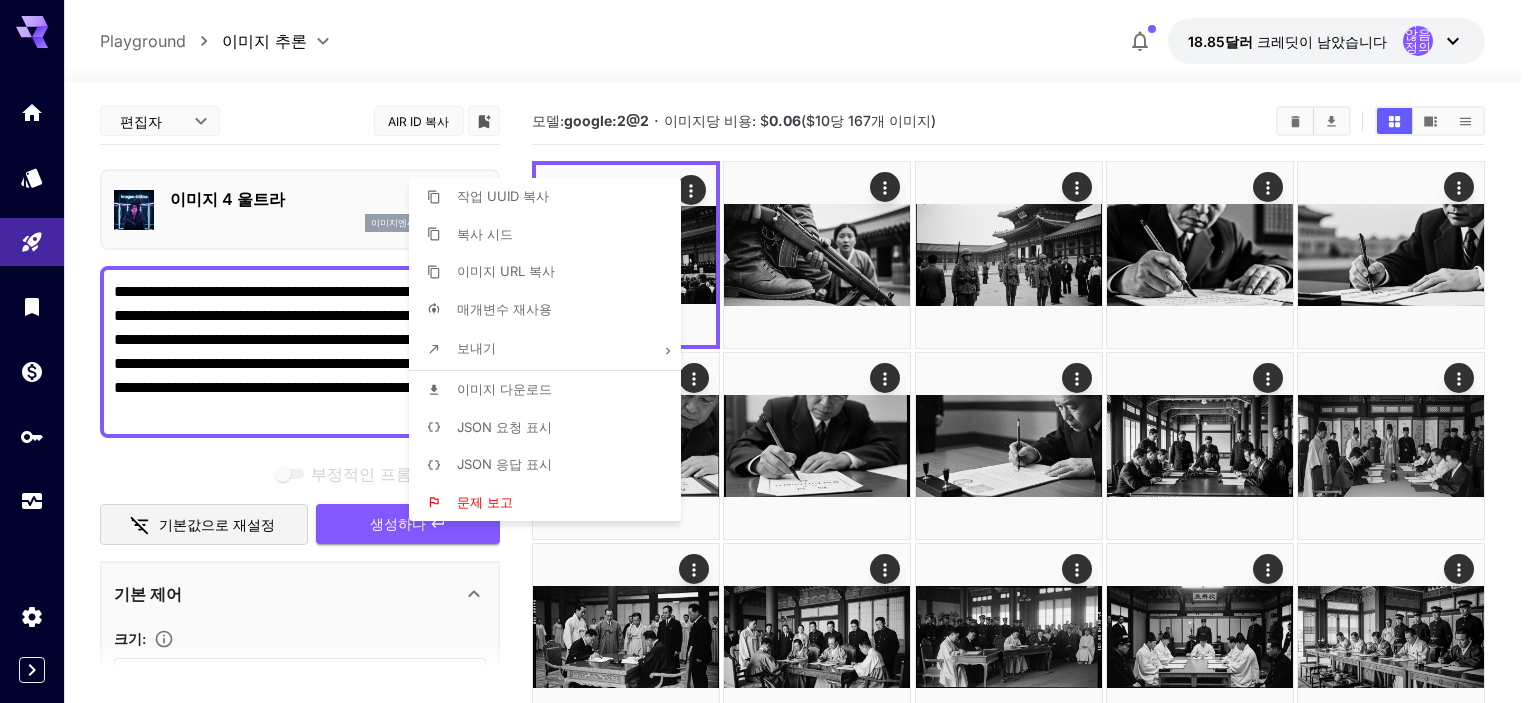 scroll, scrollTop: 0, scrollLeft: 0, axis: both 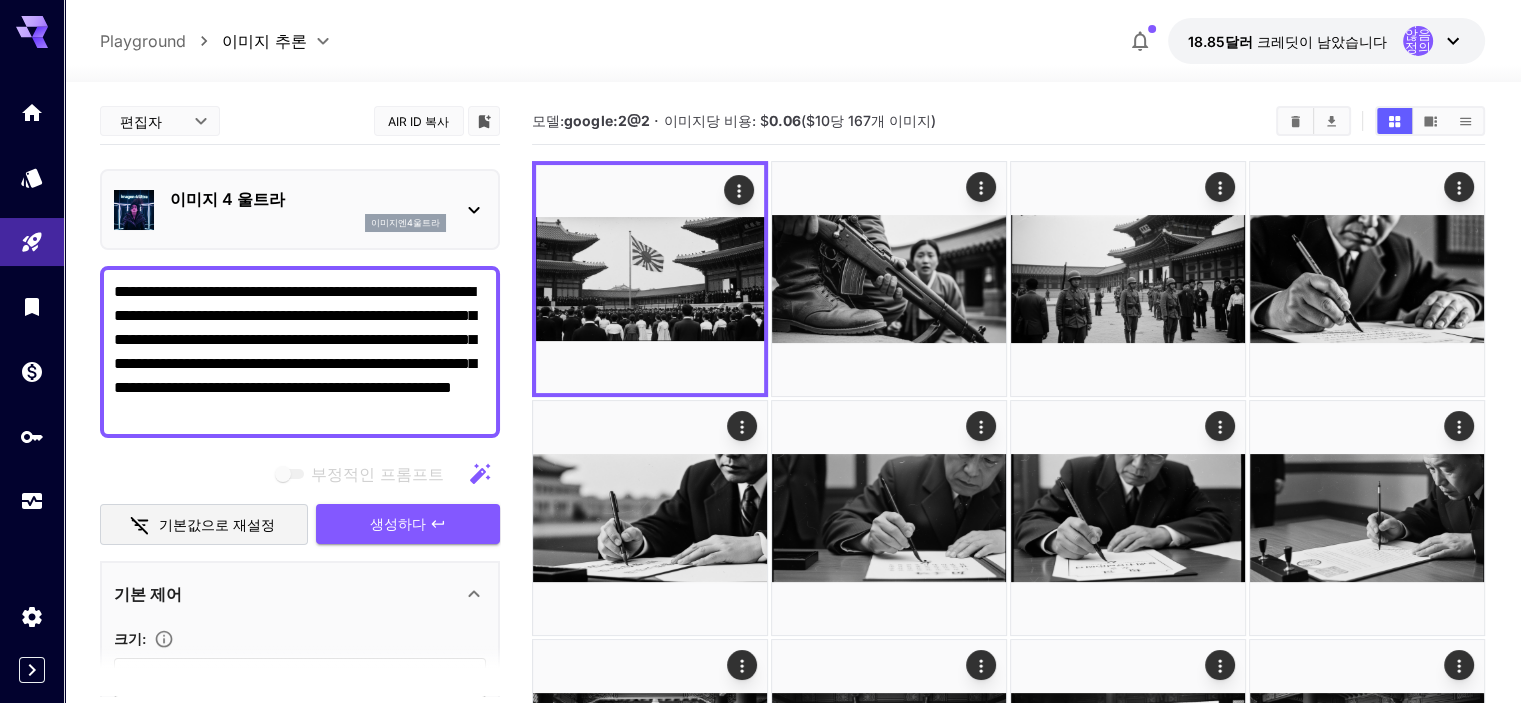 click on "**********" at bounding box center [300, 352] 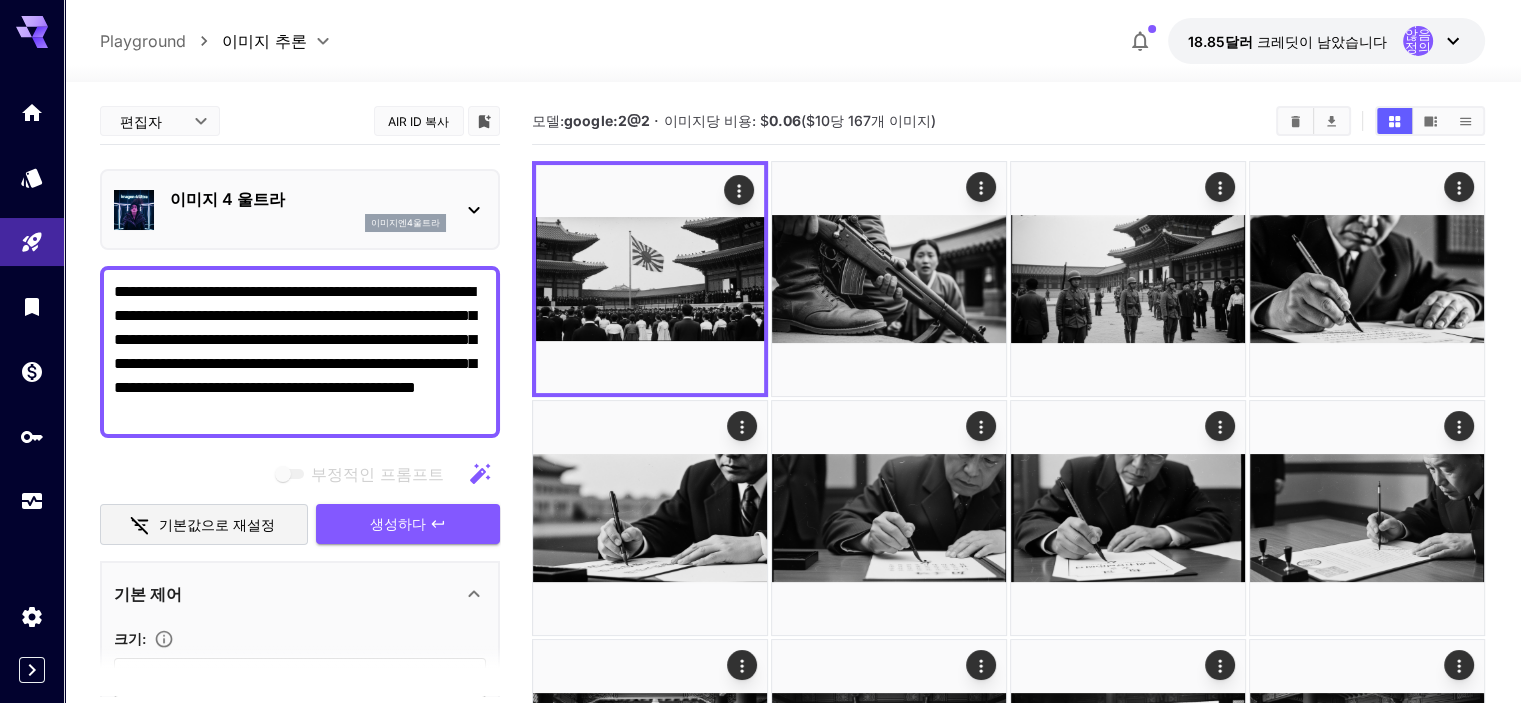 click on "부정적인 프롬프트 기본값으로 재설정 생성하다" at bounding box center (300, 499) 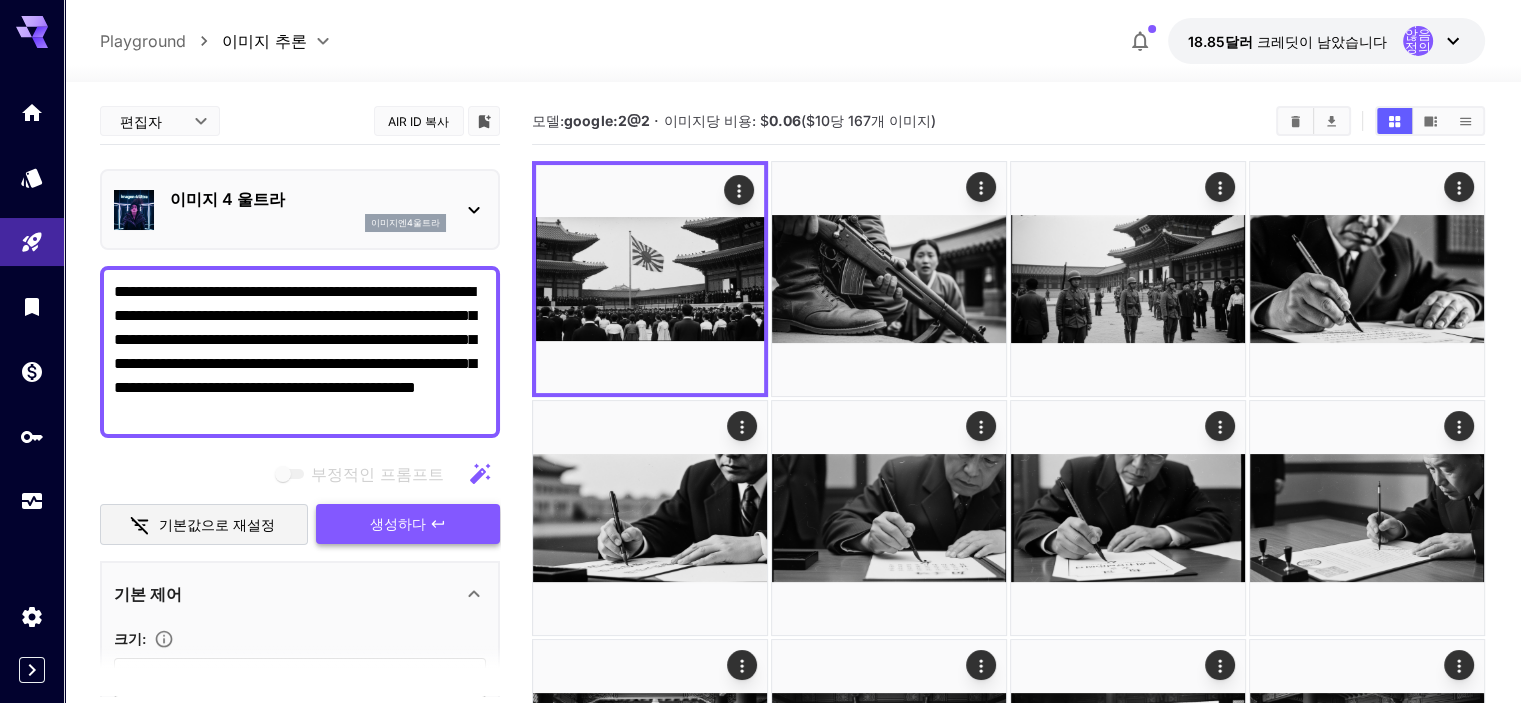 click on "생성하다" at bounding box center [398, 523] 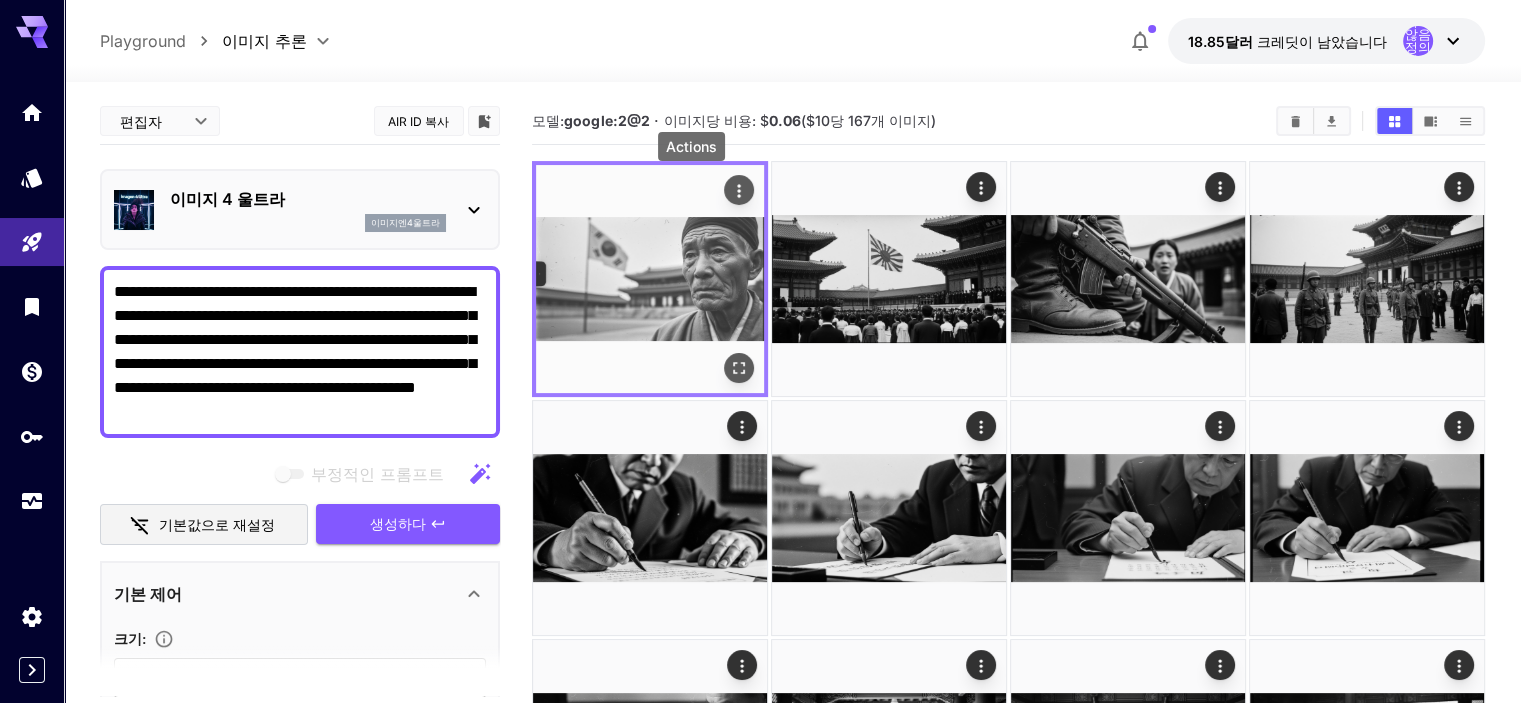 click 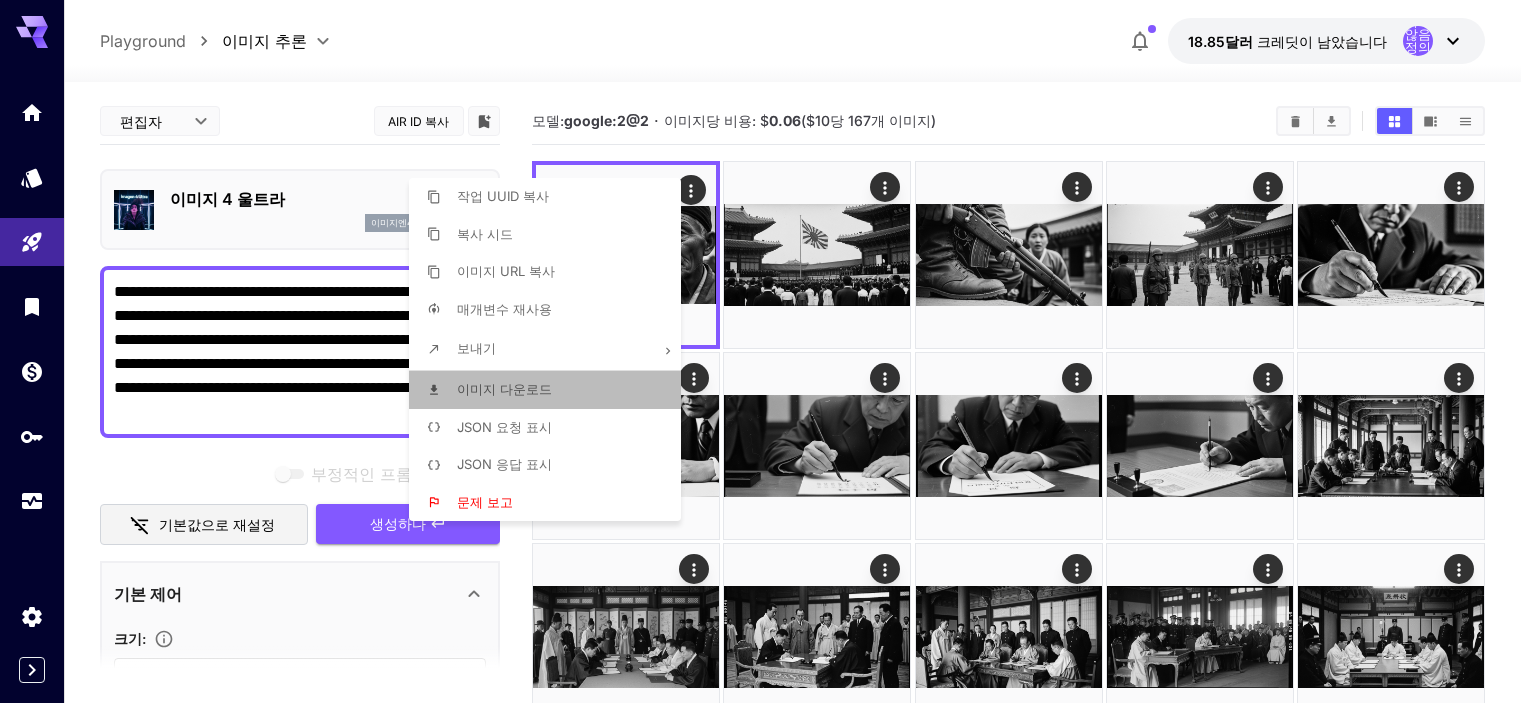 click on "이미지 다운로드" at bounding box center (504, 389) 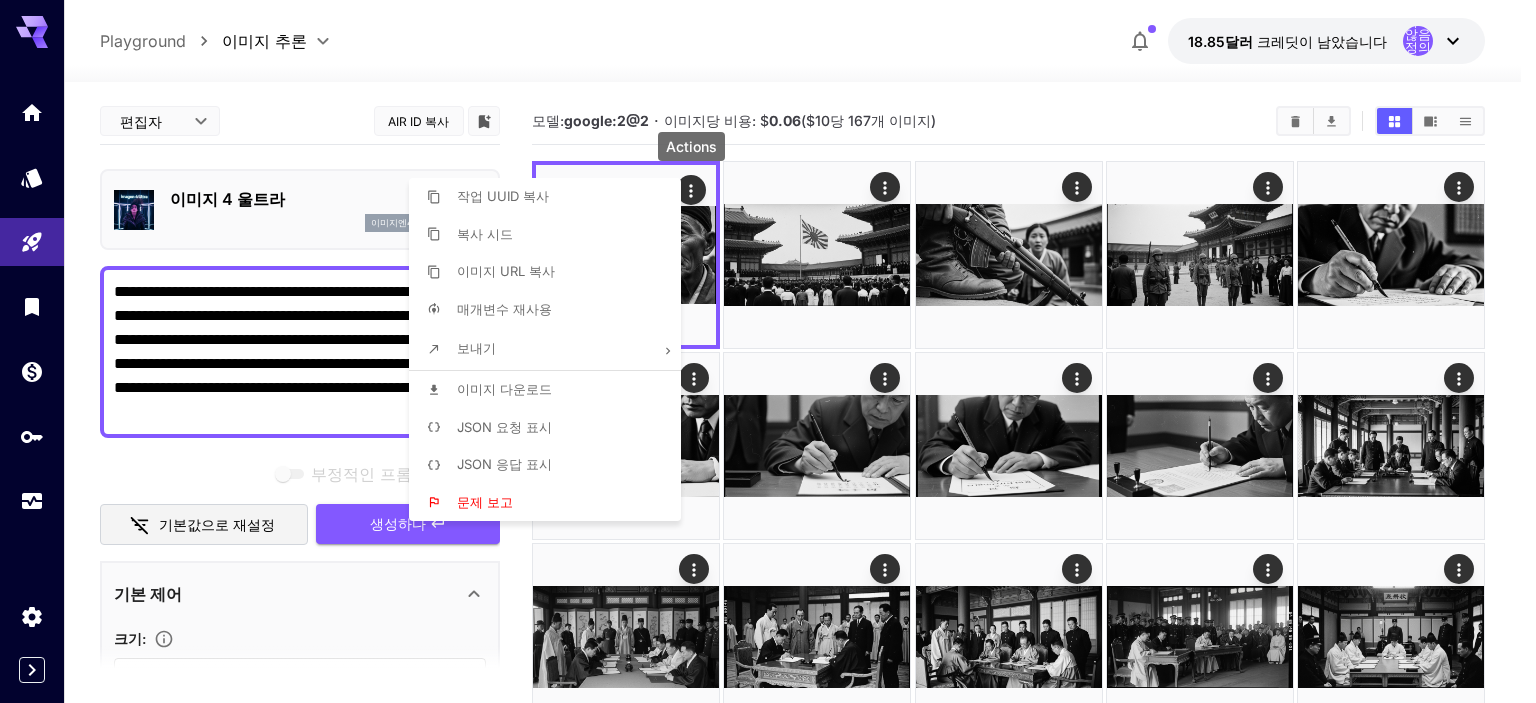 click at bounding box center (768, 351) 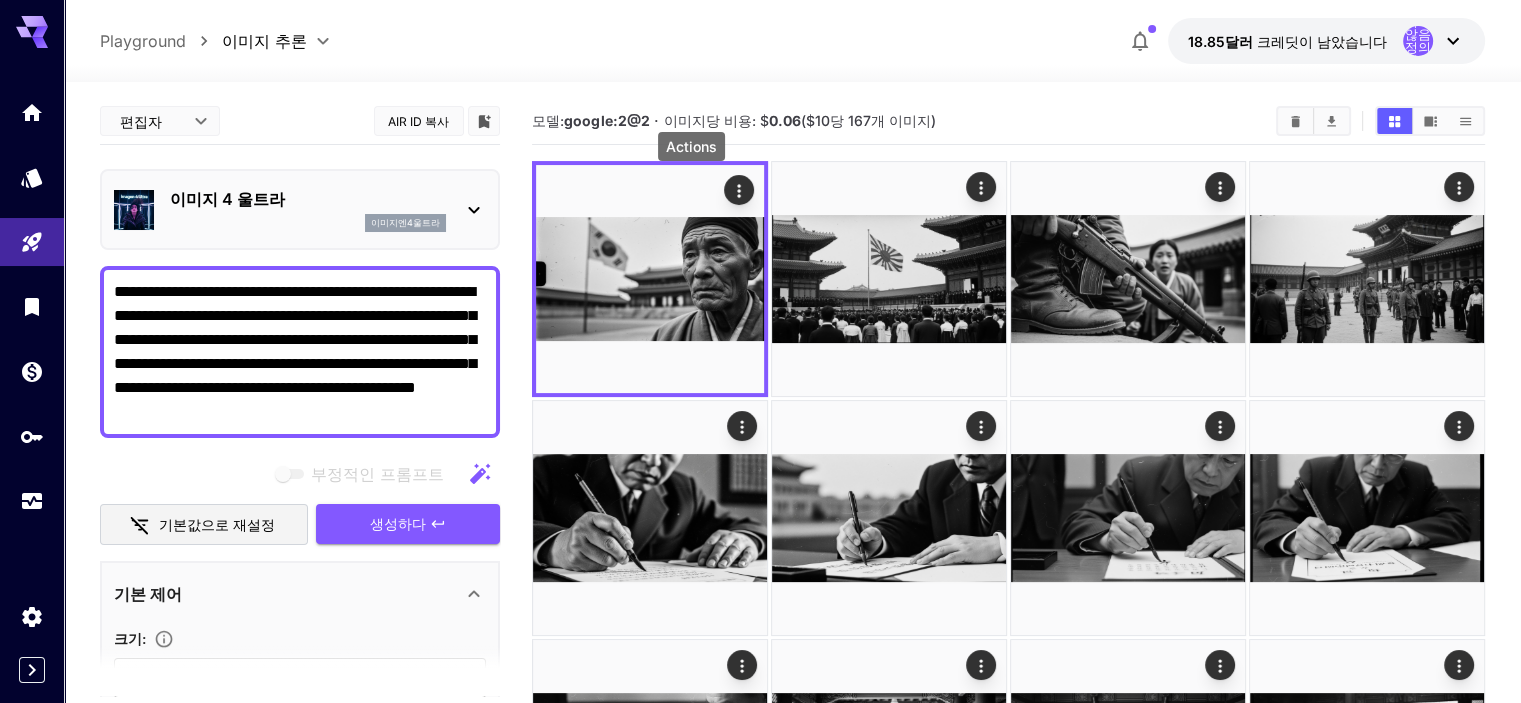click on "**********" at bounding box center [300, 352] 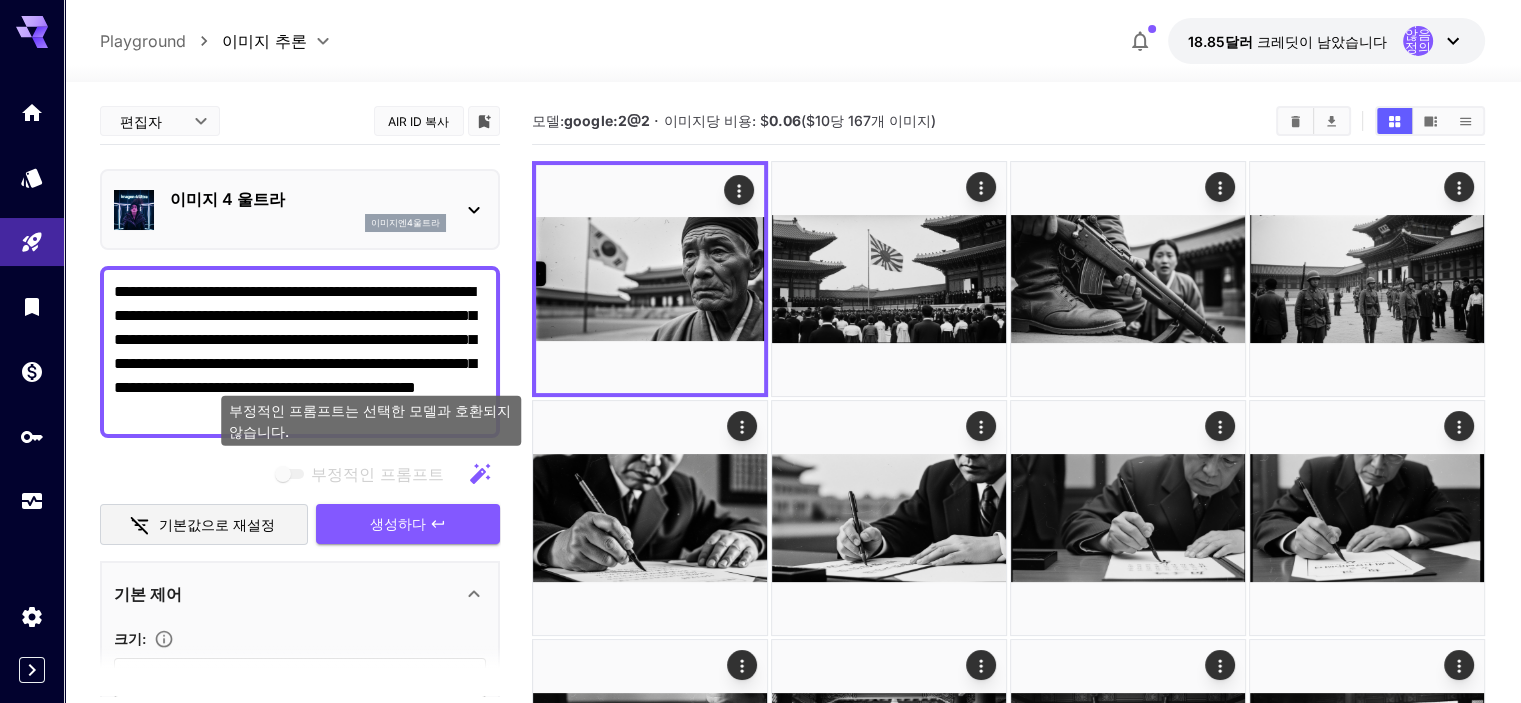 paste on "***" 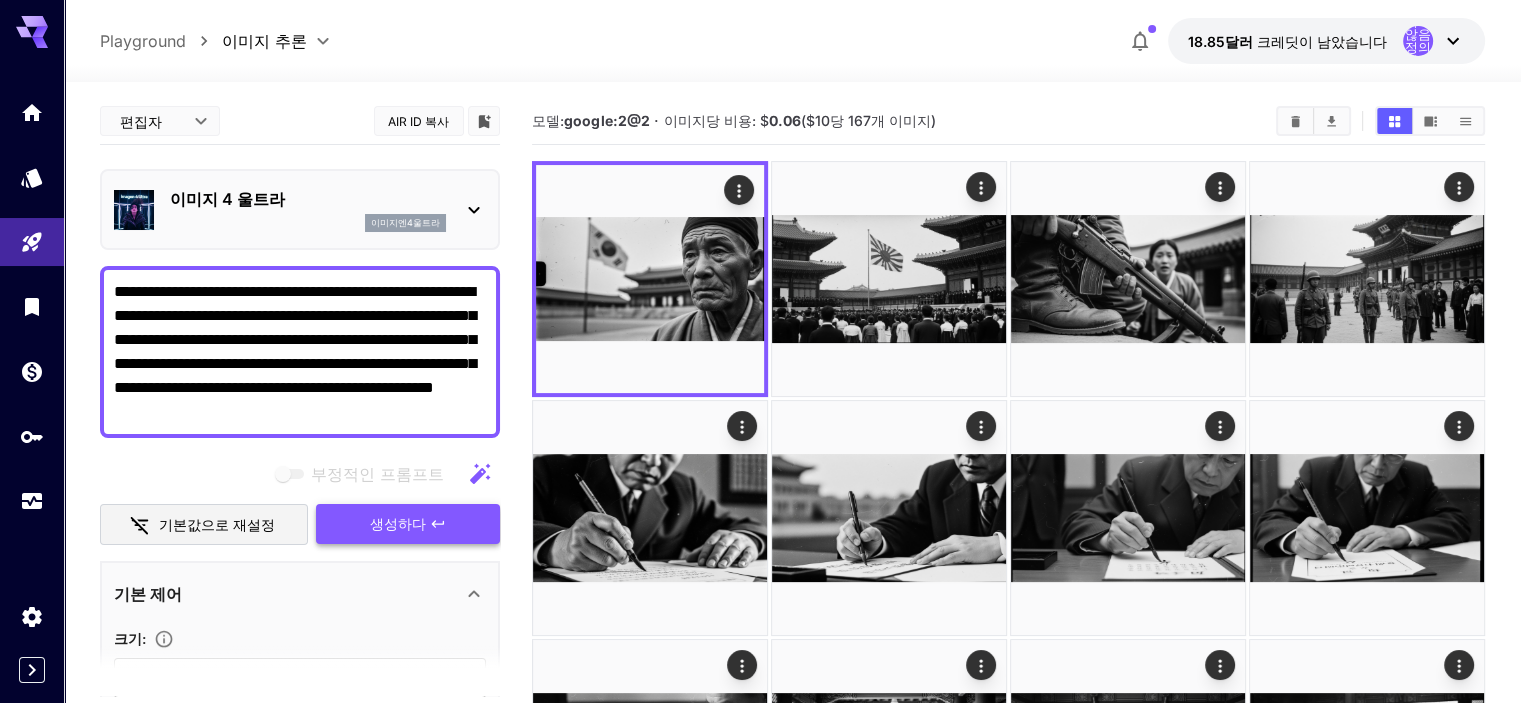 click on "생성하다" at bounding box center (398, 523) 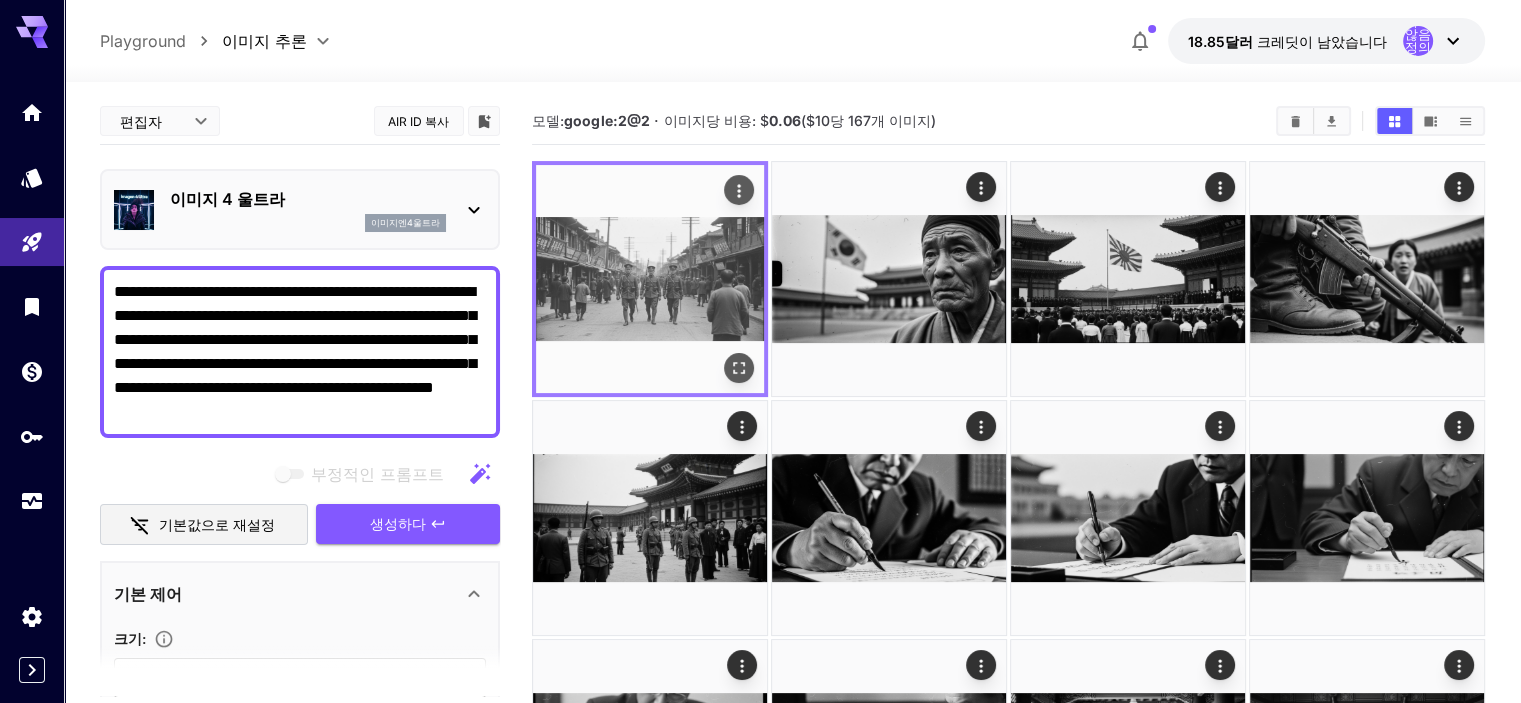 click 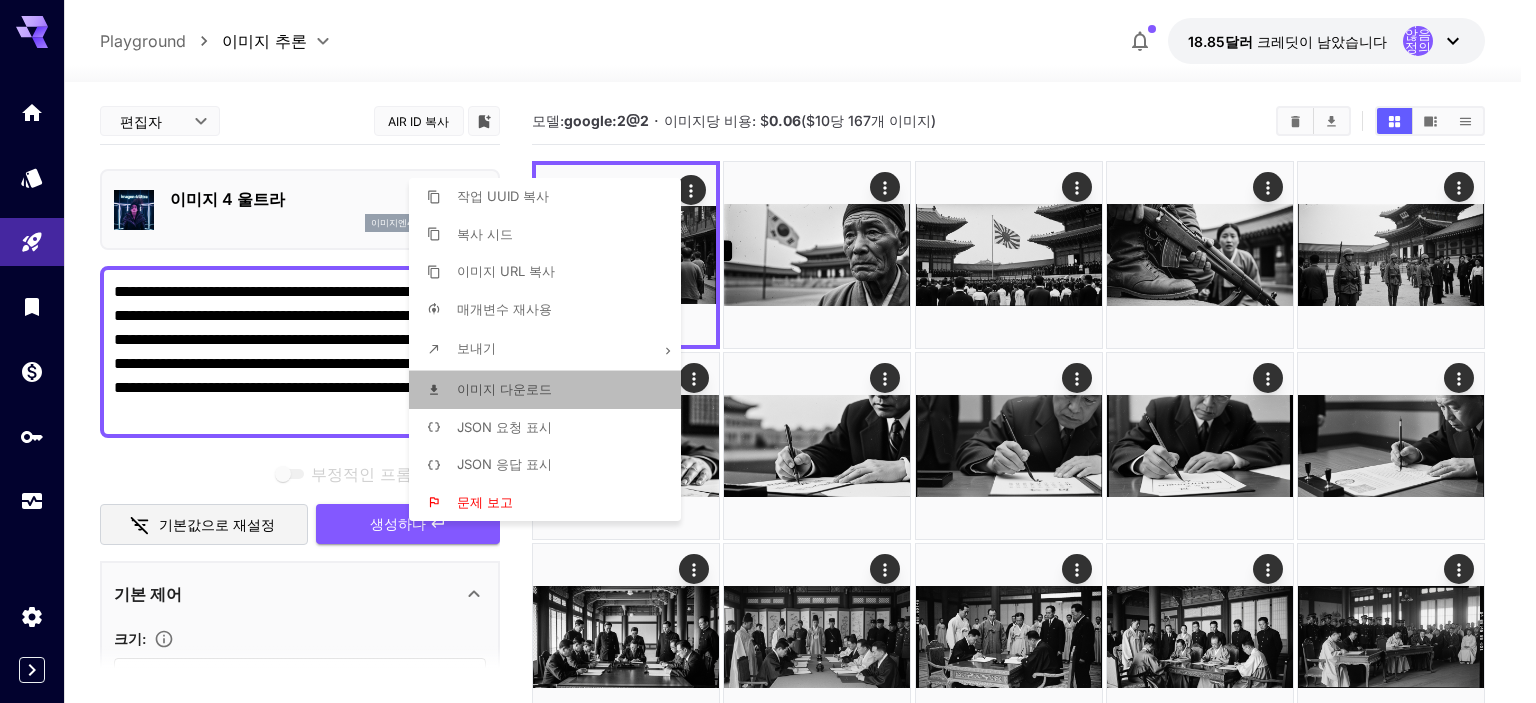 click on "이미지 다운로드" at bounding box center (504, 389) 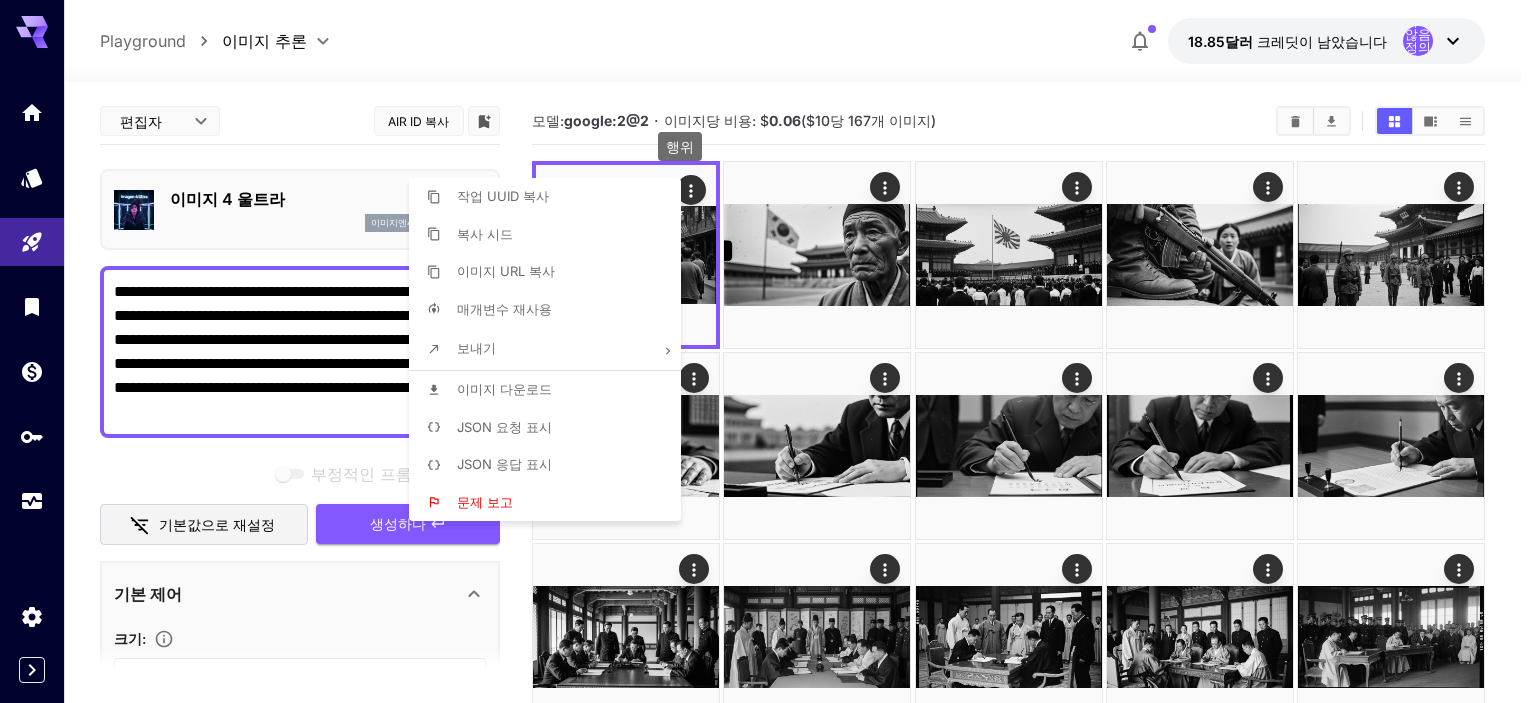 click at bounding box center [768, 351] 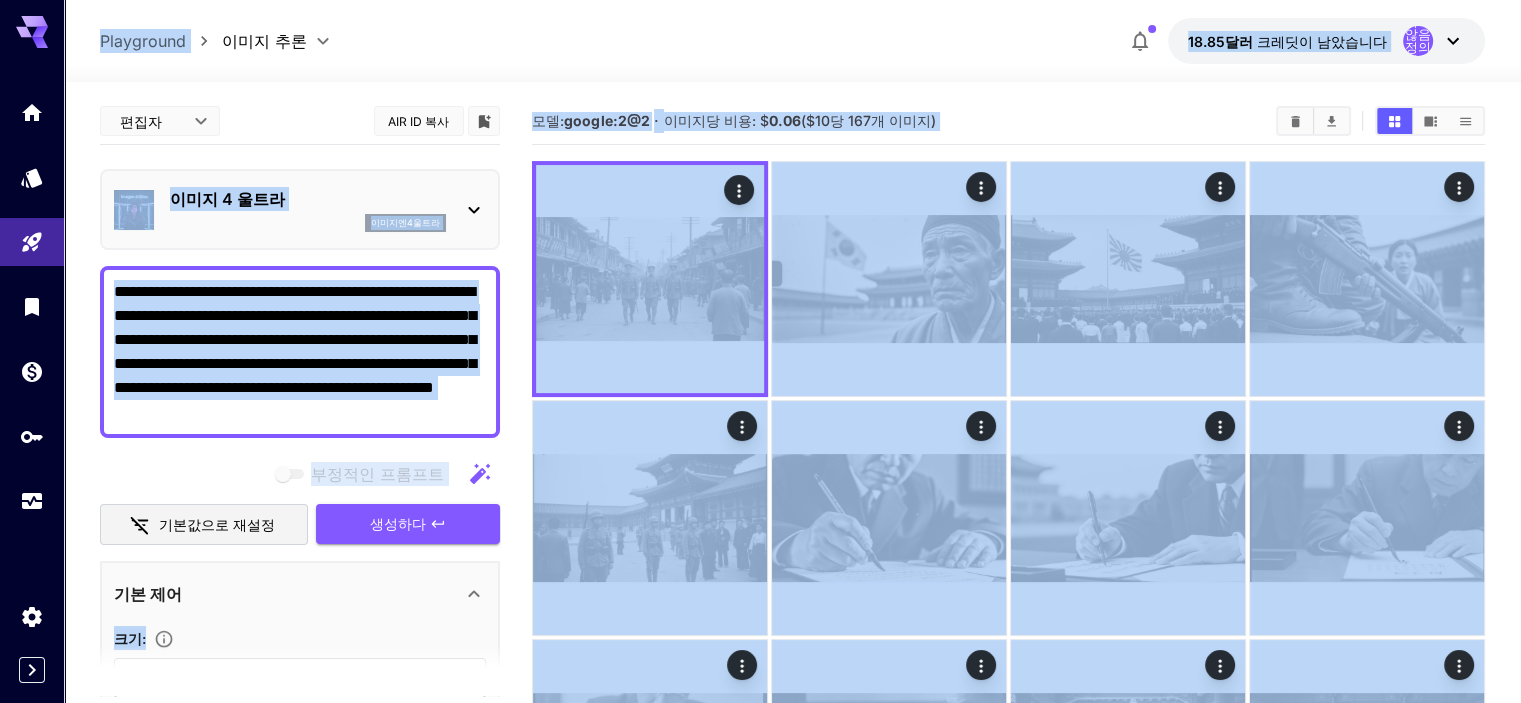 click on "**********" at bounding box center [300, 352] 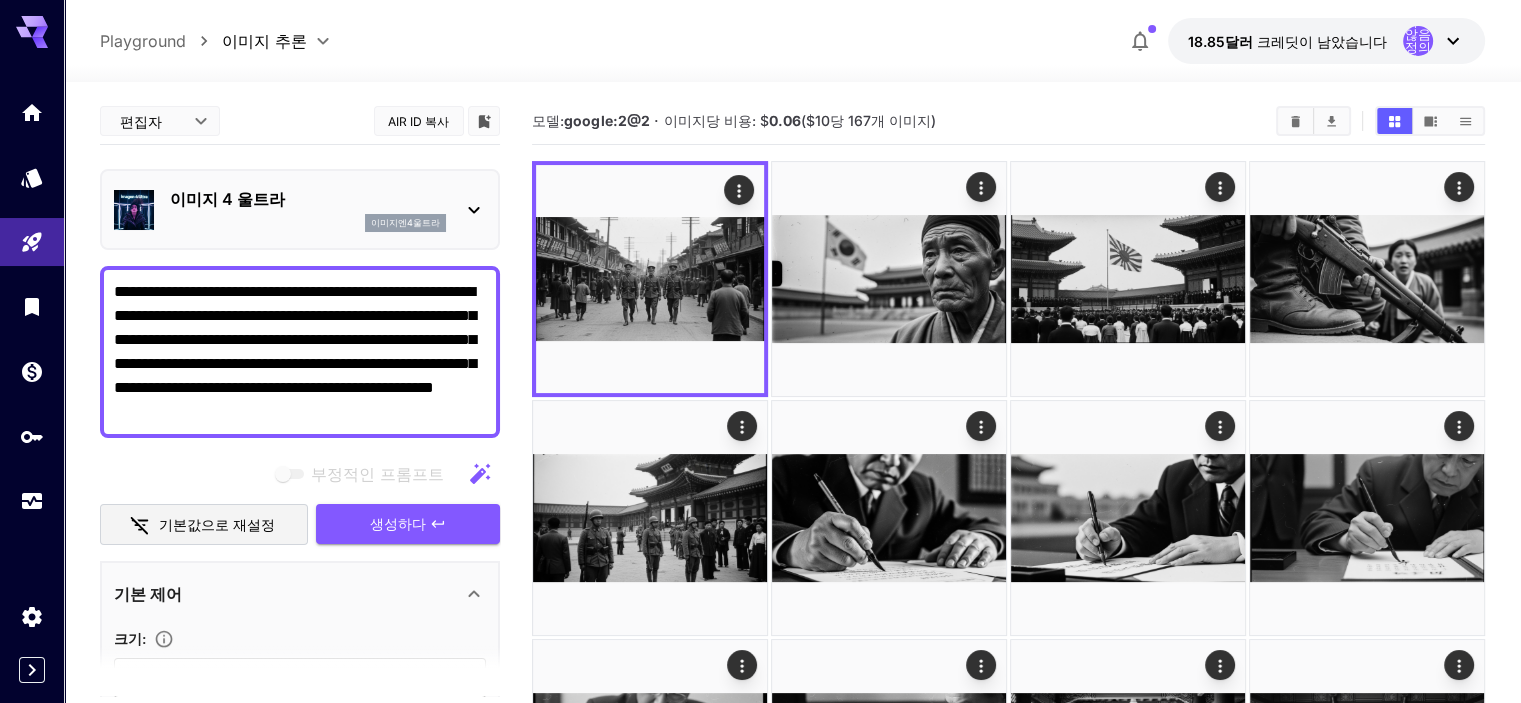 click on "**********" at bounding box center (300, 352) 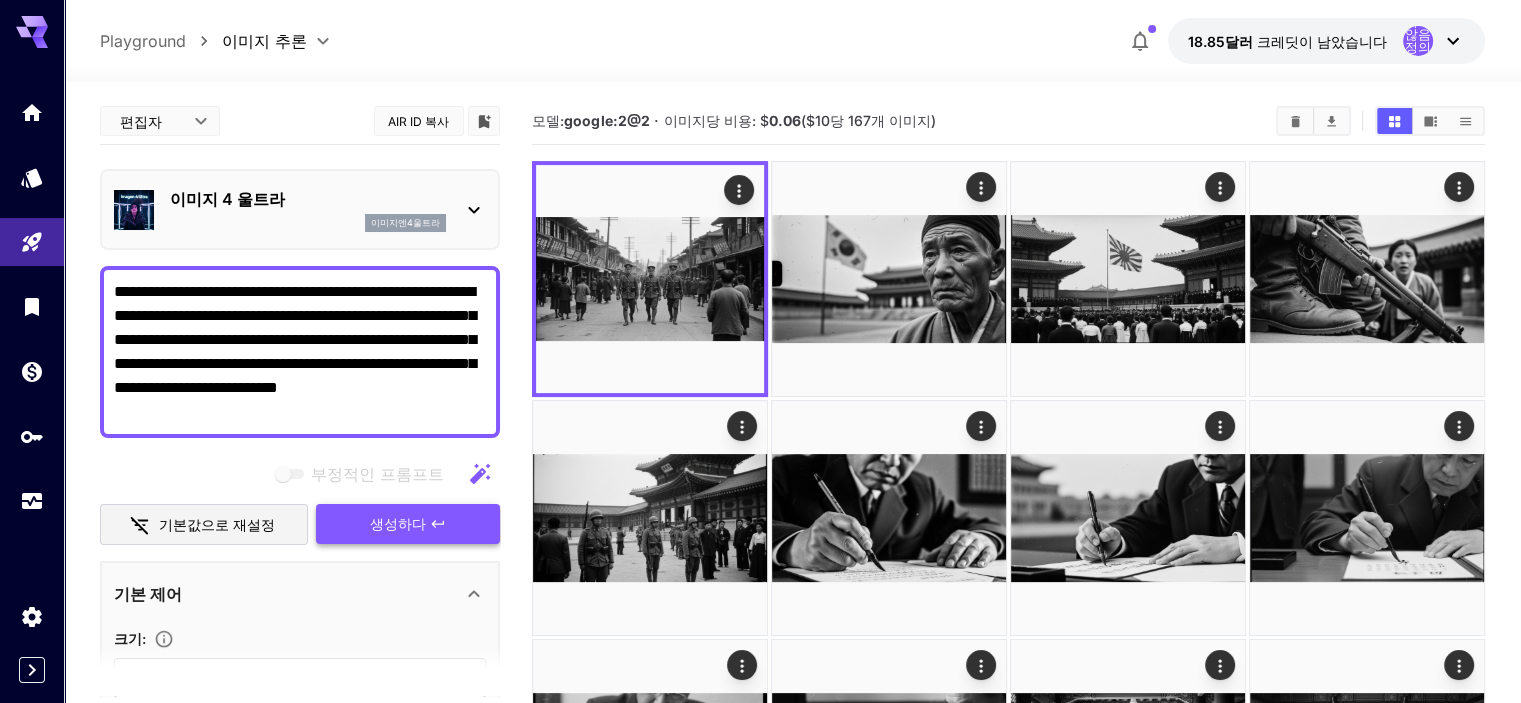 type on "**********" 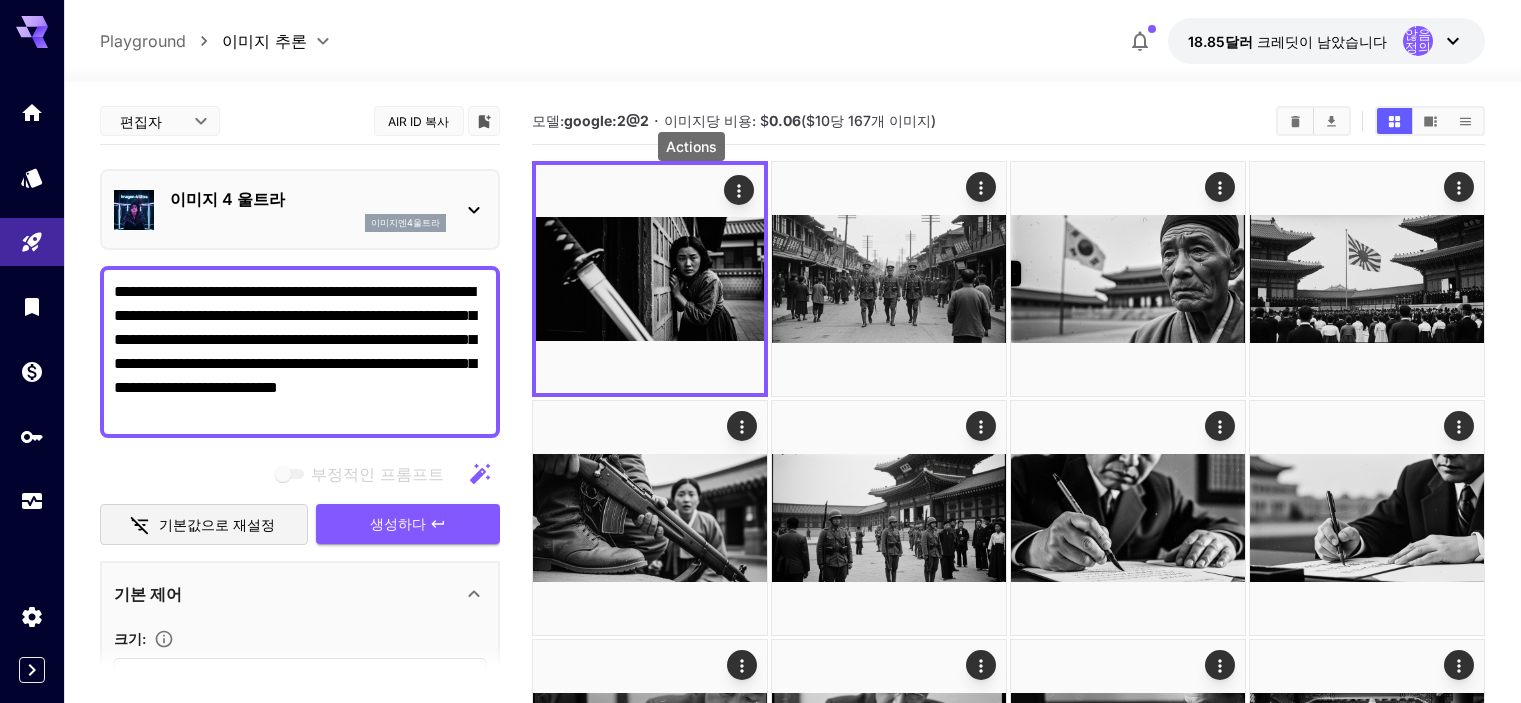 scroll, scrollTop: 0, scrollLeft: 0, axis: both 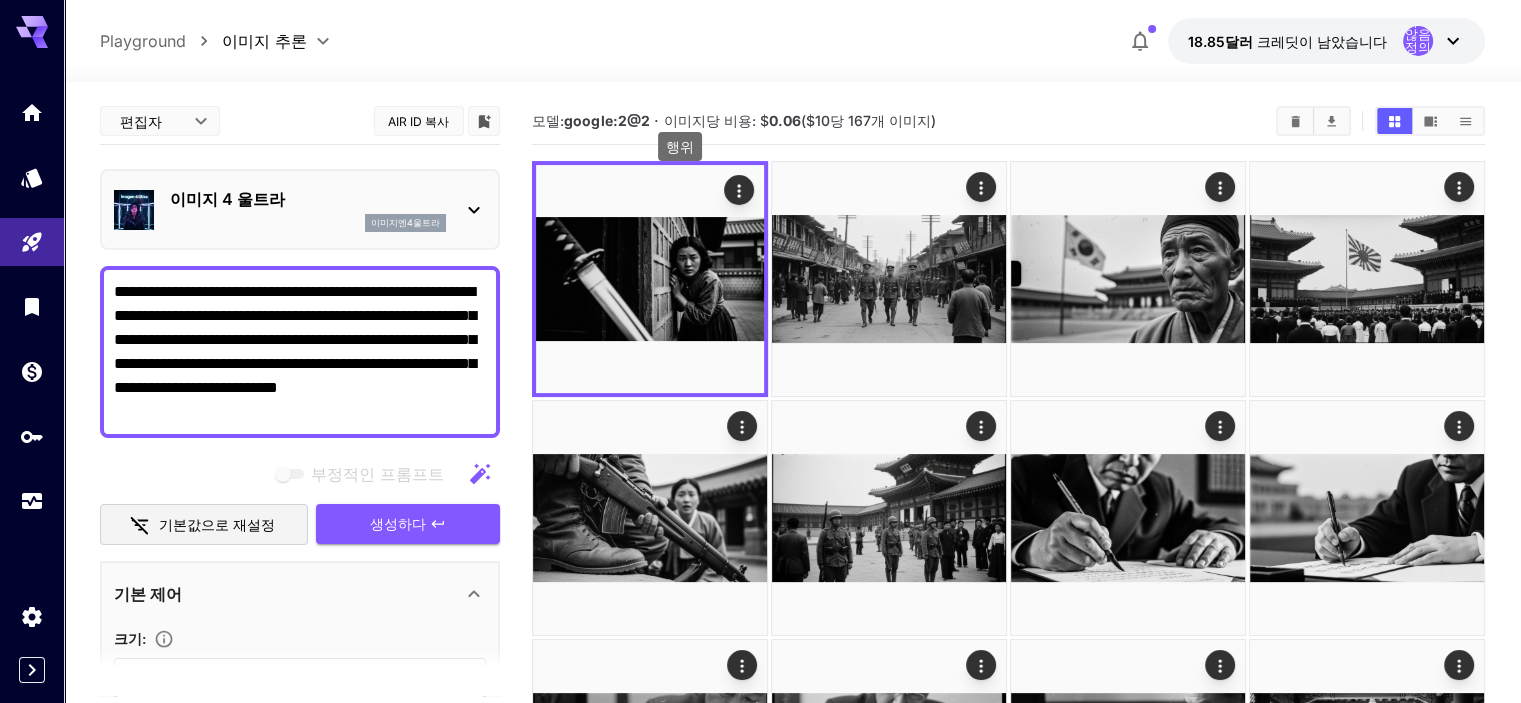click 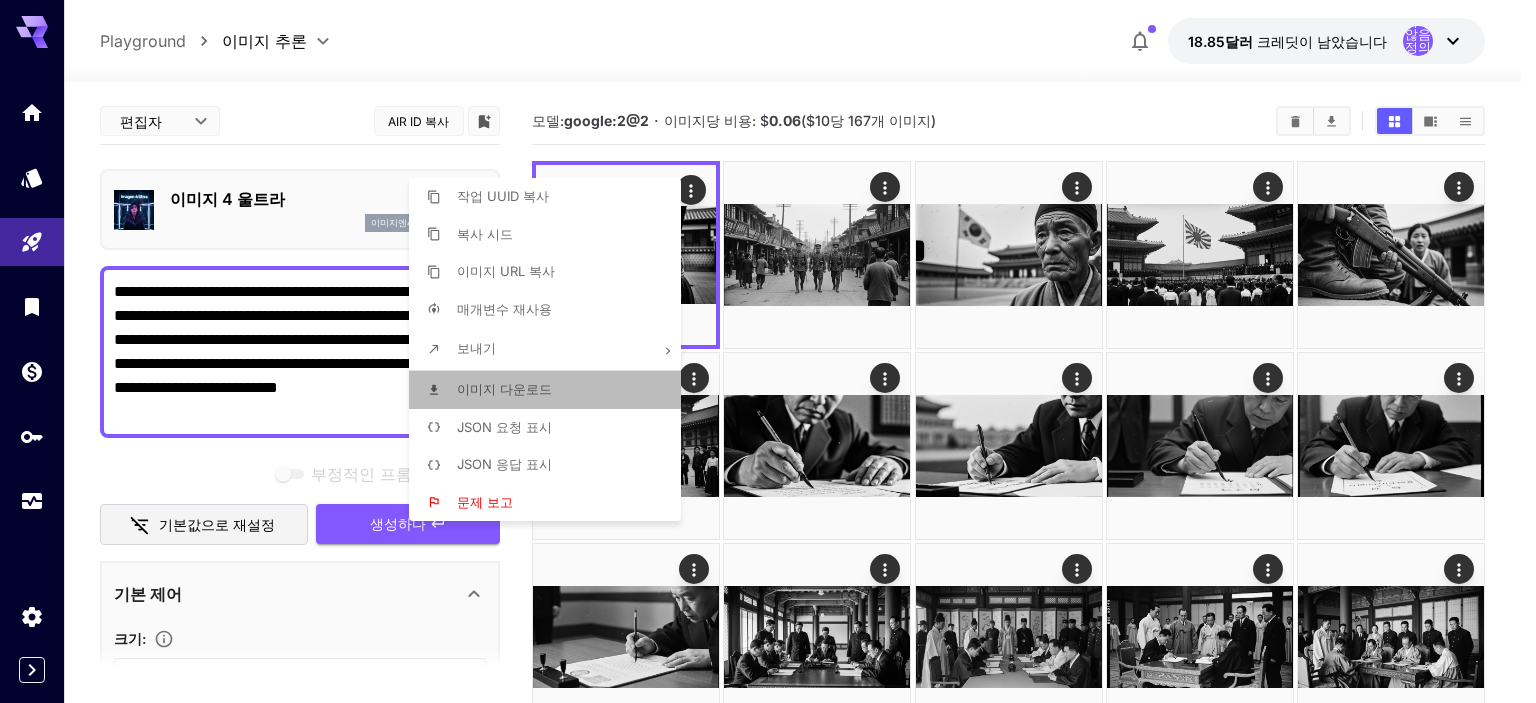 click on "이미지 다운로드" at bounding box center (551, 390) 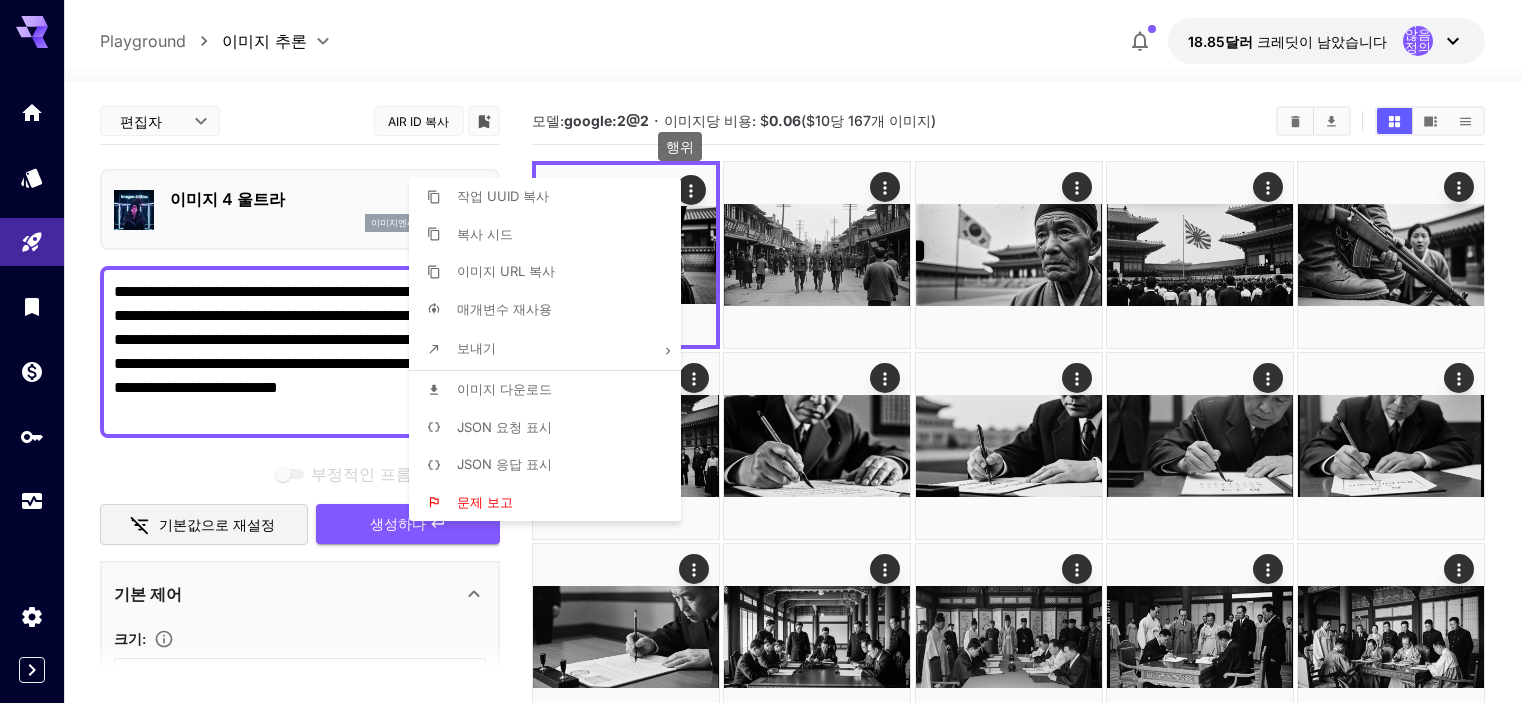 click at bounding box center [768, 351] 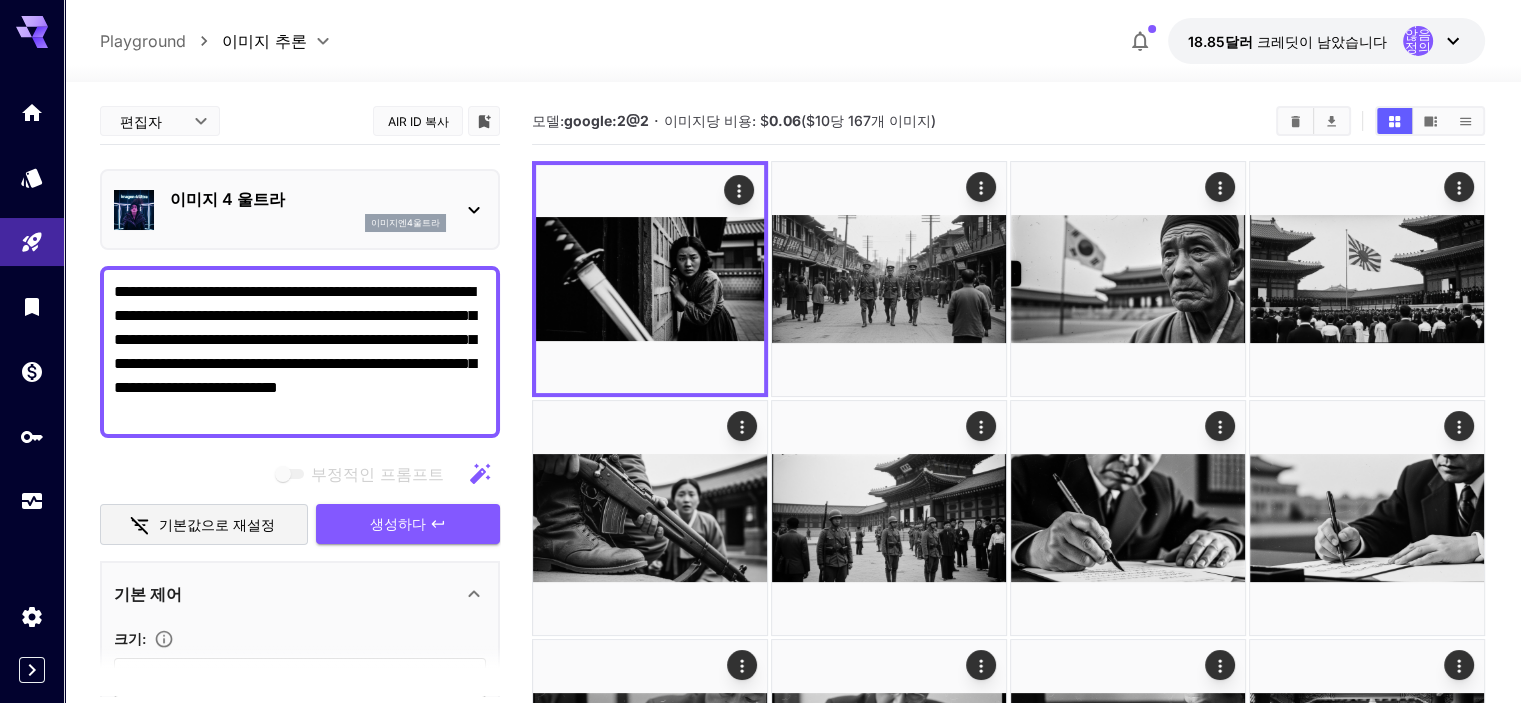 click on "작업 UUID 복사 복사 시드 이미지 URL 복사 매개변수 재사용 보내기 이미지 다운로드 JSON 요청 표시 JSON 응답 표시 문제 보고" at bounding box center [152, 351] 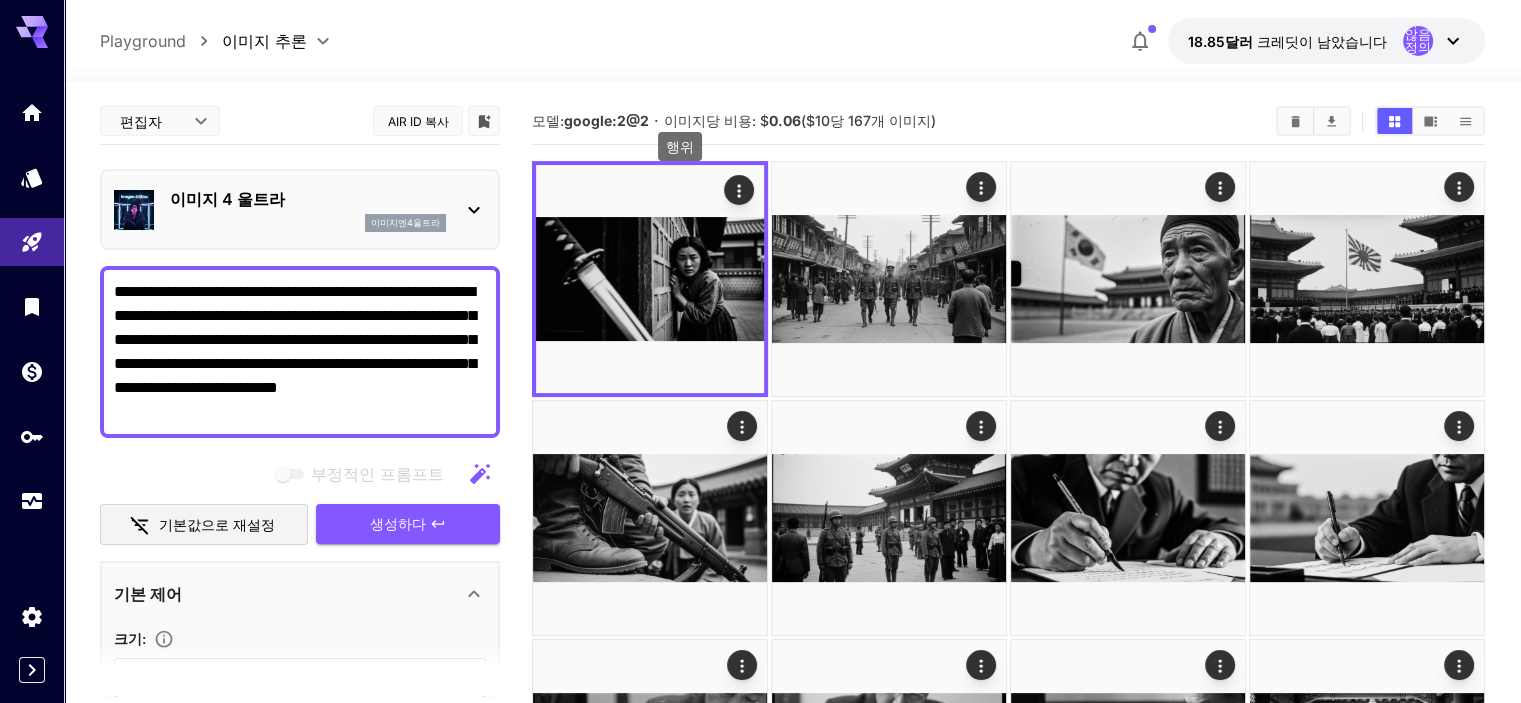 click on "**********" at bounding box center (300, 352) 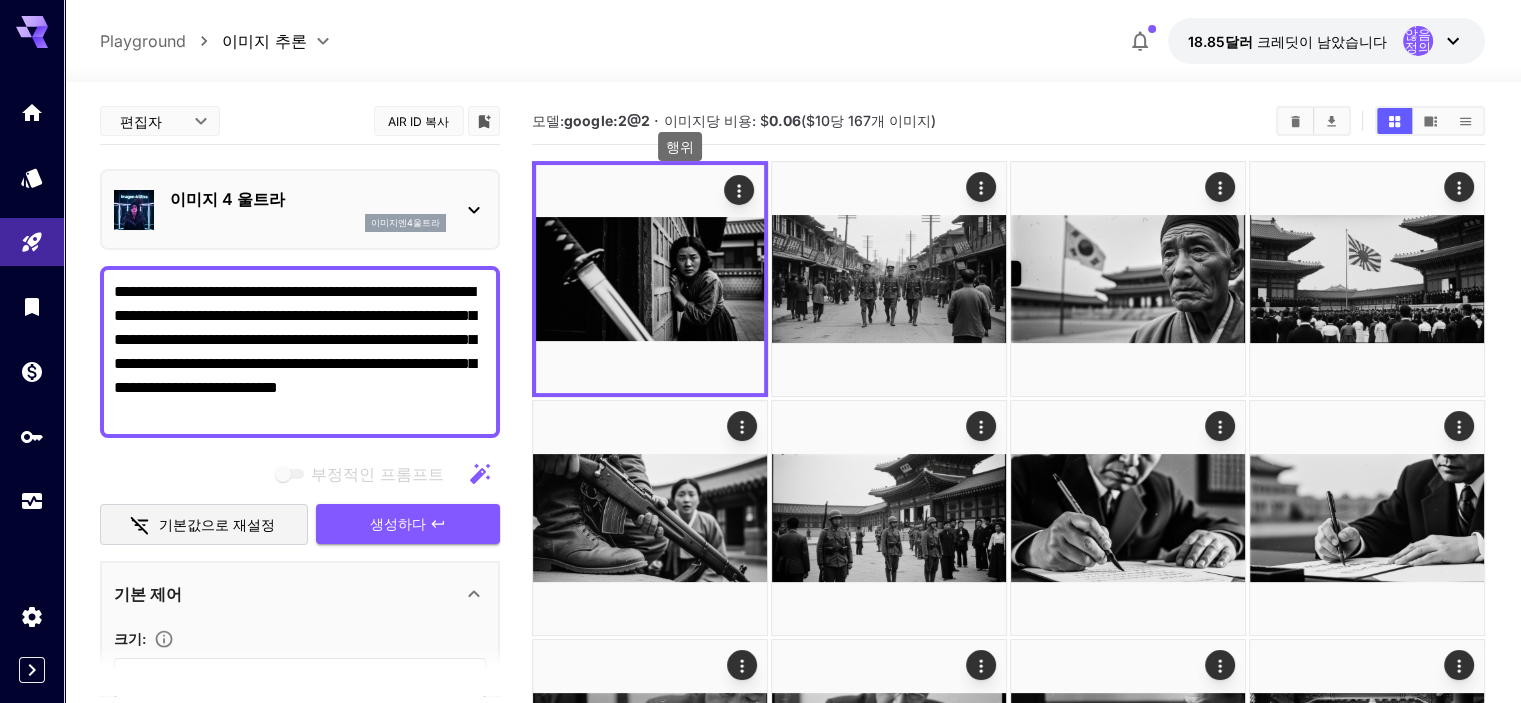 paste on "**********" 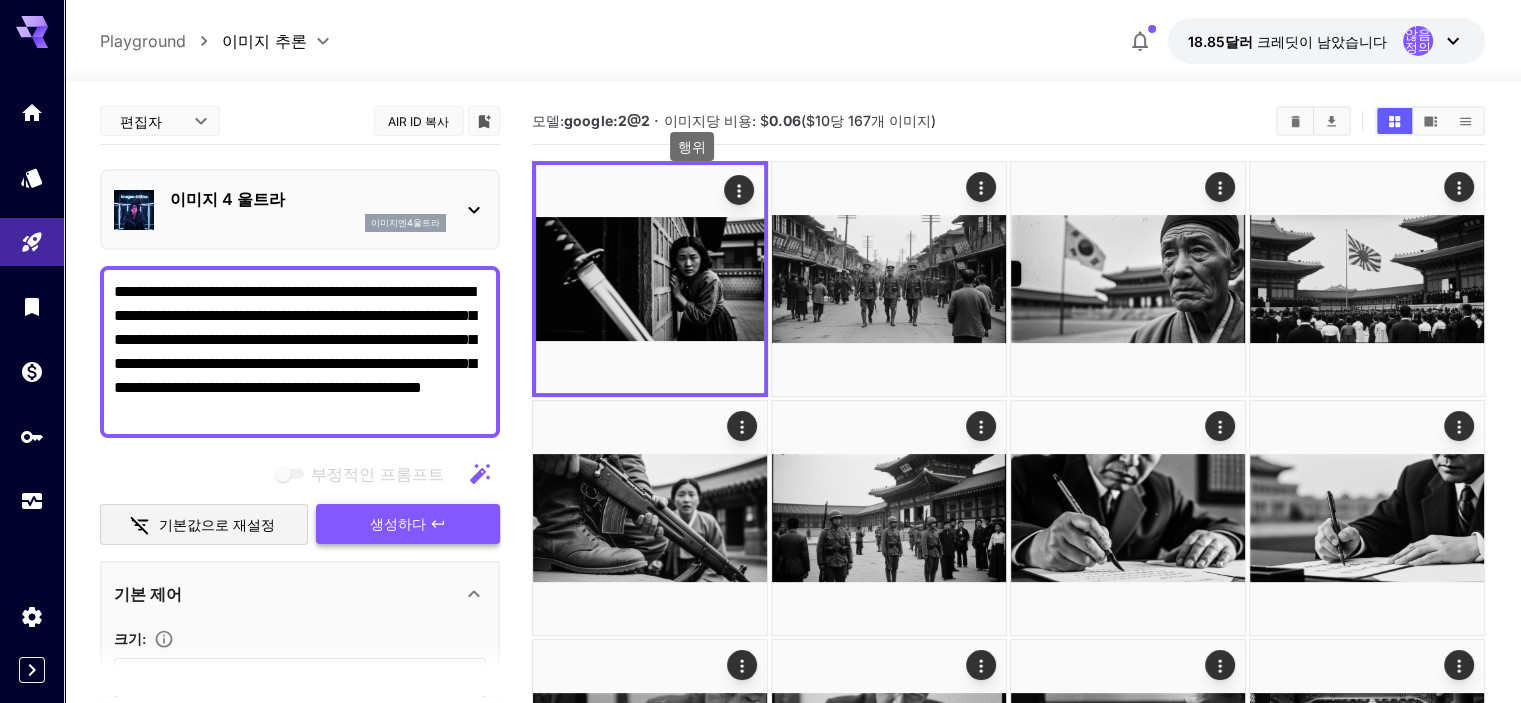 click on "생성하다" at bounding box center (408, 524) 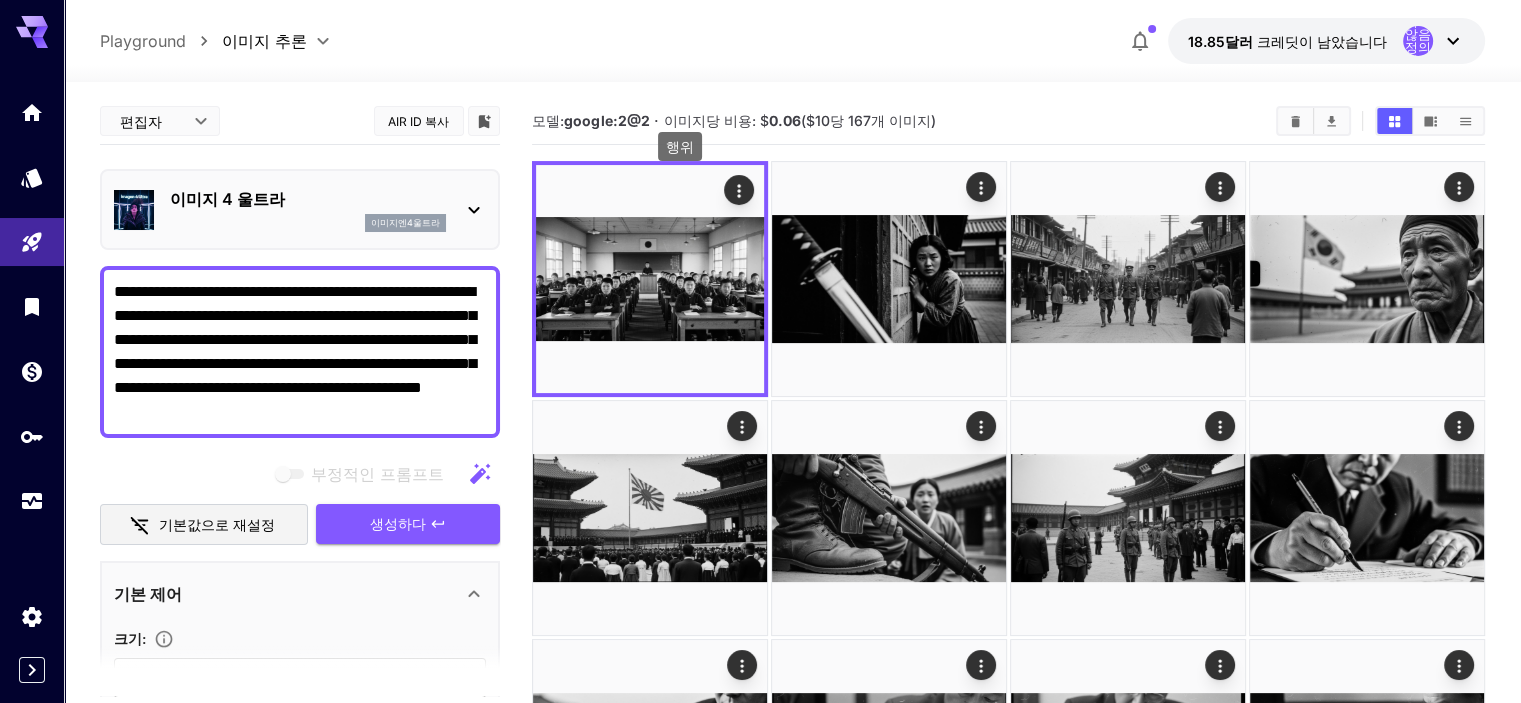 click 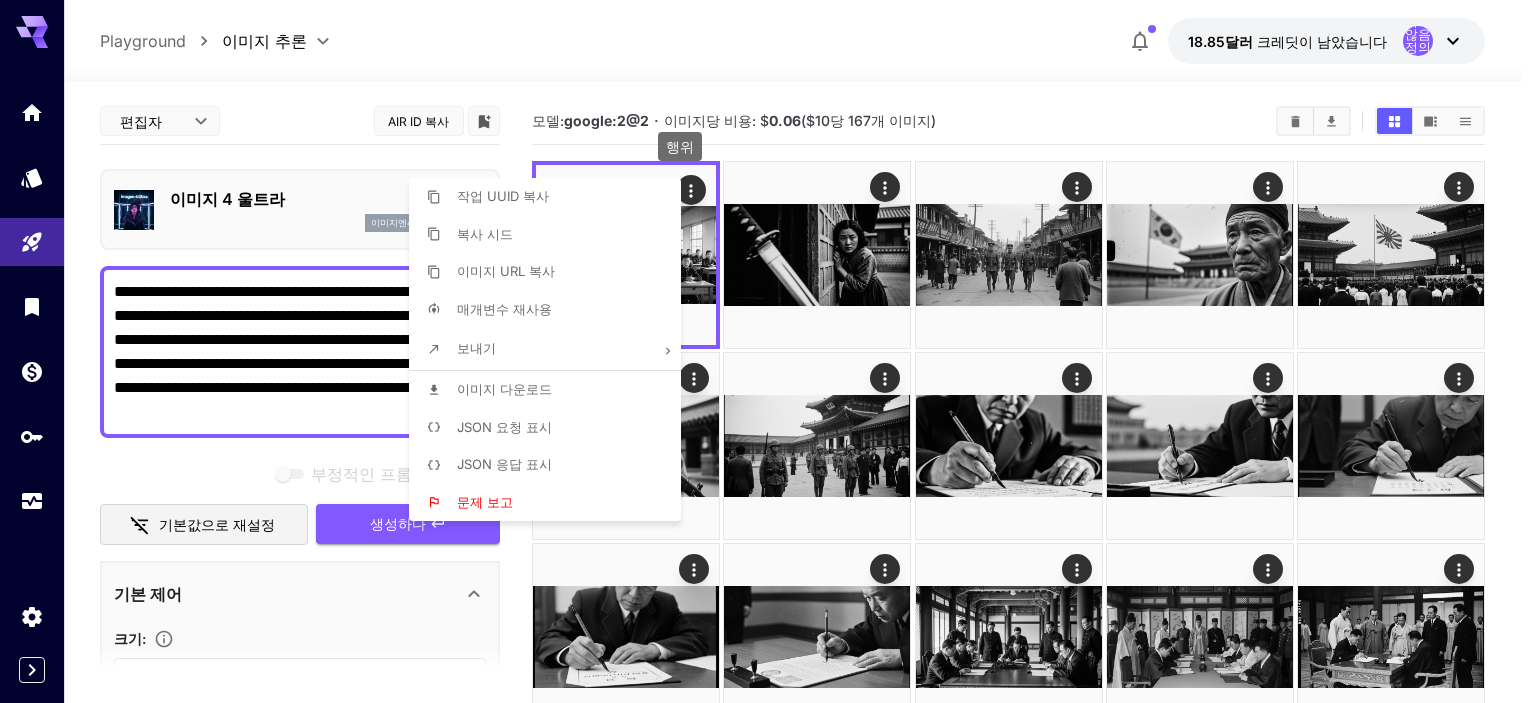 click on "이미지 다운로드" at bounding box center [551, 390] 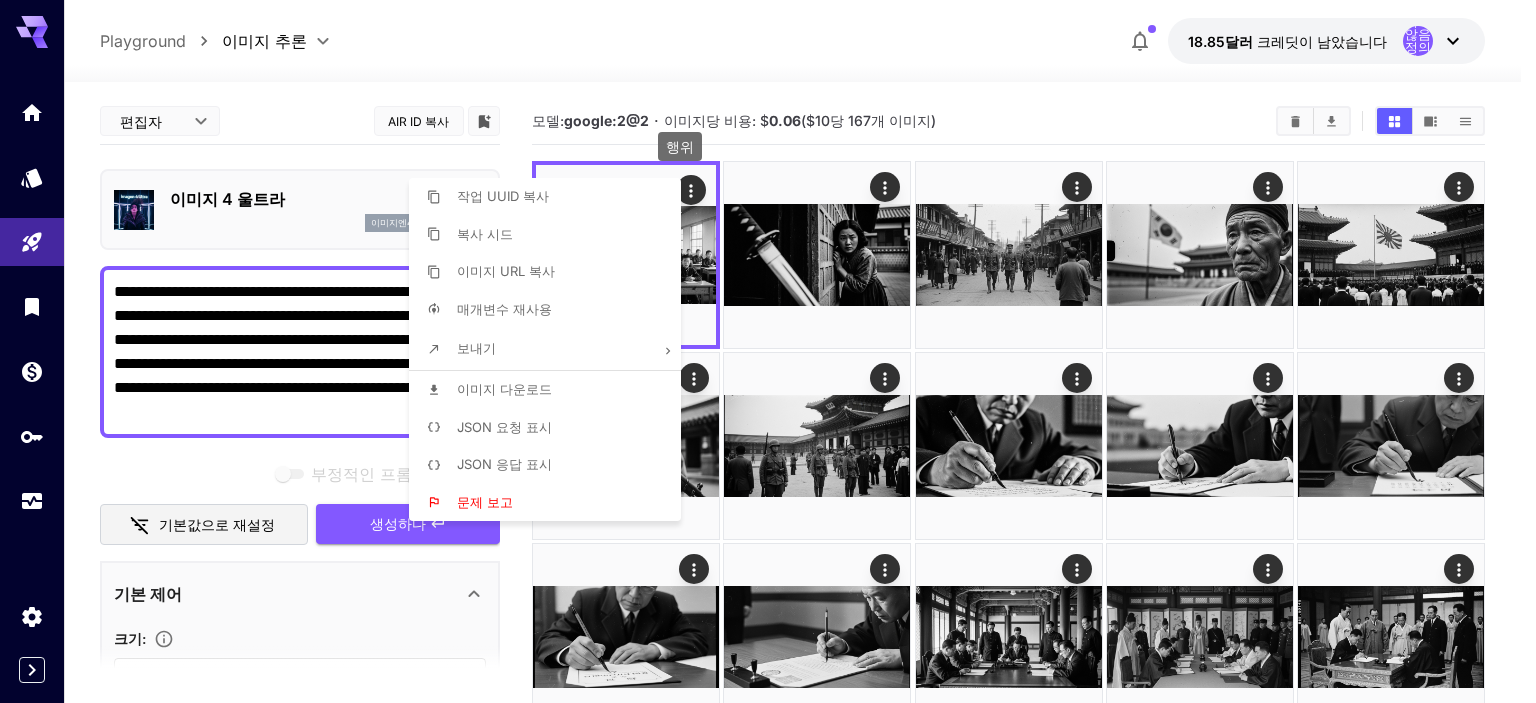 drag, startPoint x: 688, startPoint y: 51, endPoint x: 660, endPoint y: 75, distance: 36.878178 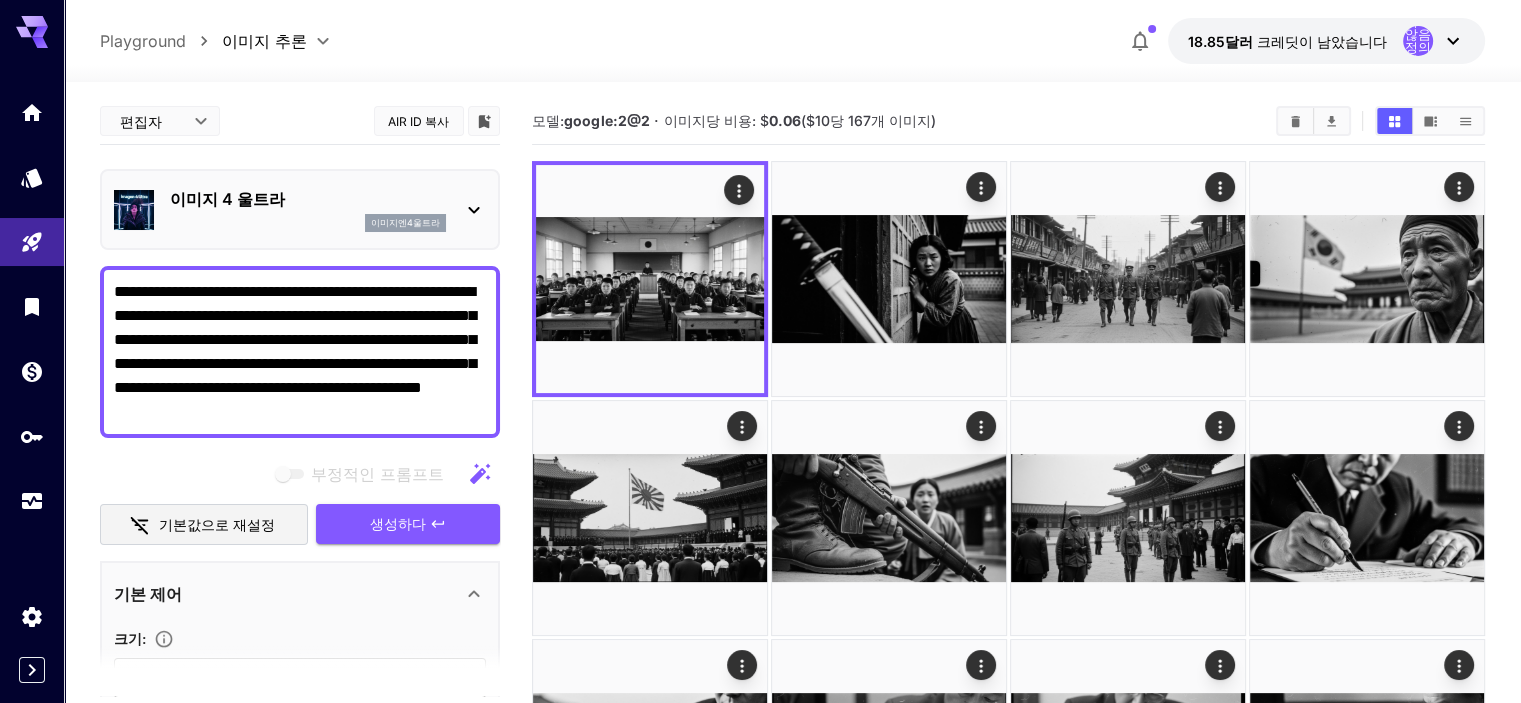 click on "**********" at bounding box center (300, 352) 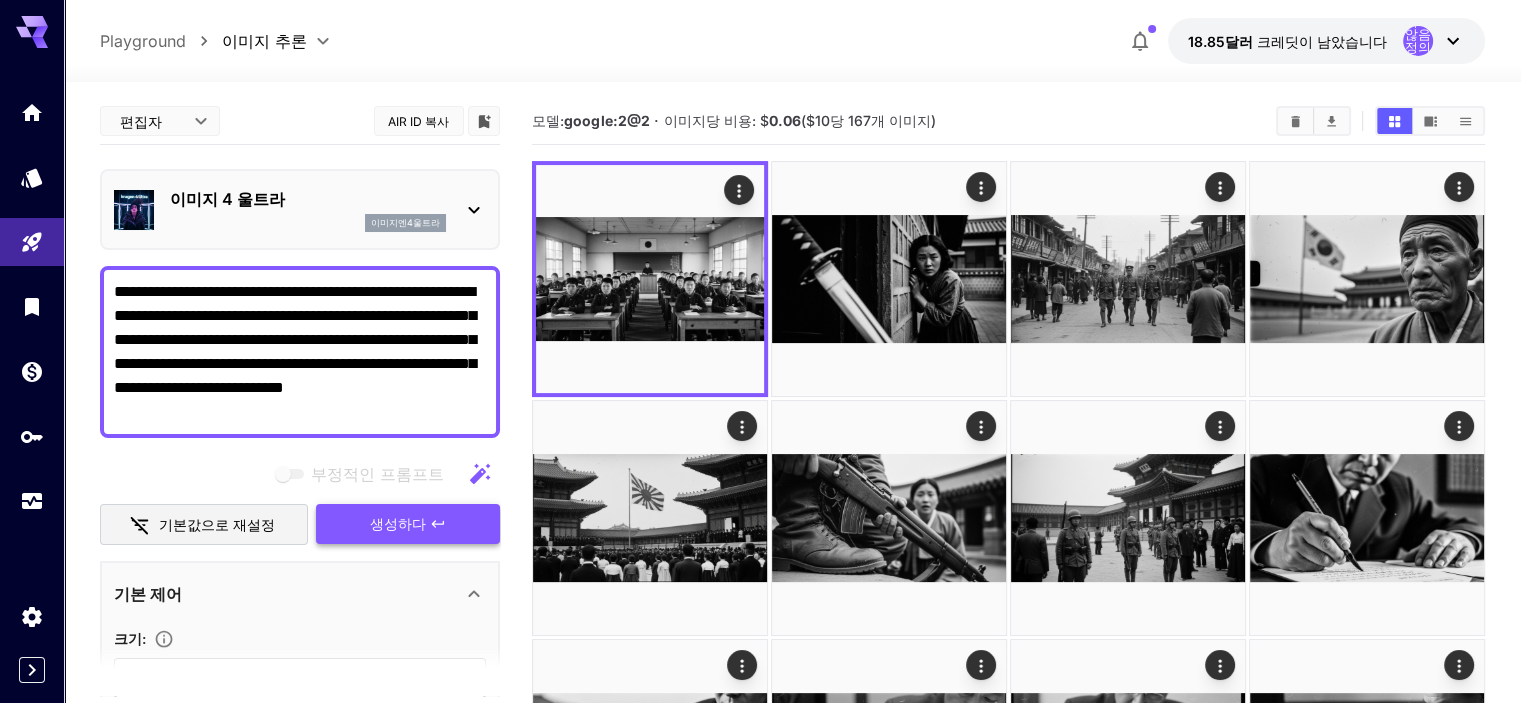 type on "**********" 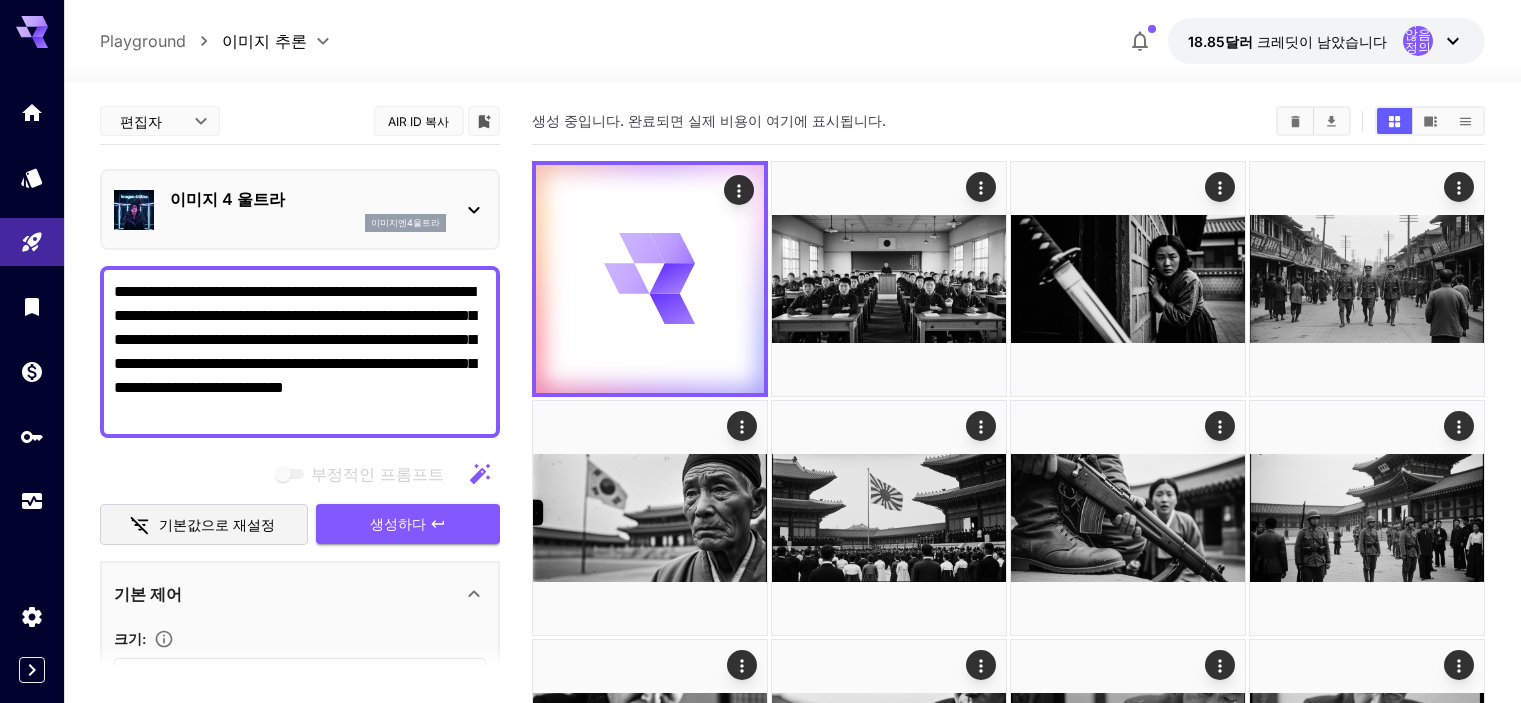 scroll, scrollTop: 0, scrollLeft: 0, axis: both 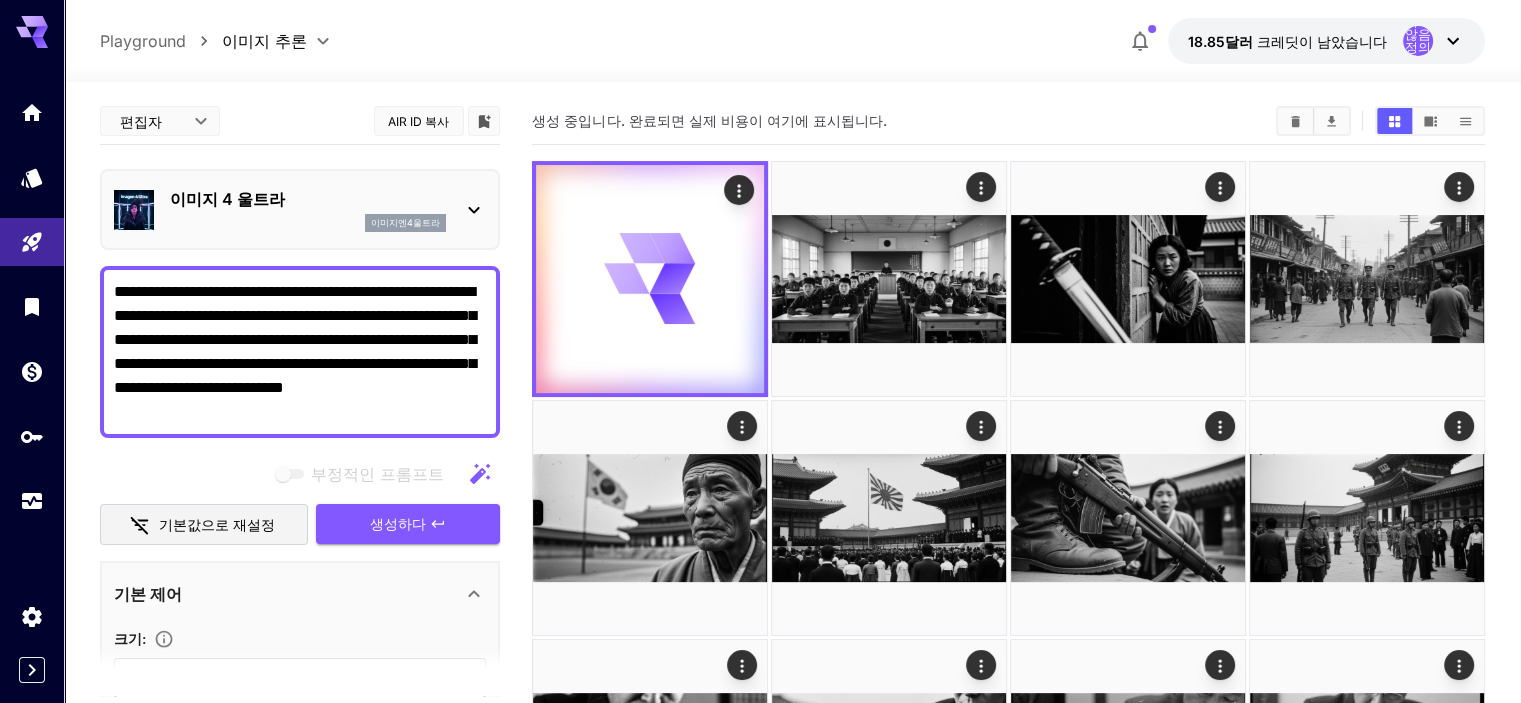 drag, startPoint x: 246, startPoint y: 417, endPoint x: 101, endPoint y: 272, distance: 205.06097 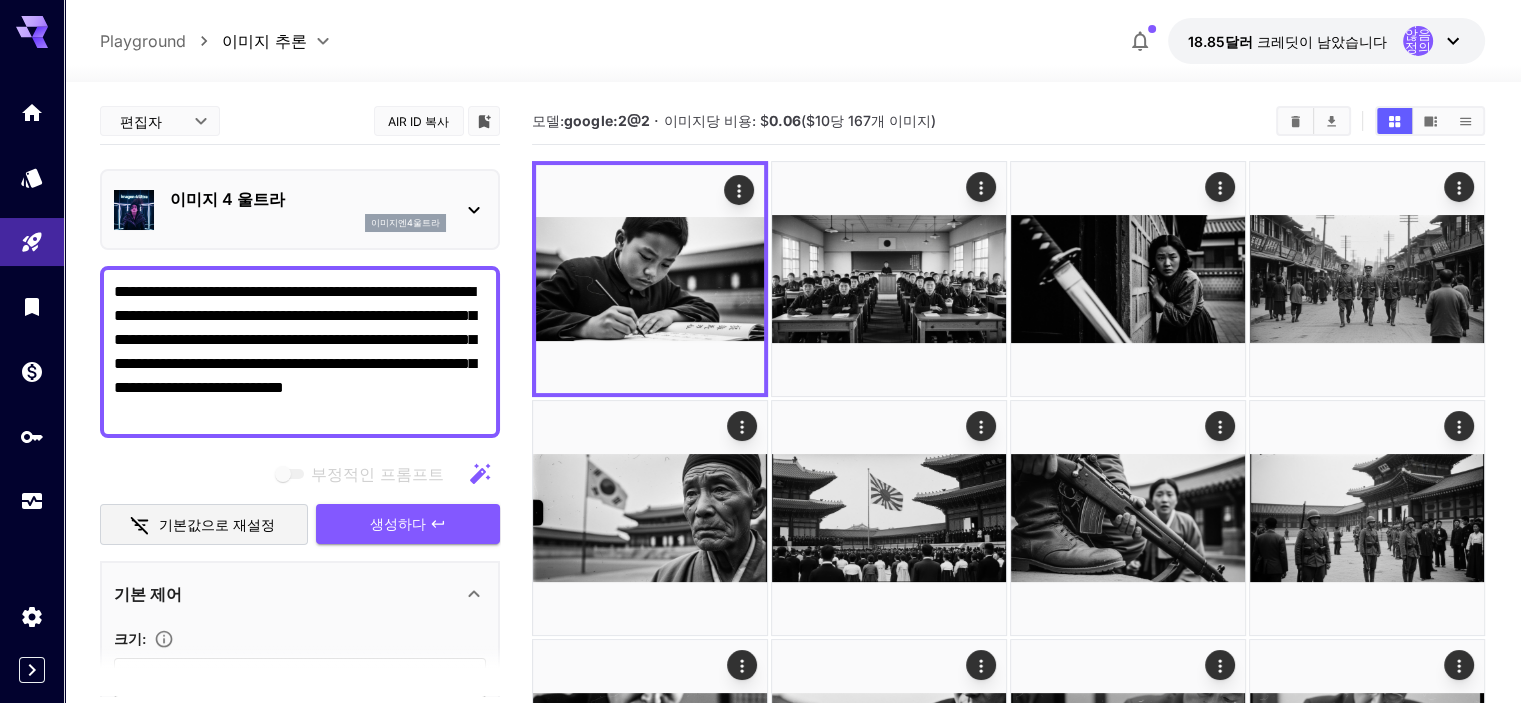 paste on "**********" 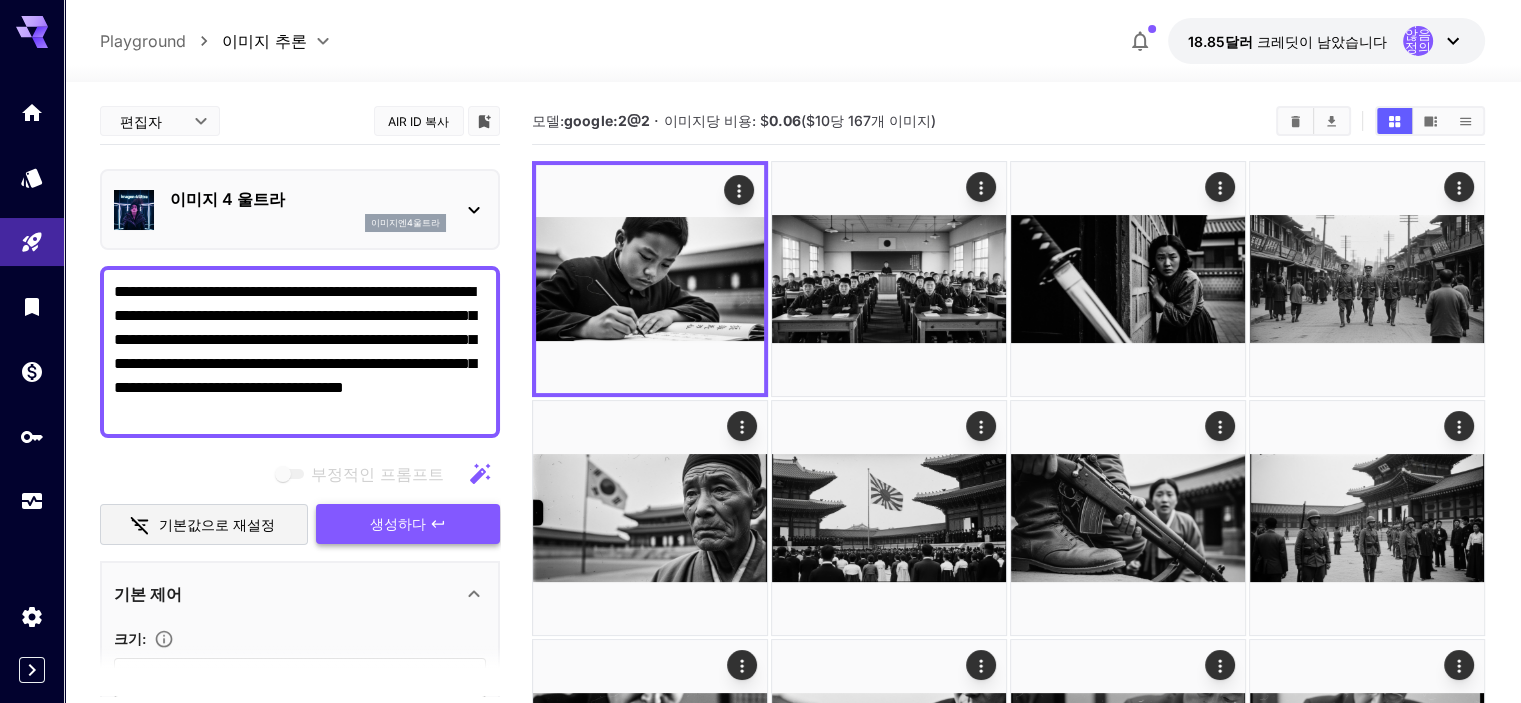 type on "**********" 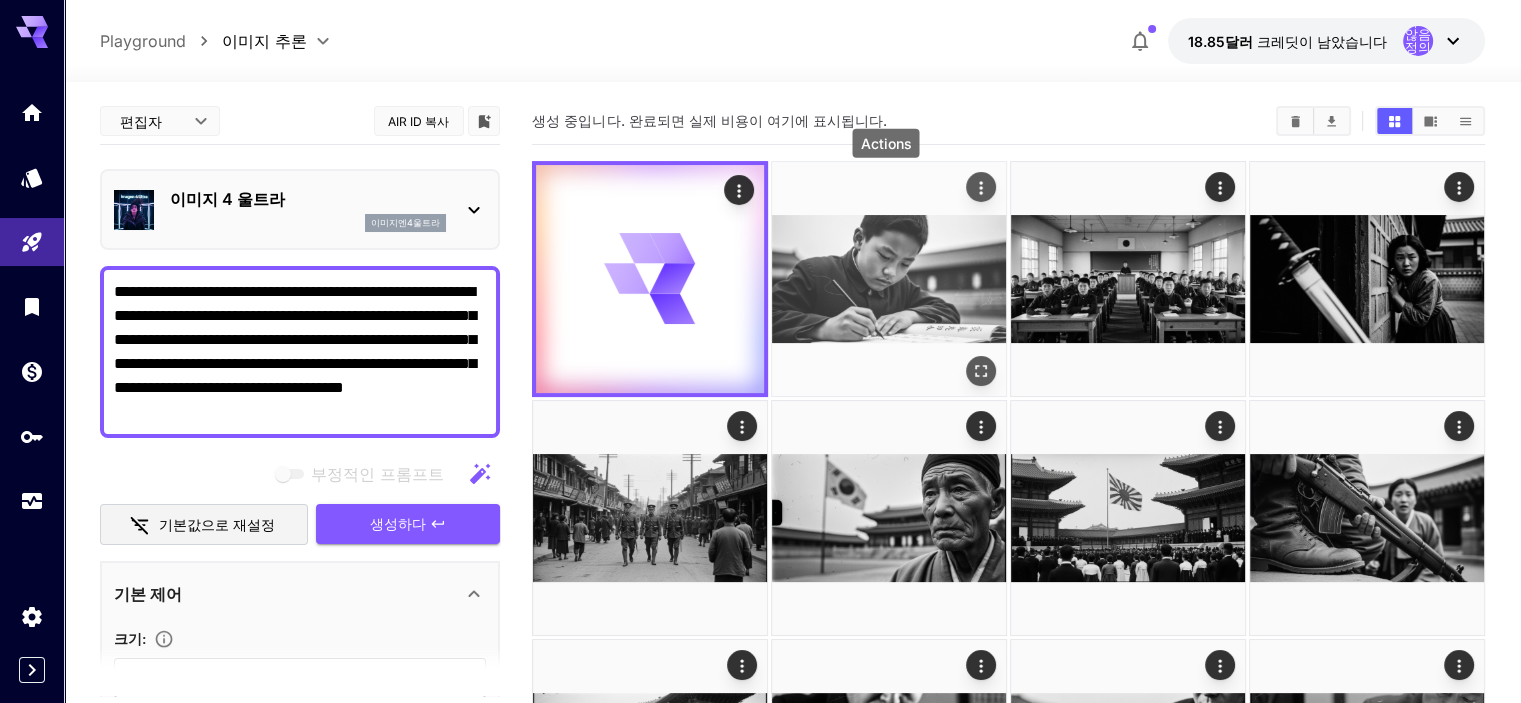 click 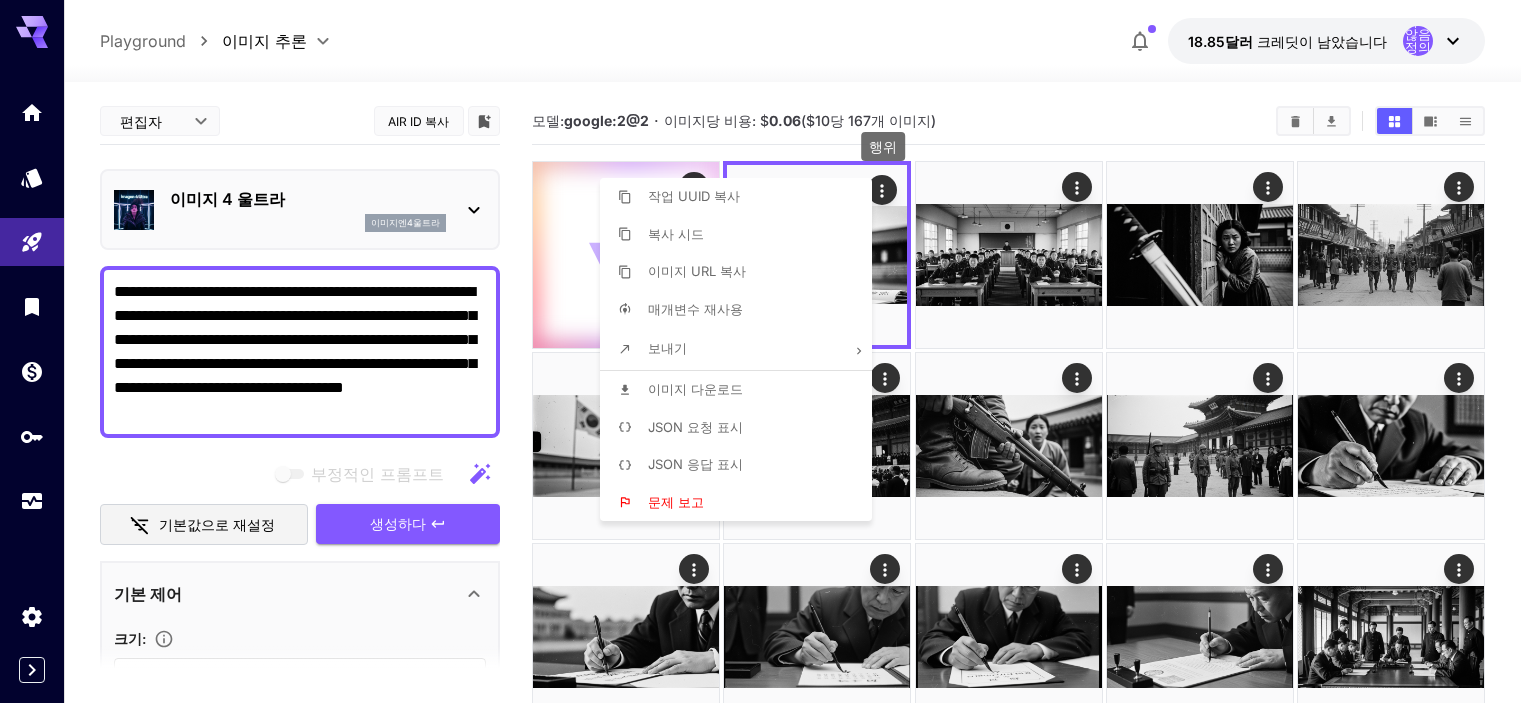 click on "이미지 다운로드" at bounding box center (695, 389) 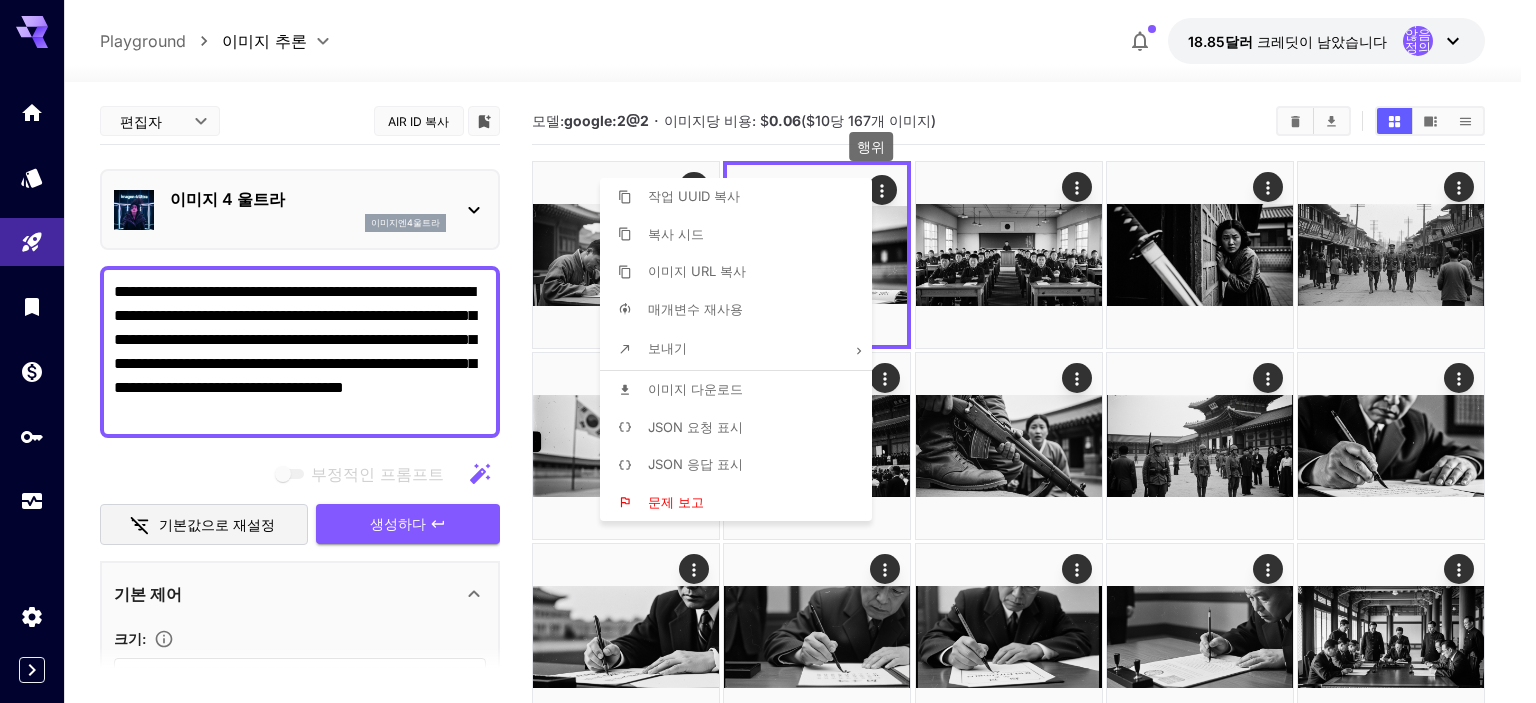 drag, startPoint x: 793, startPoint y: 45, endPoint x: 716, endPoint y: 131, distance: 115.43397 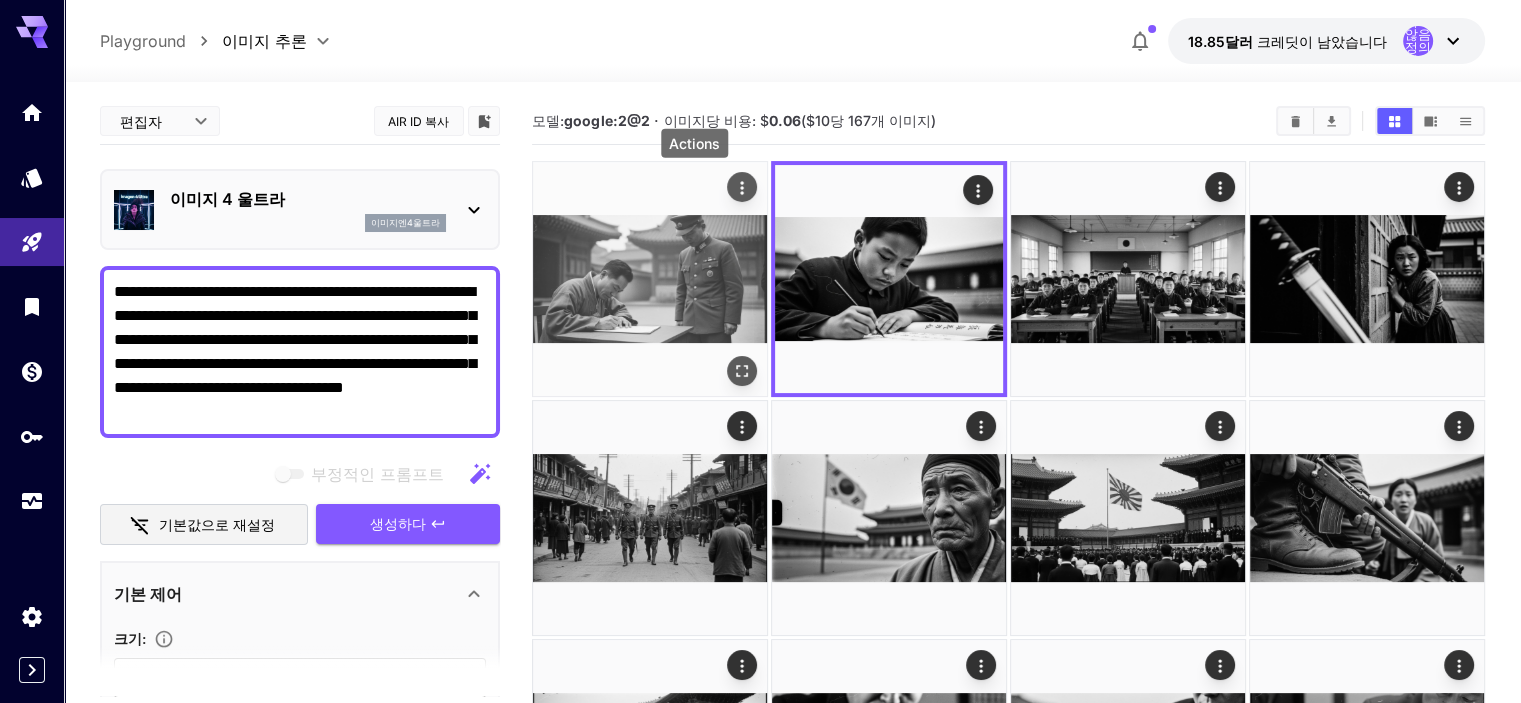 click 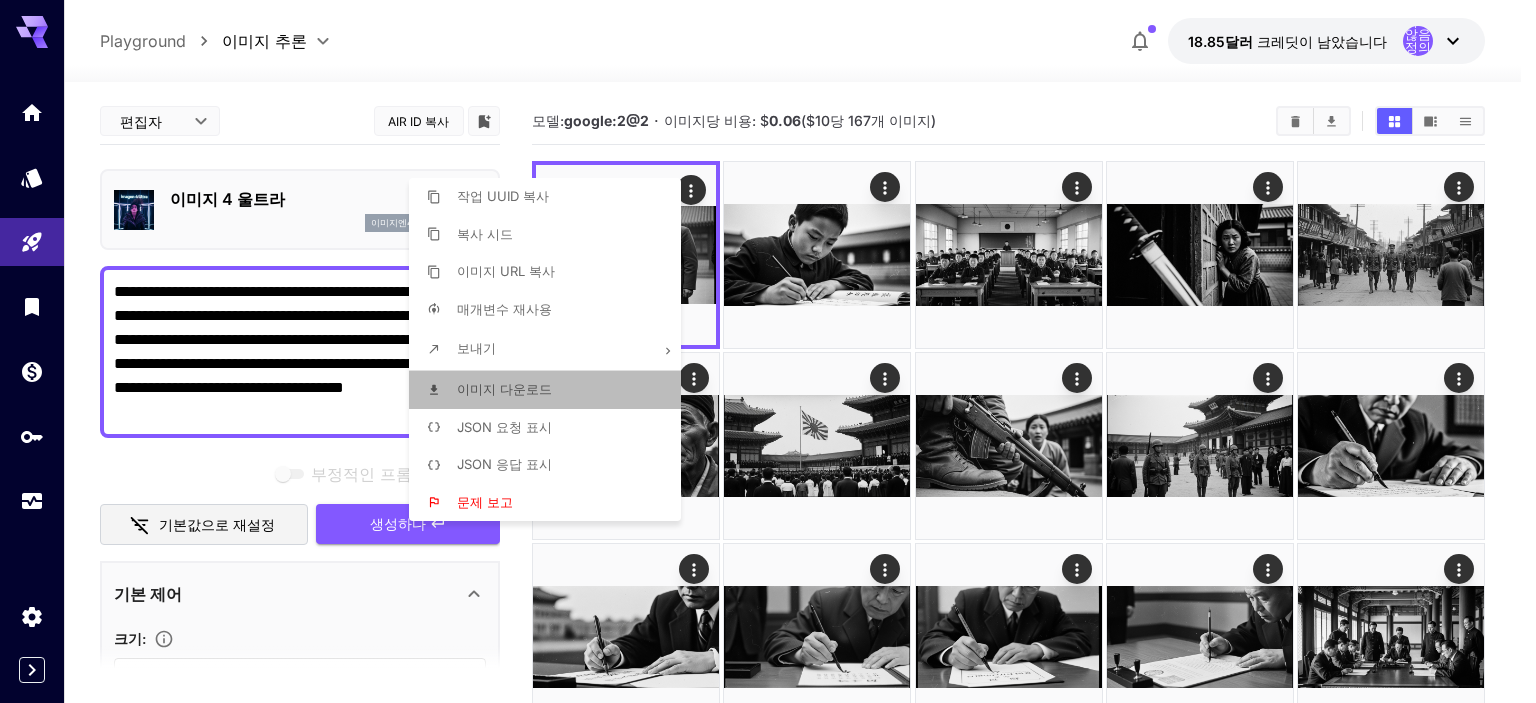 click on "이미지 다운로드" at bounding box center [504, 389] 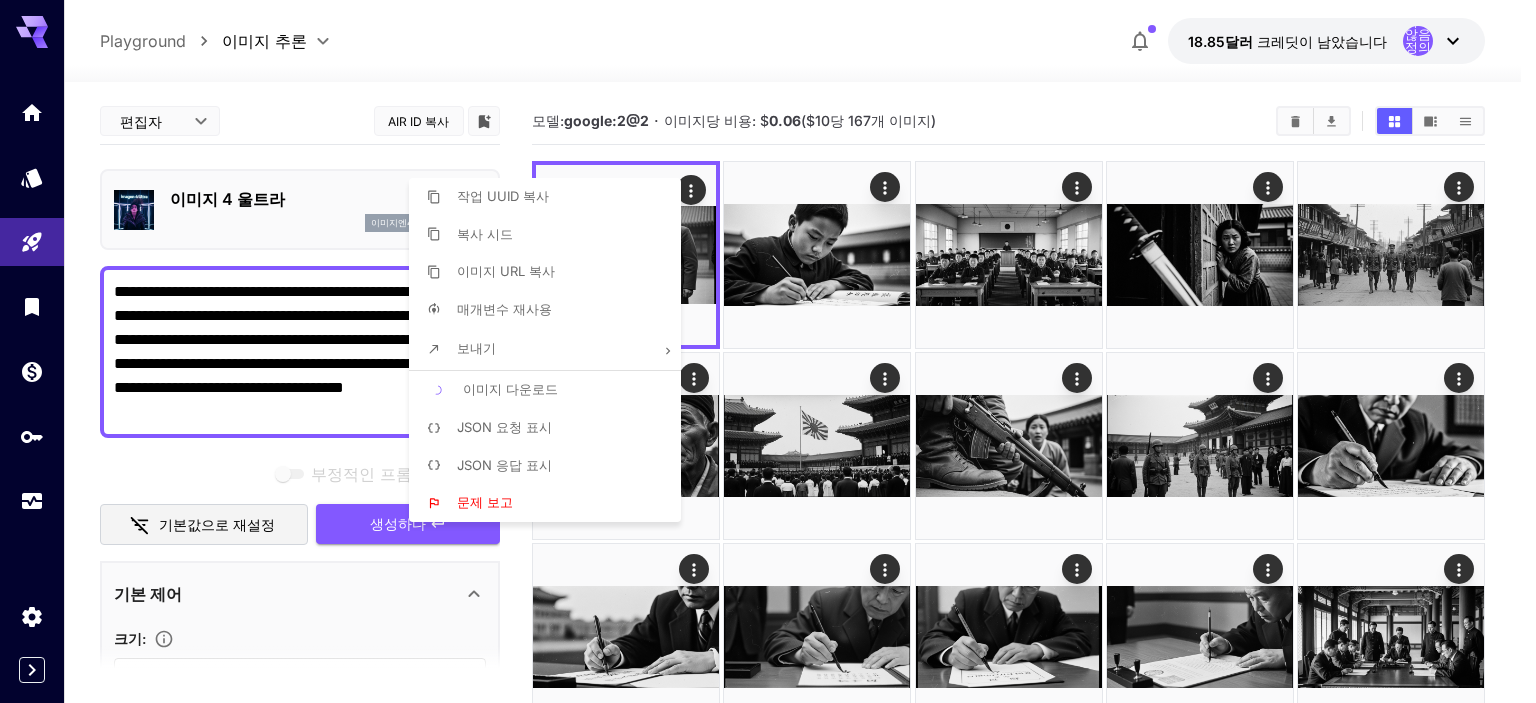 click at bounding box center (768, 351) 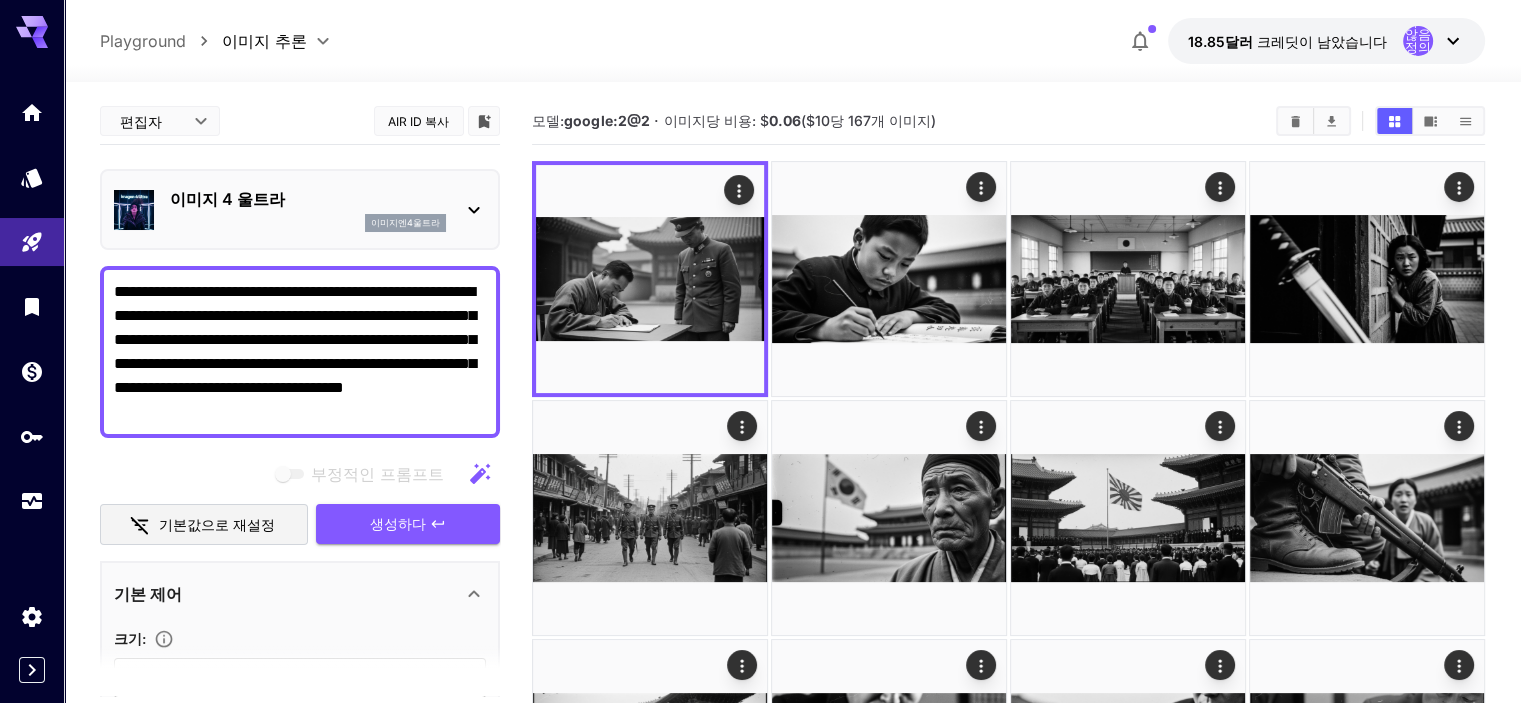 type 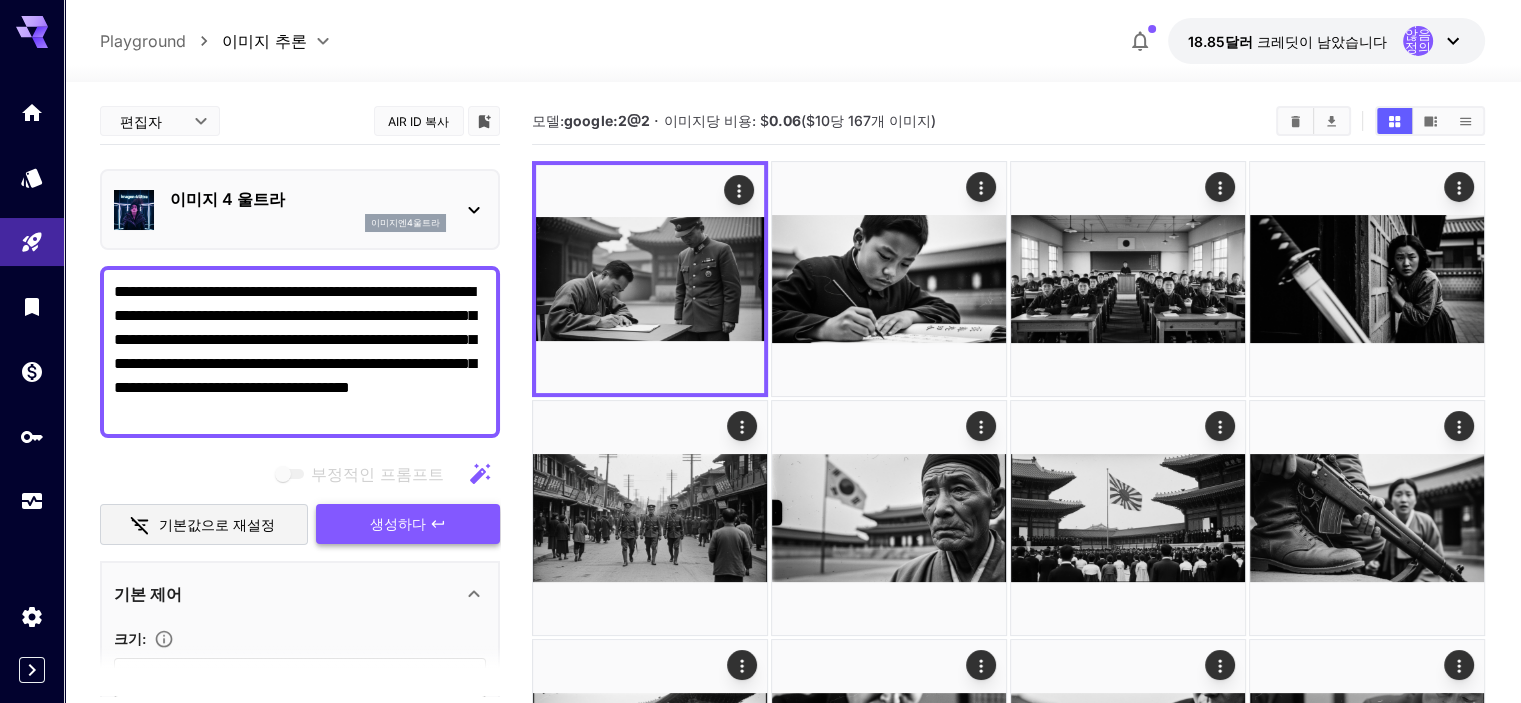 click on "생성하다" at bounding box center [408, 524] 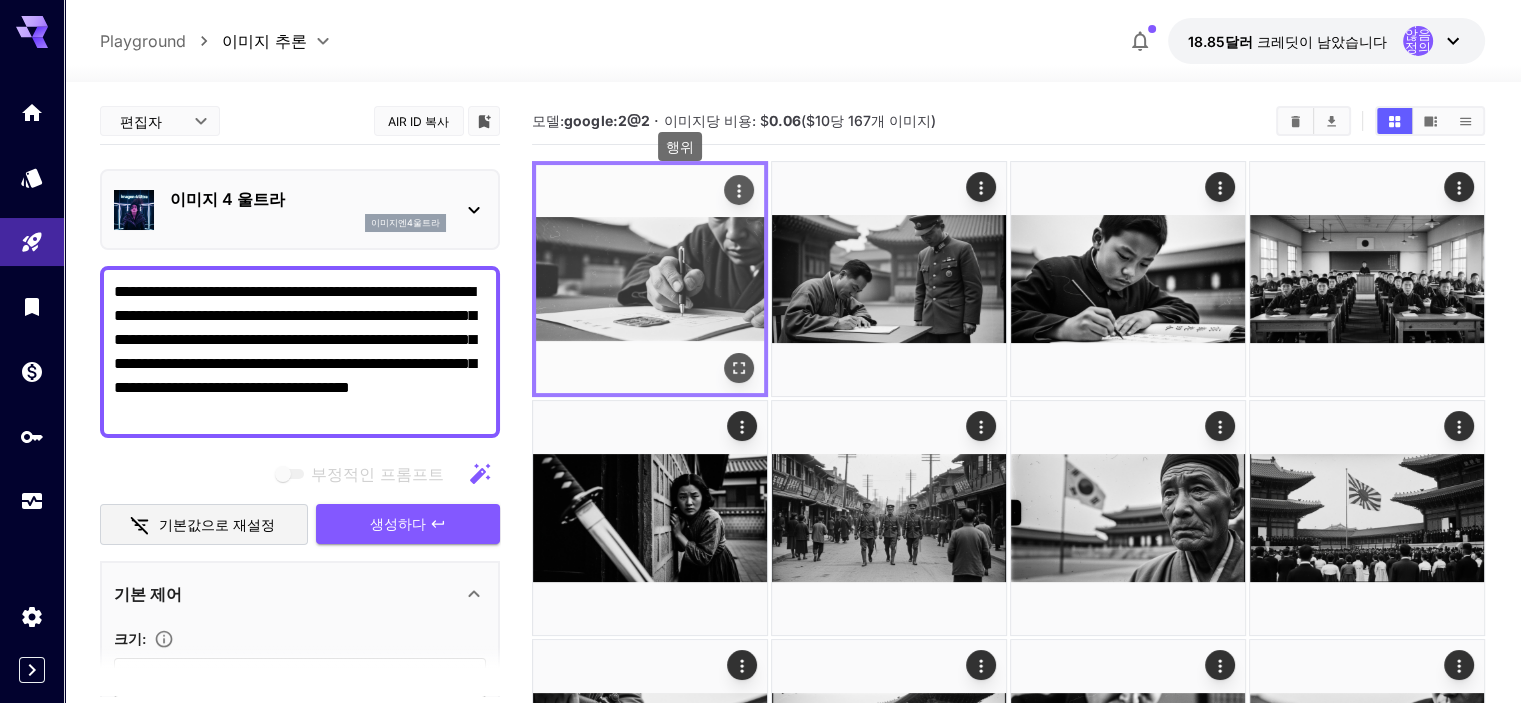 click 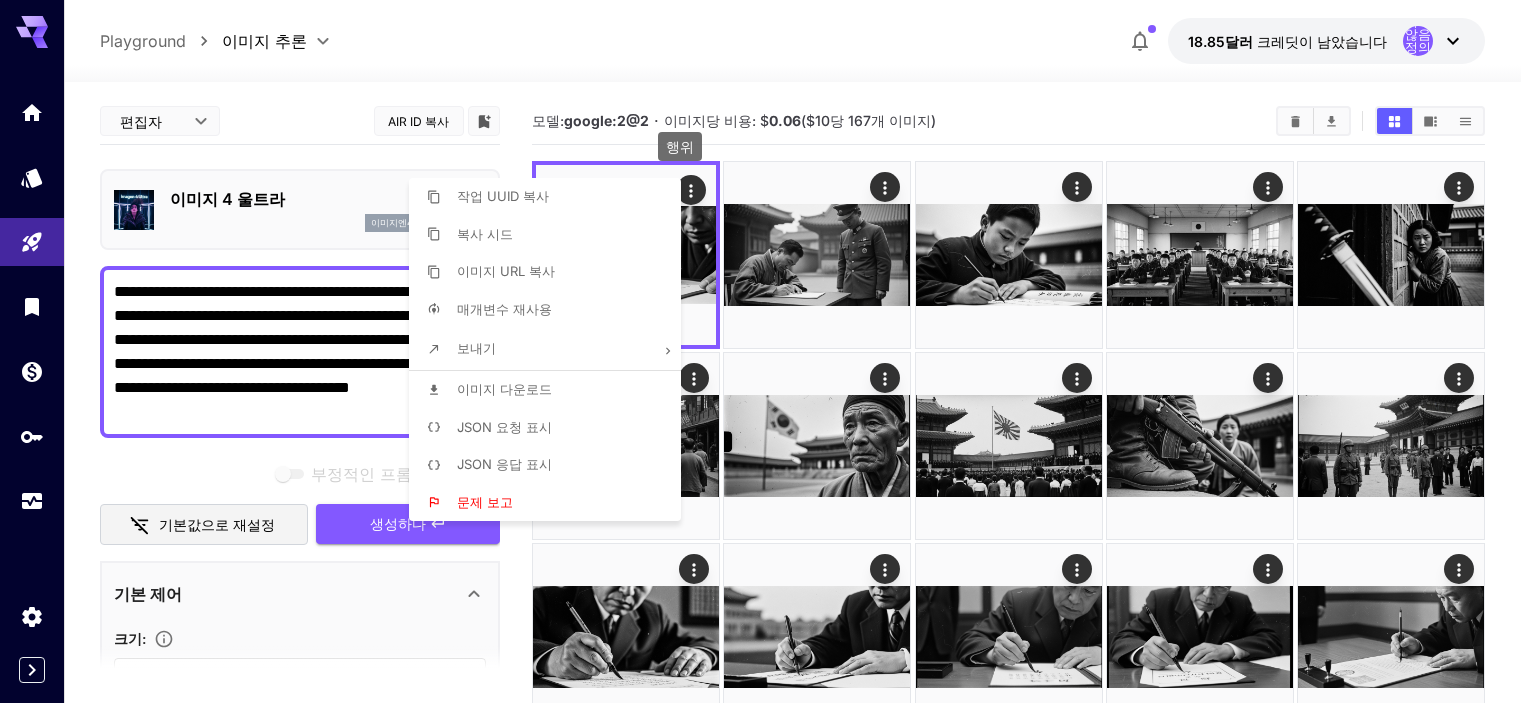 click on "이미지 다운로드" at bounding box center (551, 390) 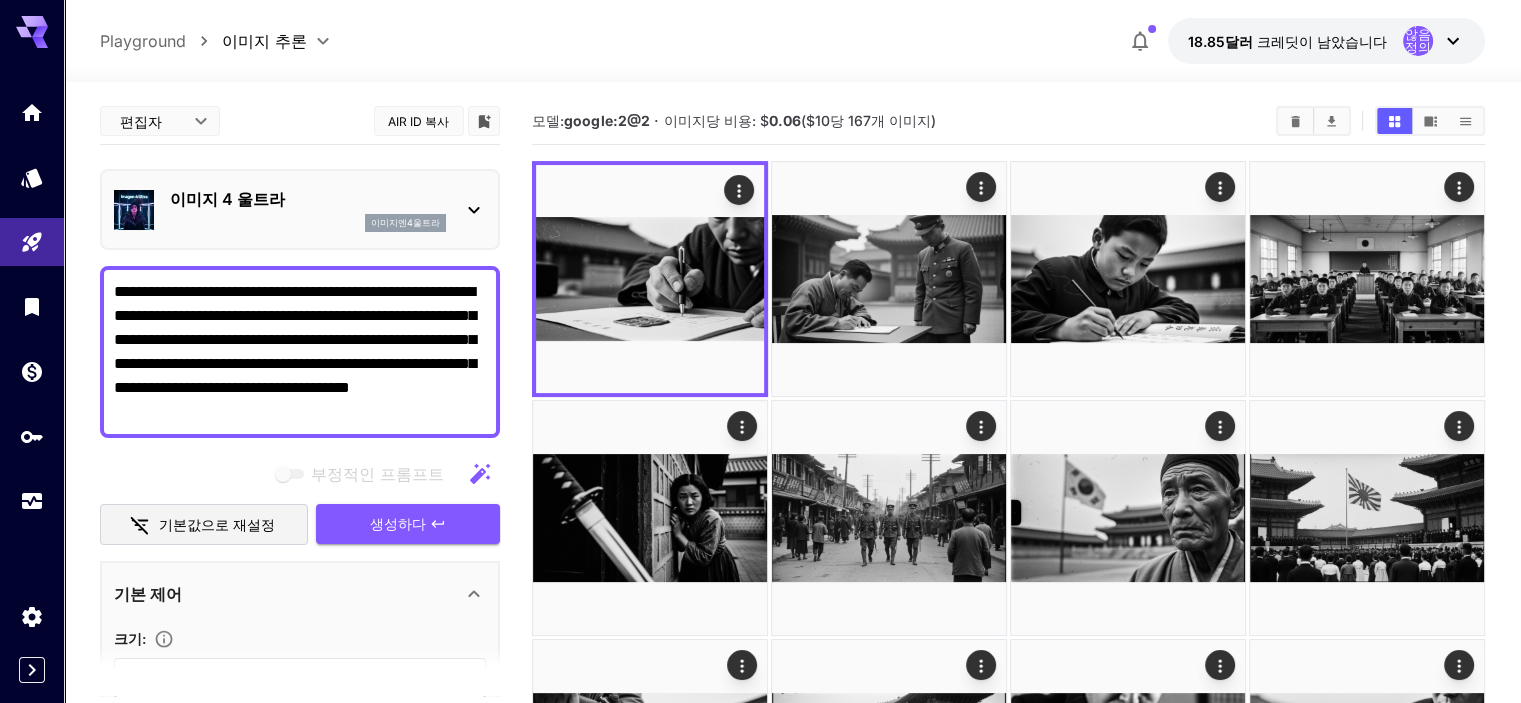 click on "**********" at bounding box center [300, 352] 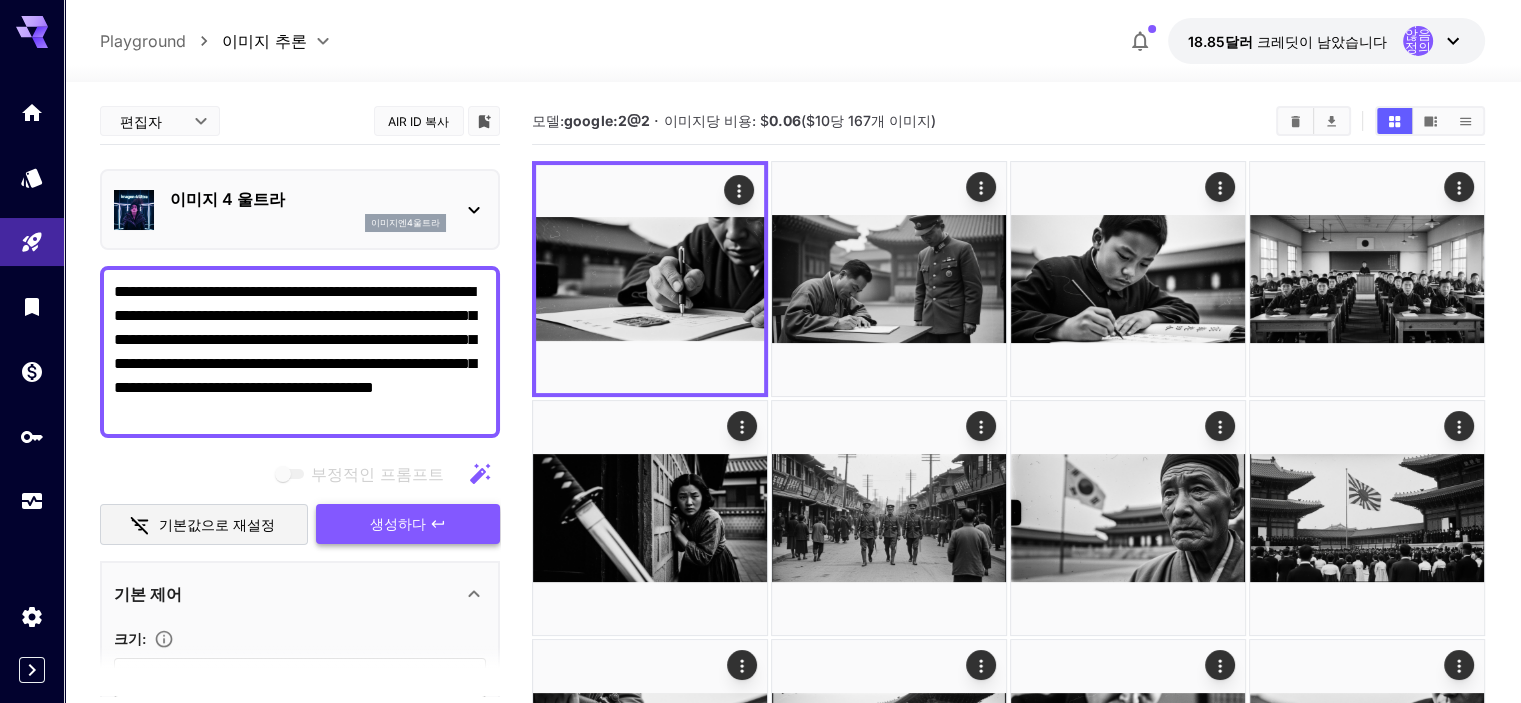 type on "**********" 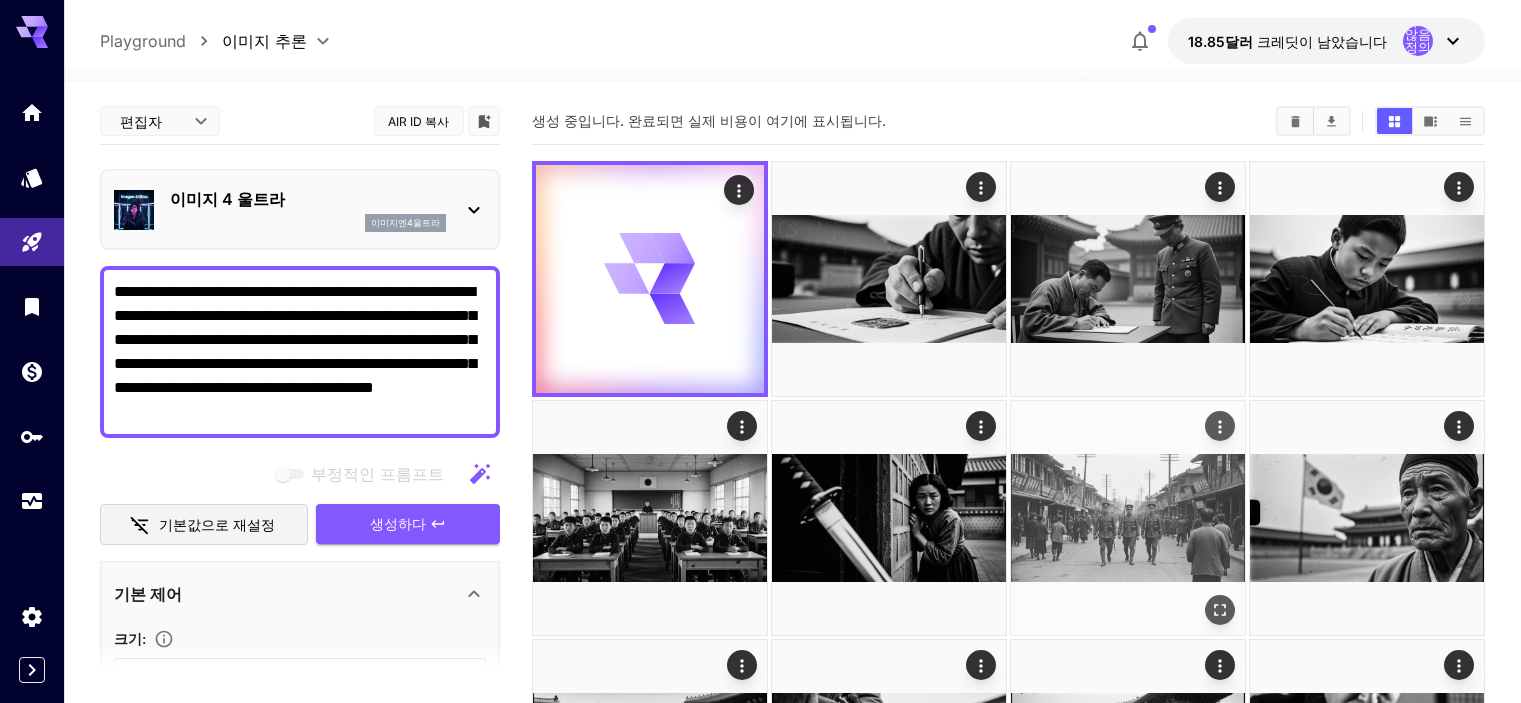 scroll, scrollTop: 0, scrollLeft: 0, axis: both 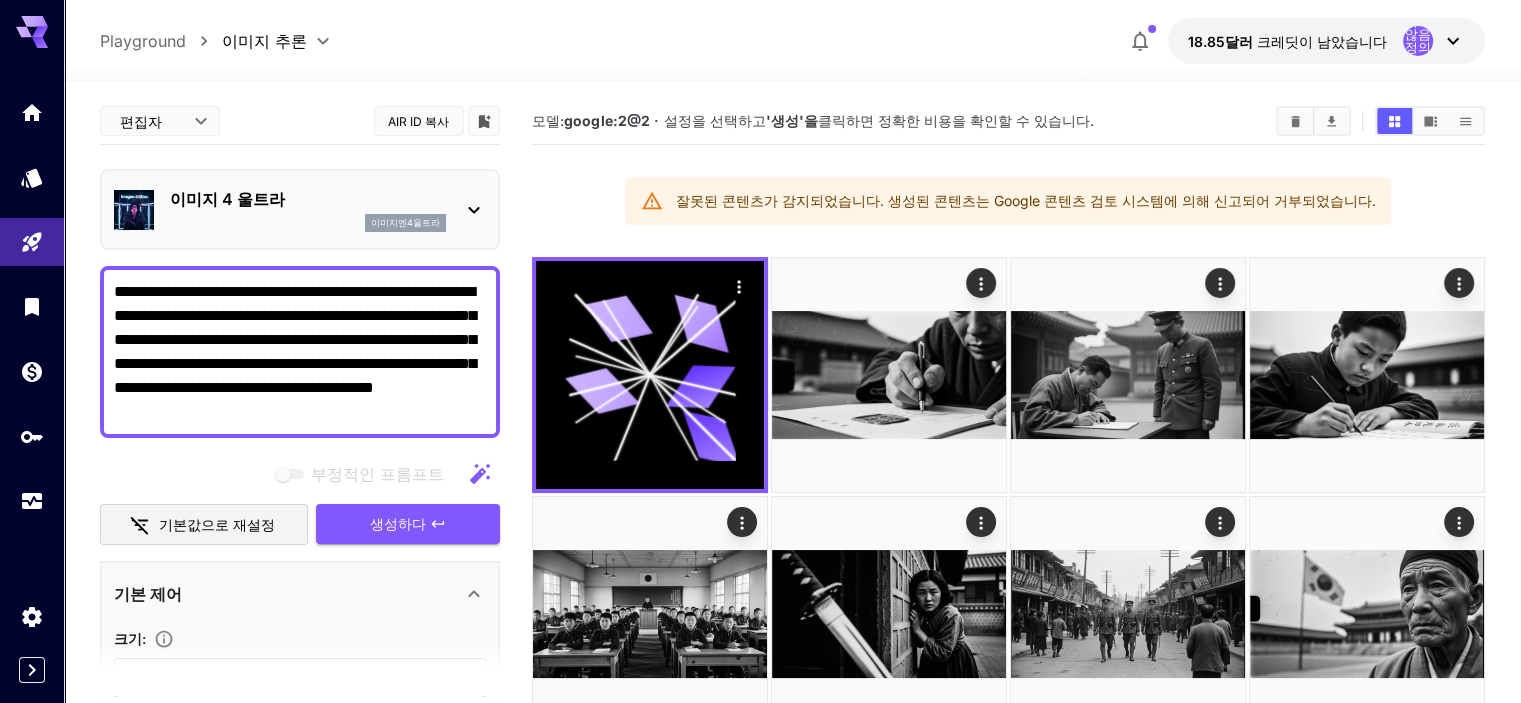 drag, startPoint x: 367, startPoint y: 423, endPoint x: 364, endPoint y: 407, distance: 16.27882 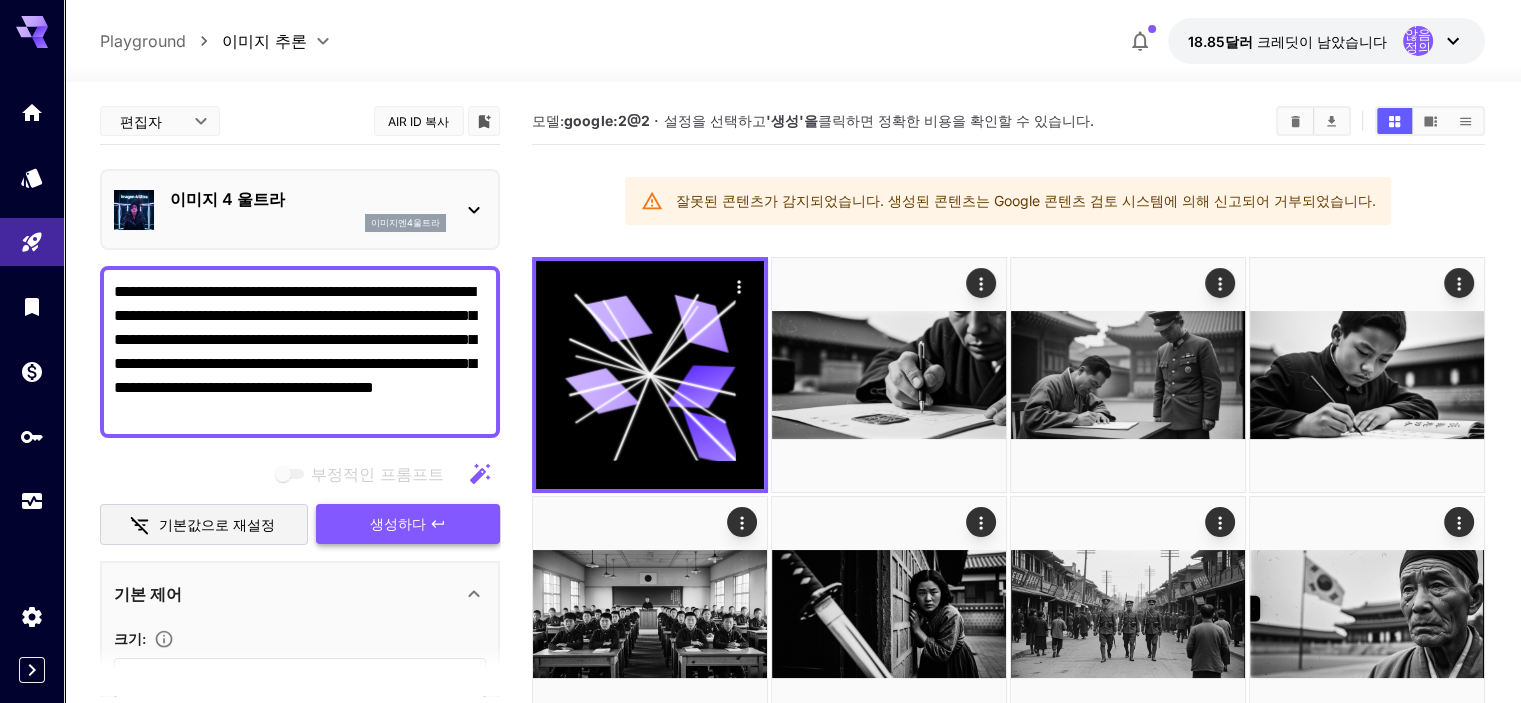 click on "생성하다" at bounding box center [408, 524] 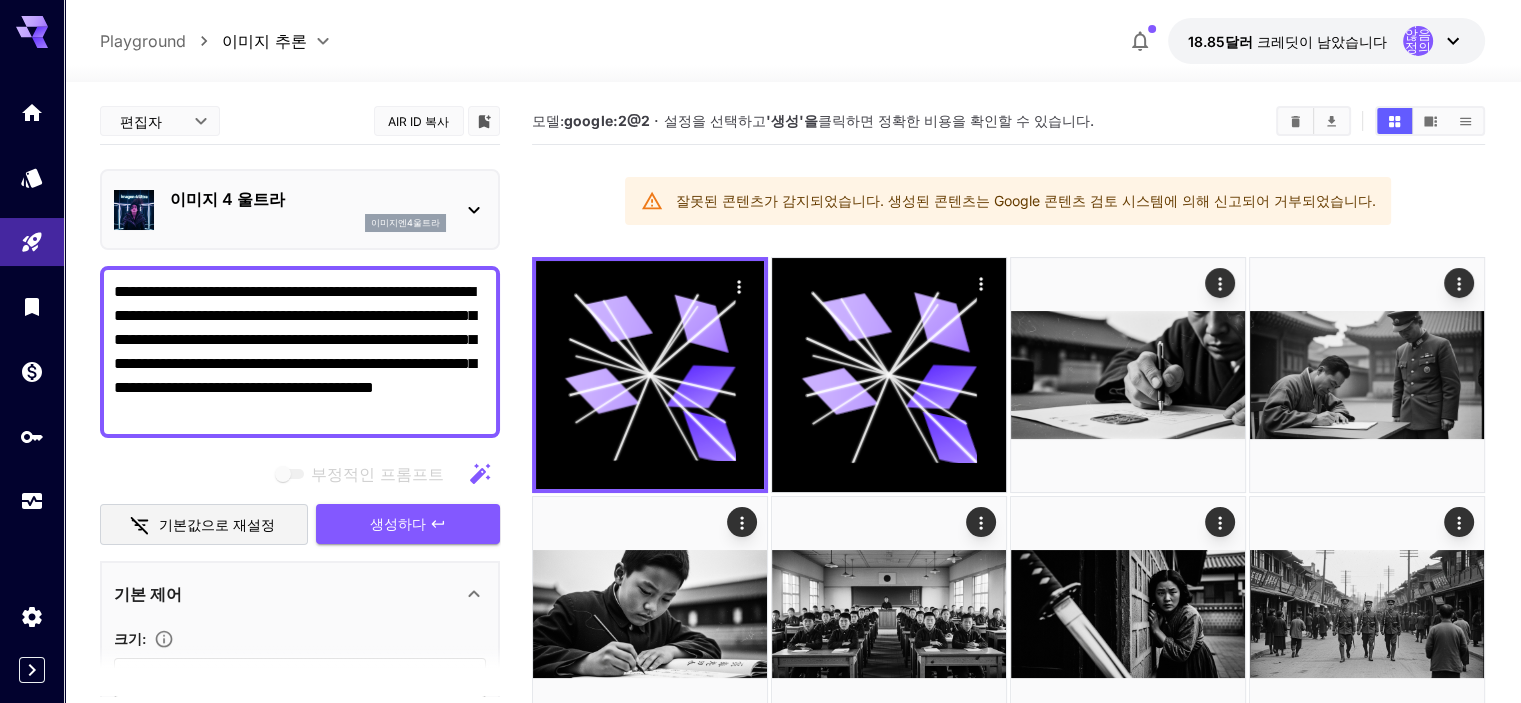 drag, startPoint x: 482, startPoint y: 575, endPoint x: 445, endPoint y: 666, distance: 98.23441 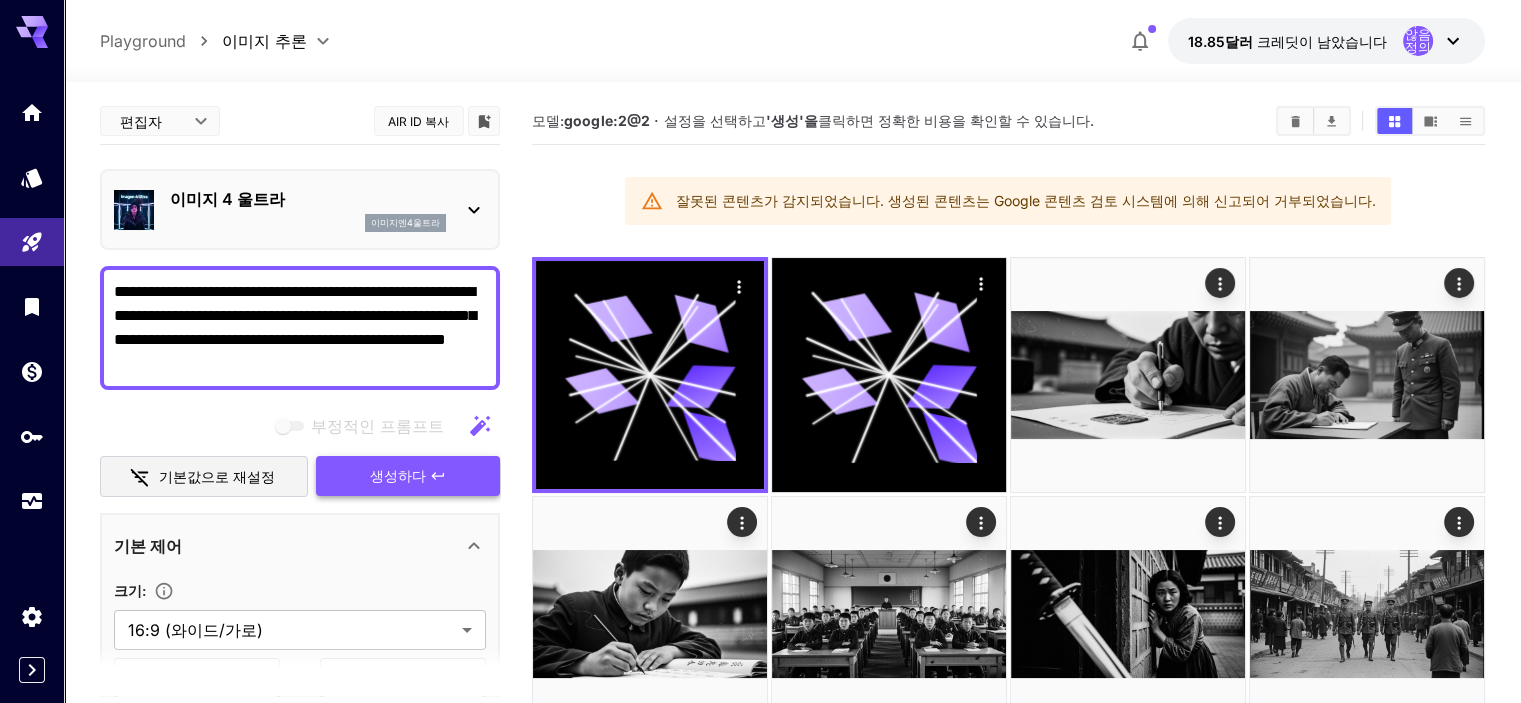type on "**********" 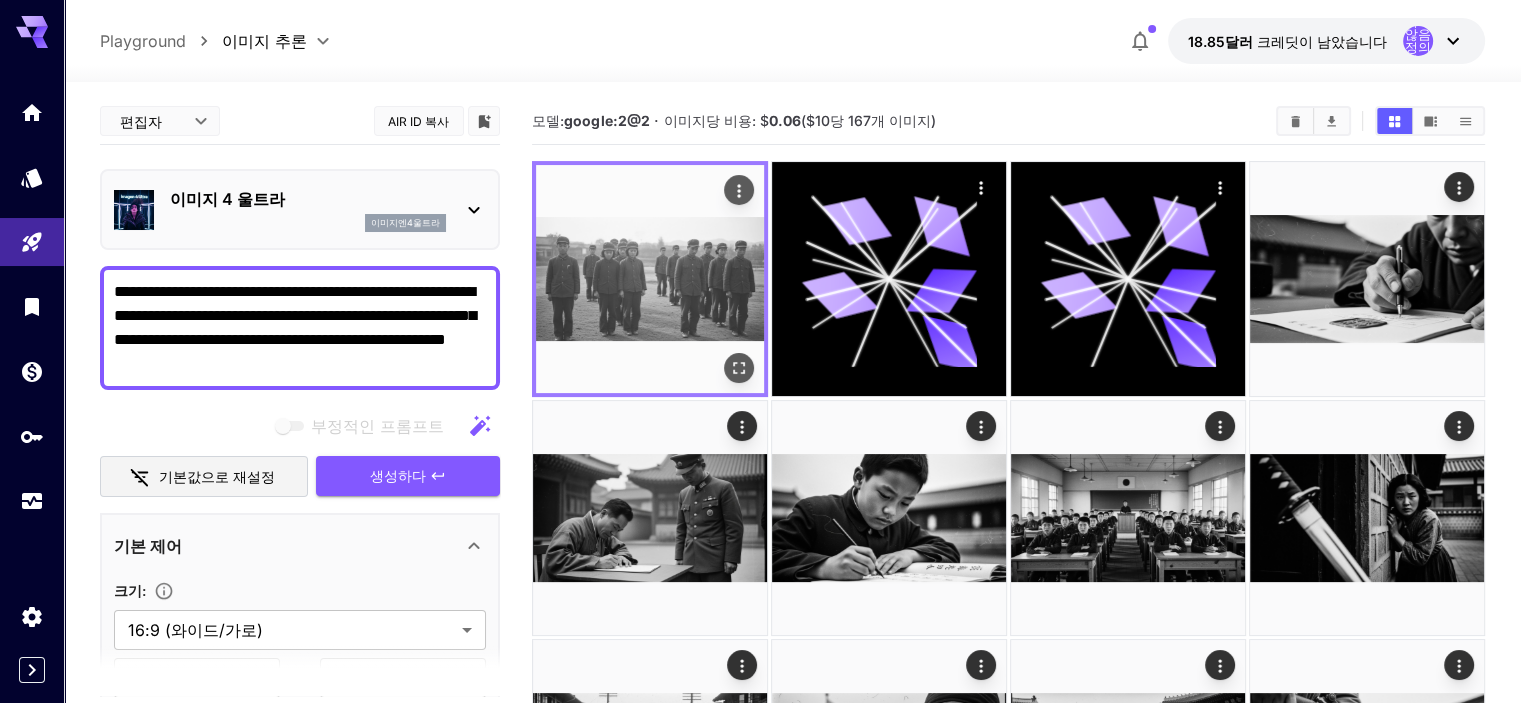 click at bounding box center [650, 279] 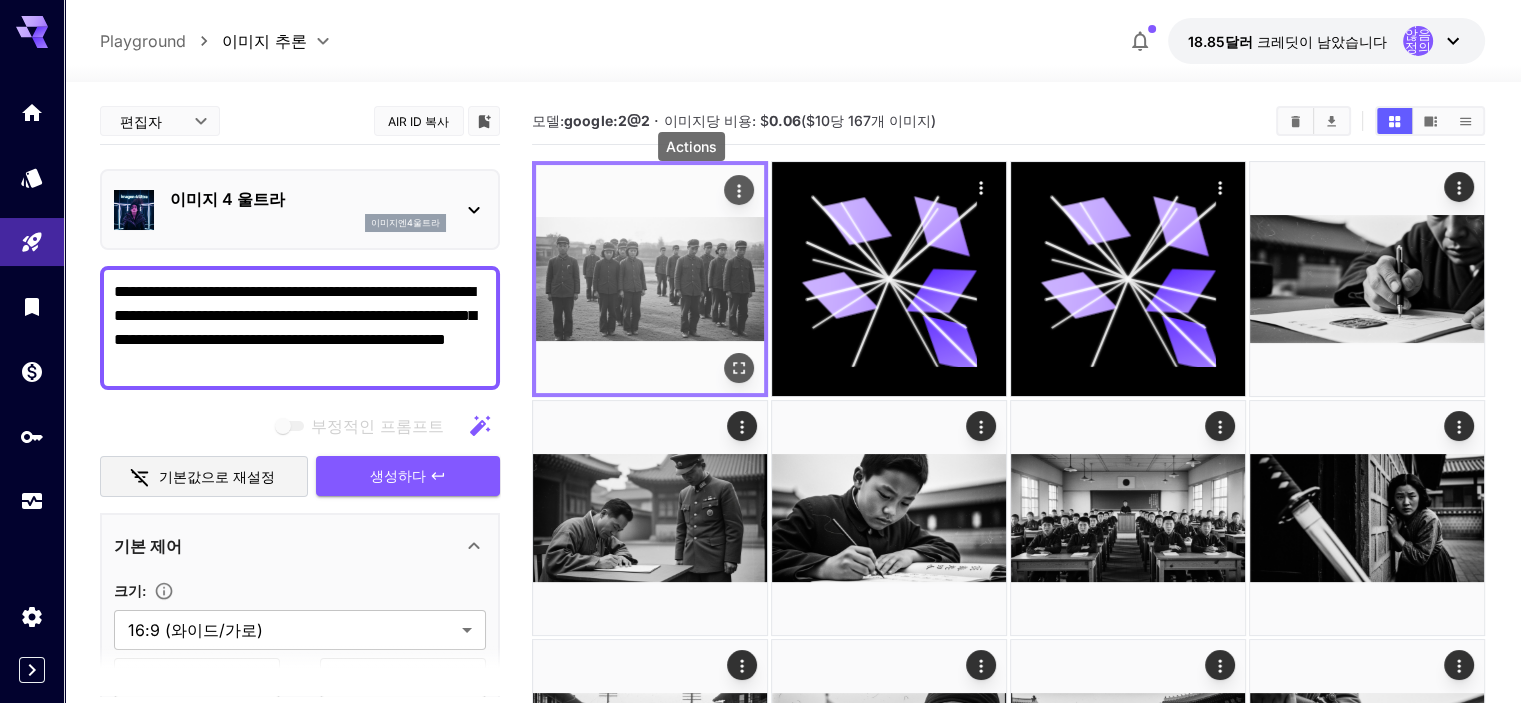 click 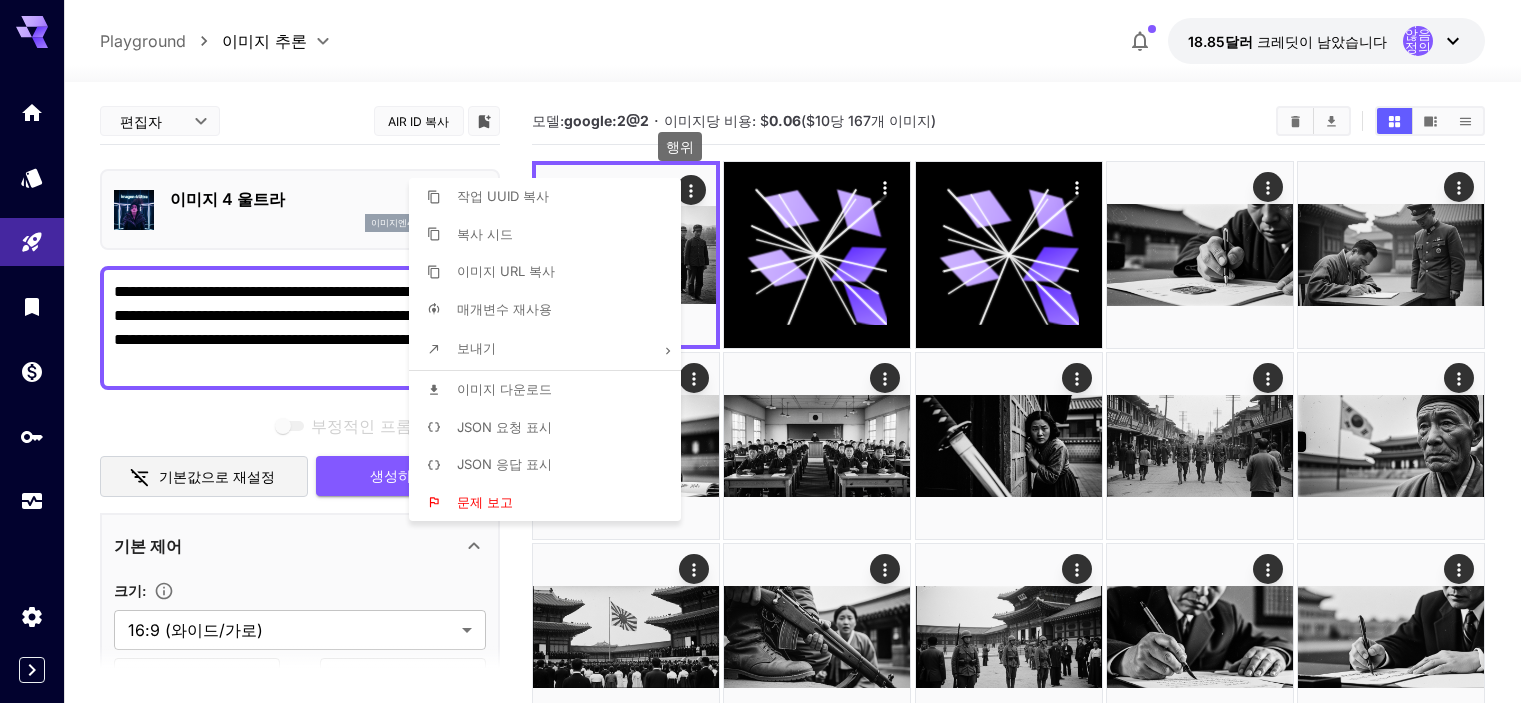 click on "이미지 다운로드" at bounding box center [504, 389] 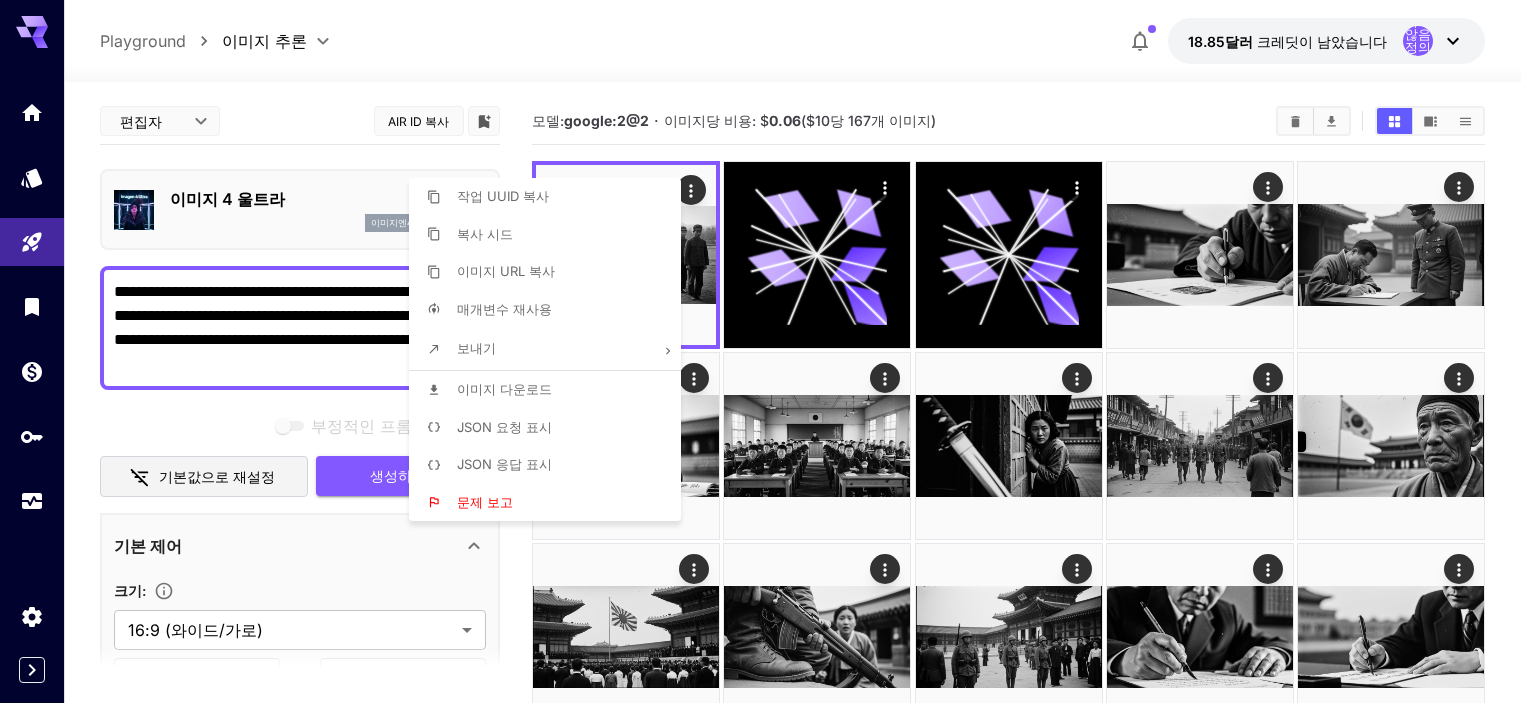 scroll, scrollTop: 0, scrollLeft: 0, axis: both 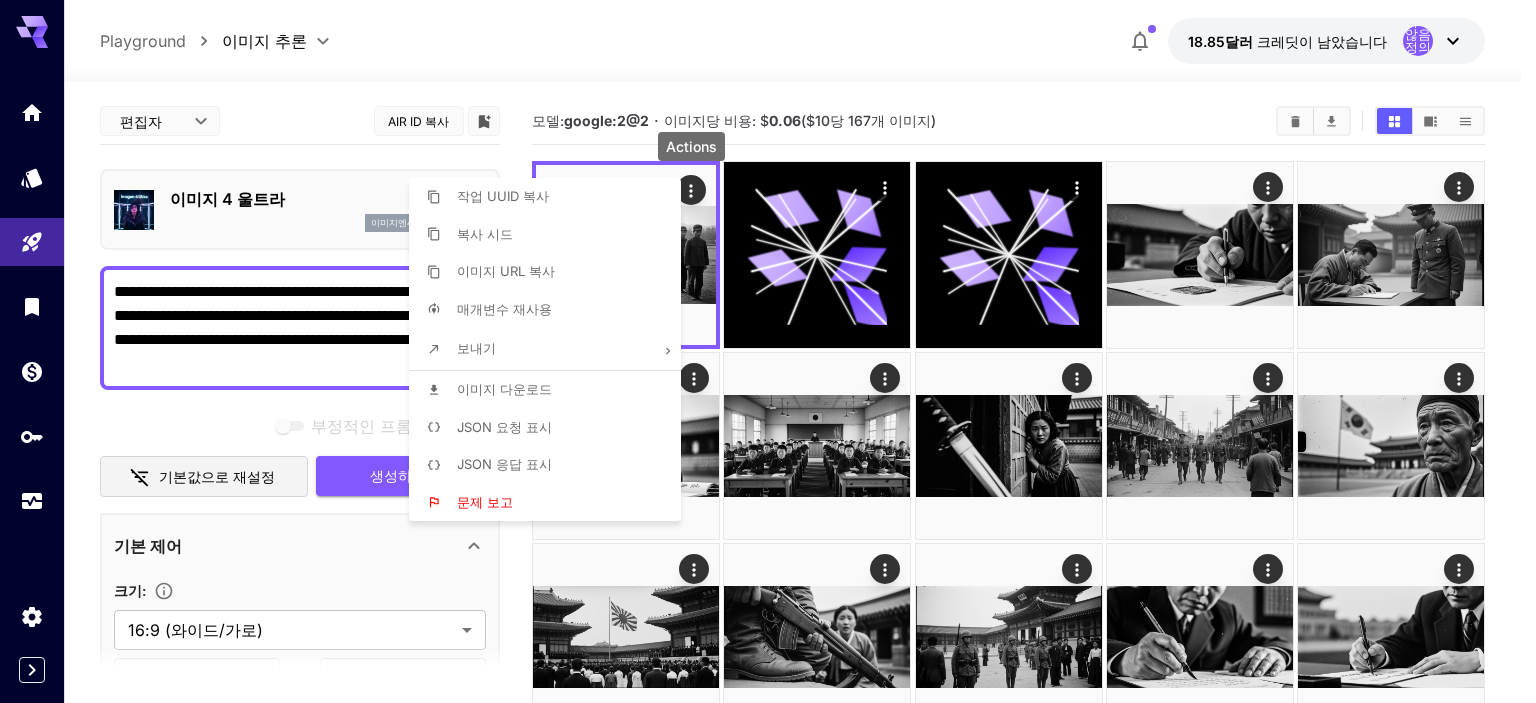 click at bounding box center (768, 351) 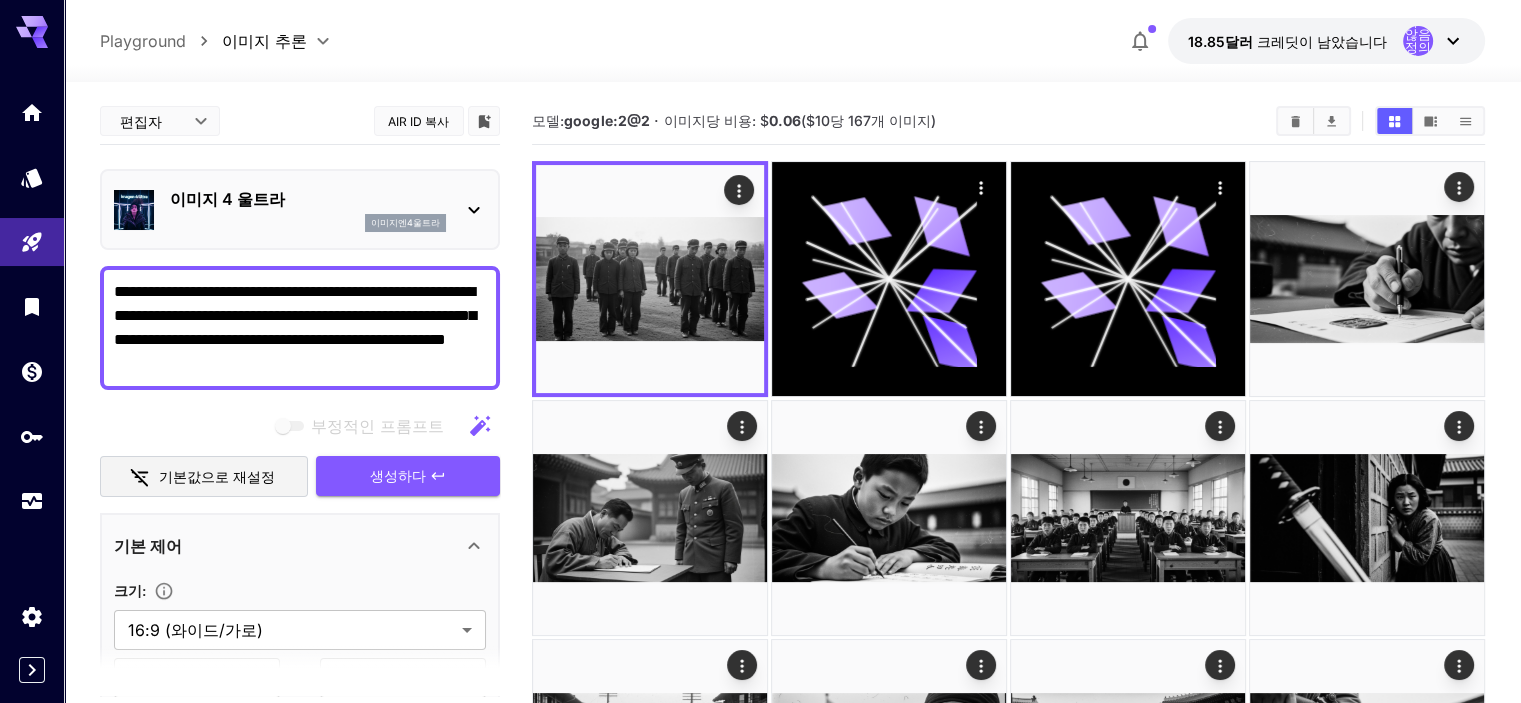 click on "**********" at bounding box center (300, 328) 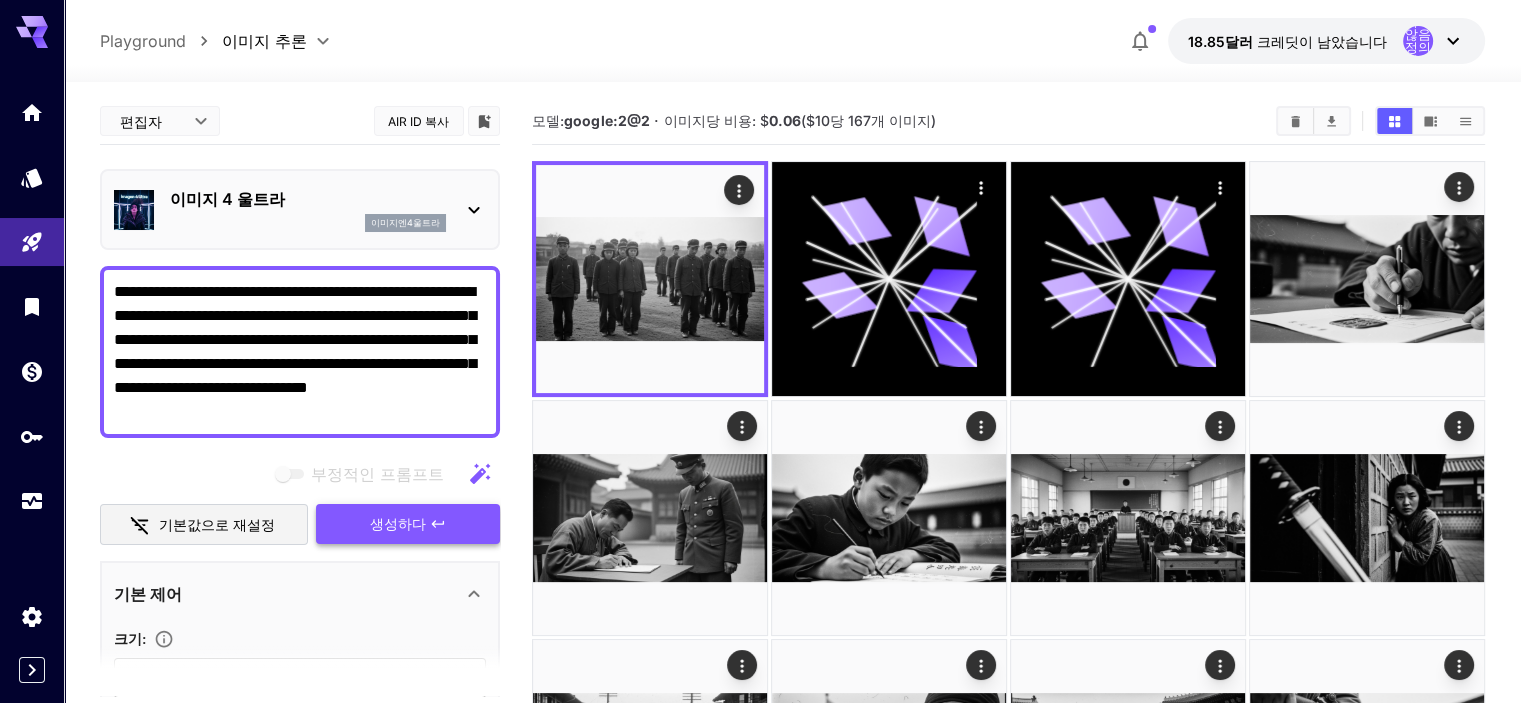 type on "**********" 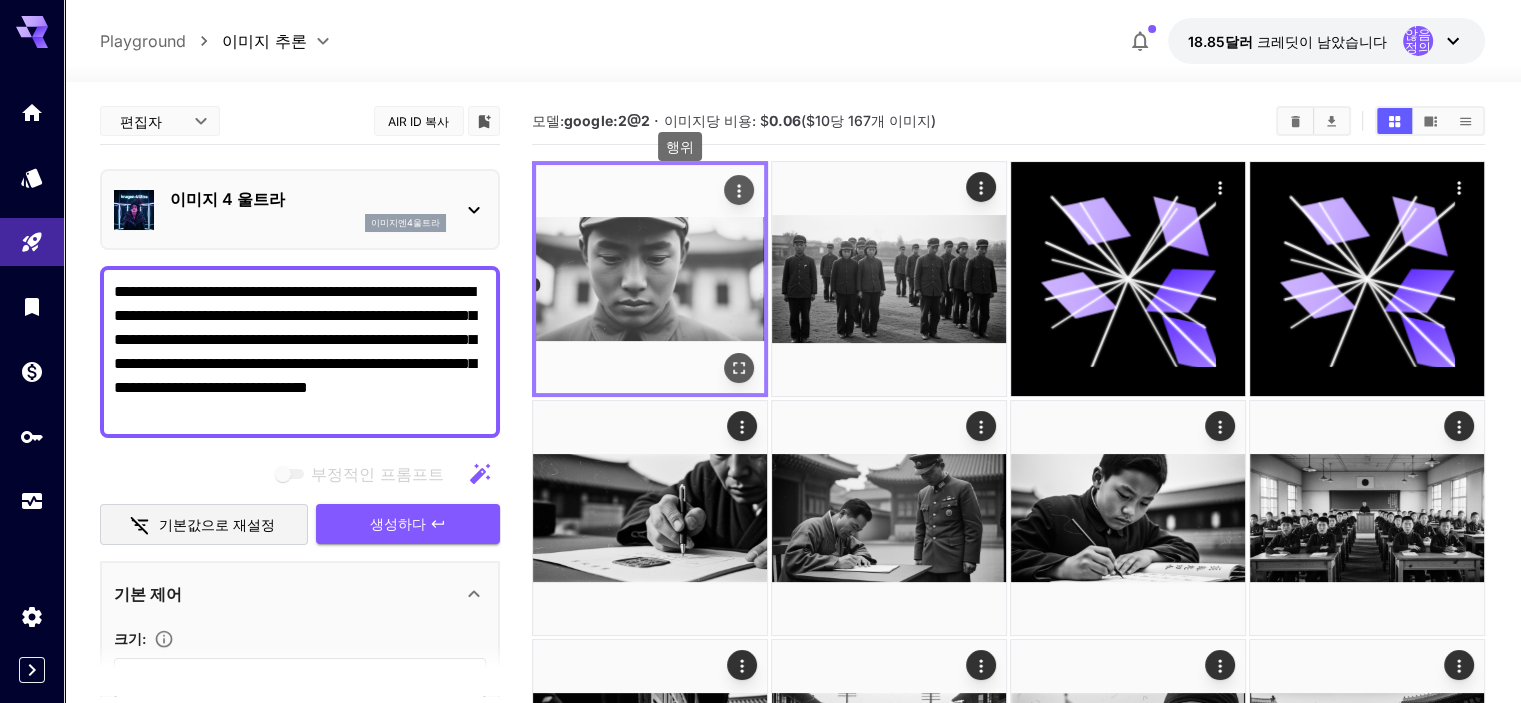 click 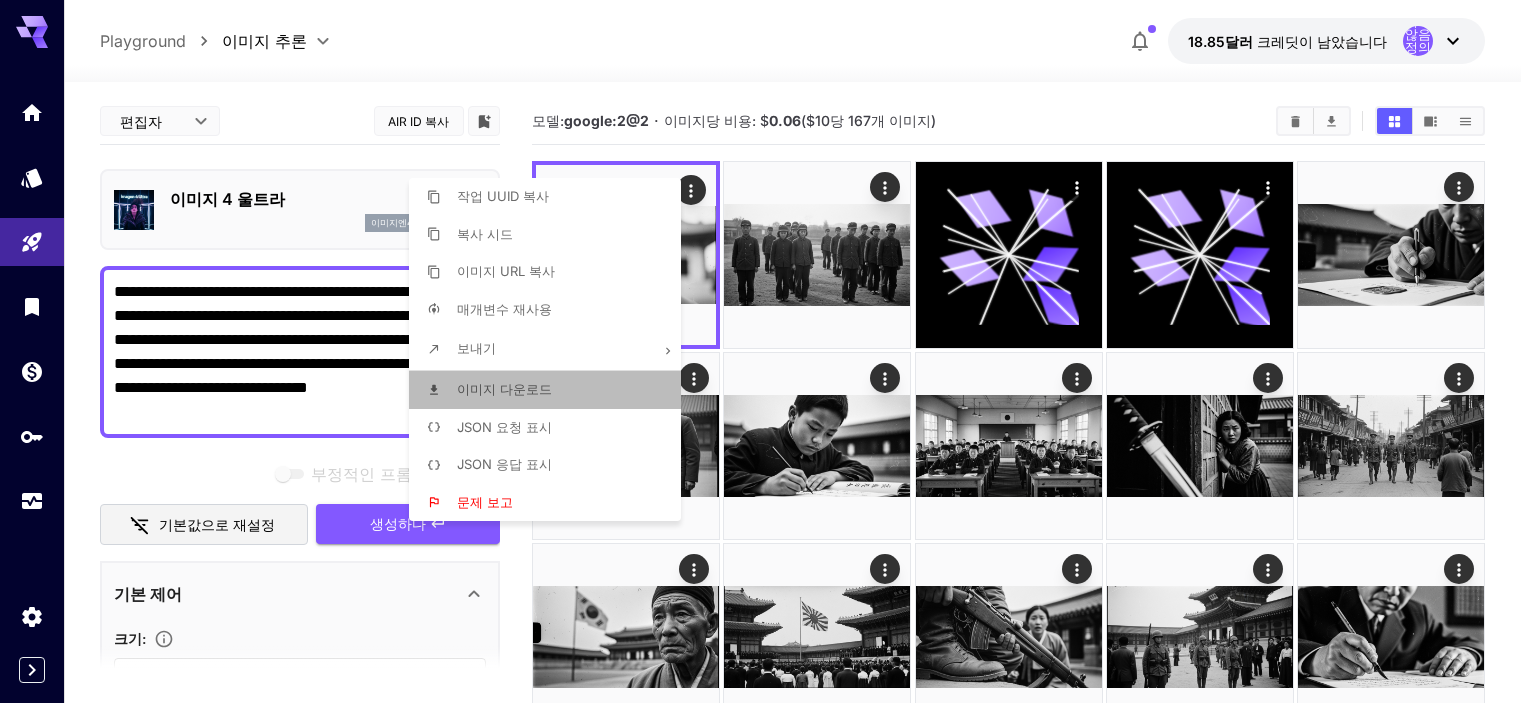 click on "이미지 다운로드" at bounding box center (504, 389) 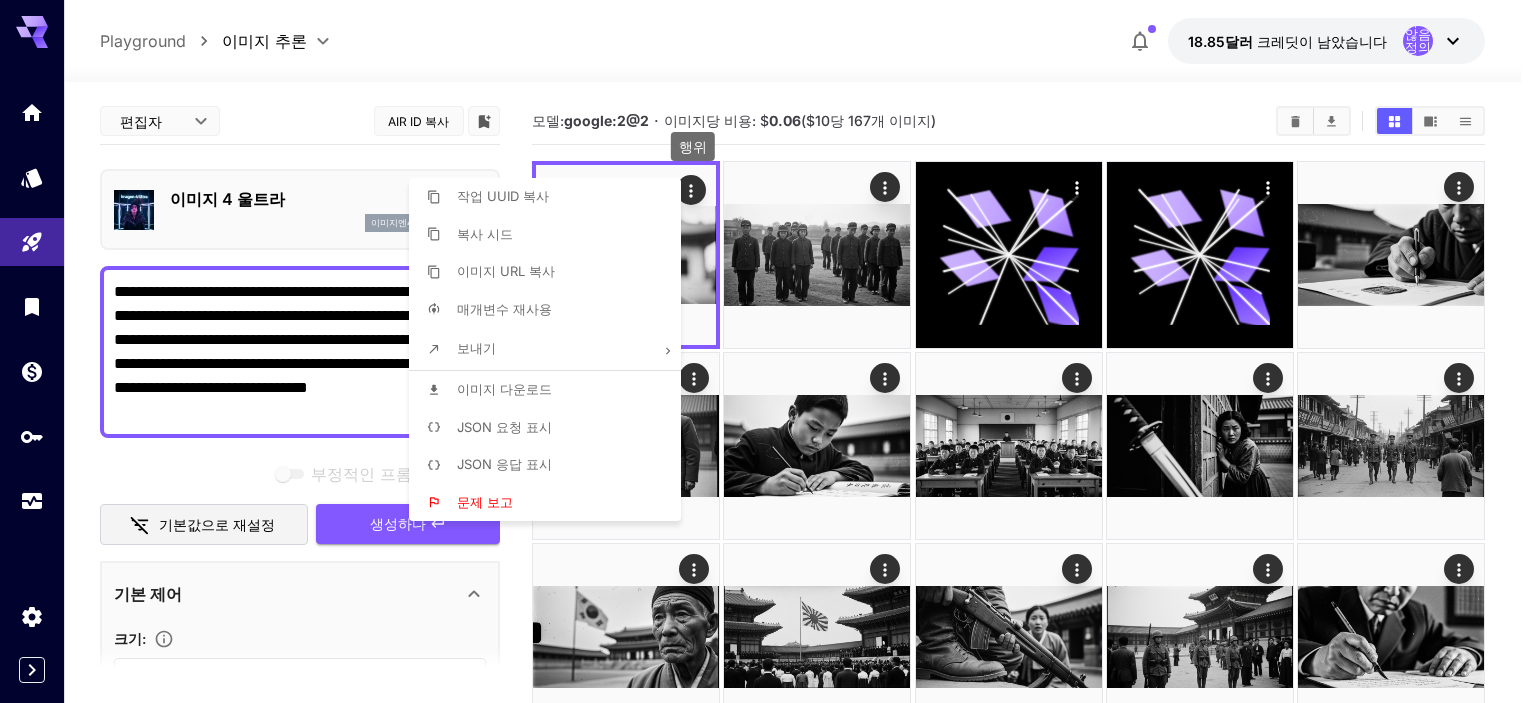 click at bounding box center (768, 351) 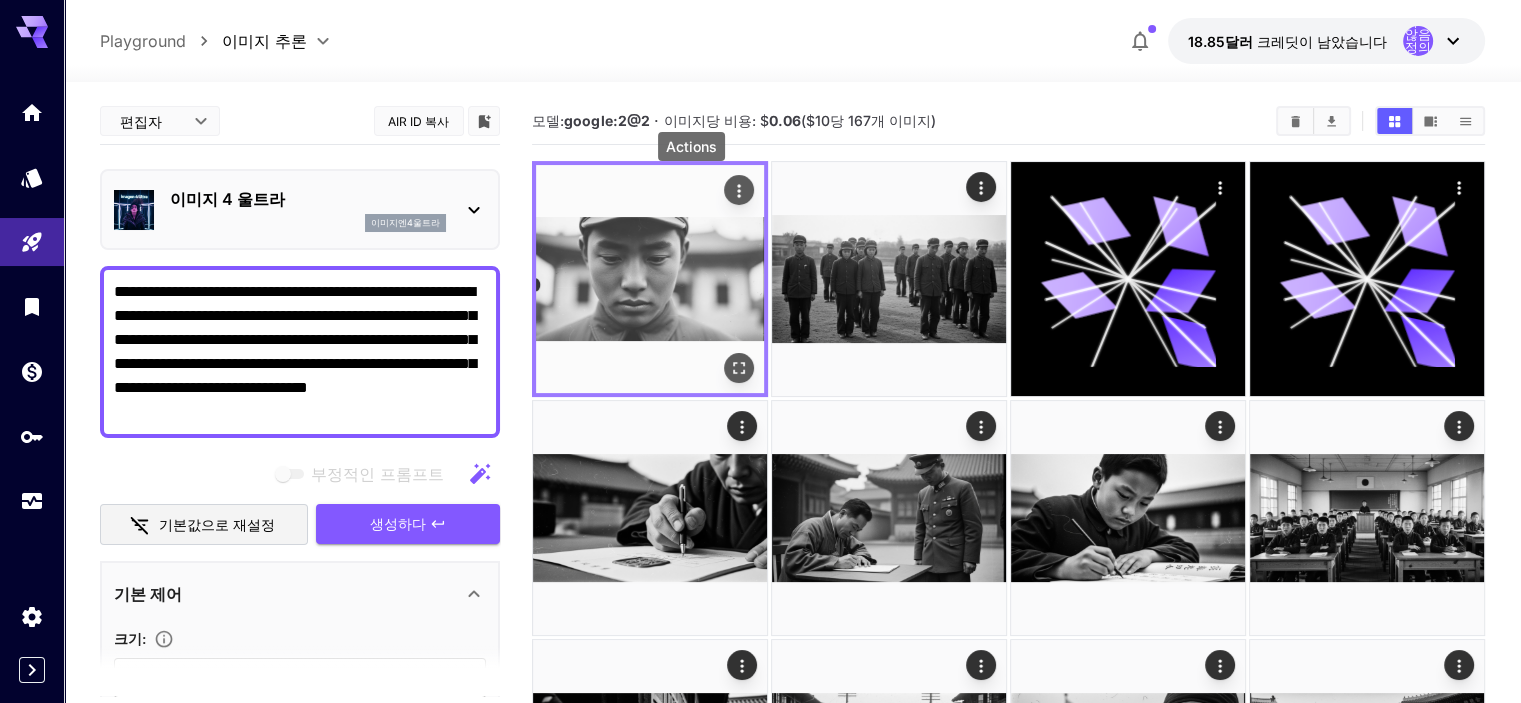 click at bounding box center (739, 190) 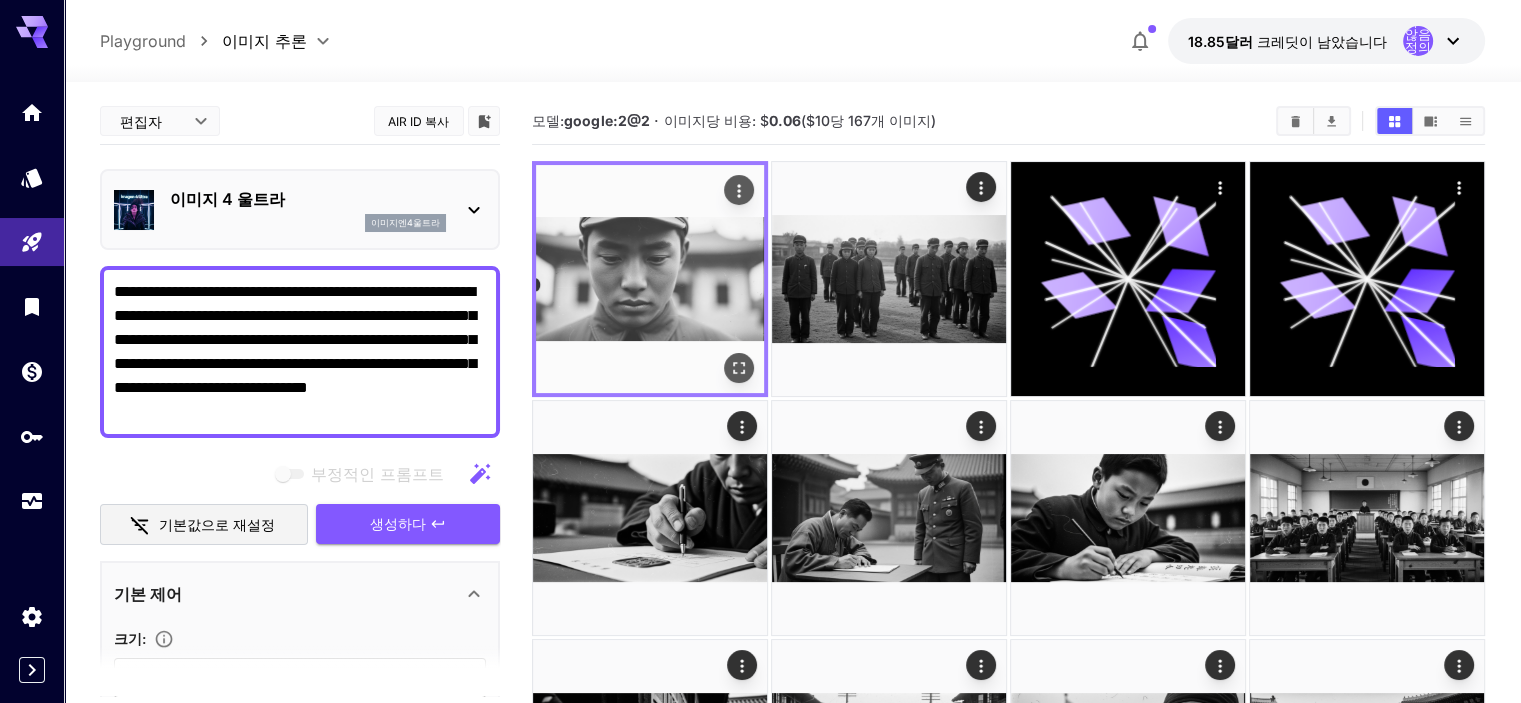 click 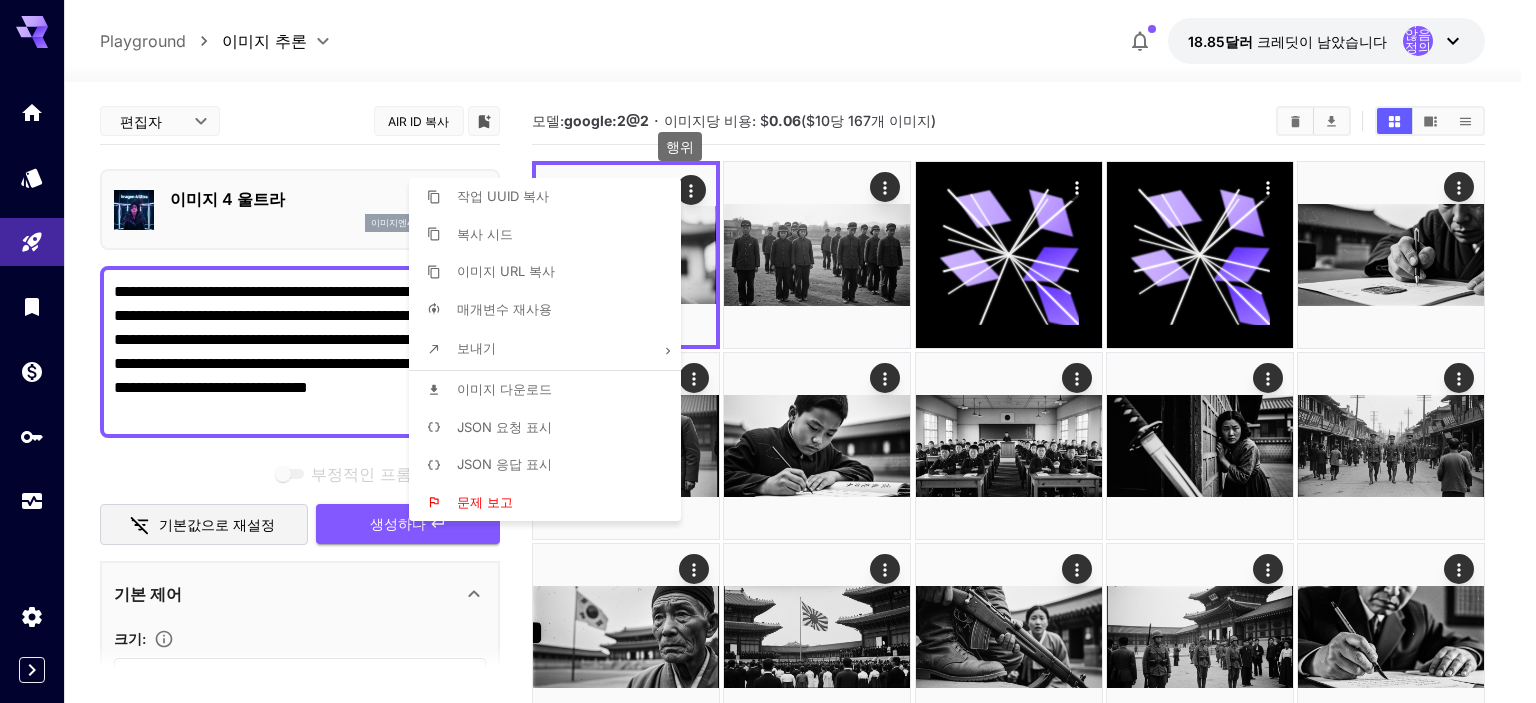 click on "이미지 다운로드" at bounding box center [504, 389] 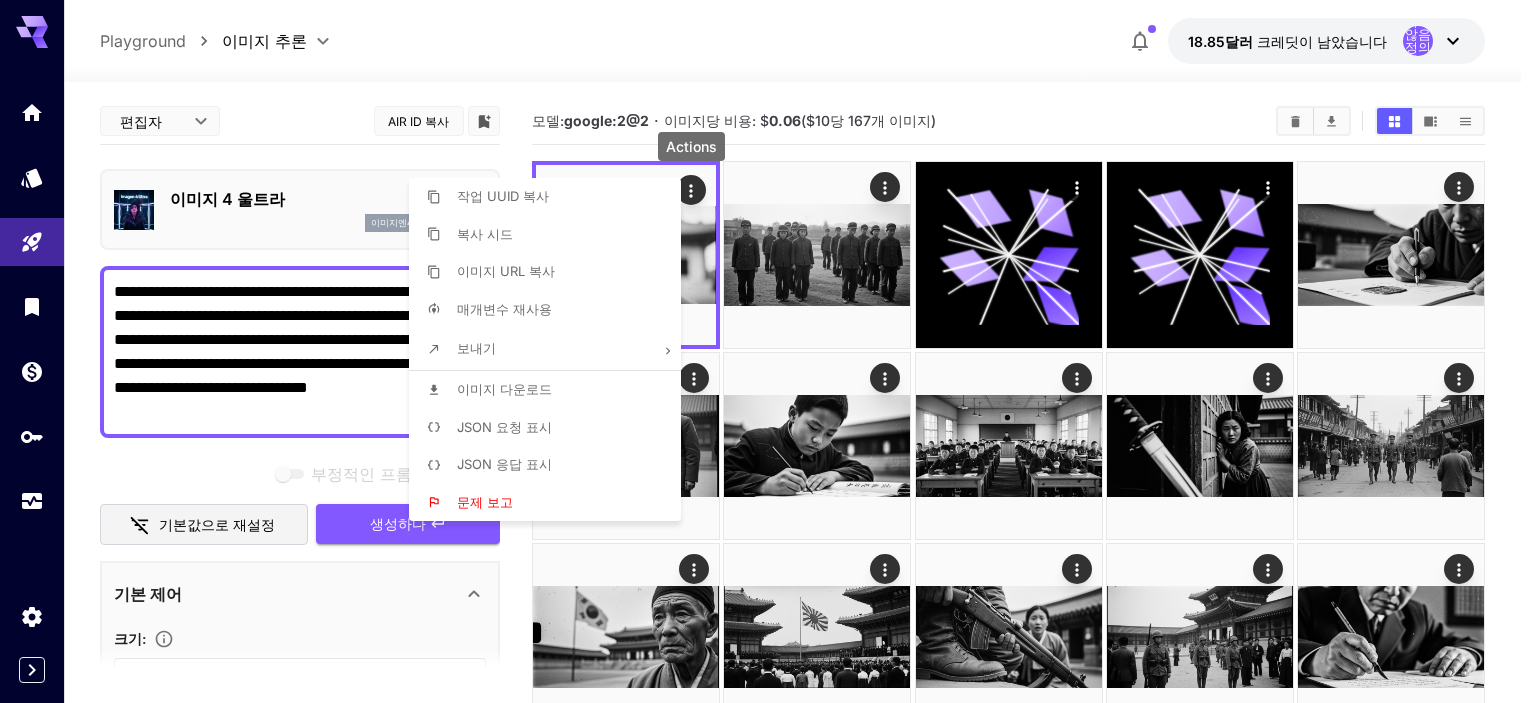 click at bounding box center [768, 351] 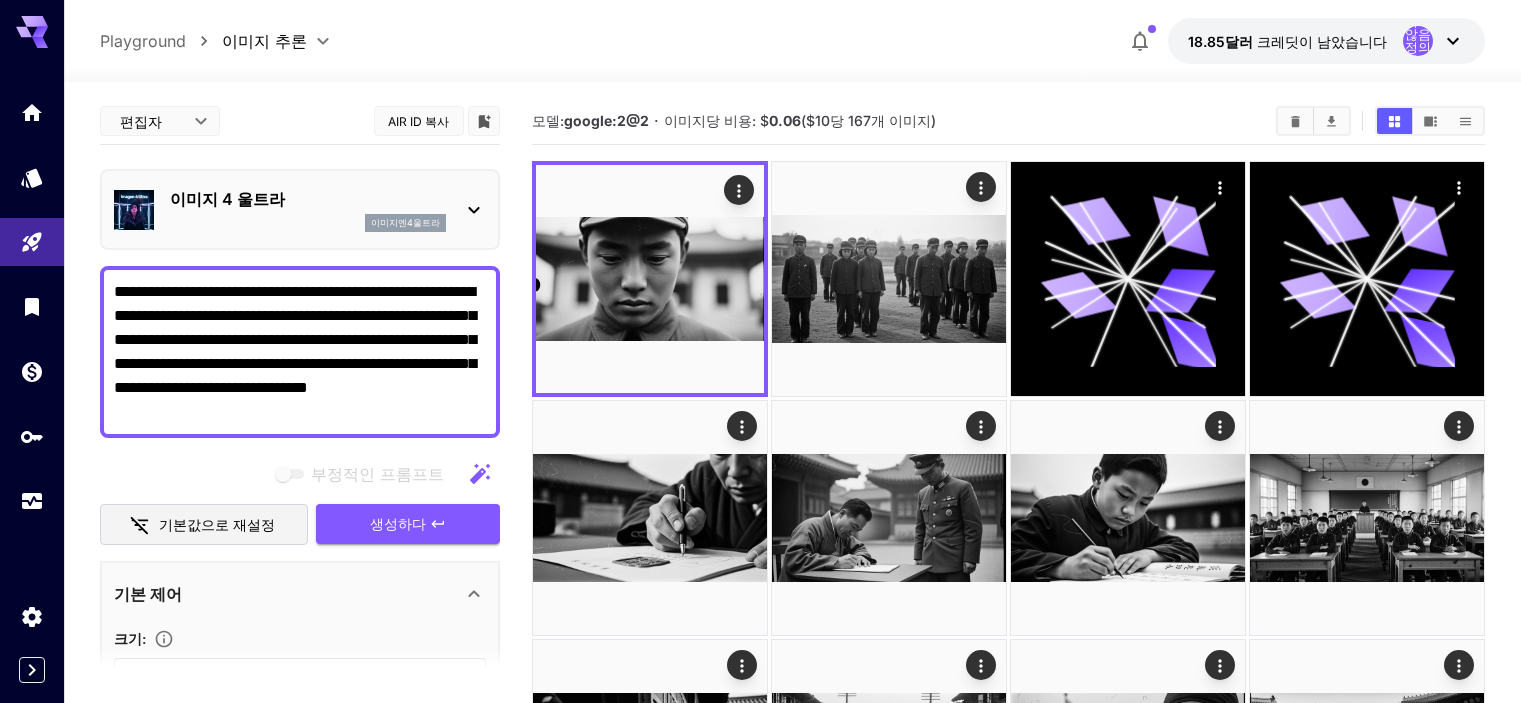 scroll, scrollTop: 0, scrollLeft: 0, axis: both 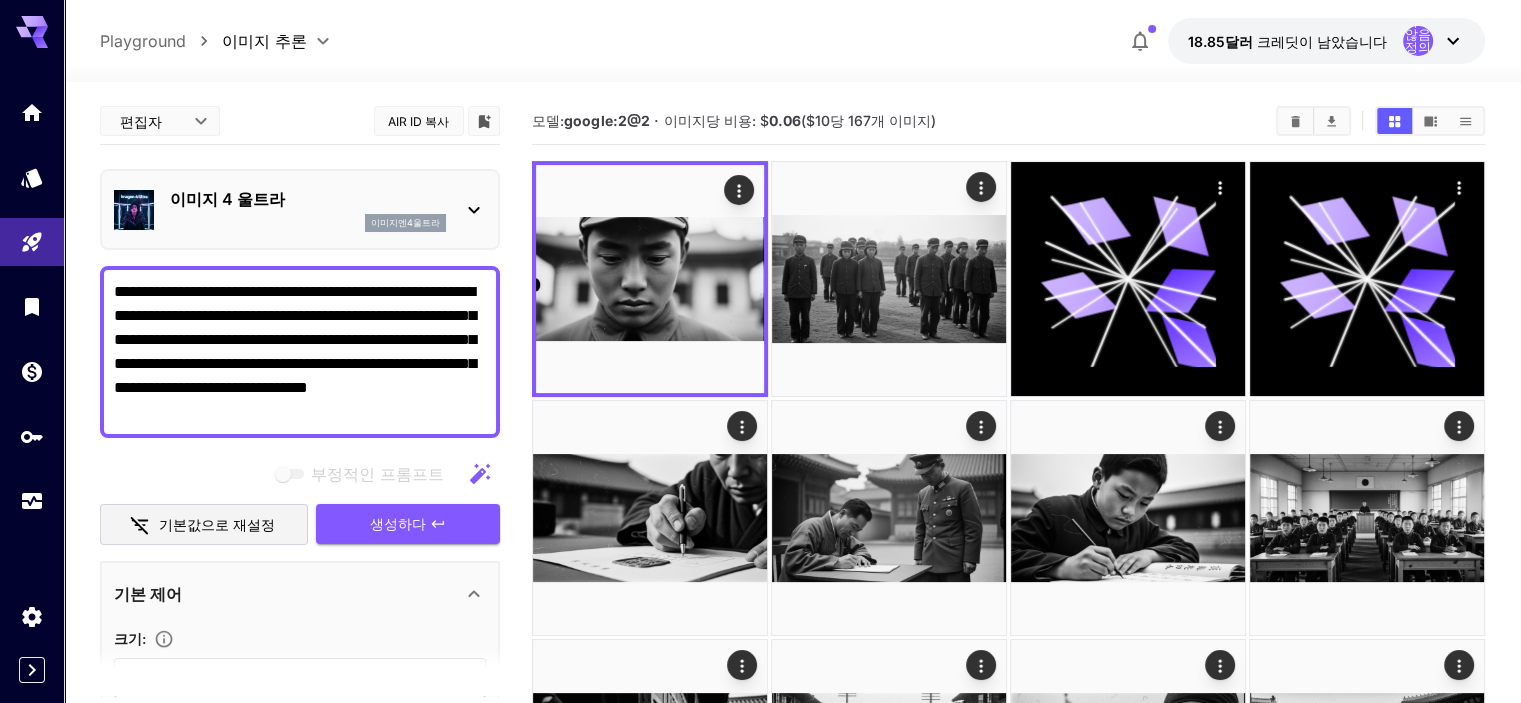 click on "**********" at bounding box center (300, 352) 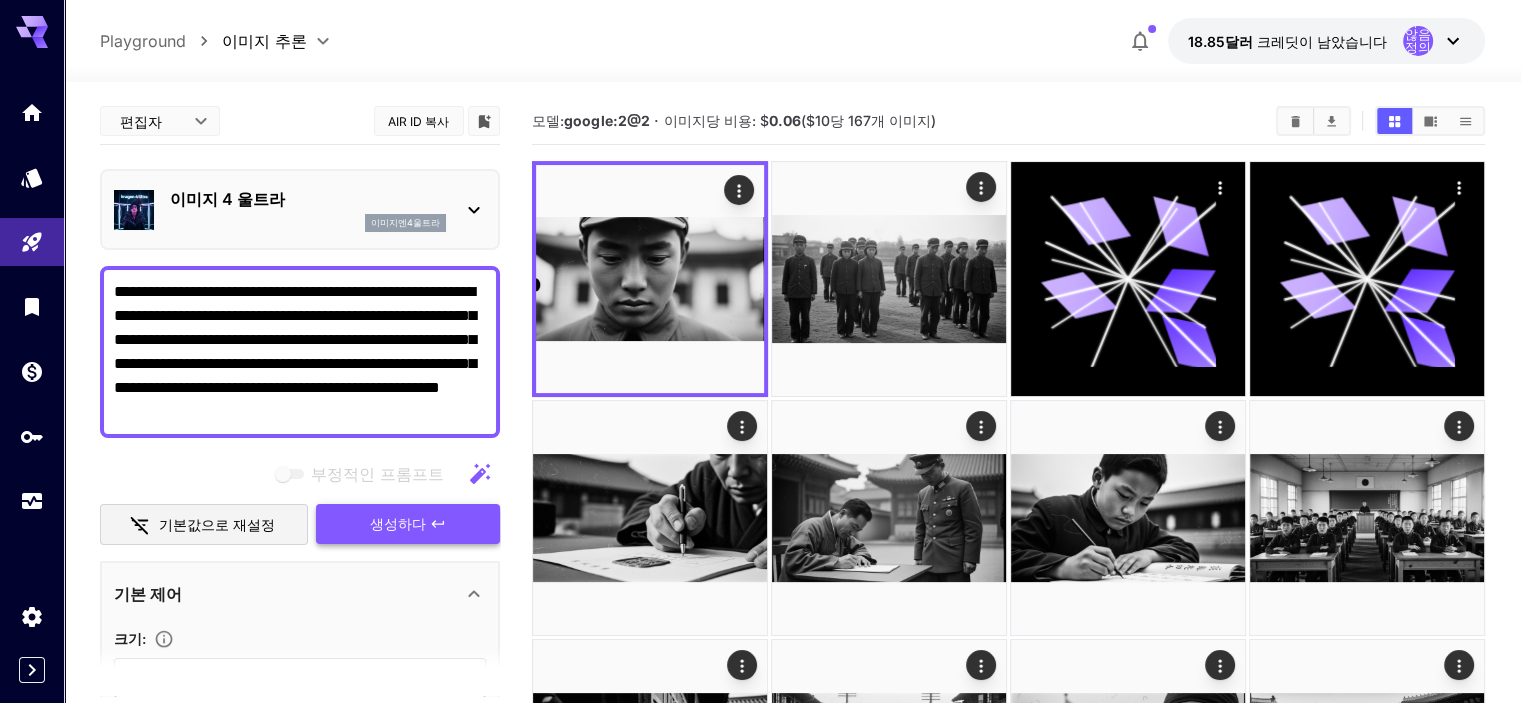 click on "생성하다" at bounding box center (408, 524) 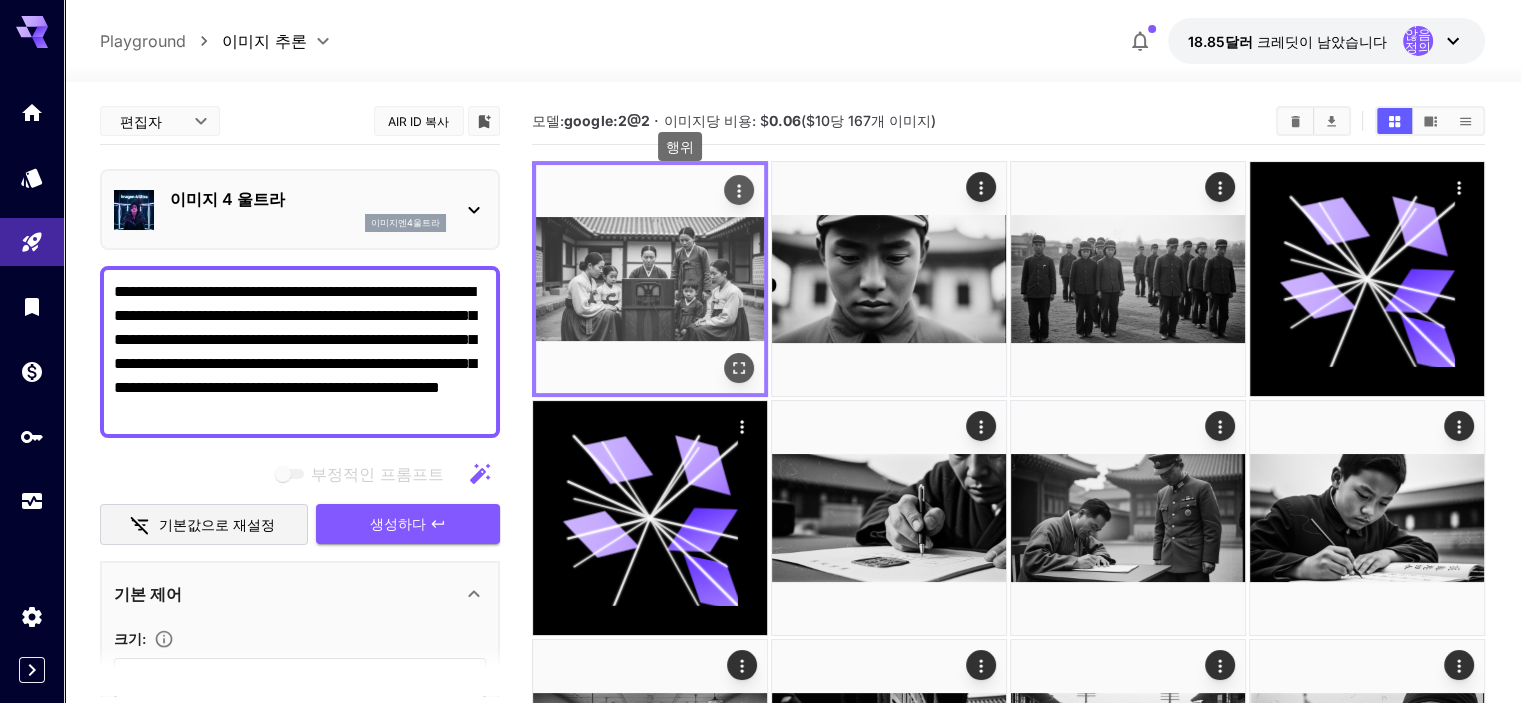 click 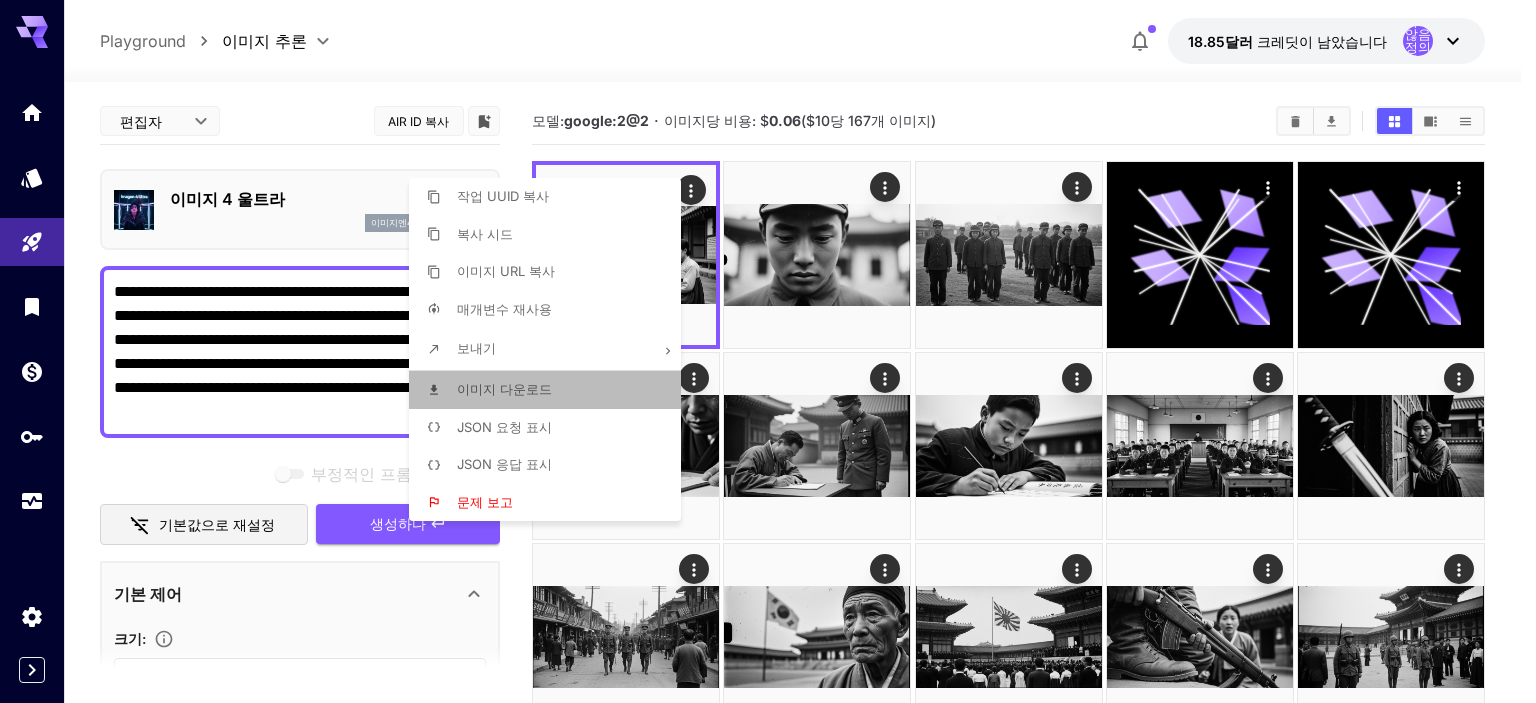click on "이미지 다운로드" at bounding box center (504, 389) 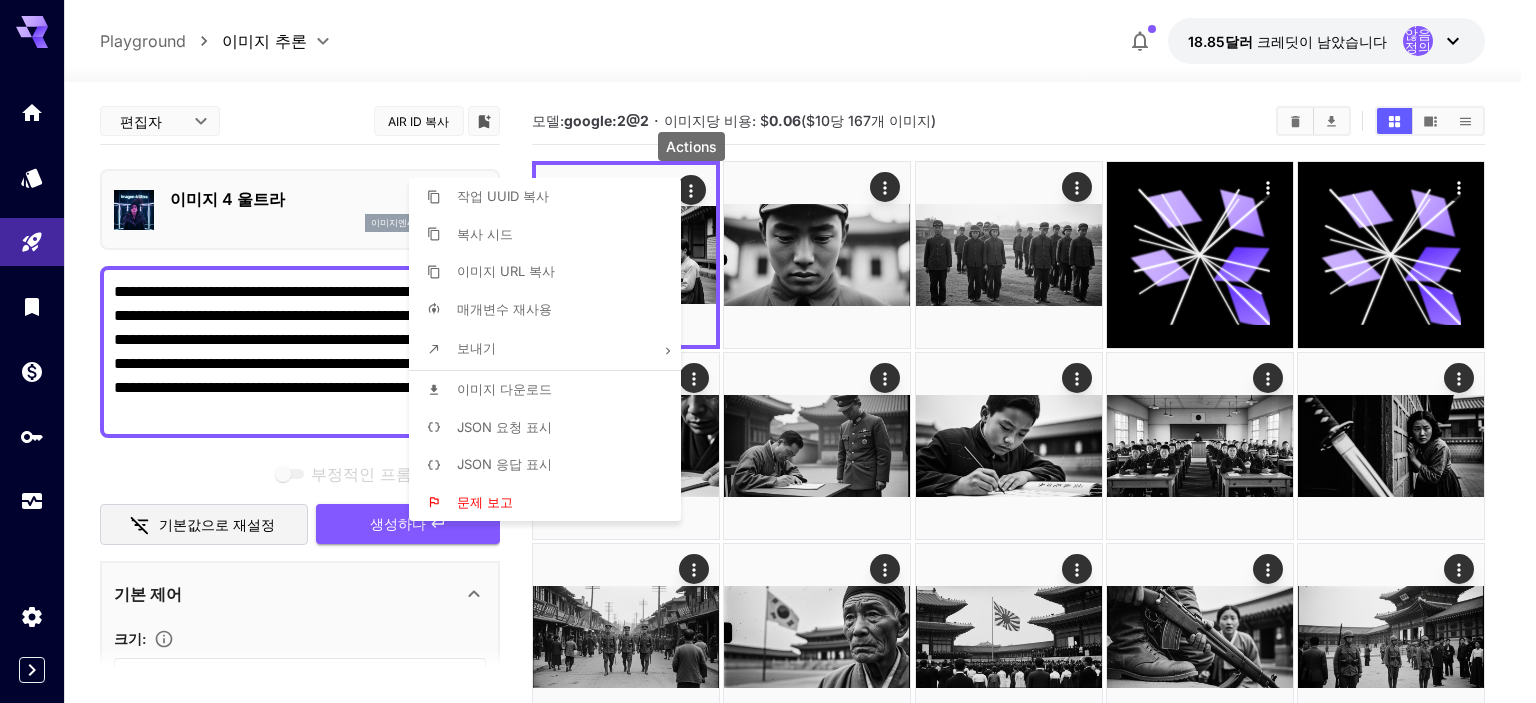 click at bounding box center [768, 351] 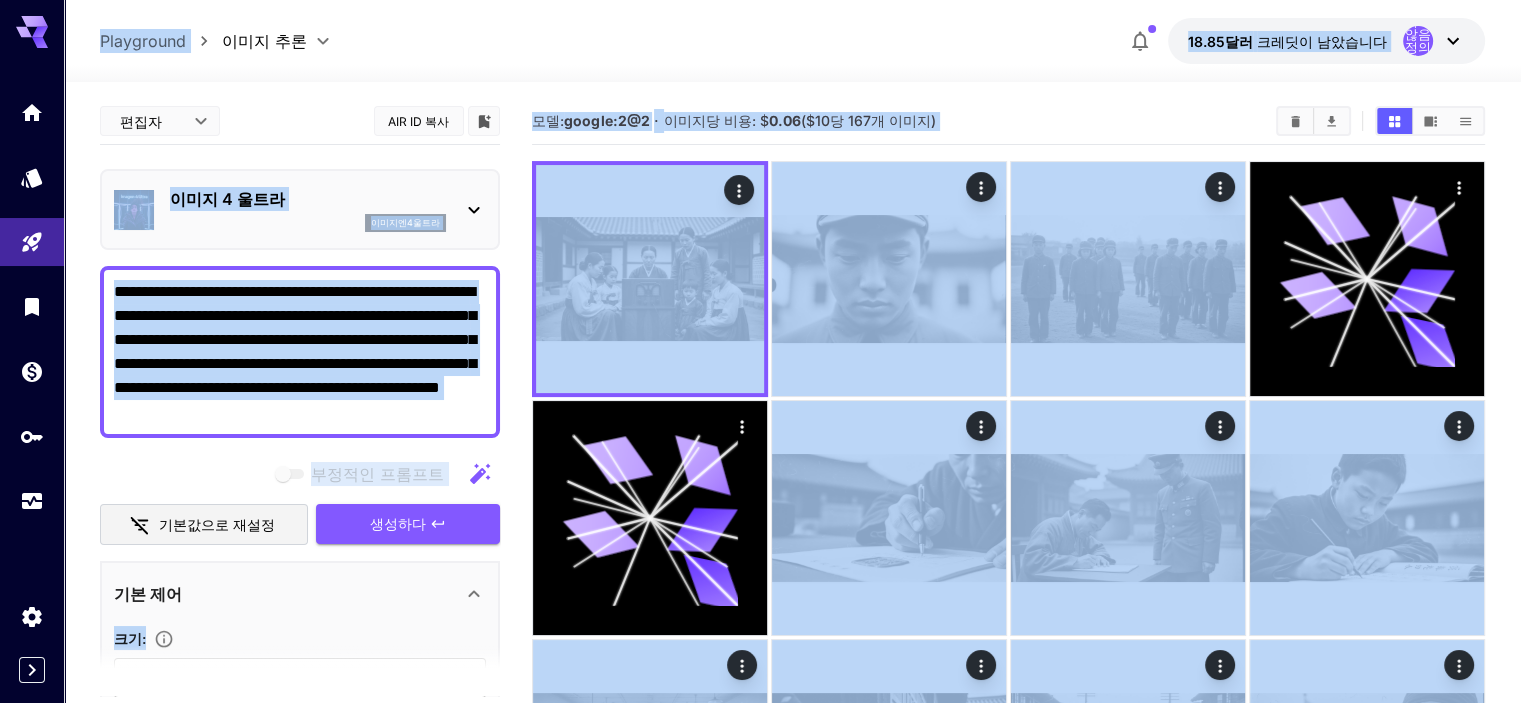 click on "**********" at bounding box center [300, 352] 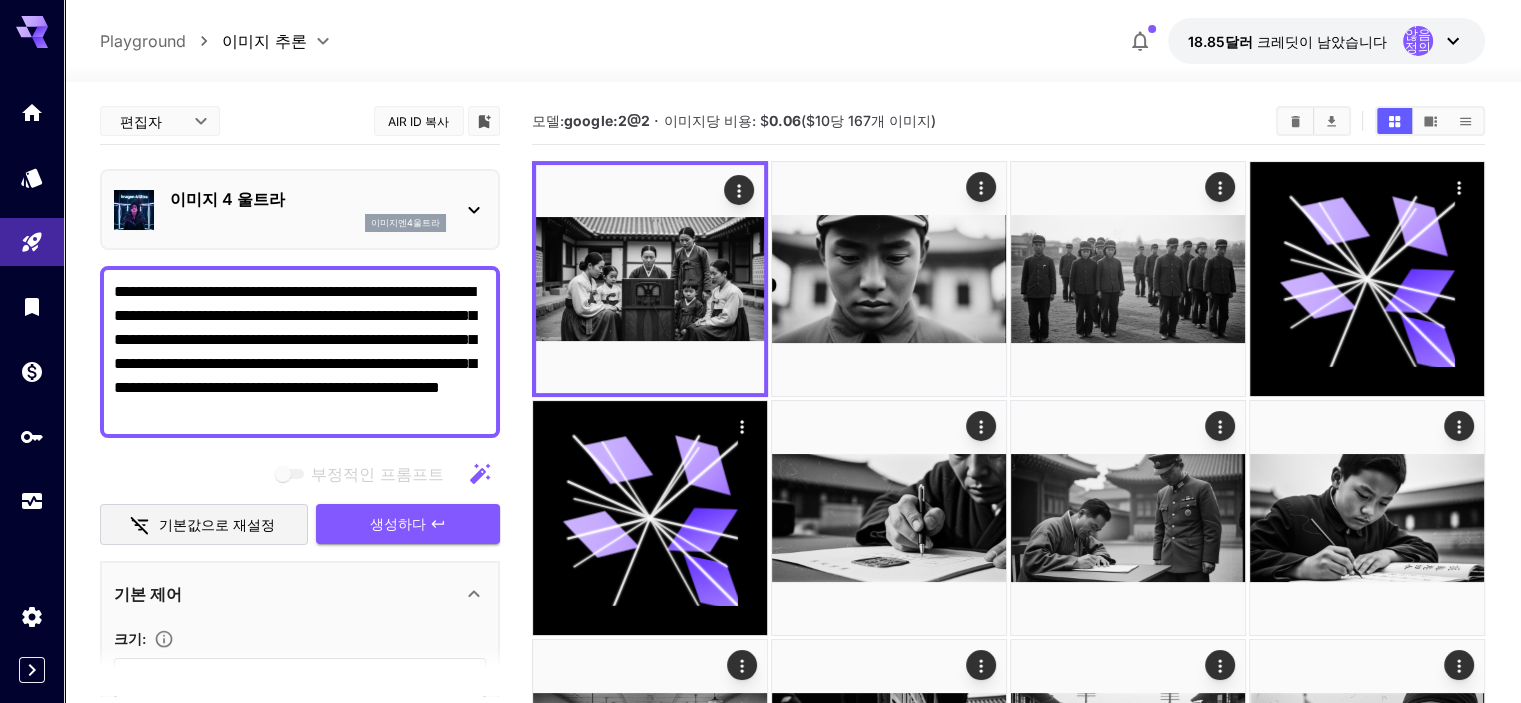 paste 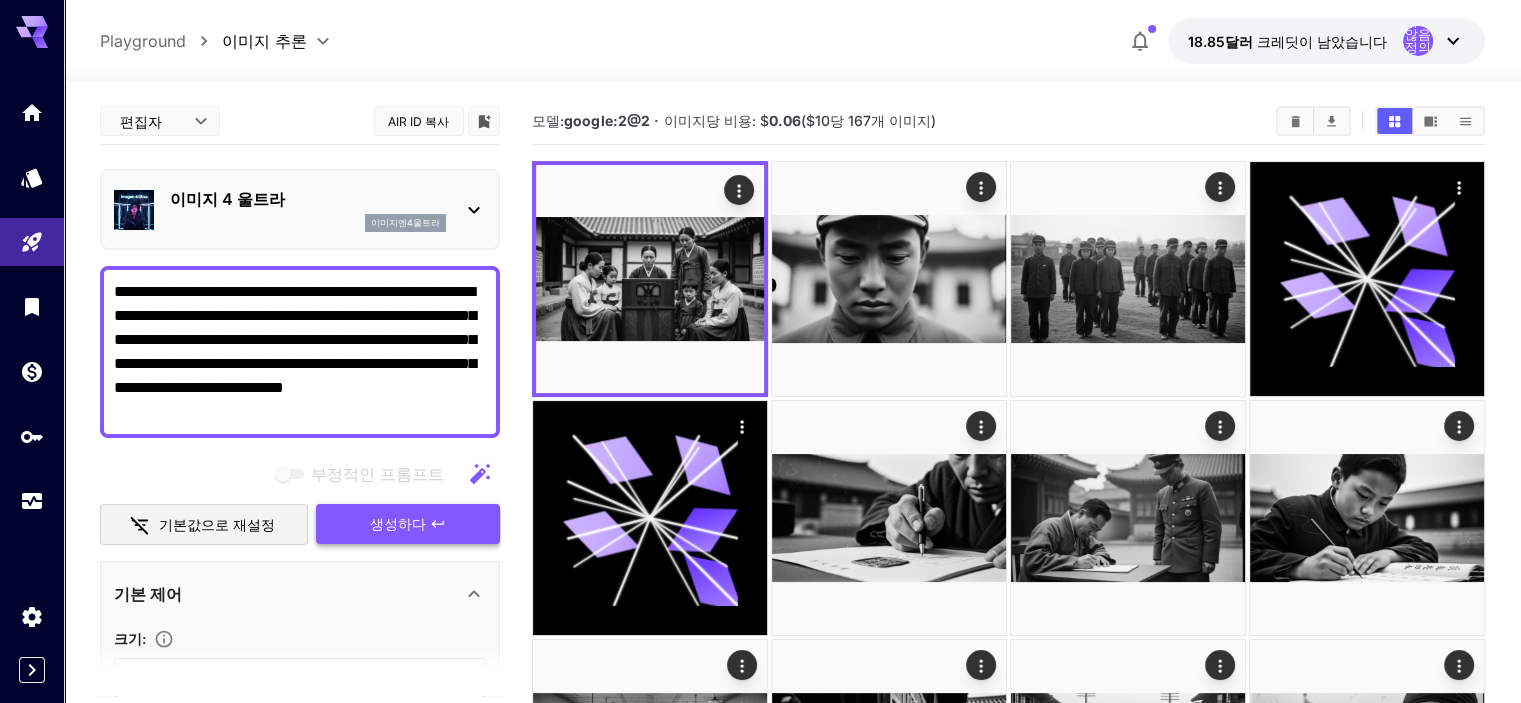 type on "**********" 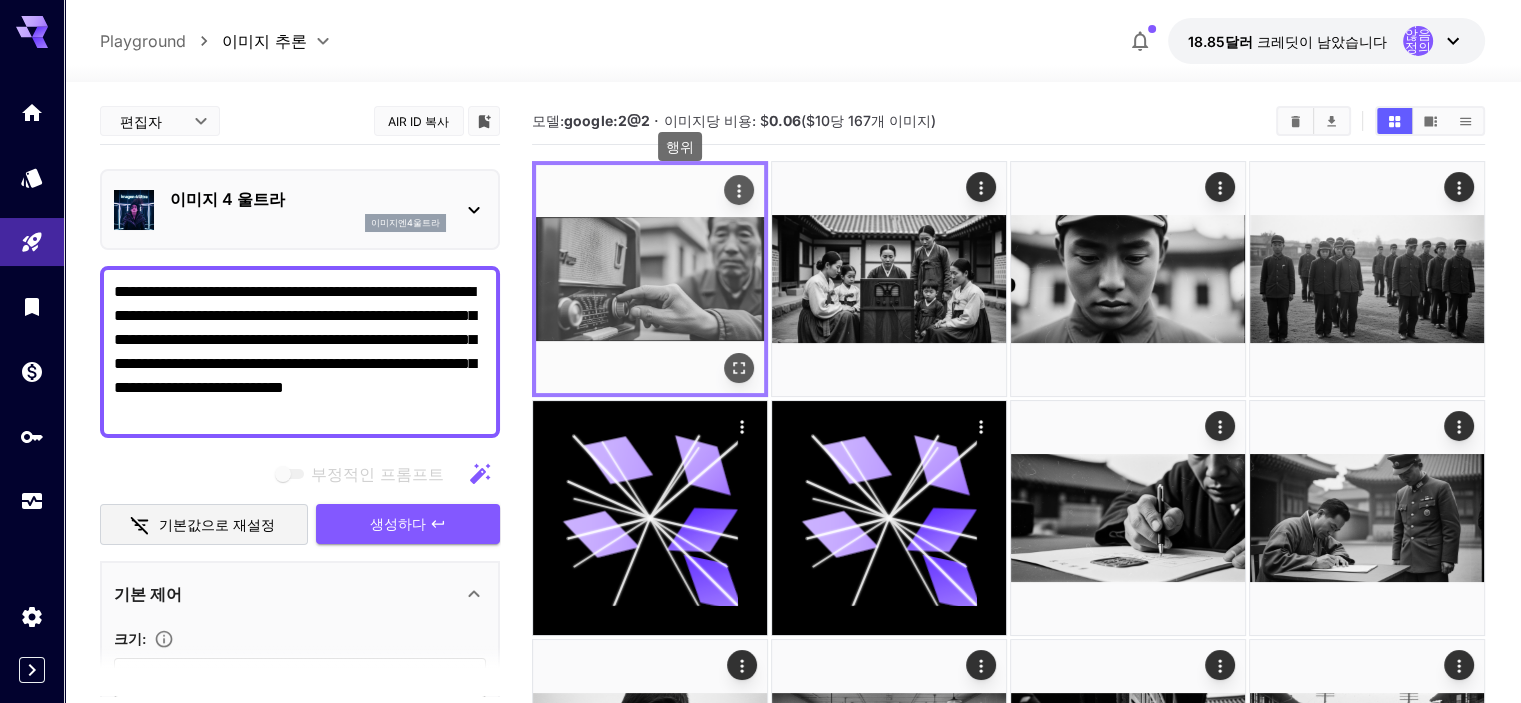 click 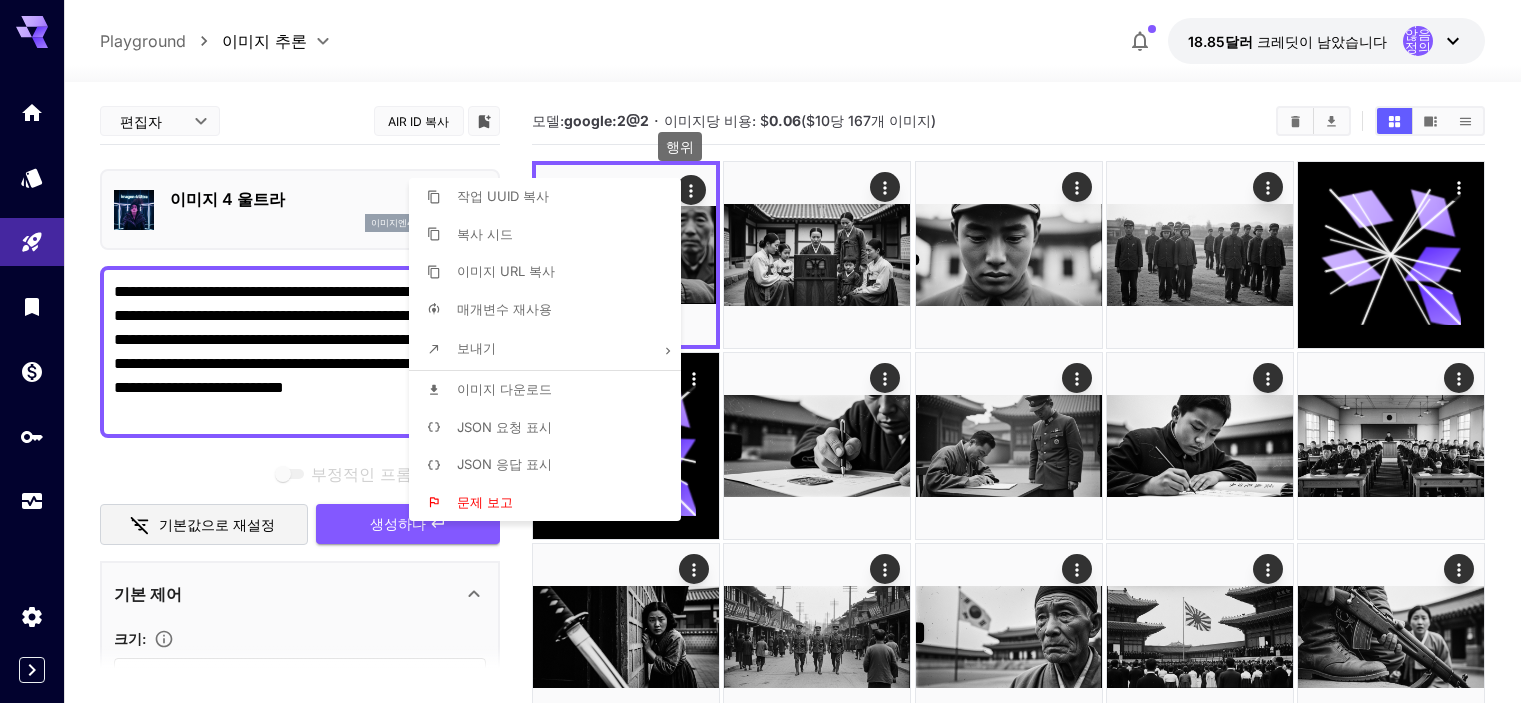 click on "이미지 다운로드" at bounding box center [551, 390] 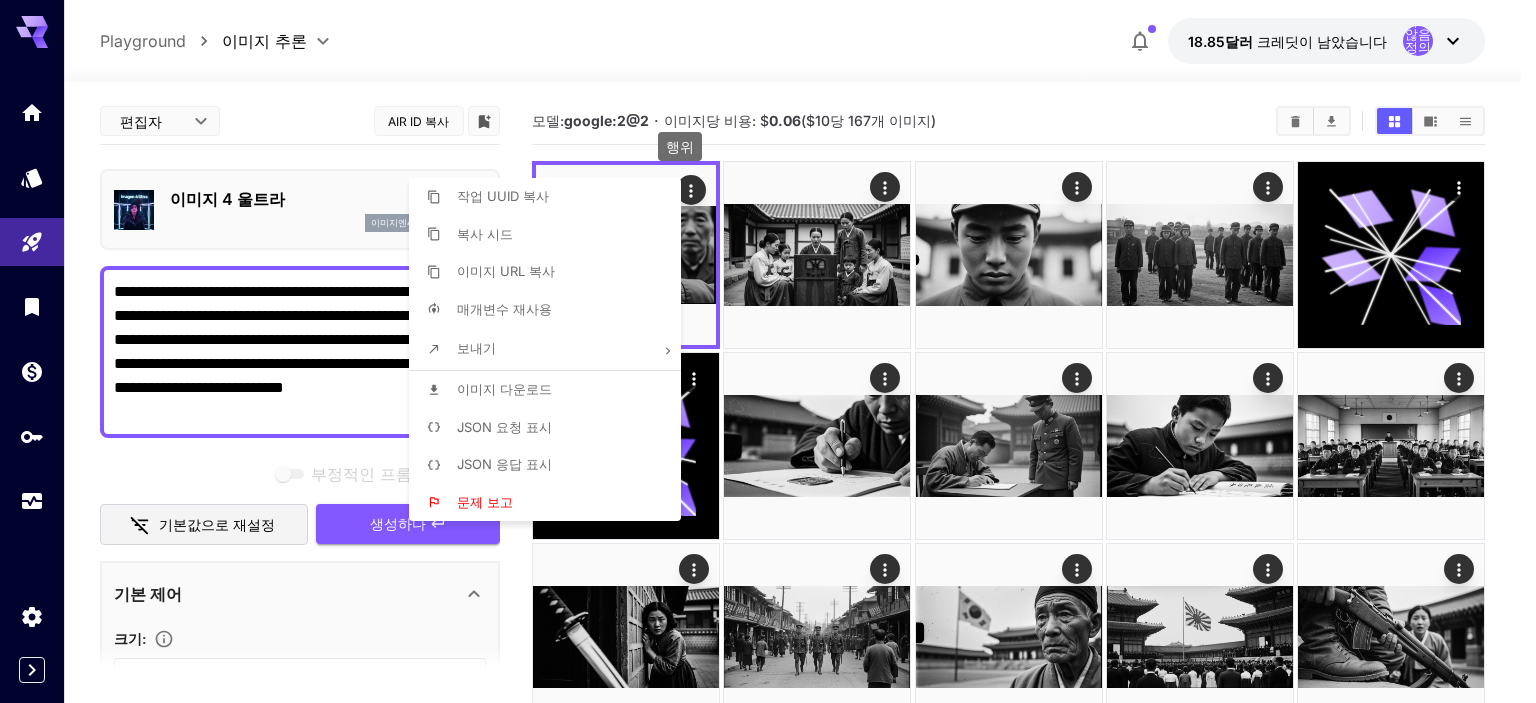 click at bounding box center [768, 351] 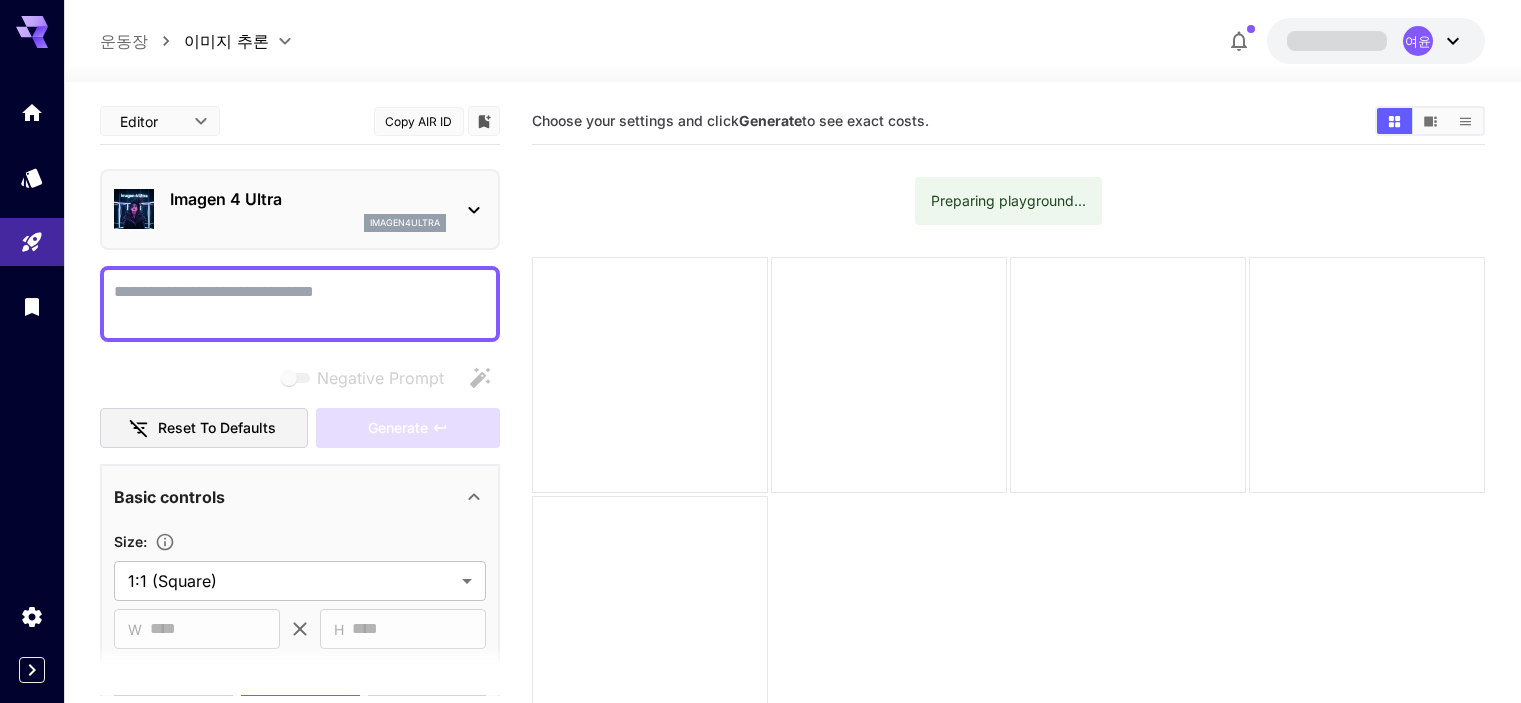 scroll, scrollTop: 0, scrollLeft: 0, axis: both 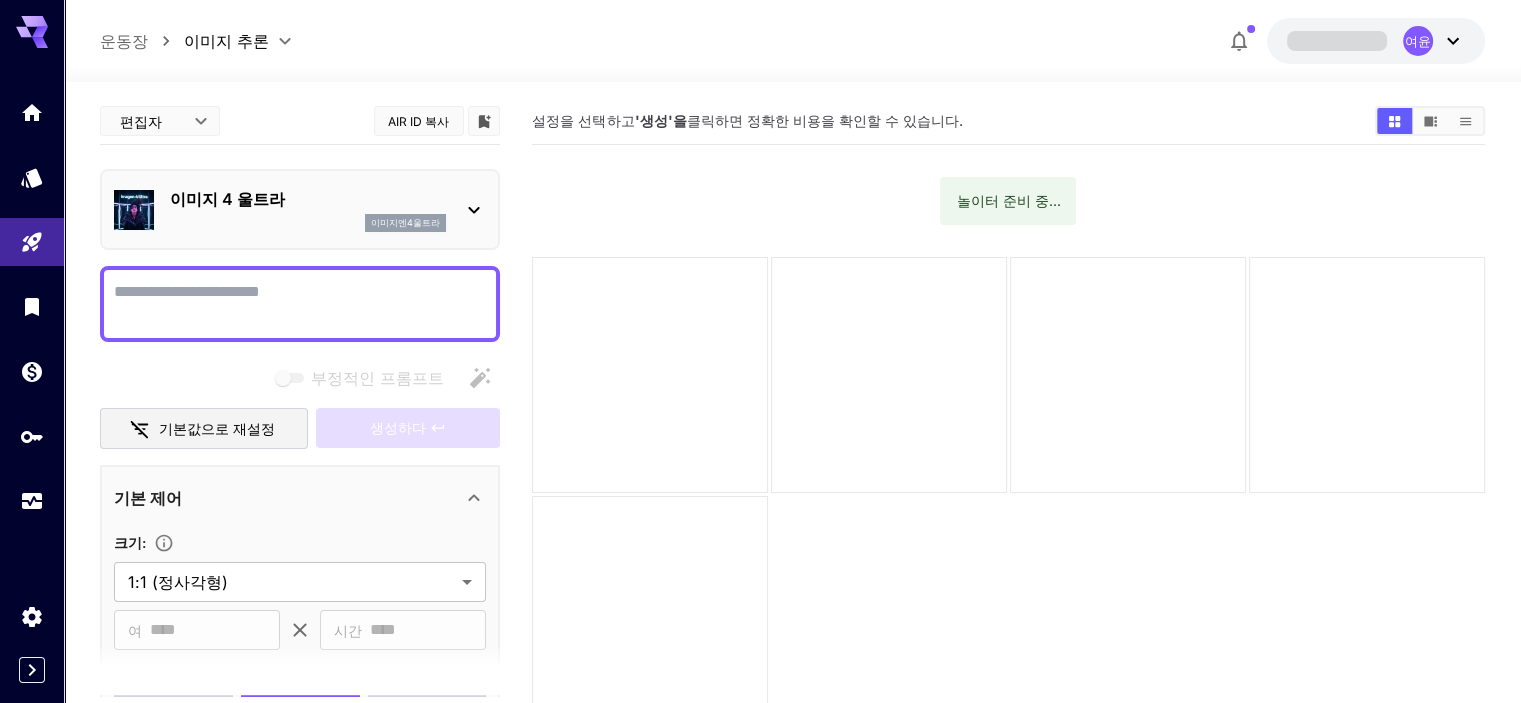 click on "**********" at bounding box center [792, 41] 